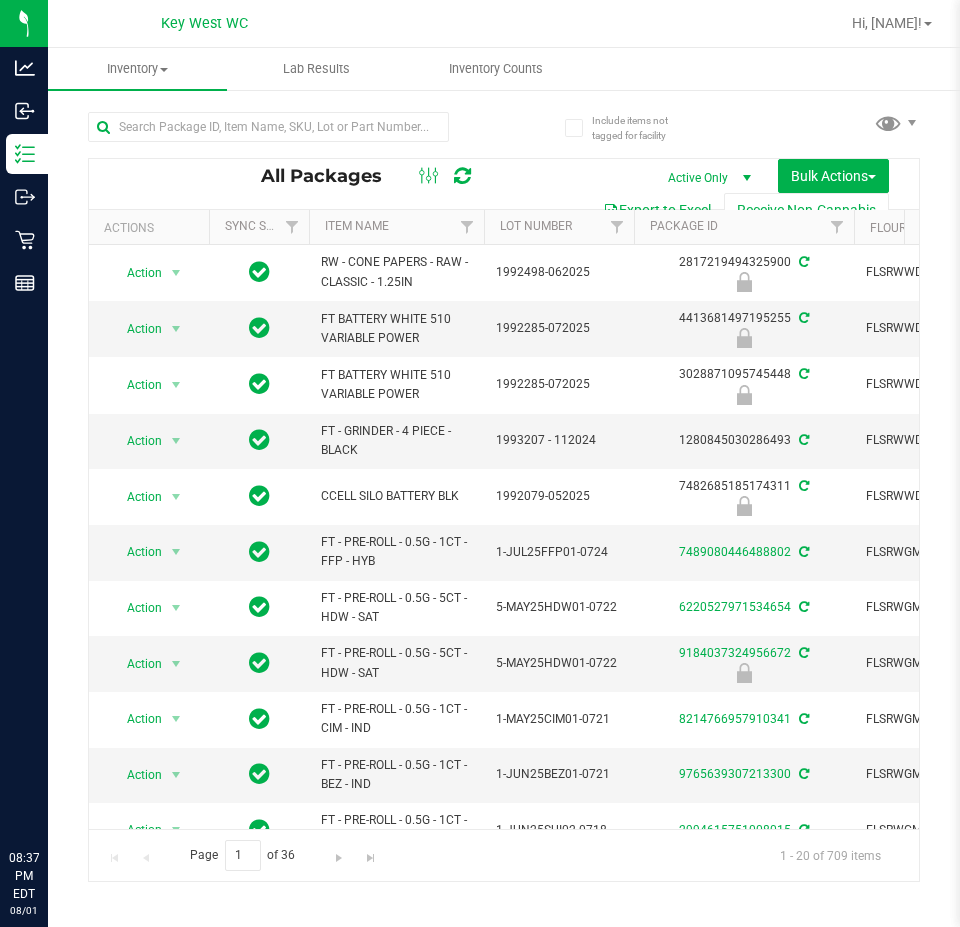 scroll, scrollTop: 0, scrollLeft: 0, axis: both 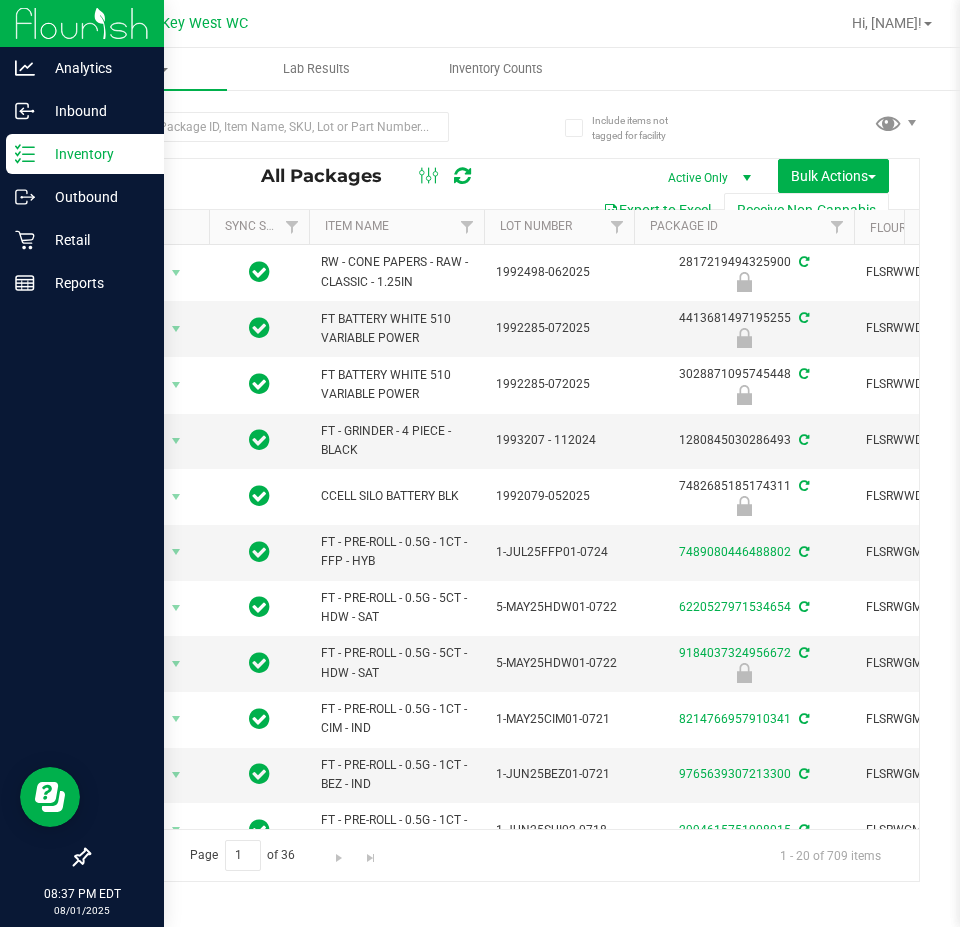 click on "Inventory" at bounding box center (95, 154) 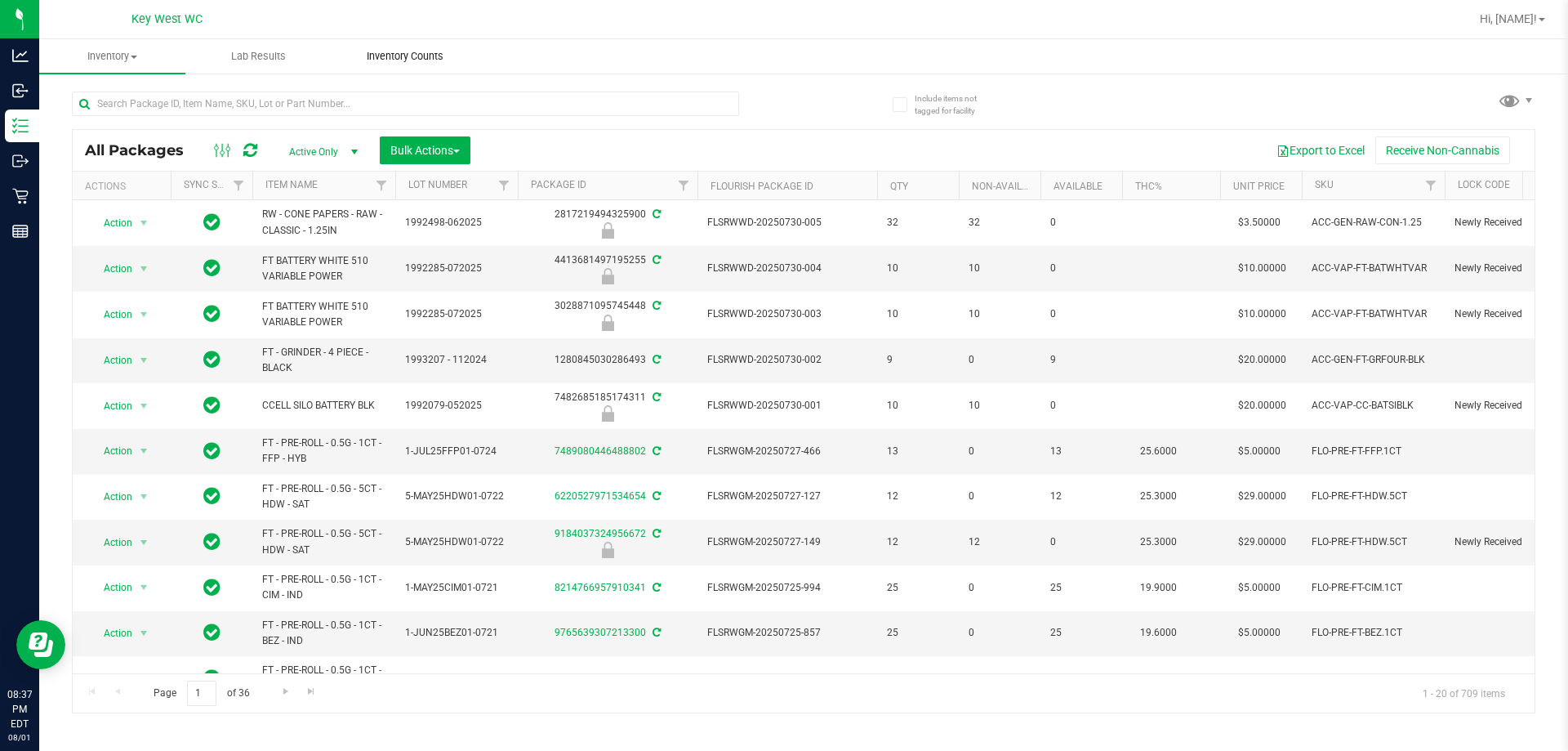 click on "Inventory Counts" at bounding box center (405, 56) 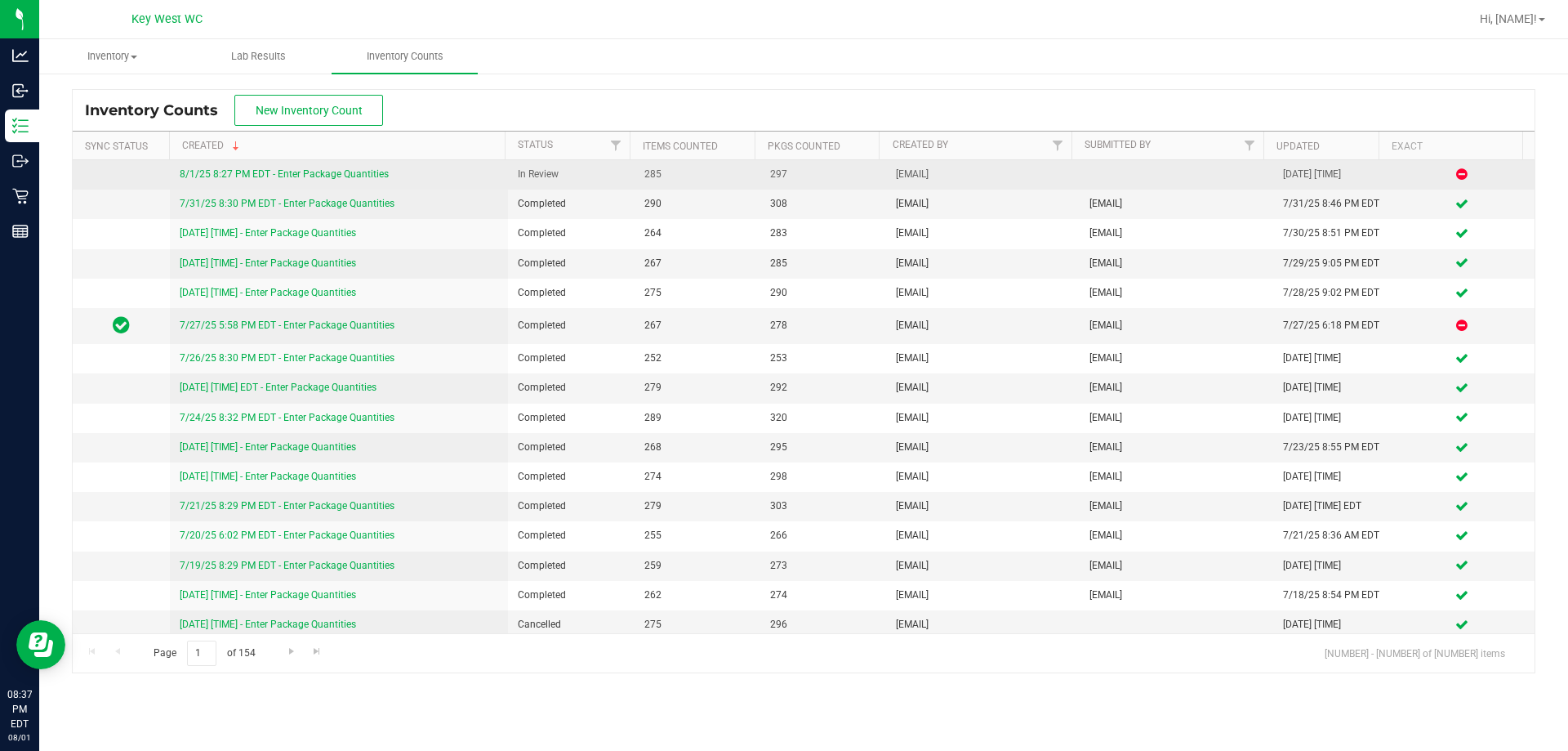 click on "8/1/25 8:27 PM EDT - Enter Package Quantities" at bounding box center (284, 174) 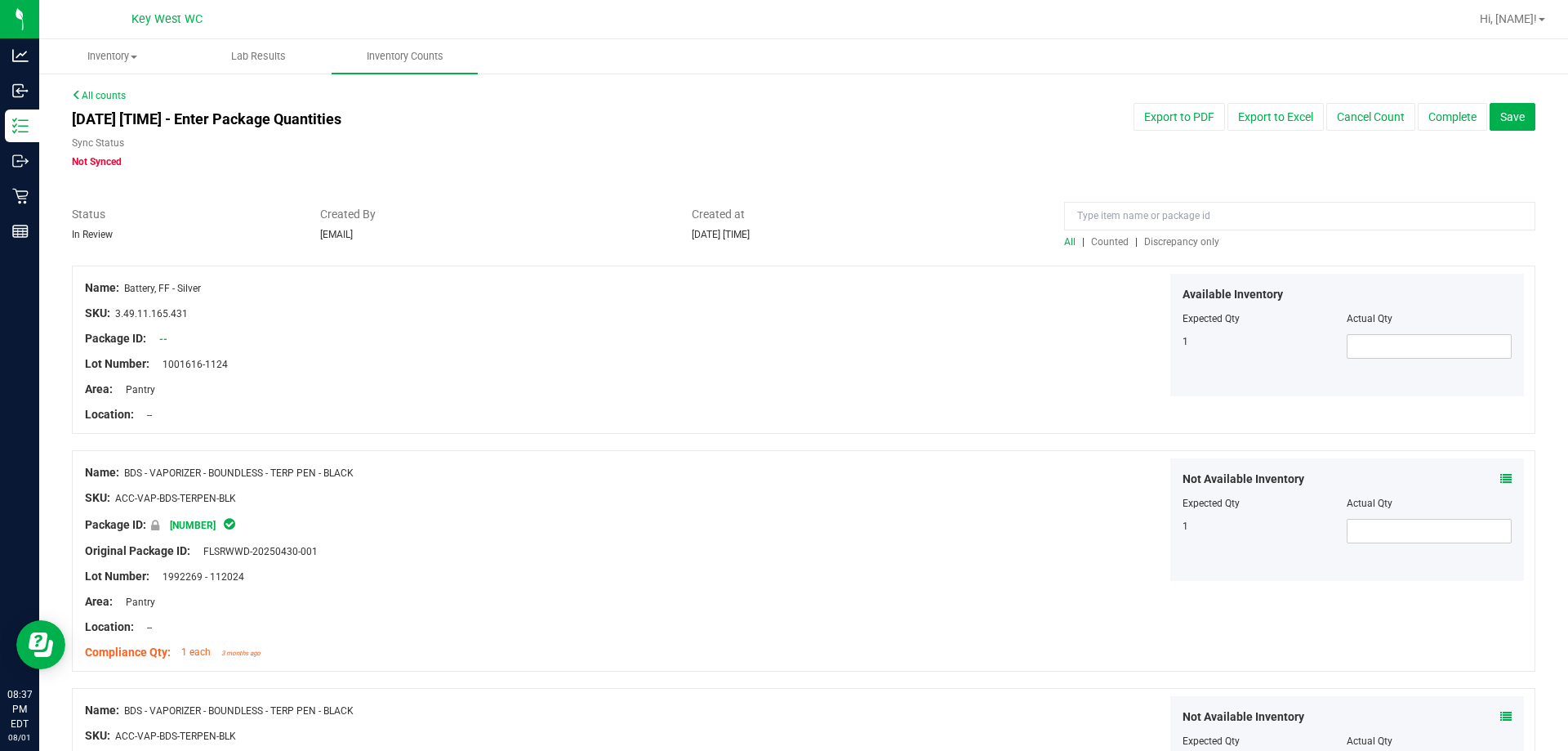 click on "Discrepancy only" at bounding box center [1182, 242] 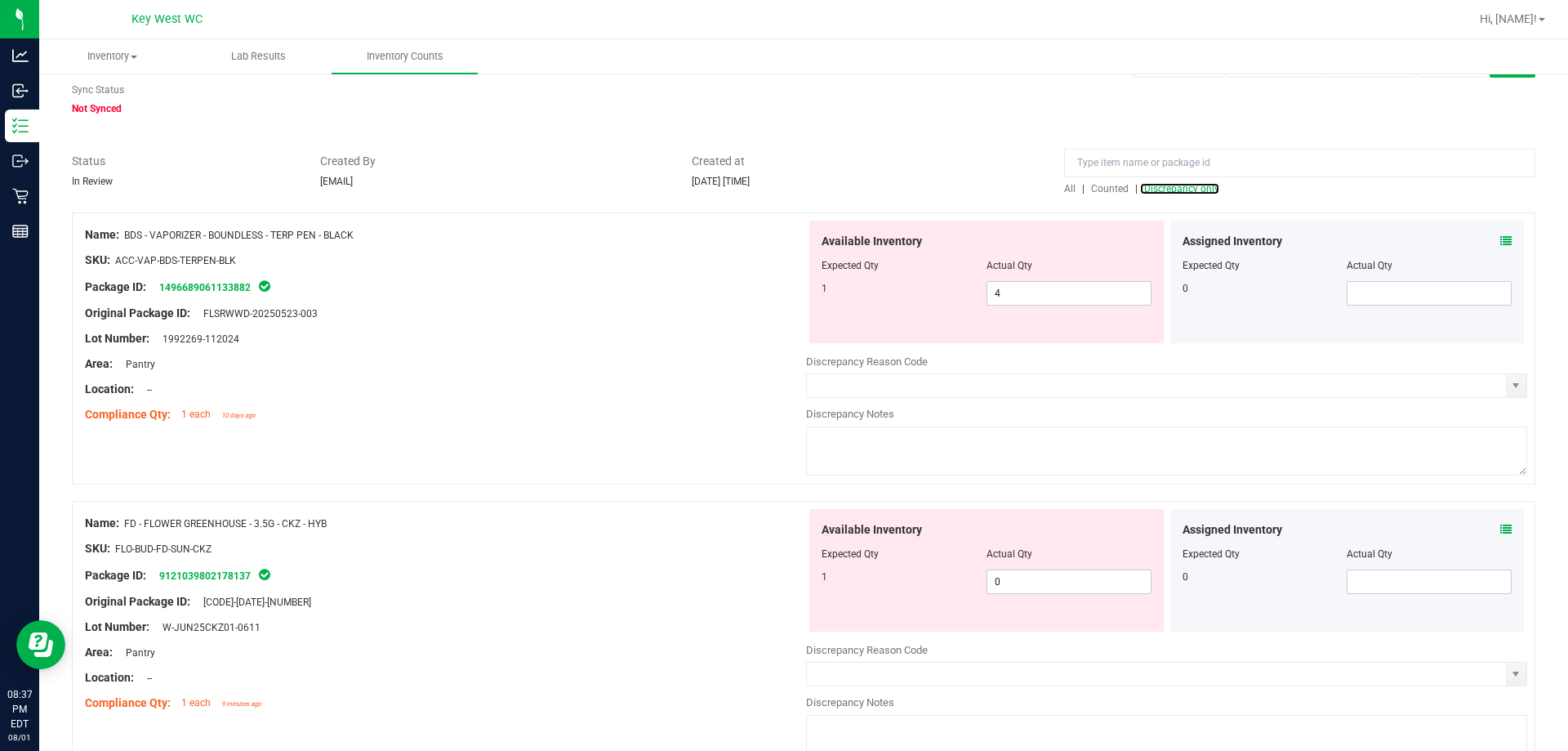 scroll, scrollTop: 82, scrollLeft: 0, axis: vertical 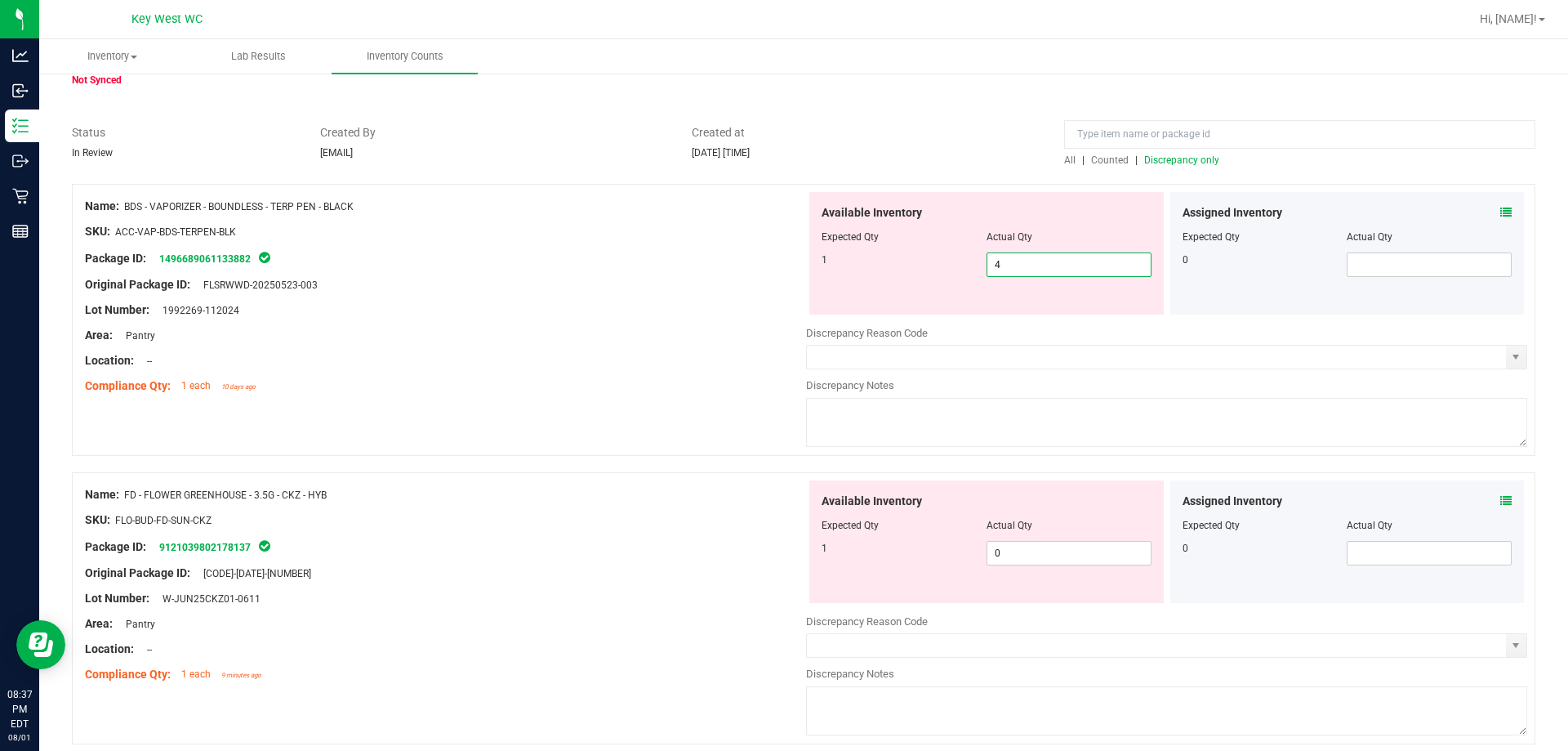 click on "4 4" at bounding box center [1069, 265] 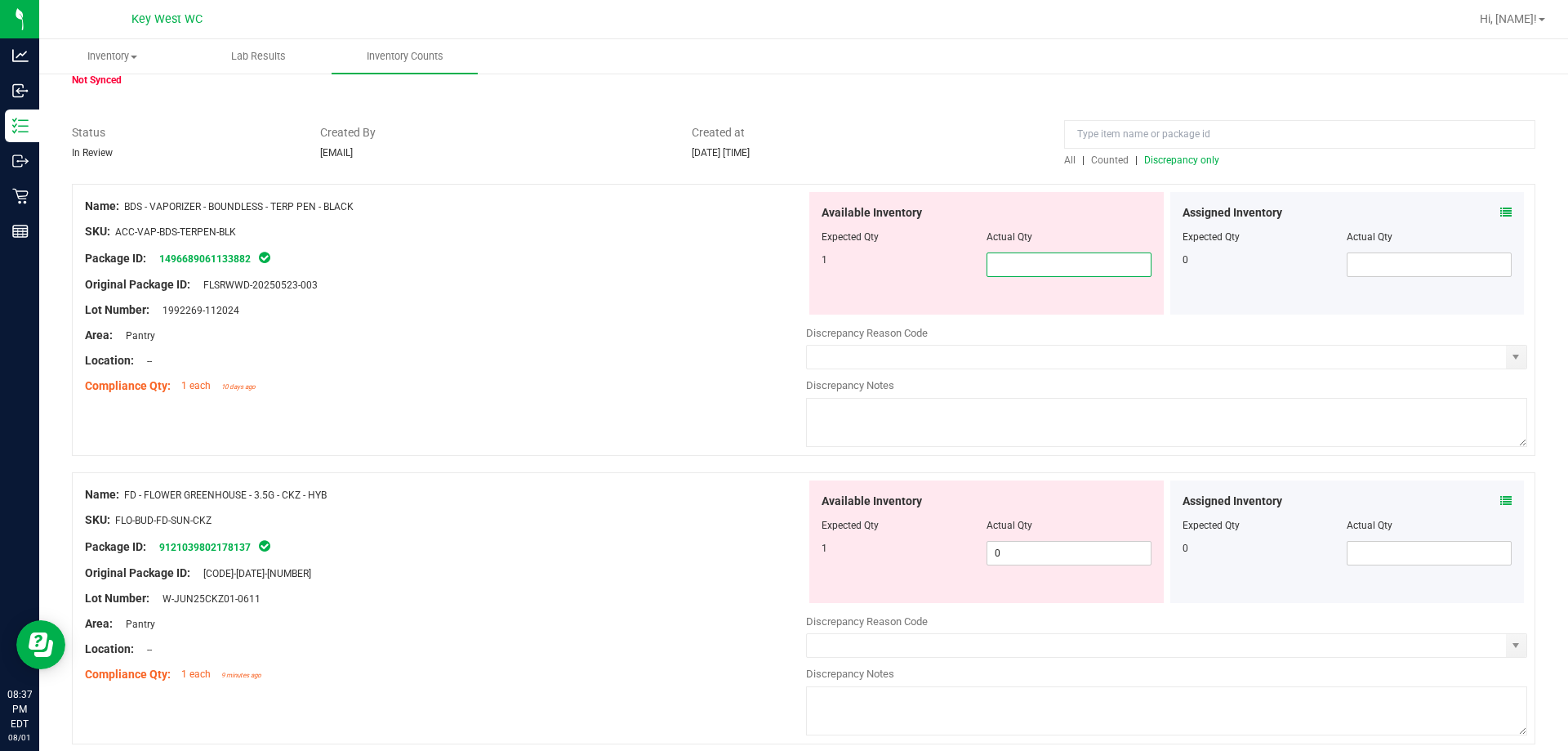 type on "1" 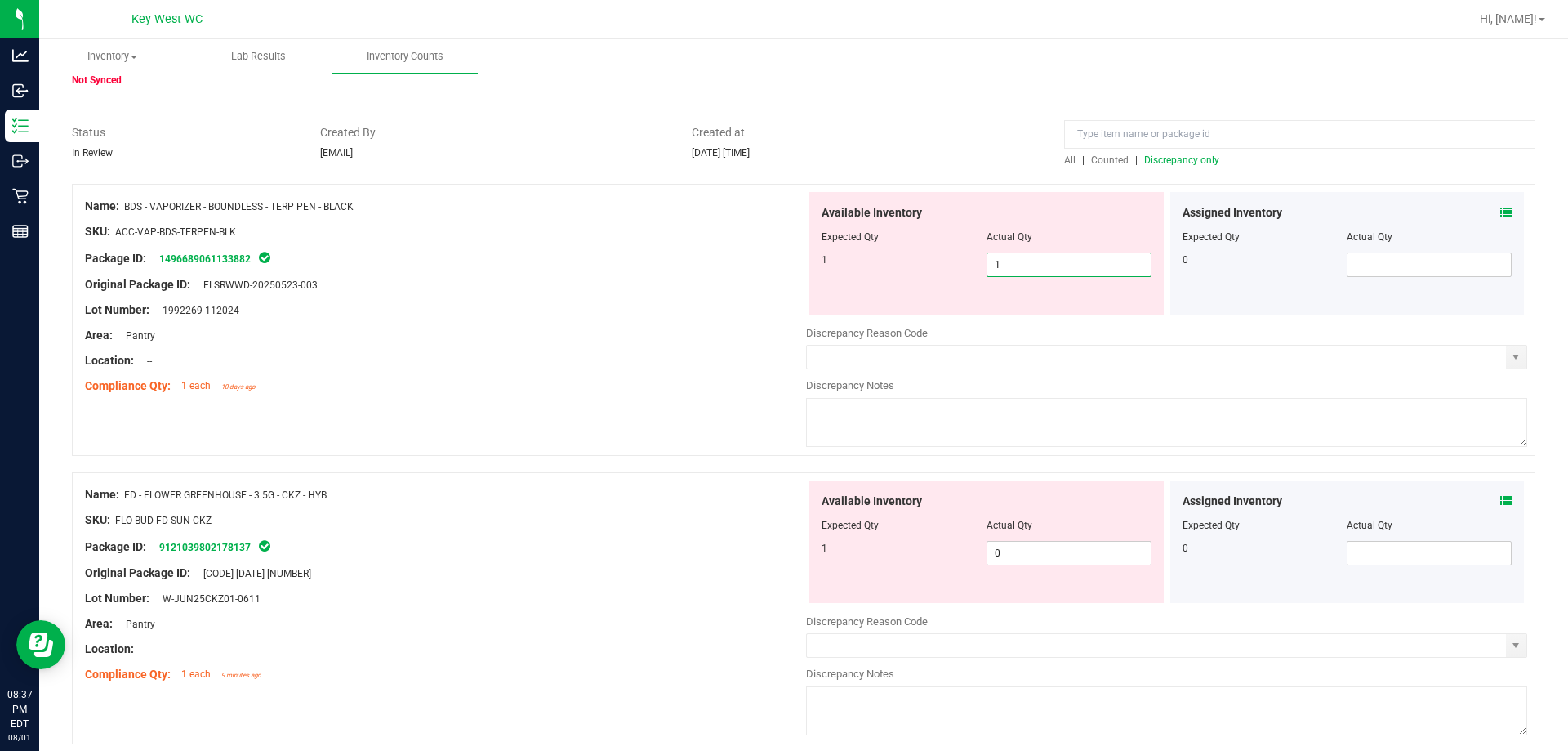 type on "1" 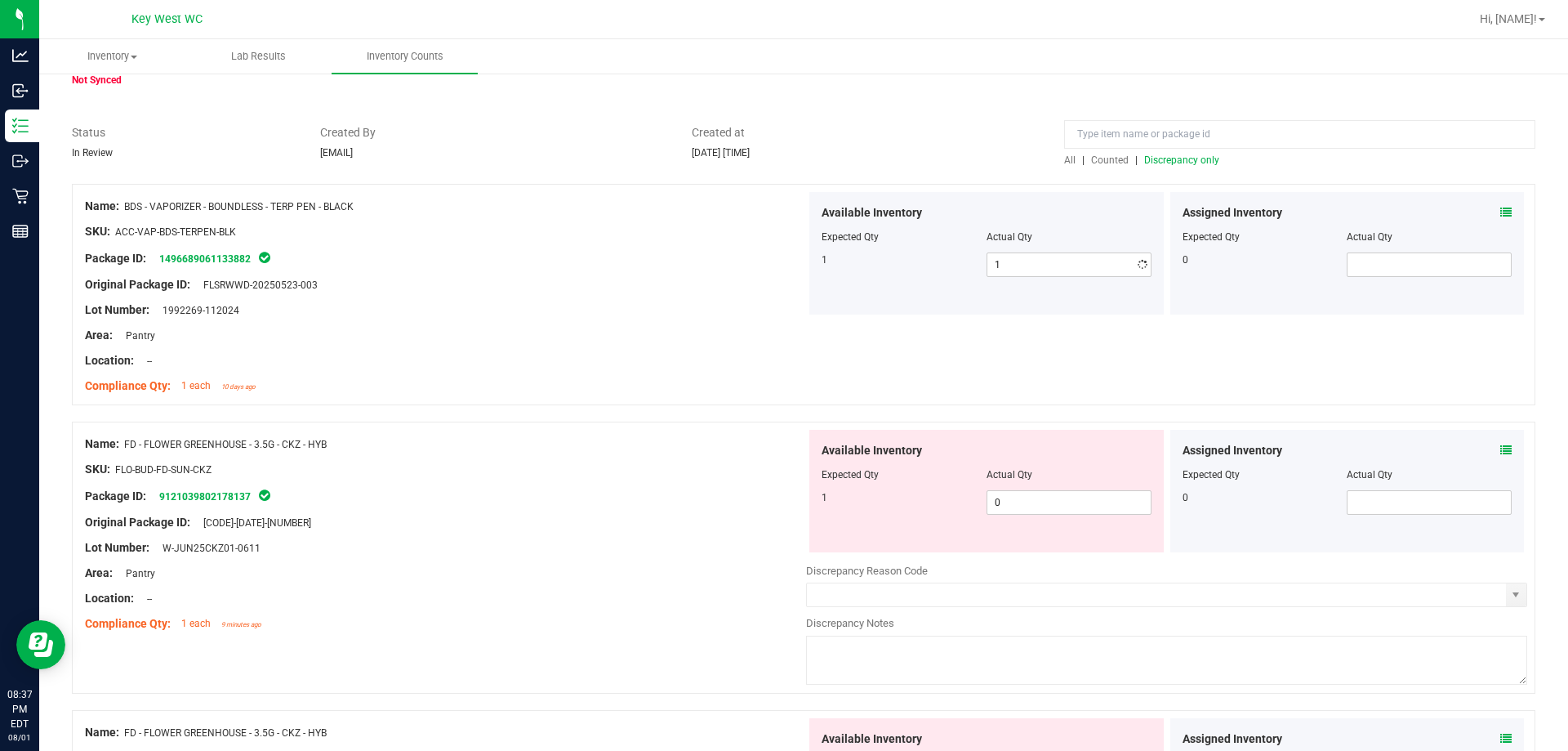 click at bounding box center (445, 373) 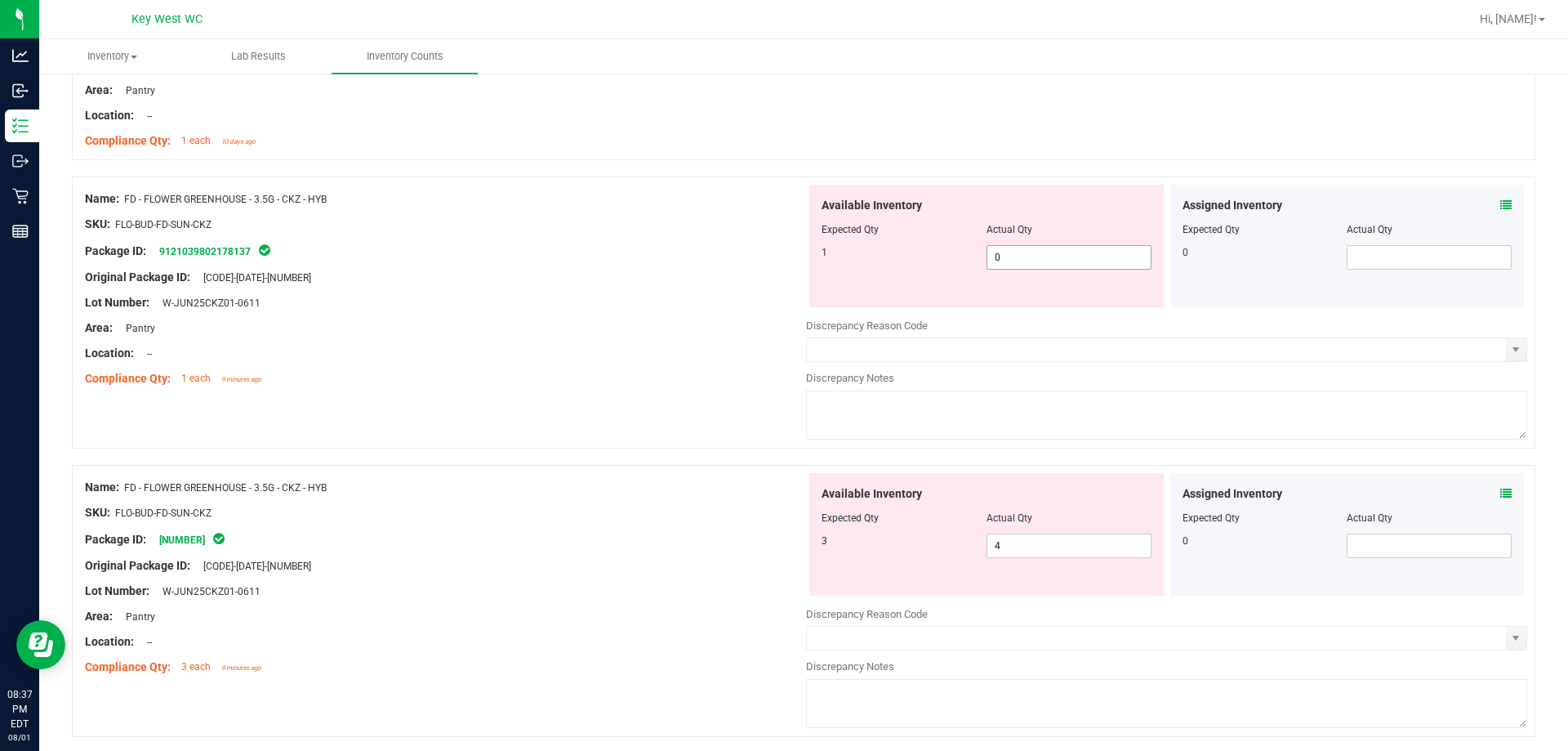 scroll, scrollTop: 409, scrollLeft: 0, axis: vertical 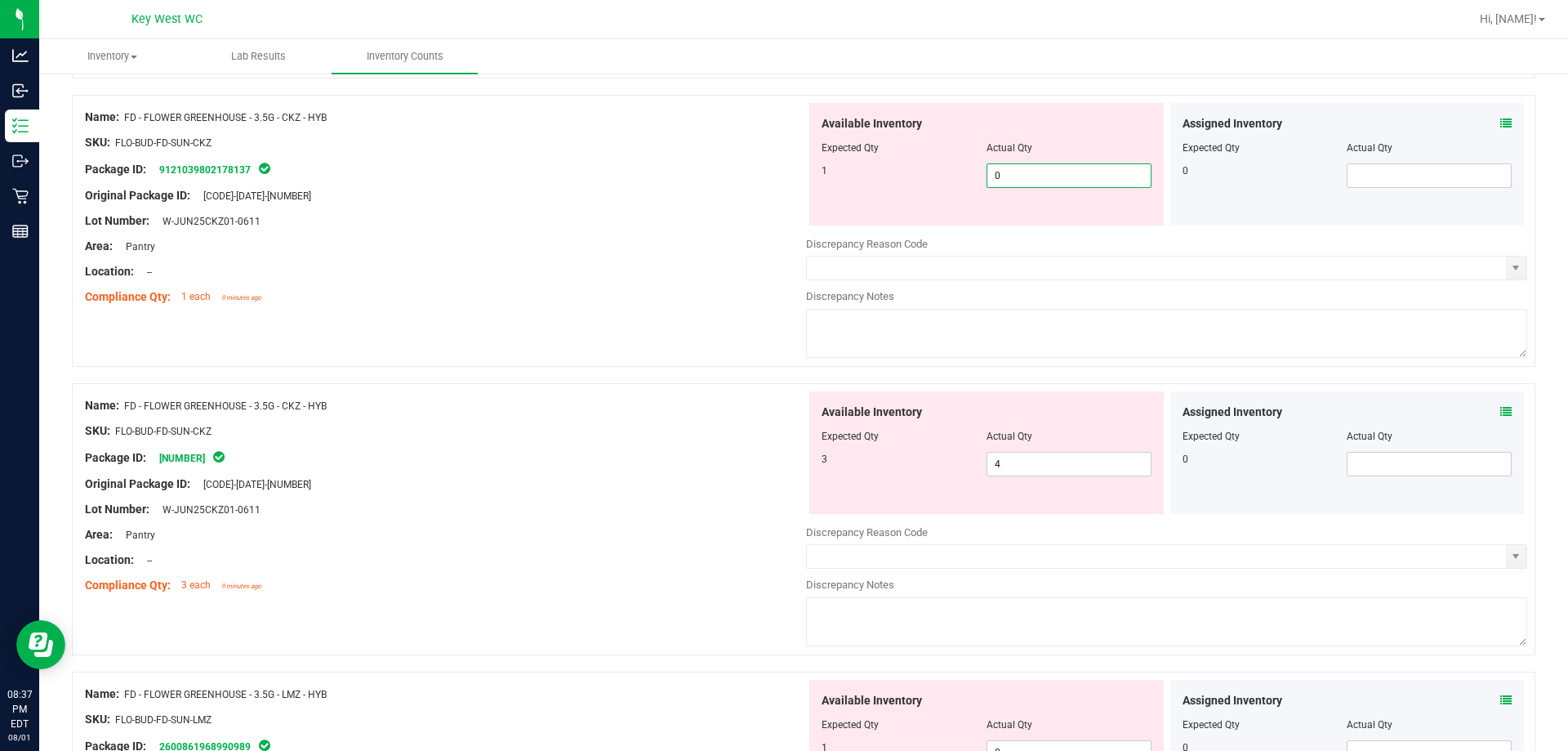 click on "0 0" at bounding box center (1069, 176) 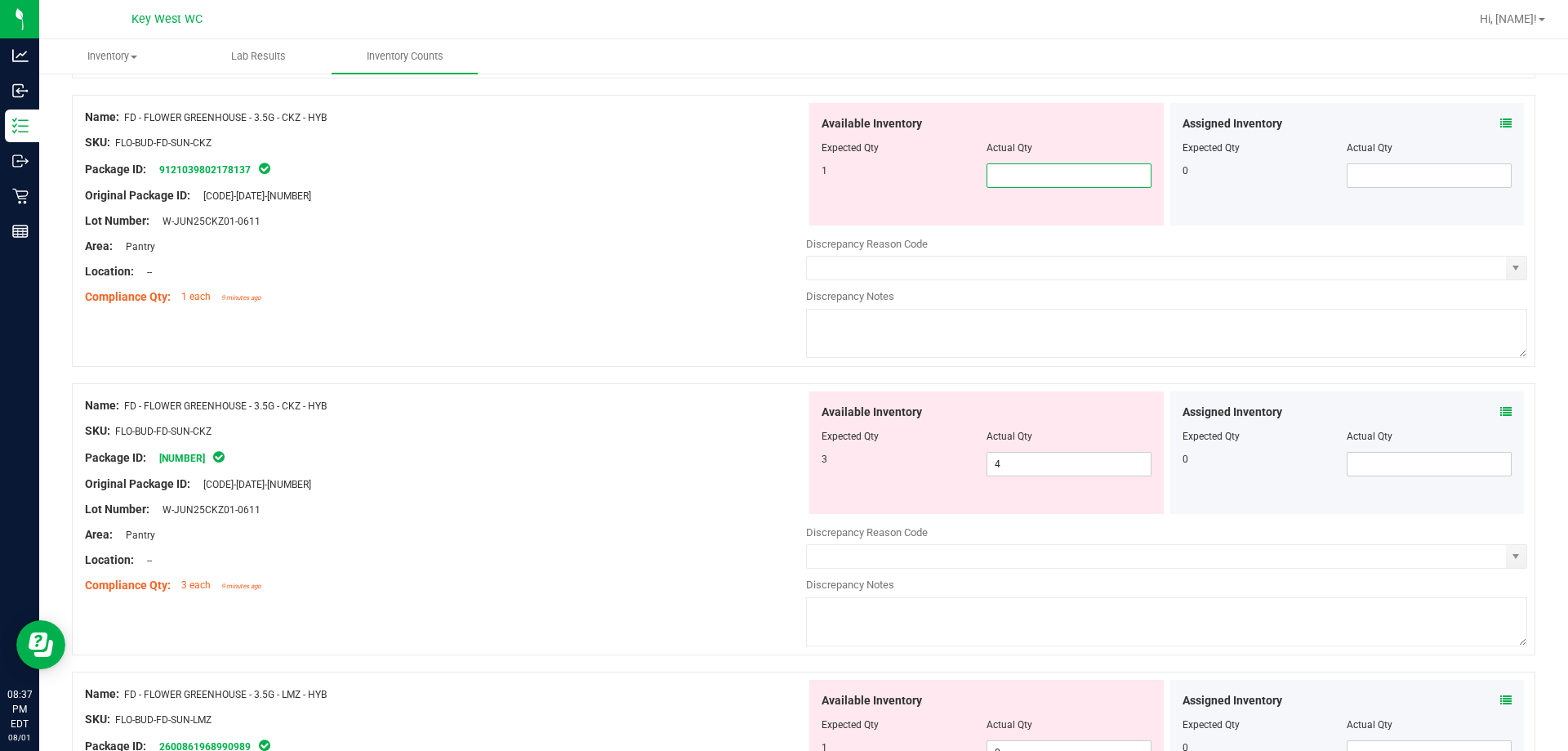type on "1" 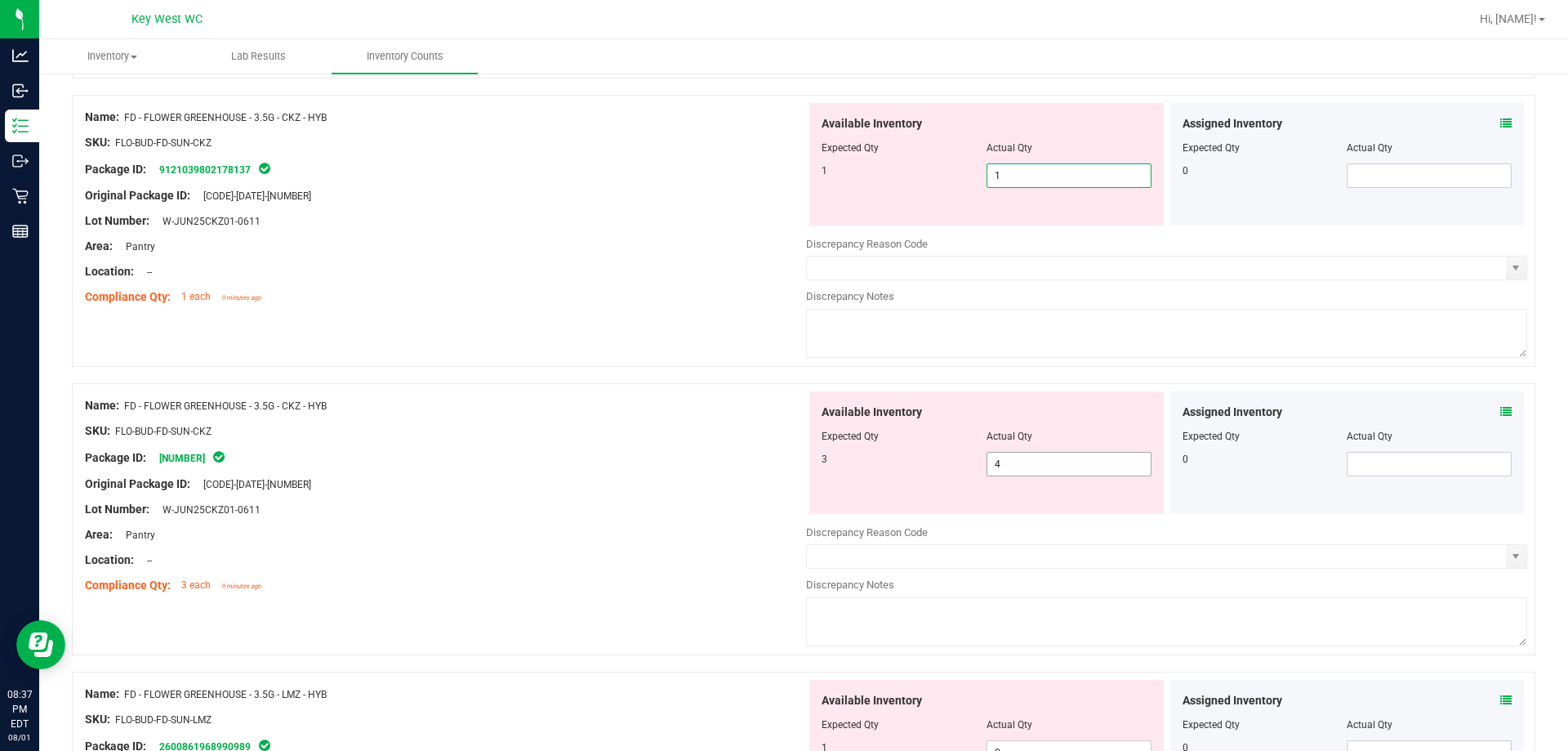 type on "1" 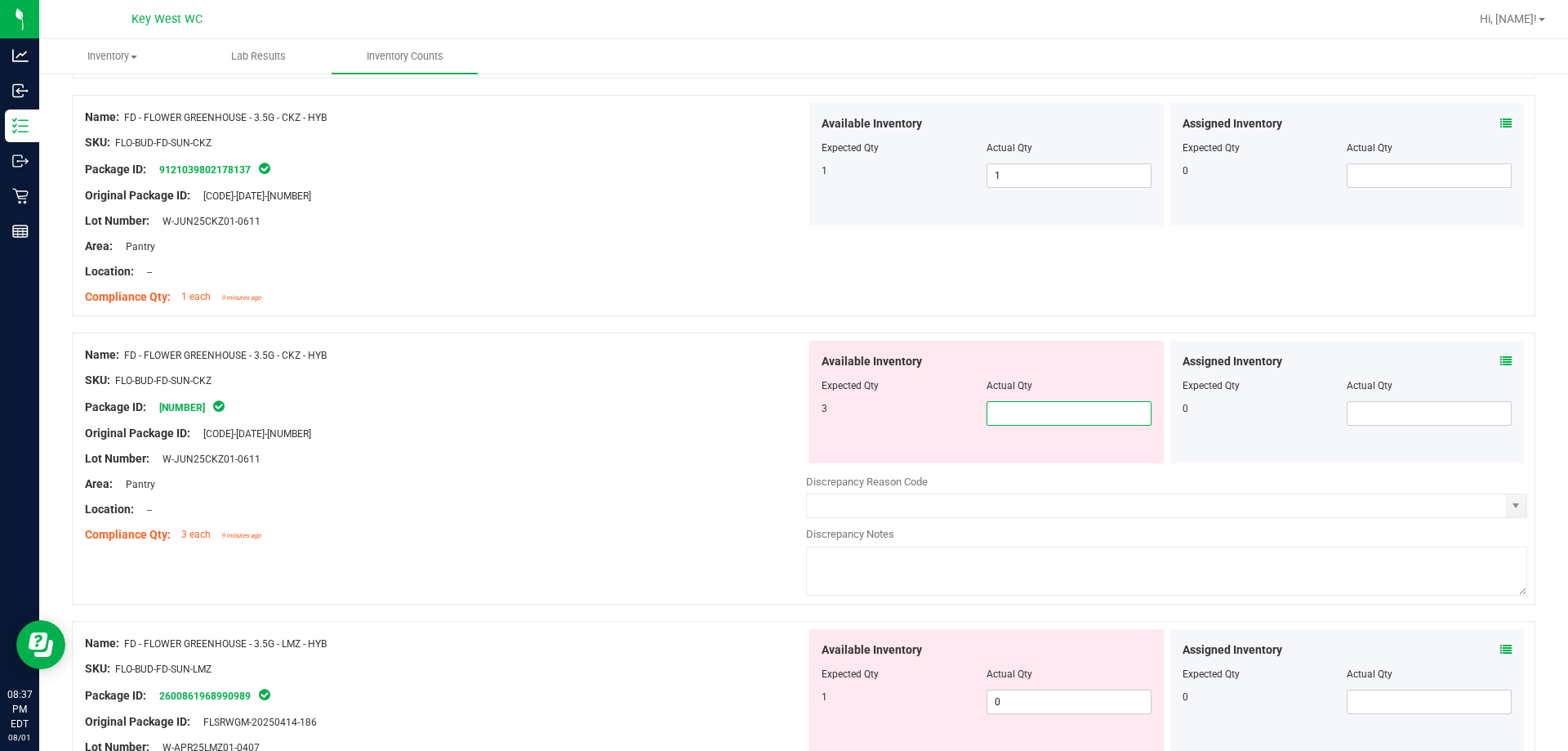 type on "3" 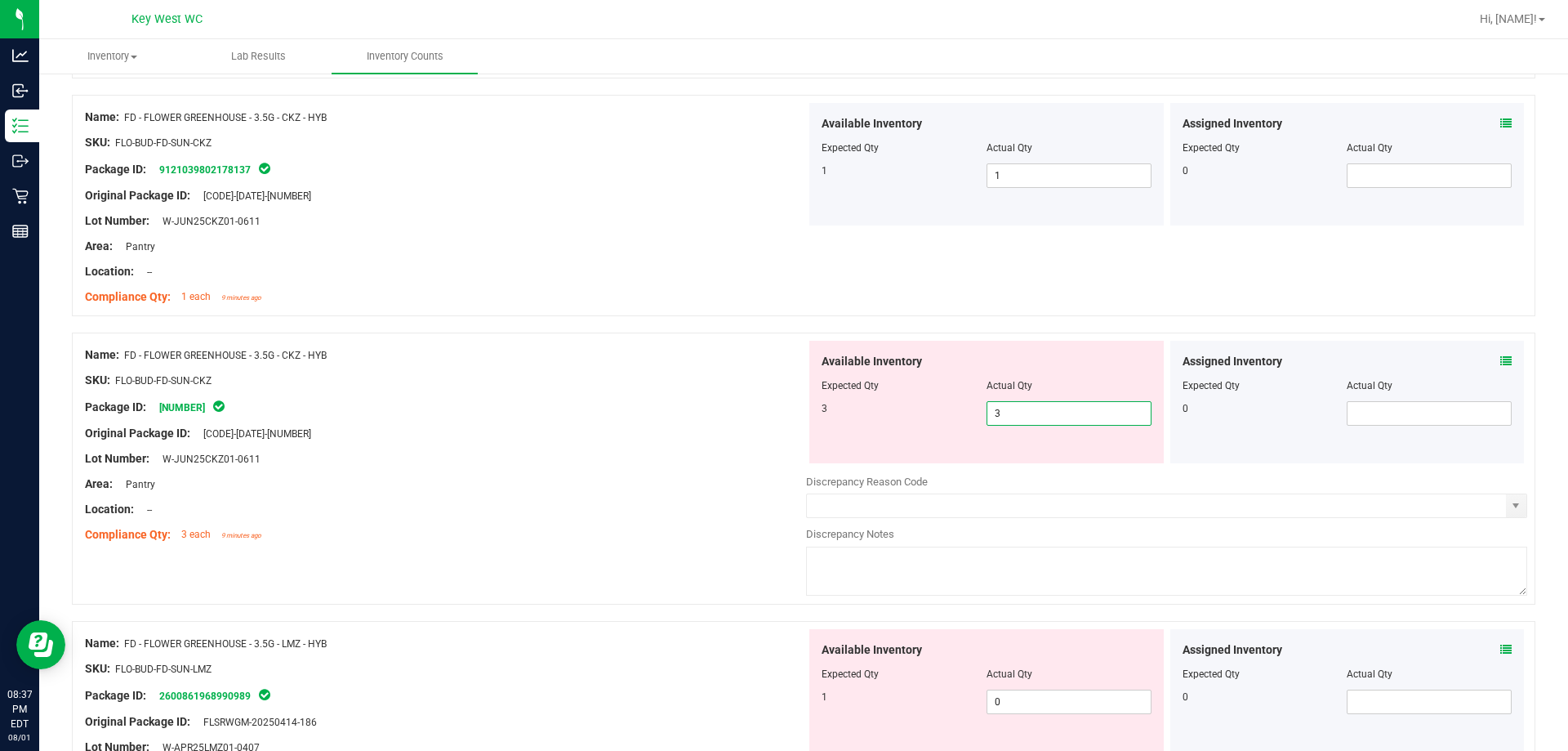 type on "3" 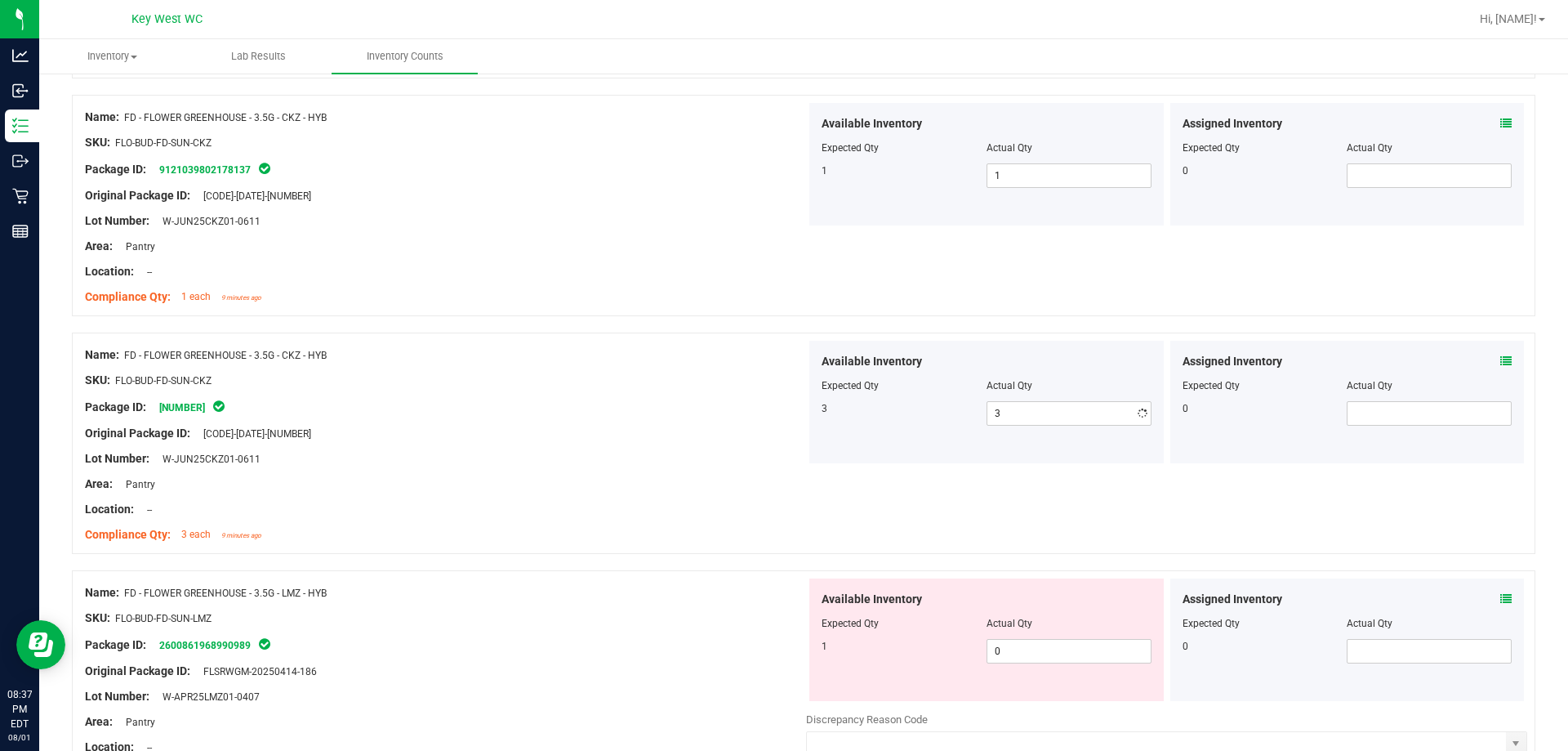 click at bounding box center [445, 472] 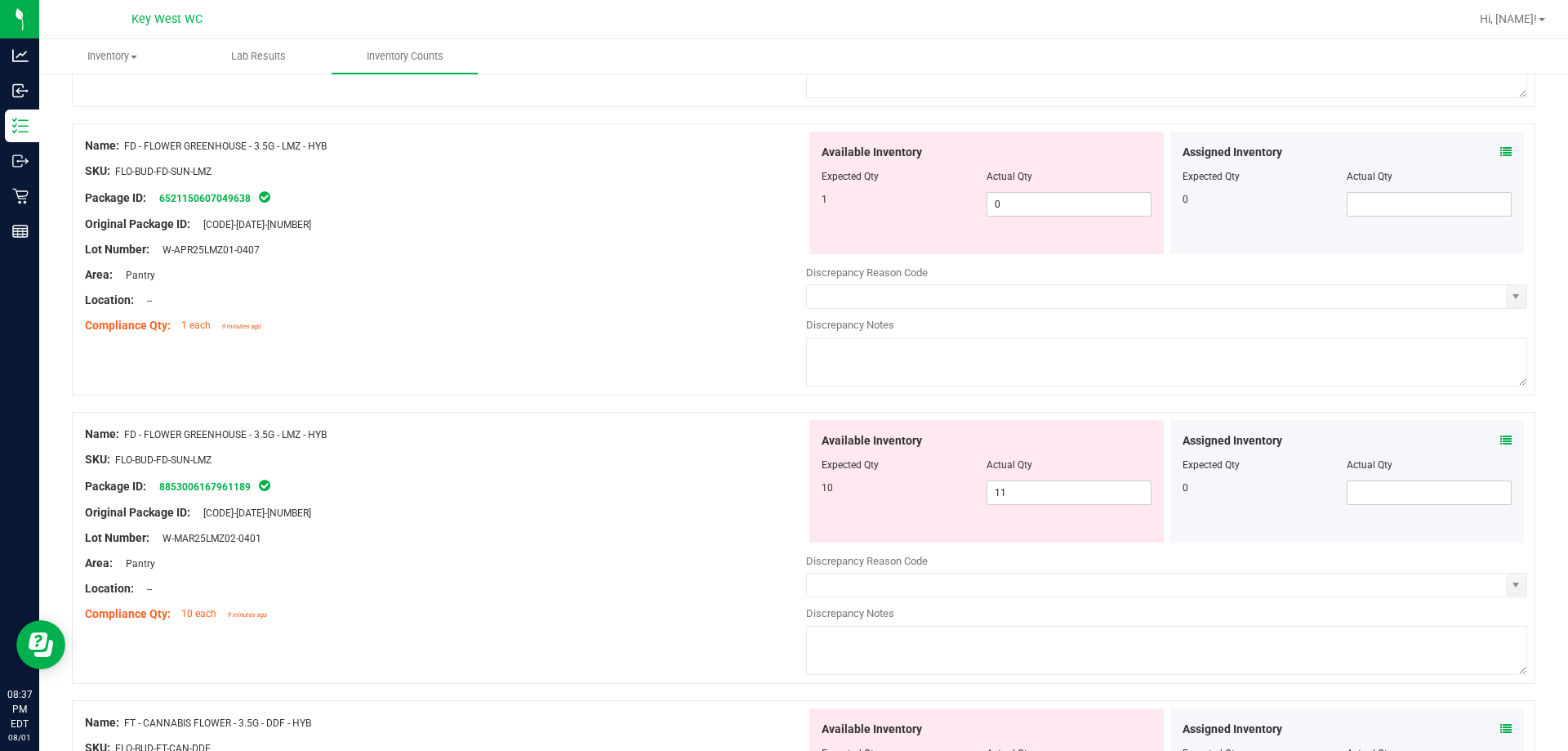 scroll, scrollTop: 1062, scrollLeft: 0, axis: vertical 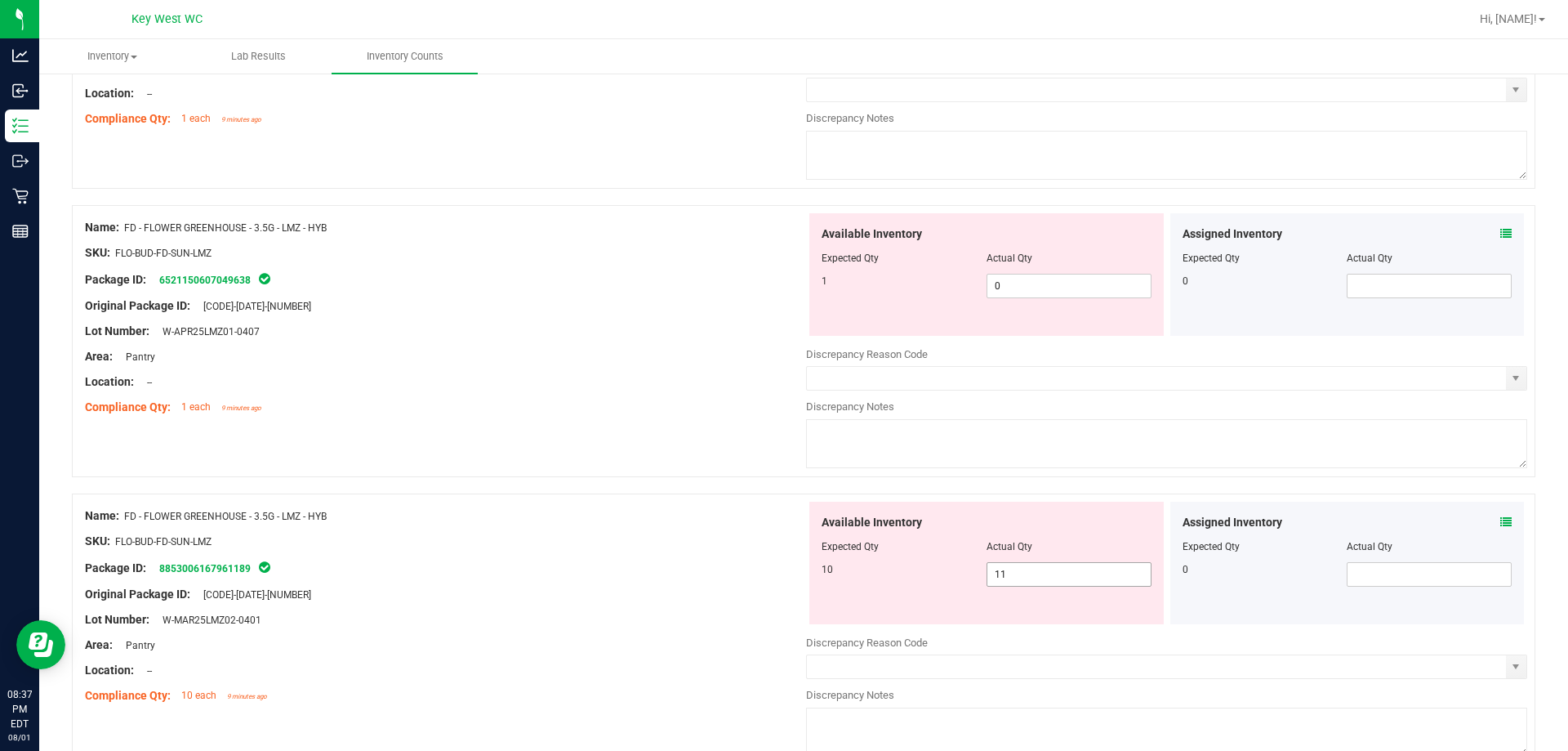 click on "11 11" at bounding box center [1069, 574] 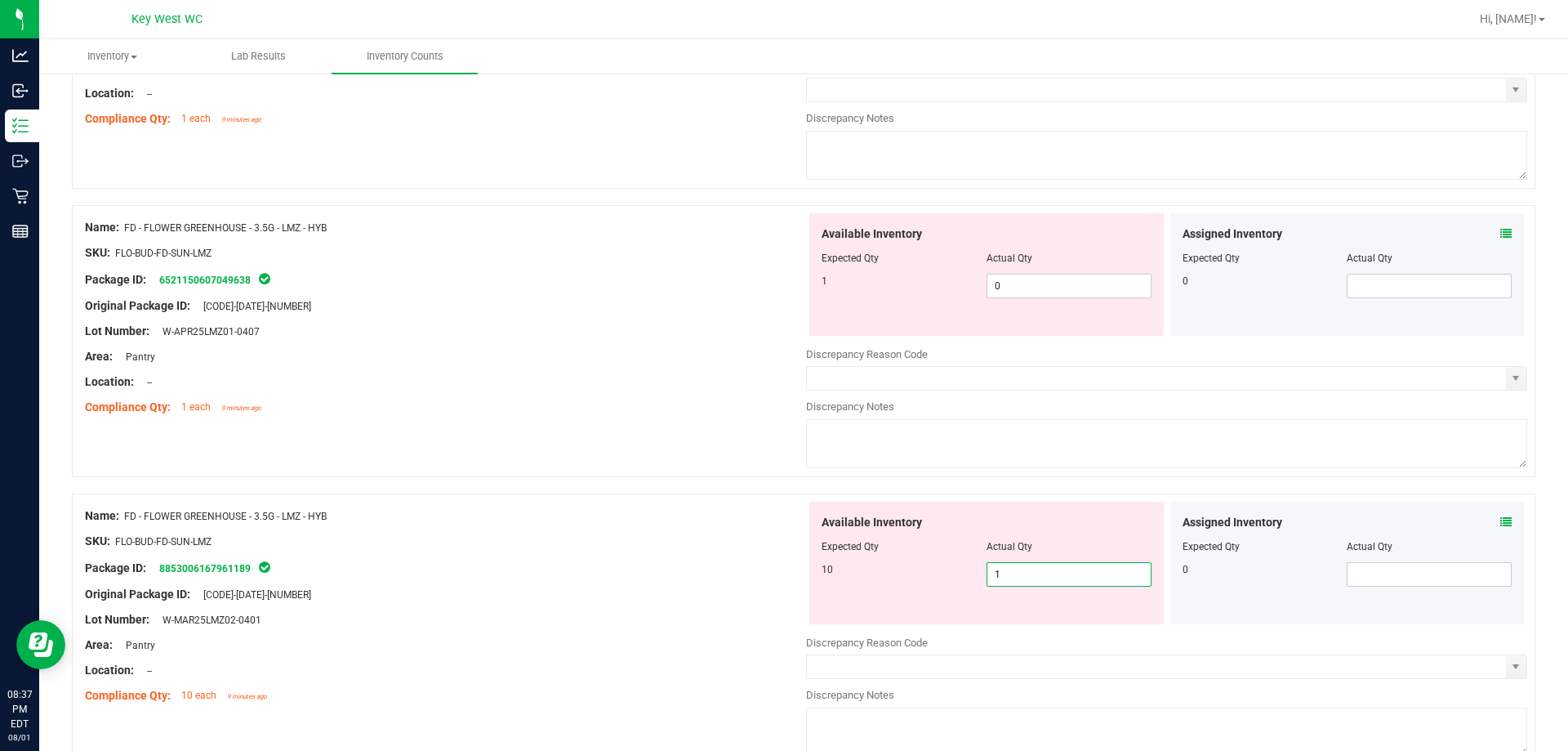 type on "10" 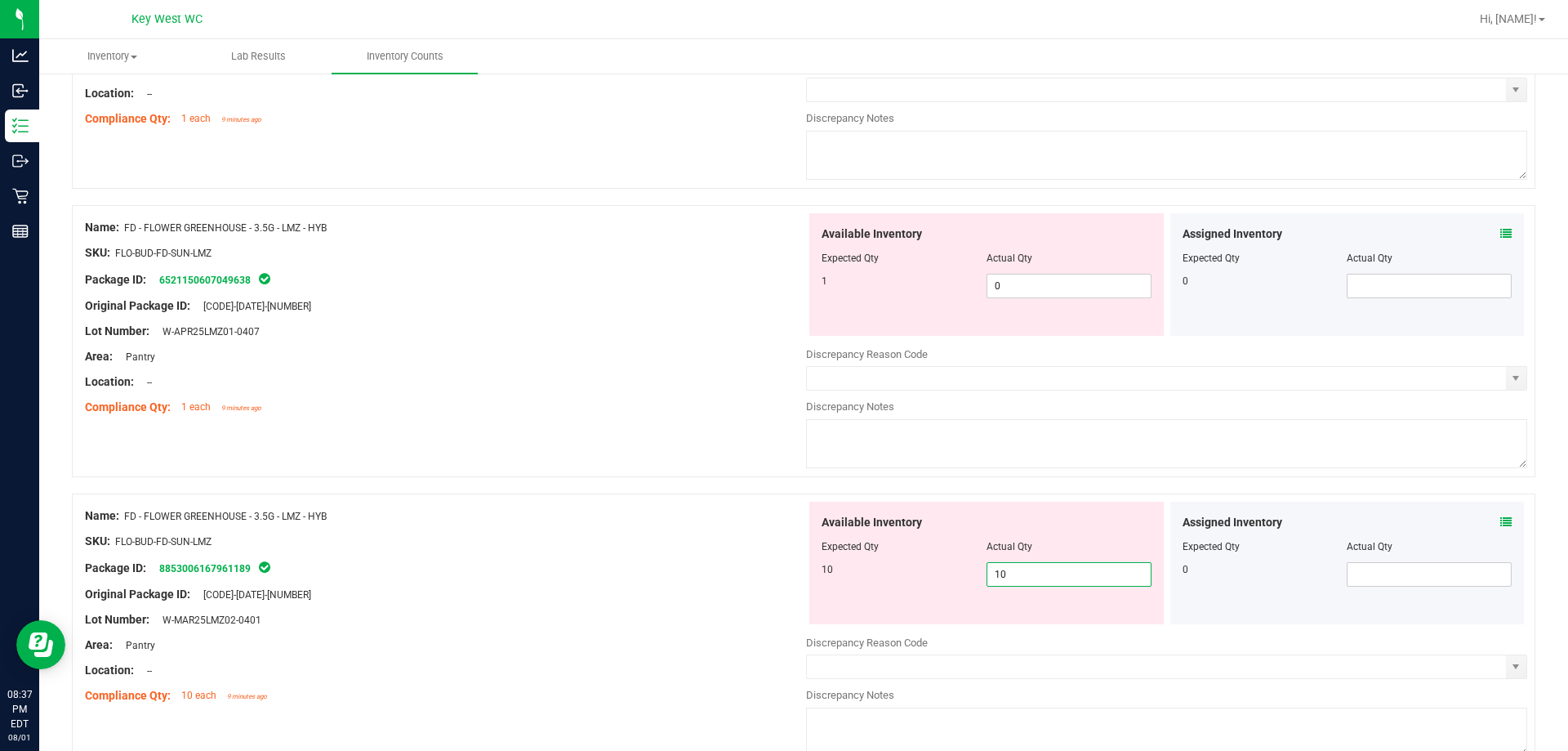 click on "Name:
FD - FLOWER GREENHOUSE - 3.5G - LMZ - HYB
SKU:
FLO-BUD-FD-SUN-LMZ
Package ID:
[NUMBER]
Original Package ID:
[CODE]-[DATE]-[NUMBER]
Lot Number:
[CODE]-[NUMBER]
0 0" at bounding box center [804, 341] 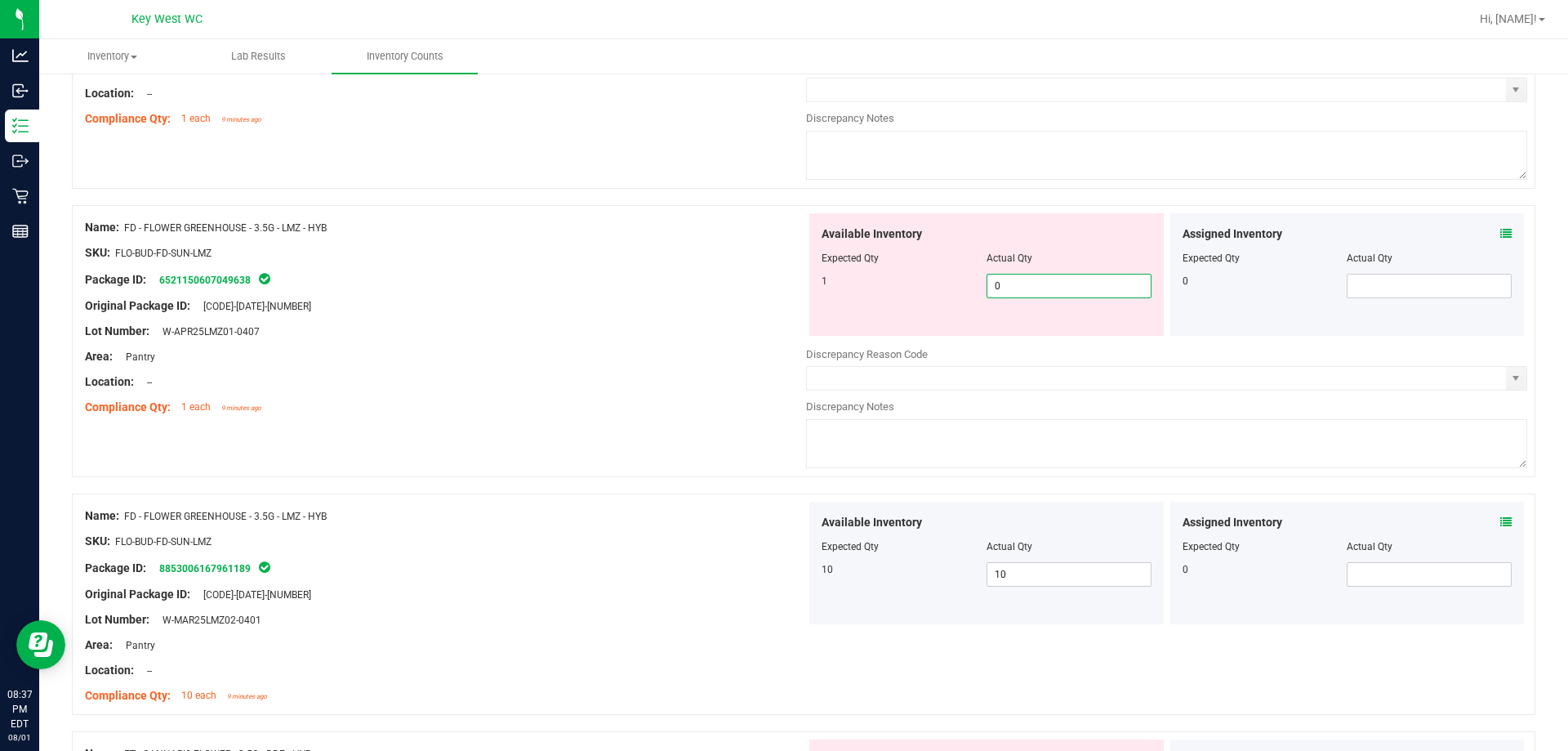 click on "0 0" at bounding box center [1069, 286] 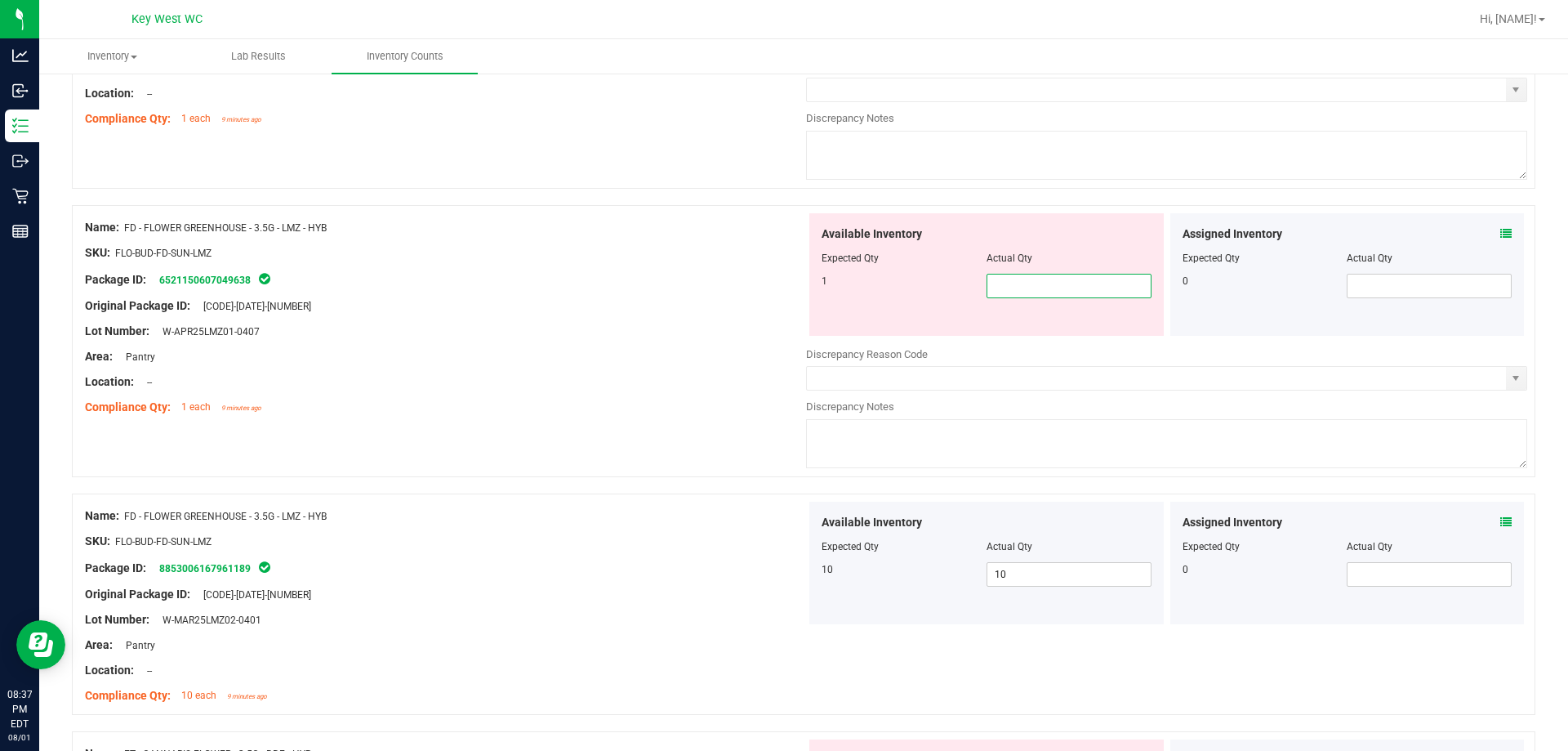 type on "1" 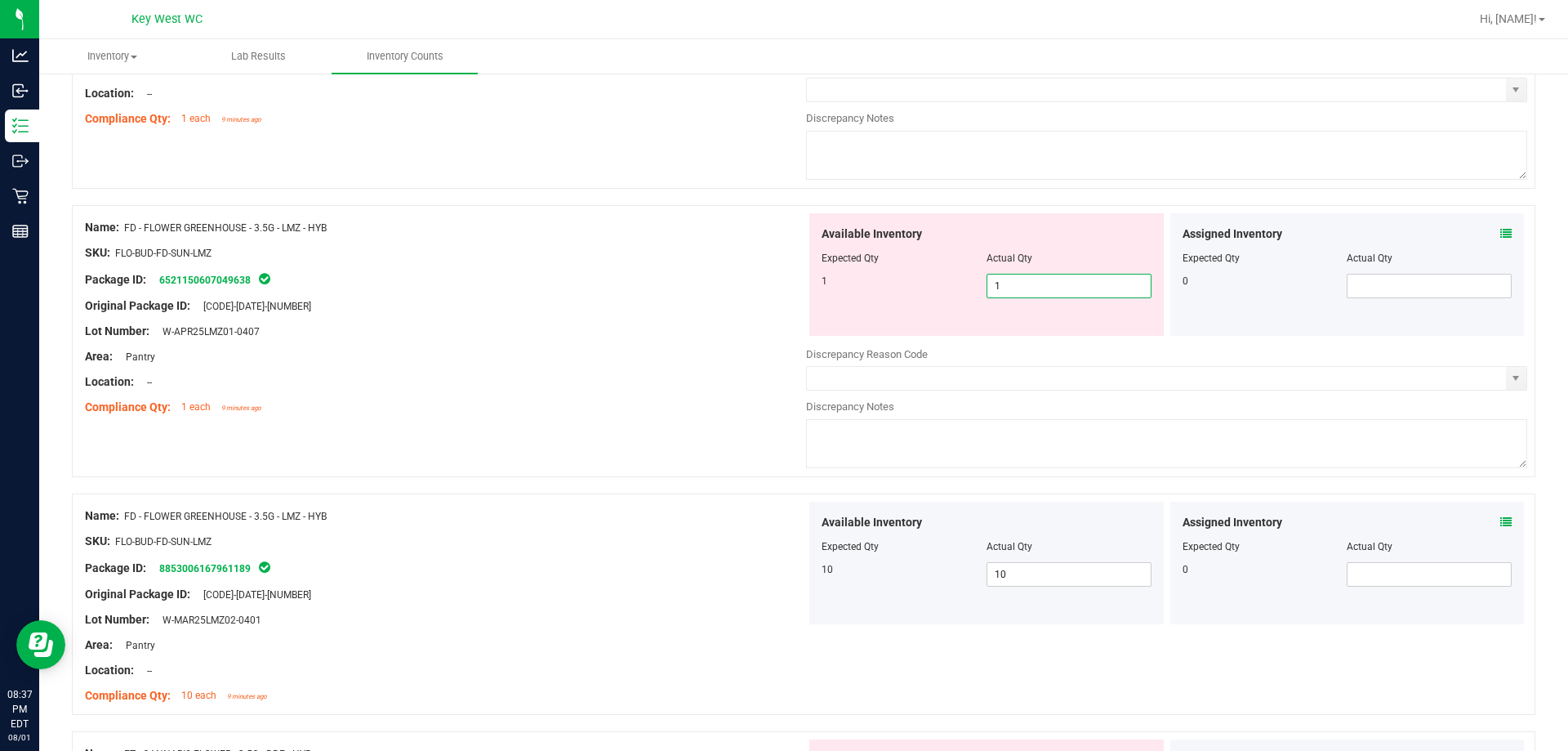 type on "1" 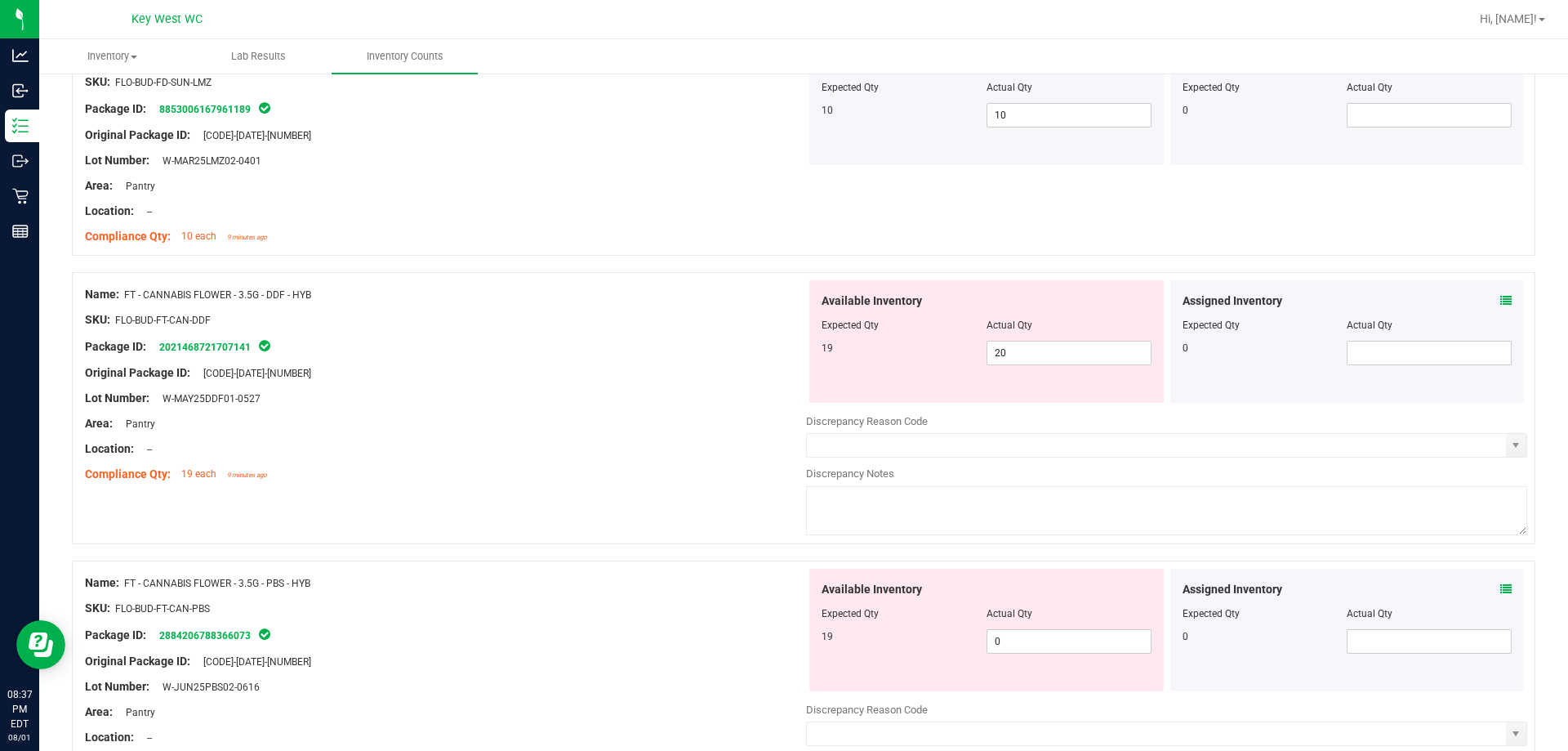 scroll, scrollTop: 1553, scrollLeft: 0, axis: vertical 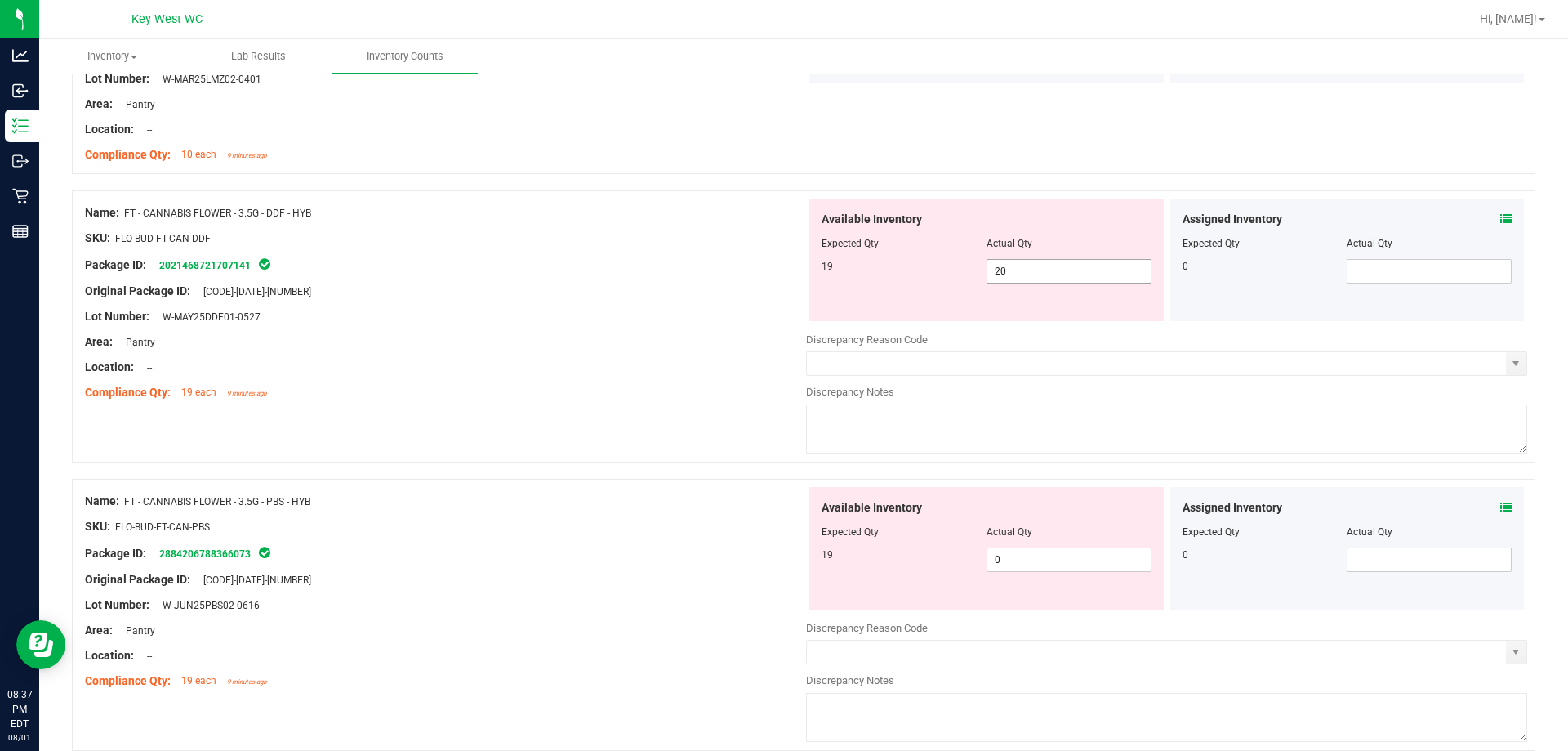 click on "20 20" at bounding box center [1069, 271] 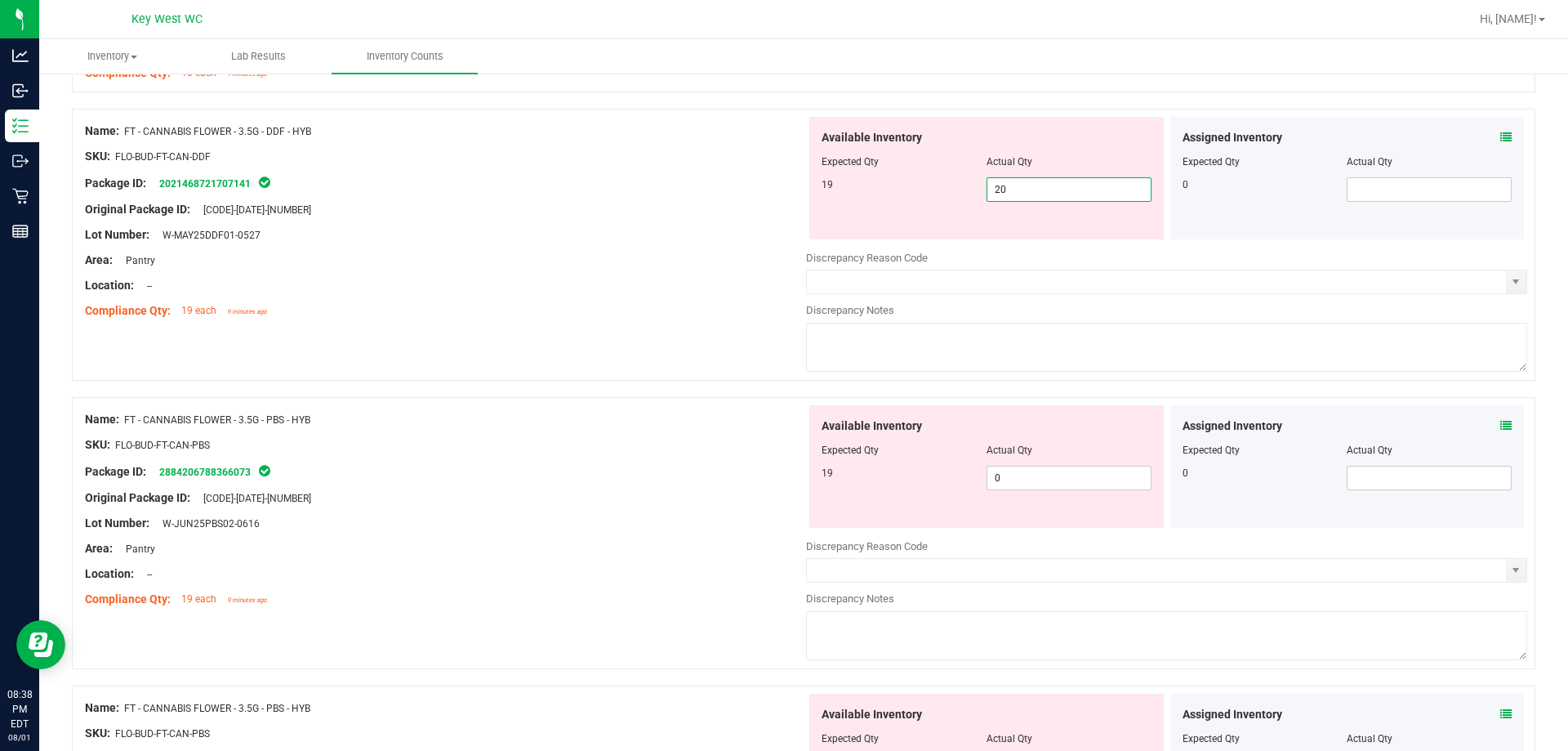 scroll, scrollTop: 1553, scrollLeft: 0, axis: vertical 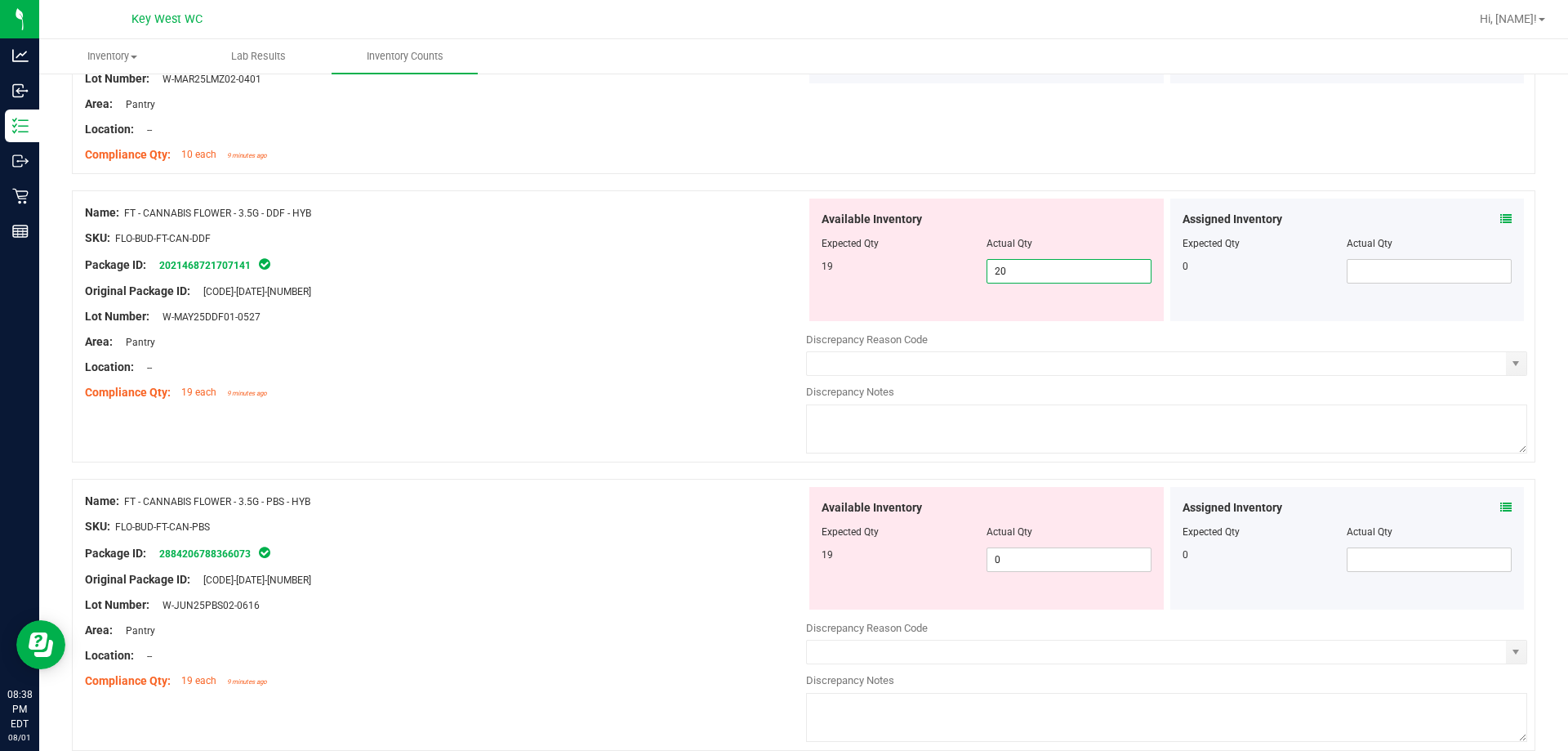 click on "20" at bounding box center (1069, 271) 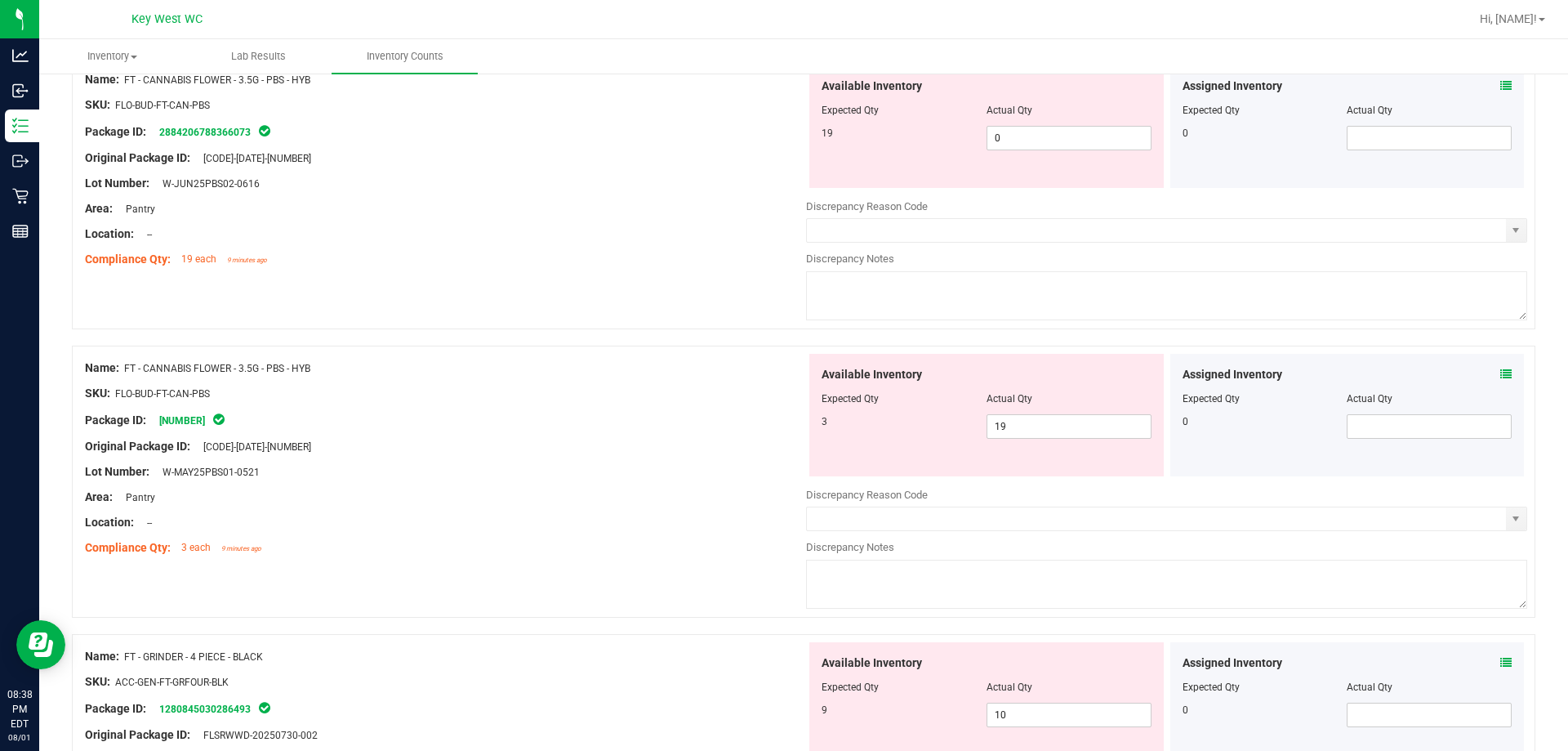 scroll, scrollTop: 1880, scrollLeft: 0, axis: vertical 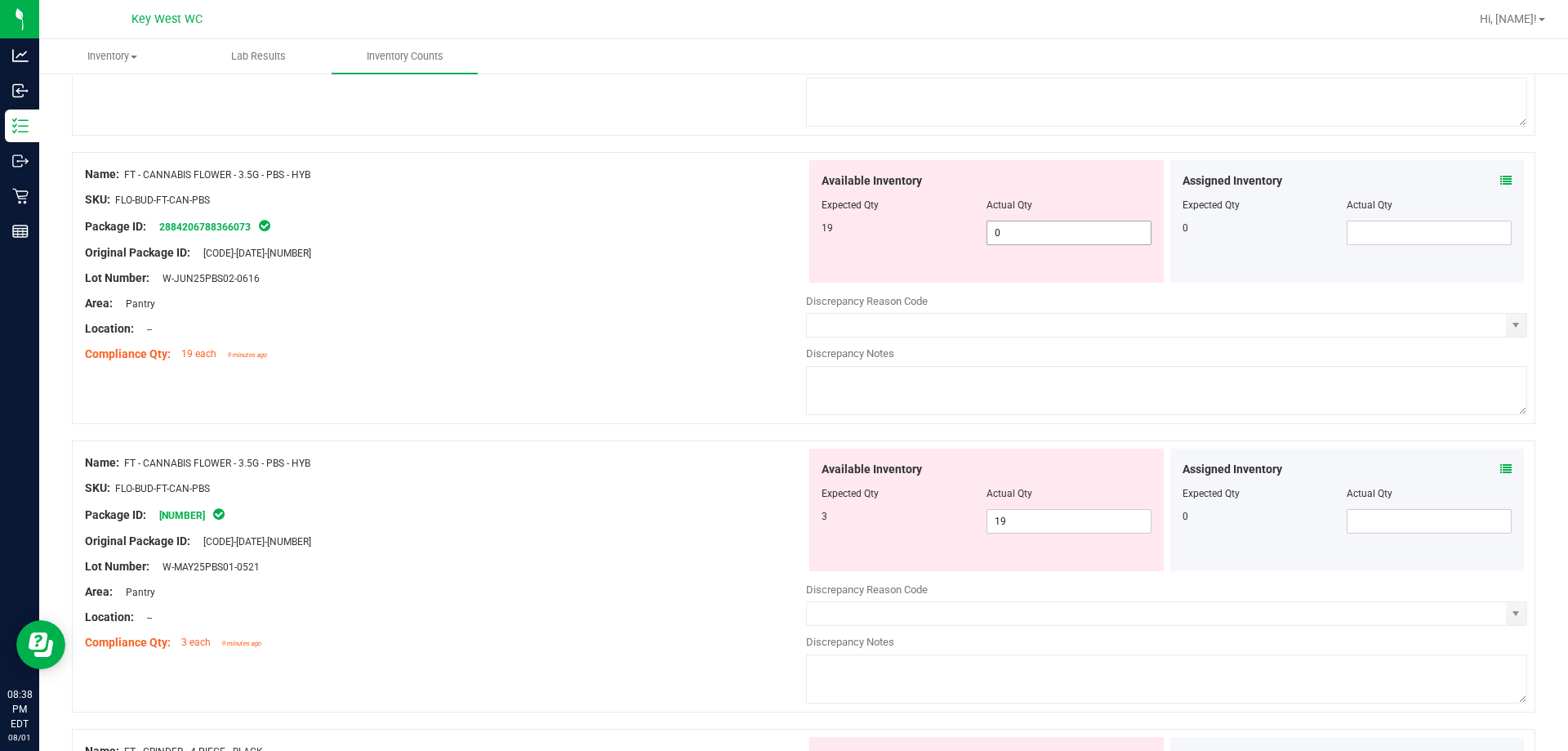 click on "0 0" at bounding box center (1069, 233) 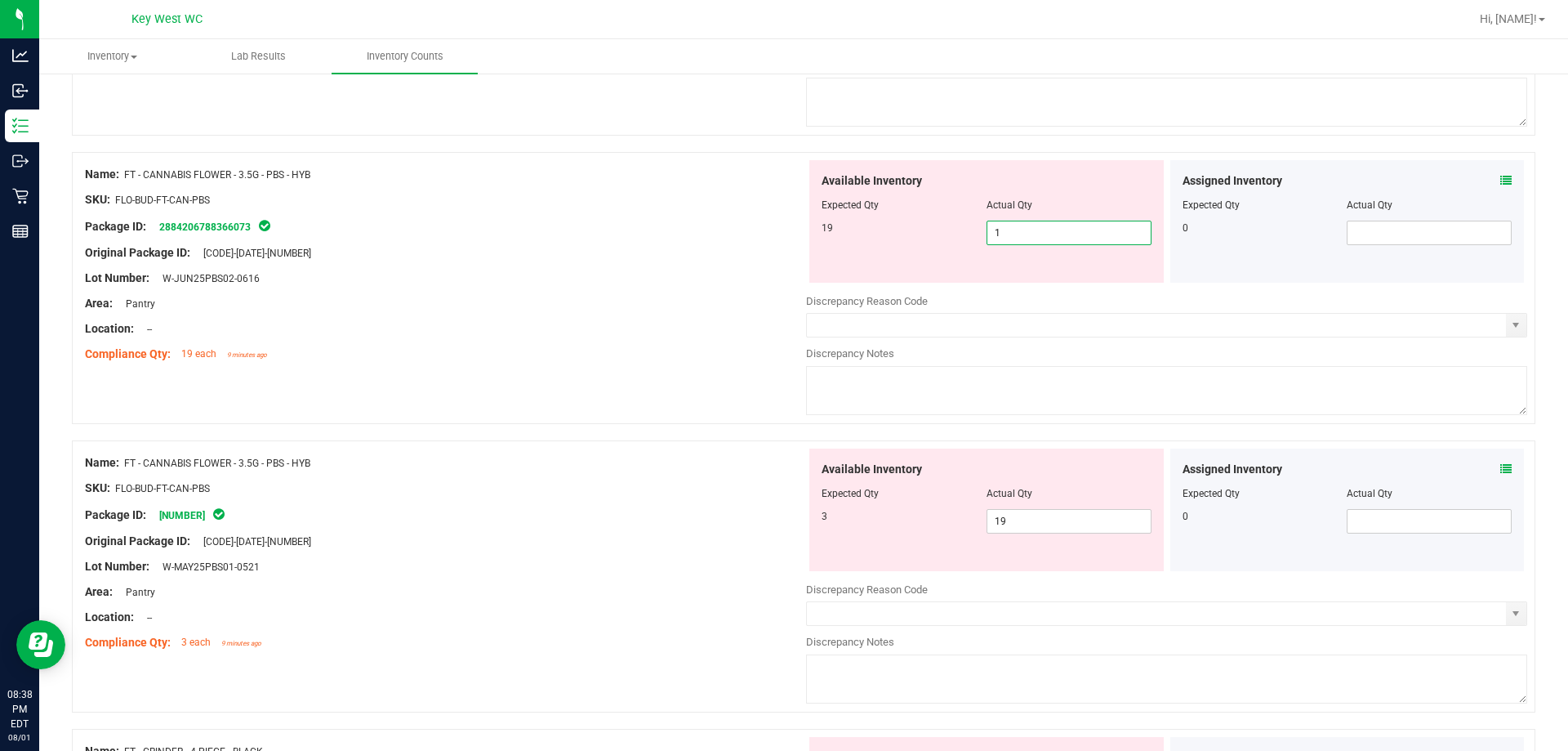 type on "19" 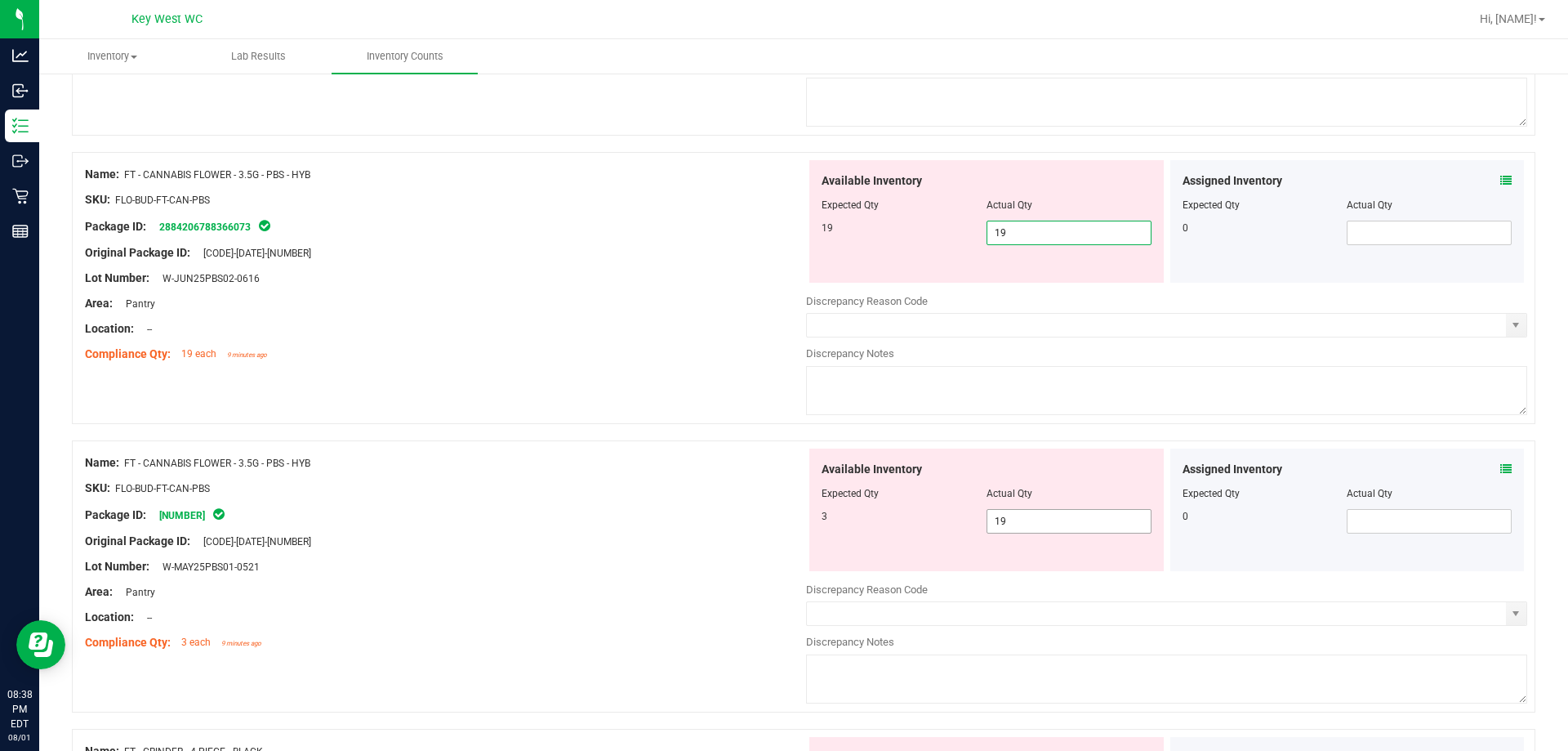 type on "19" 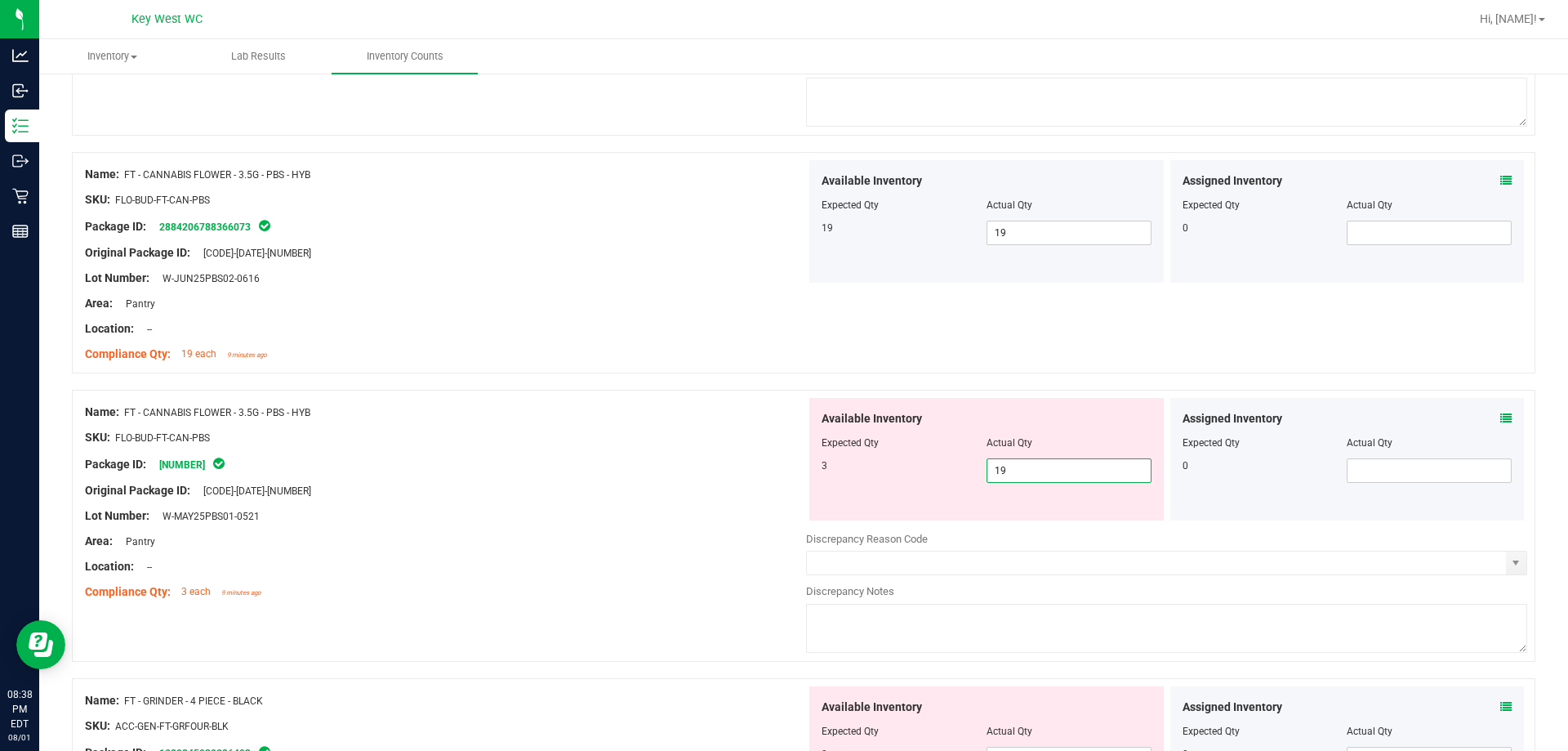 type on "1" 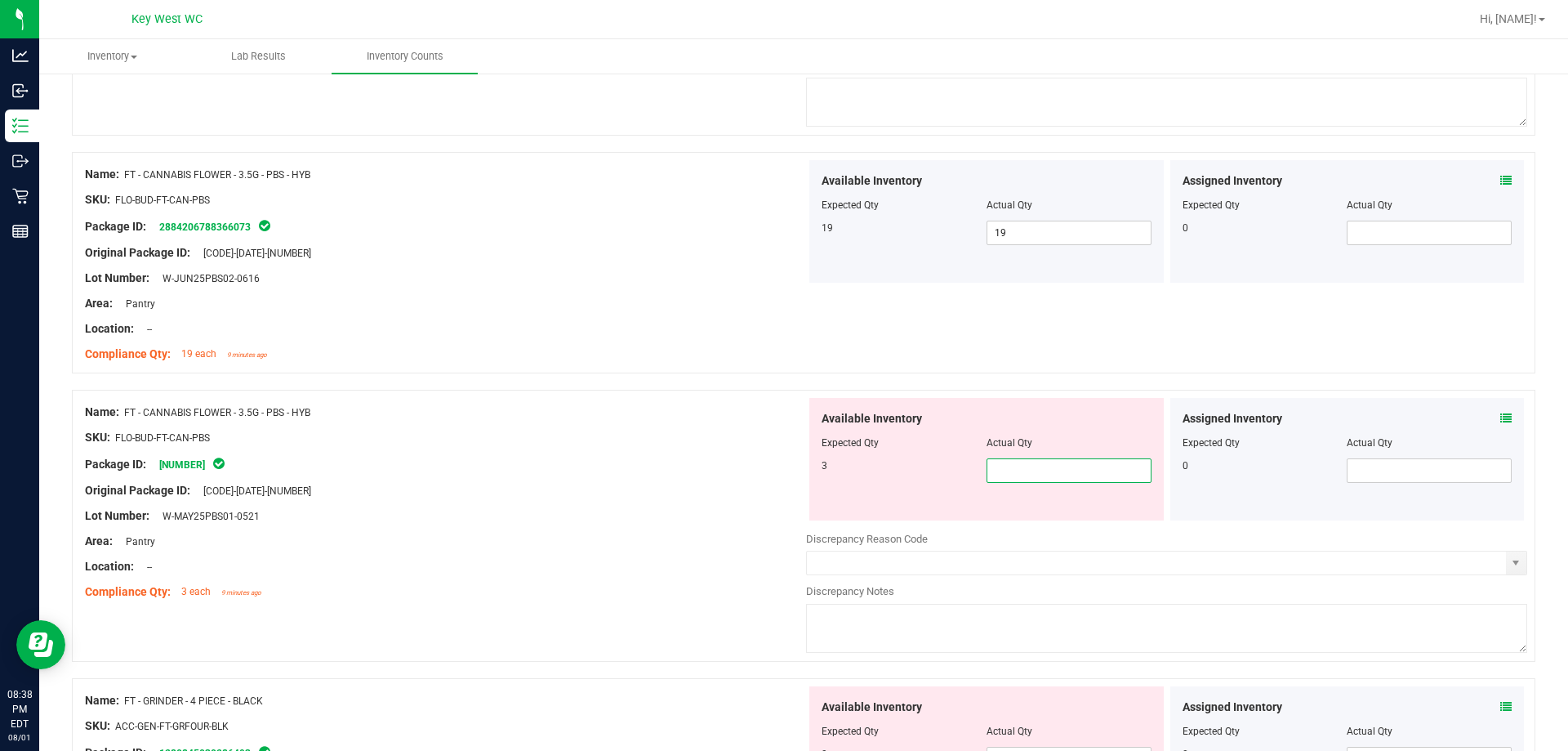 type on "0" 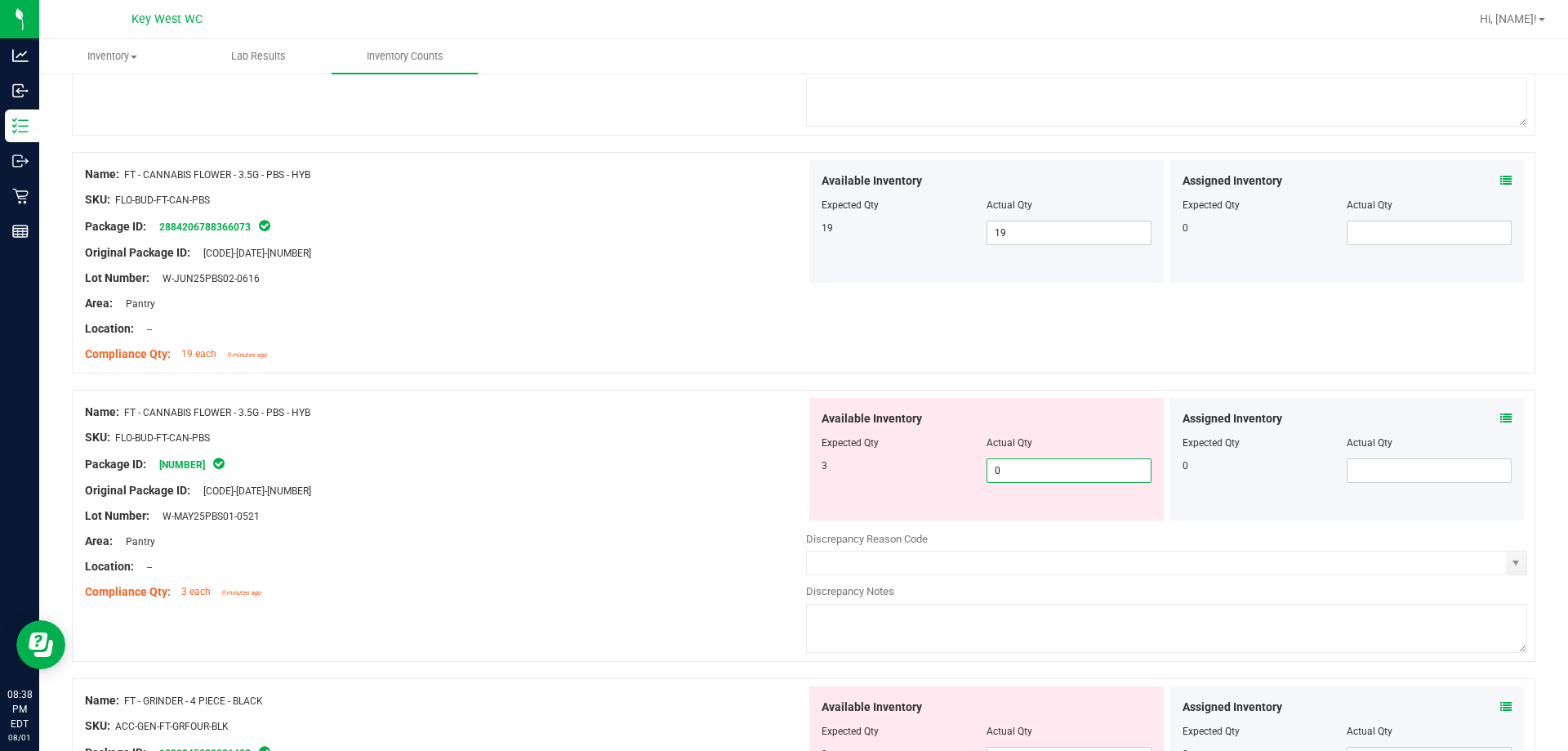 type on "0" 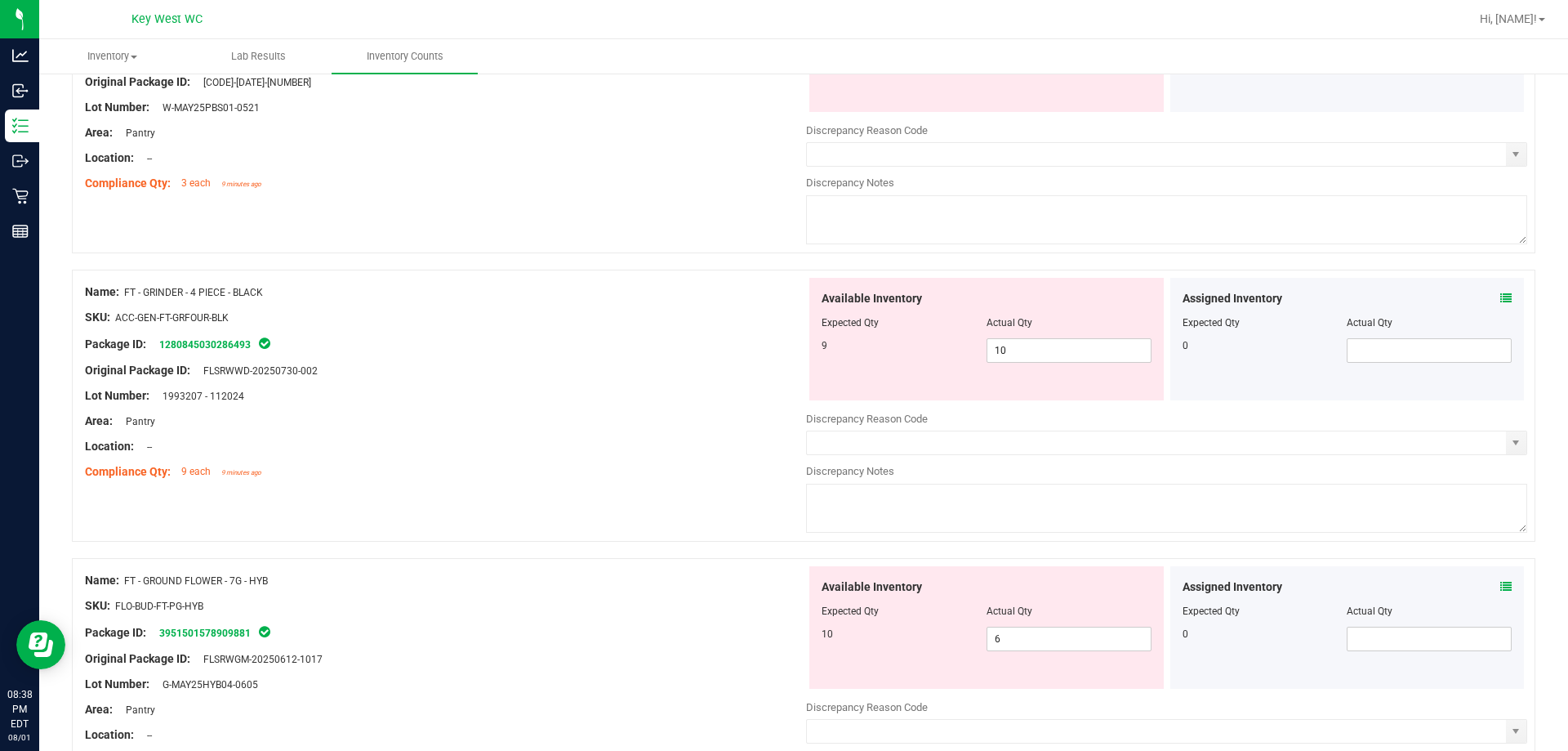 scroll, scrollTop: 2370, scrollLeft: 0, axis: vertical 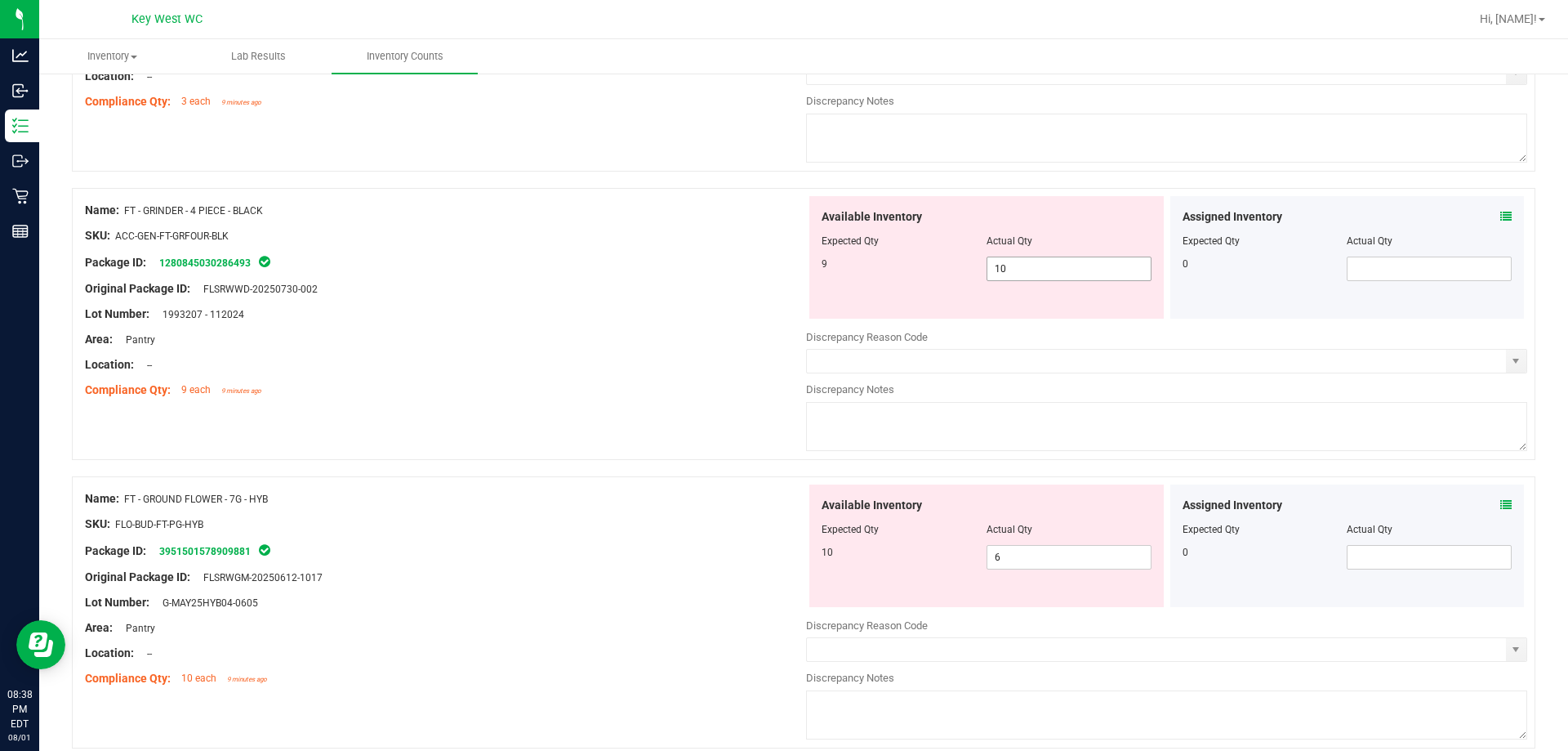 click on "10 10" at bounding box center [1069, 269] 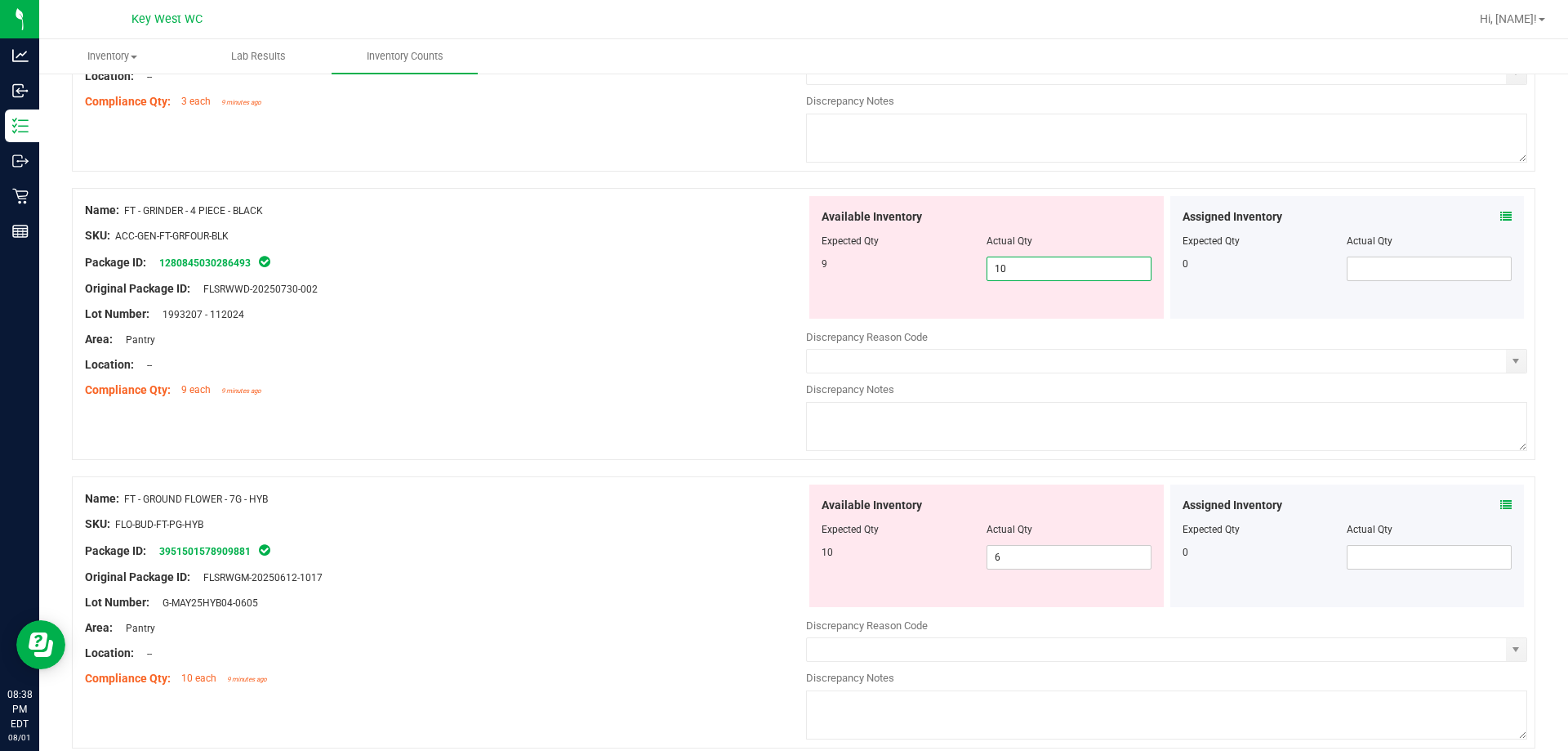 type on "1" 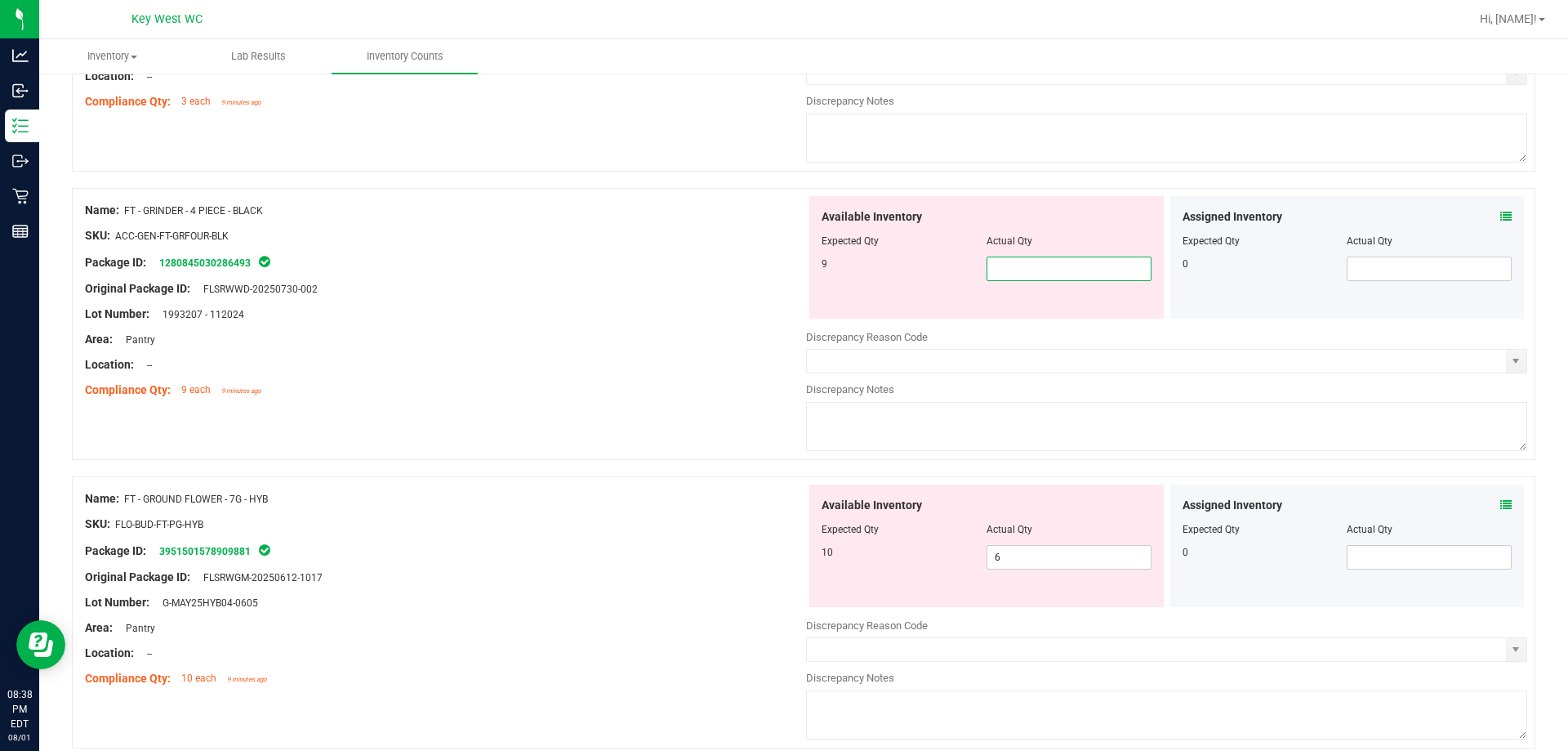 type on "9" 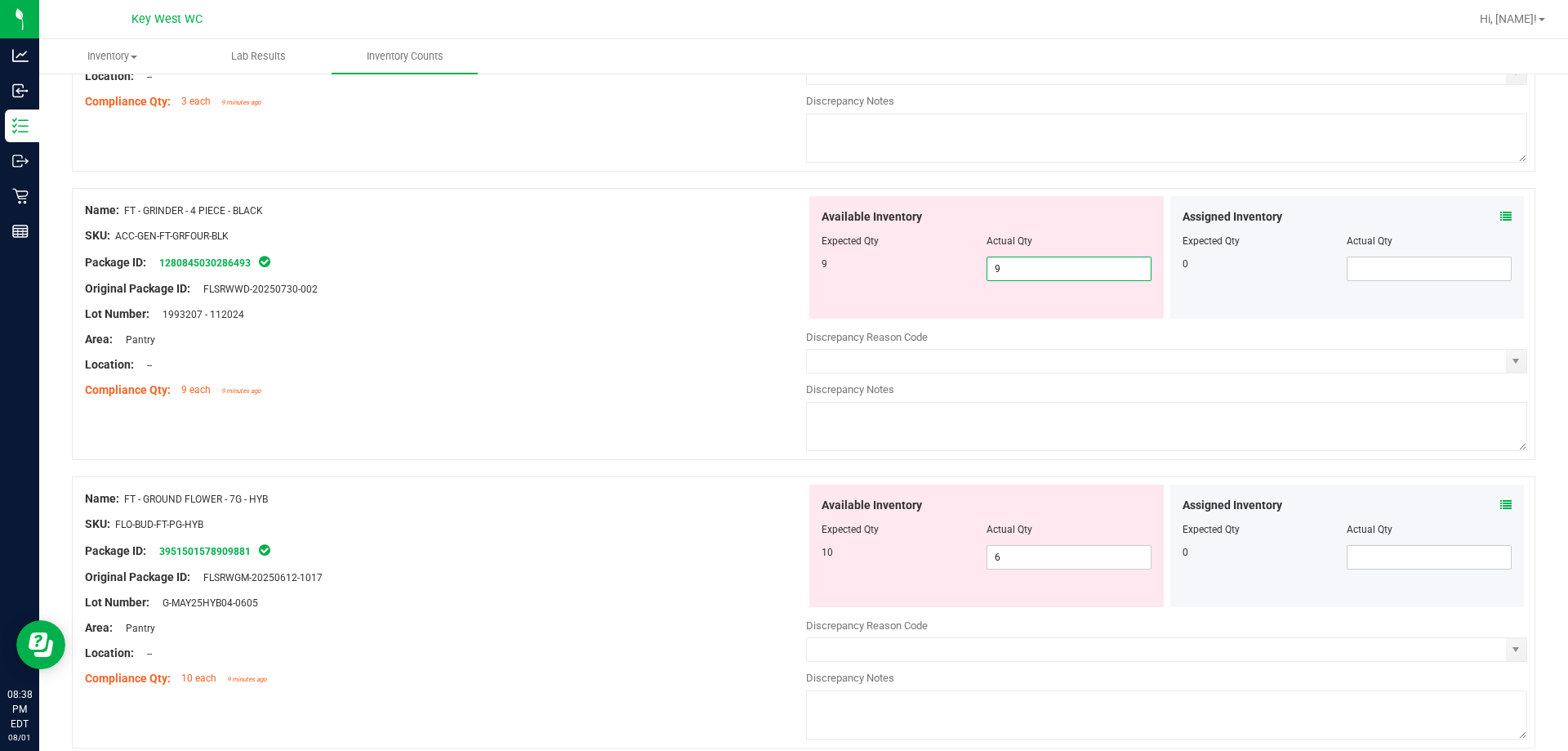 type on "9" 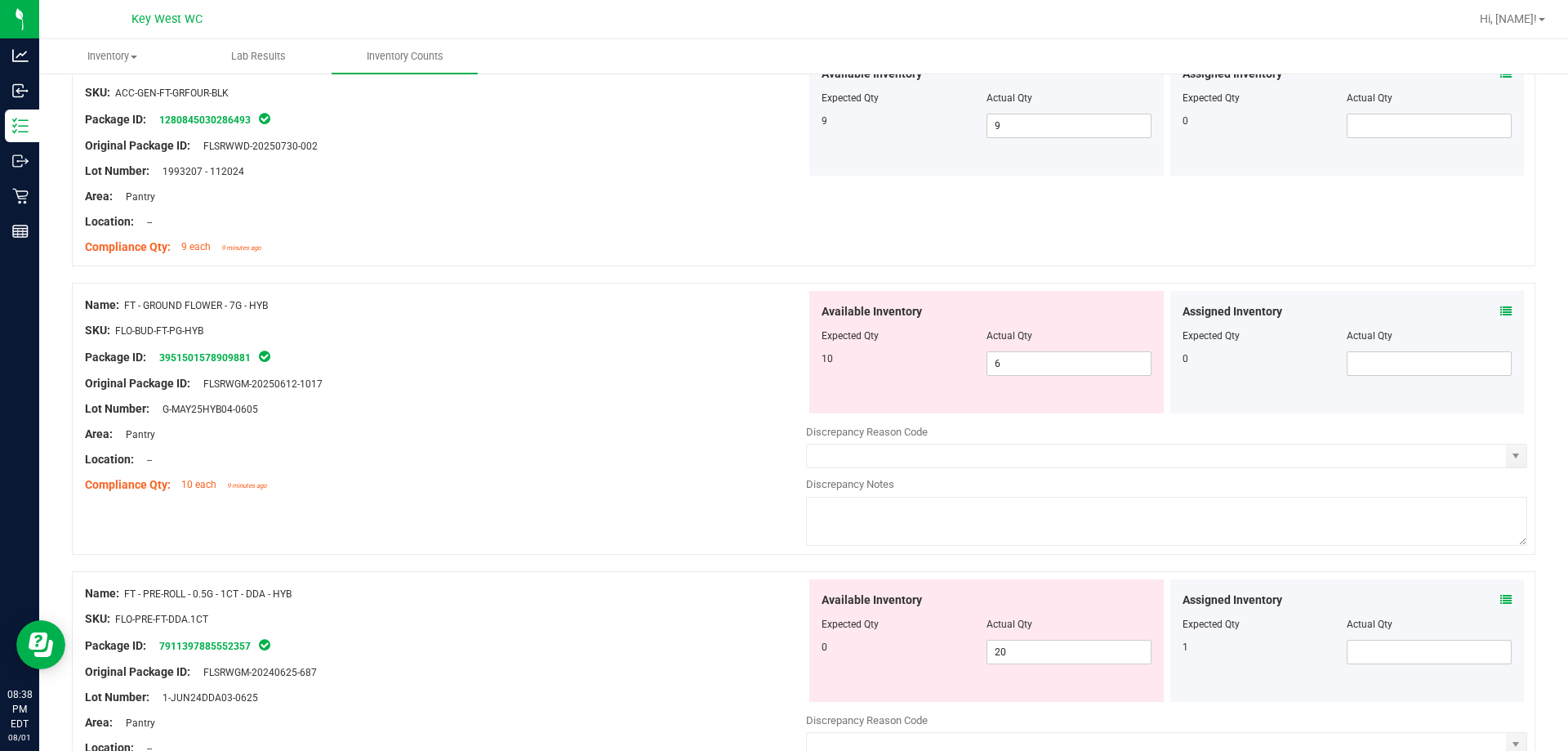 scroll, scrollTop: 2615, scrollLeft: 0, axis: vertical 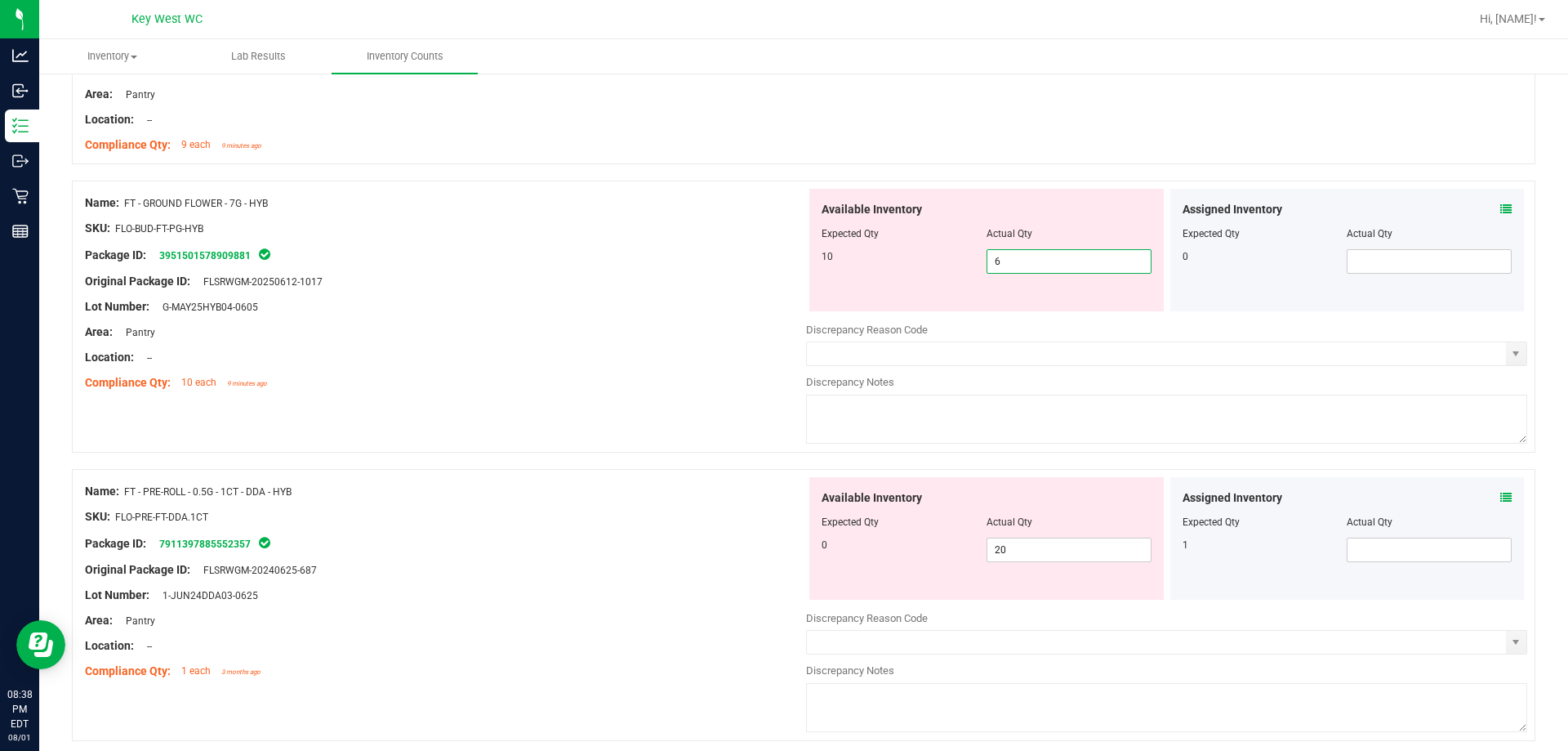 click on "6 6" at bounding box center (1069, 262) 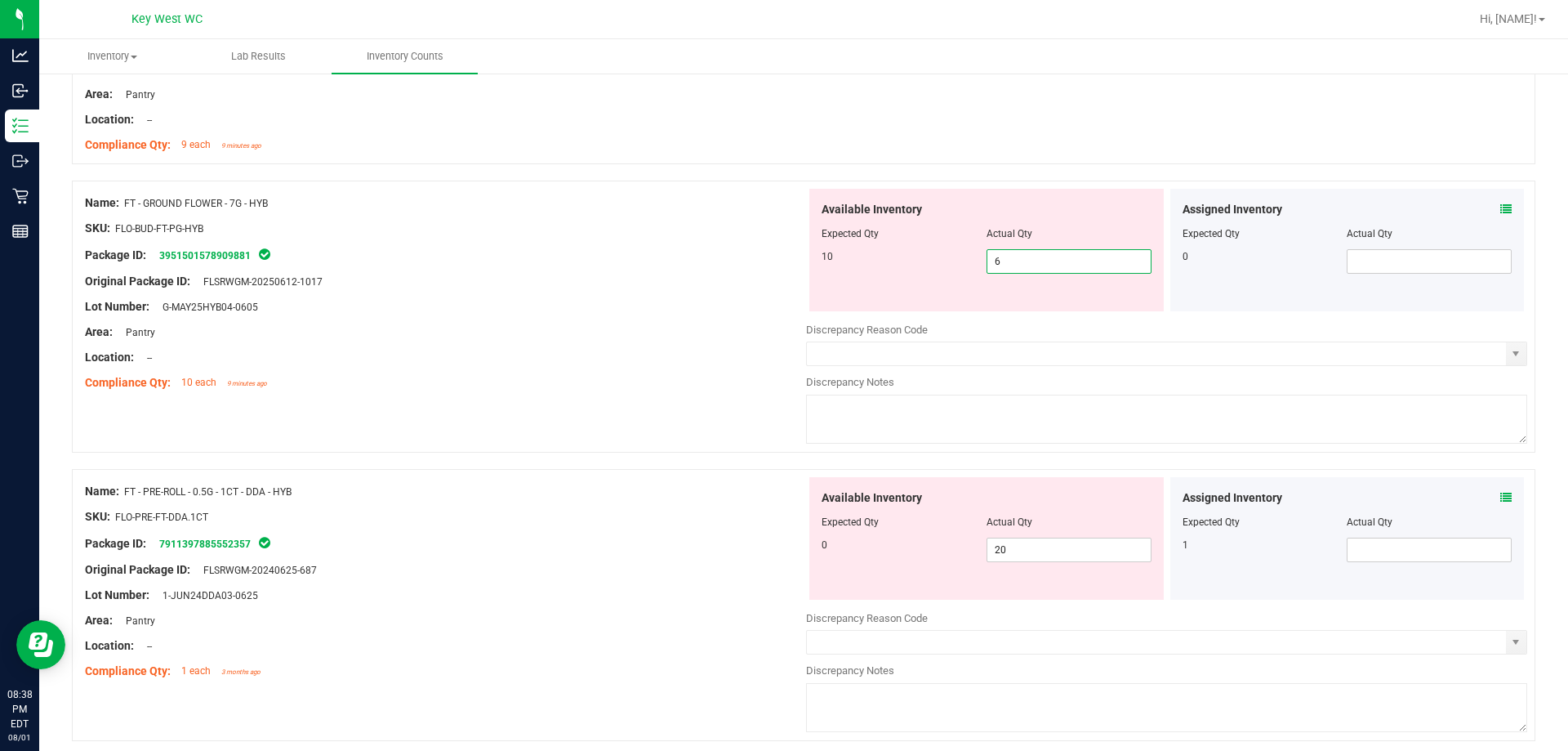 click on "6" at bounding box center [1069, 262] 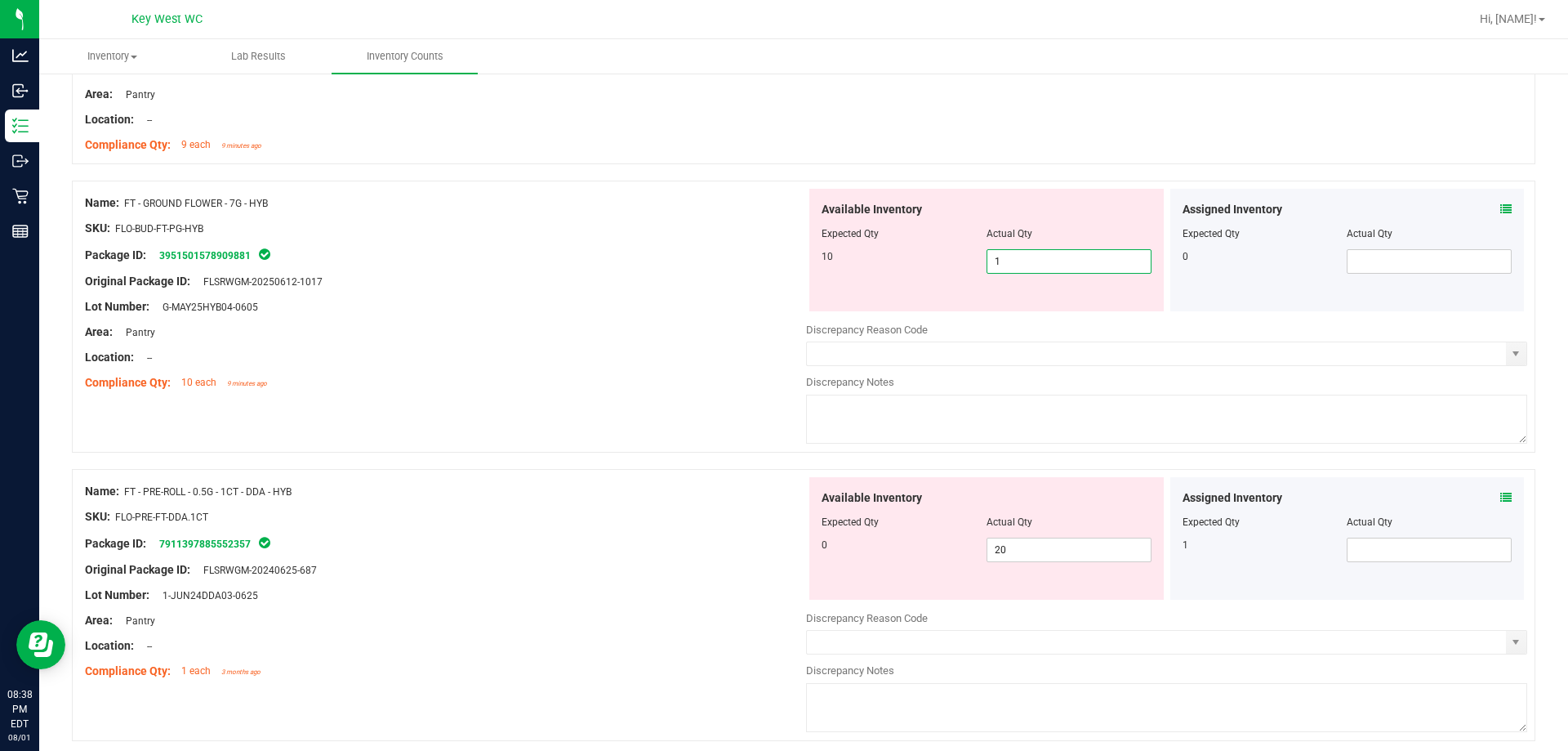 type on "10" 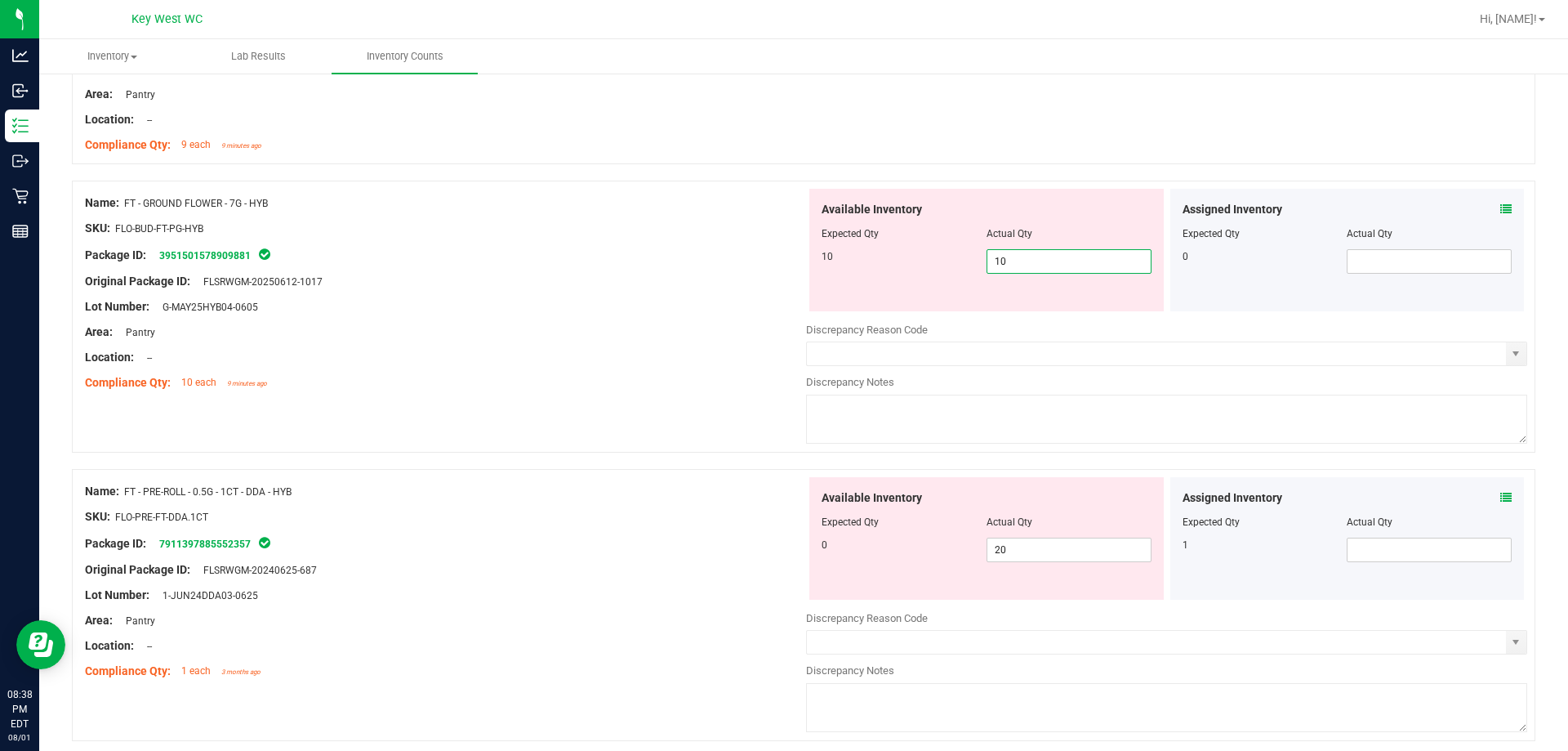 type on "10" 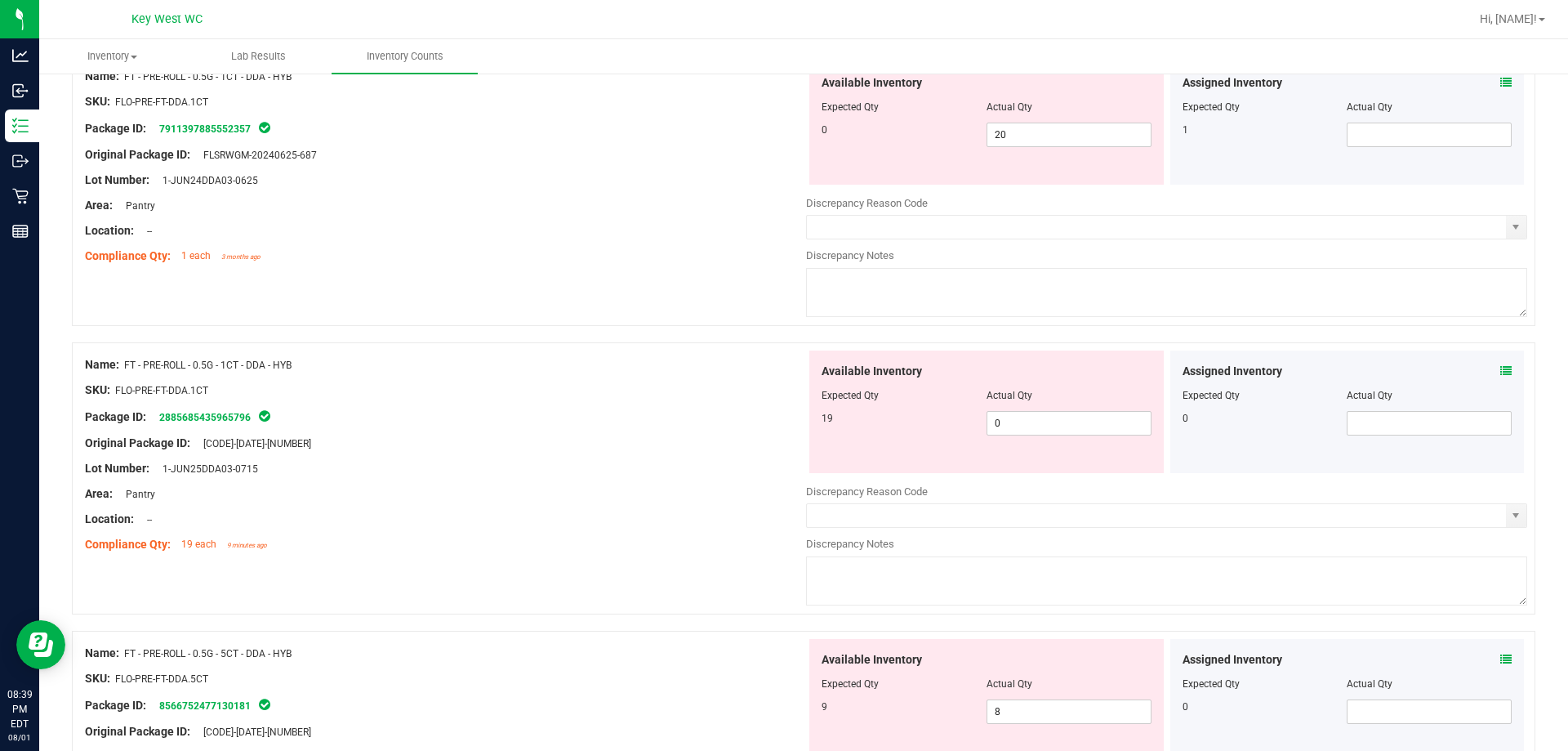 scroll, scrollTop: 2942, scrollLeft: 0, axis: vertical 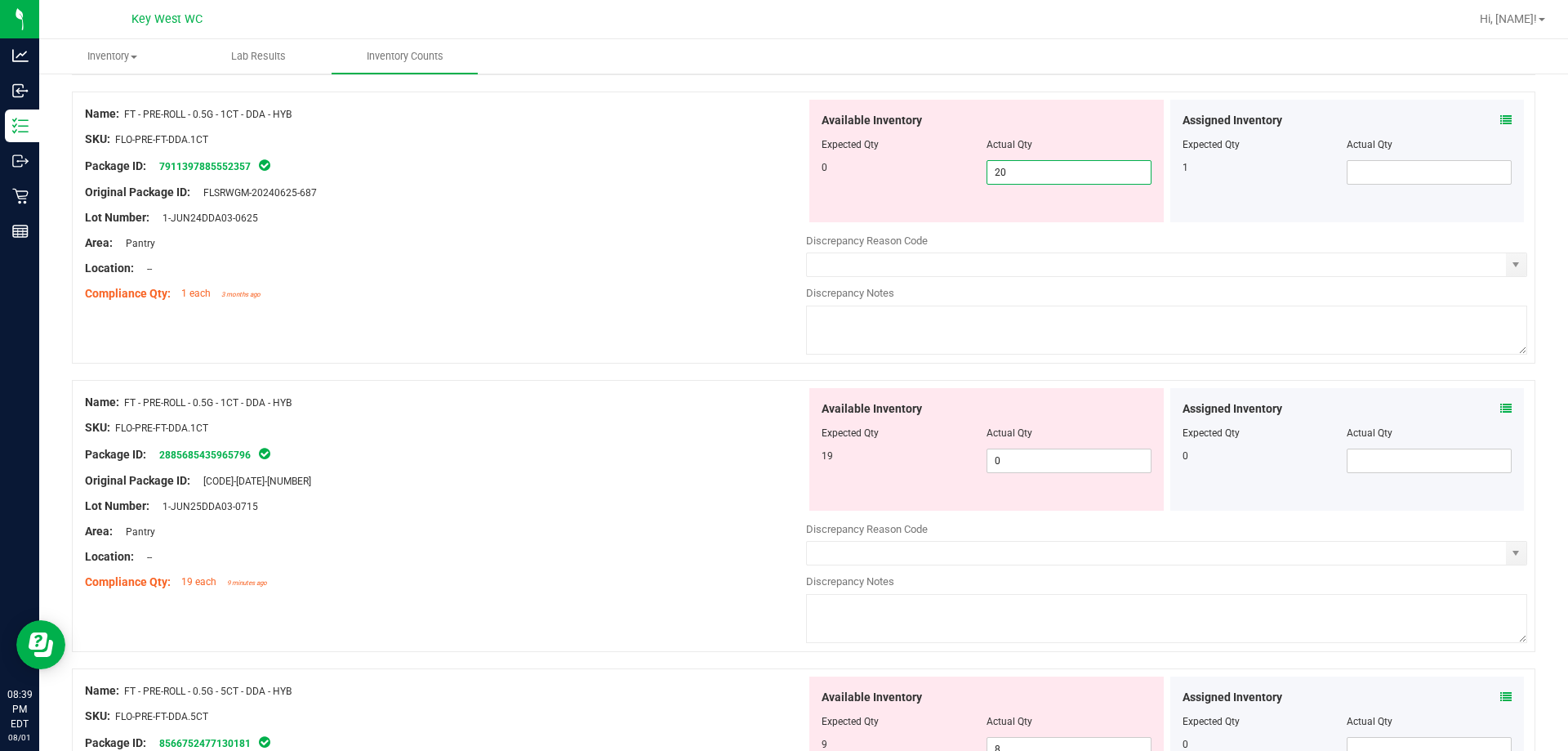 click on "20 20" at bounding box center [1069, 172] 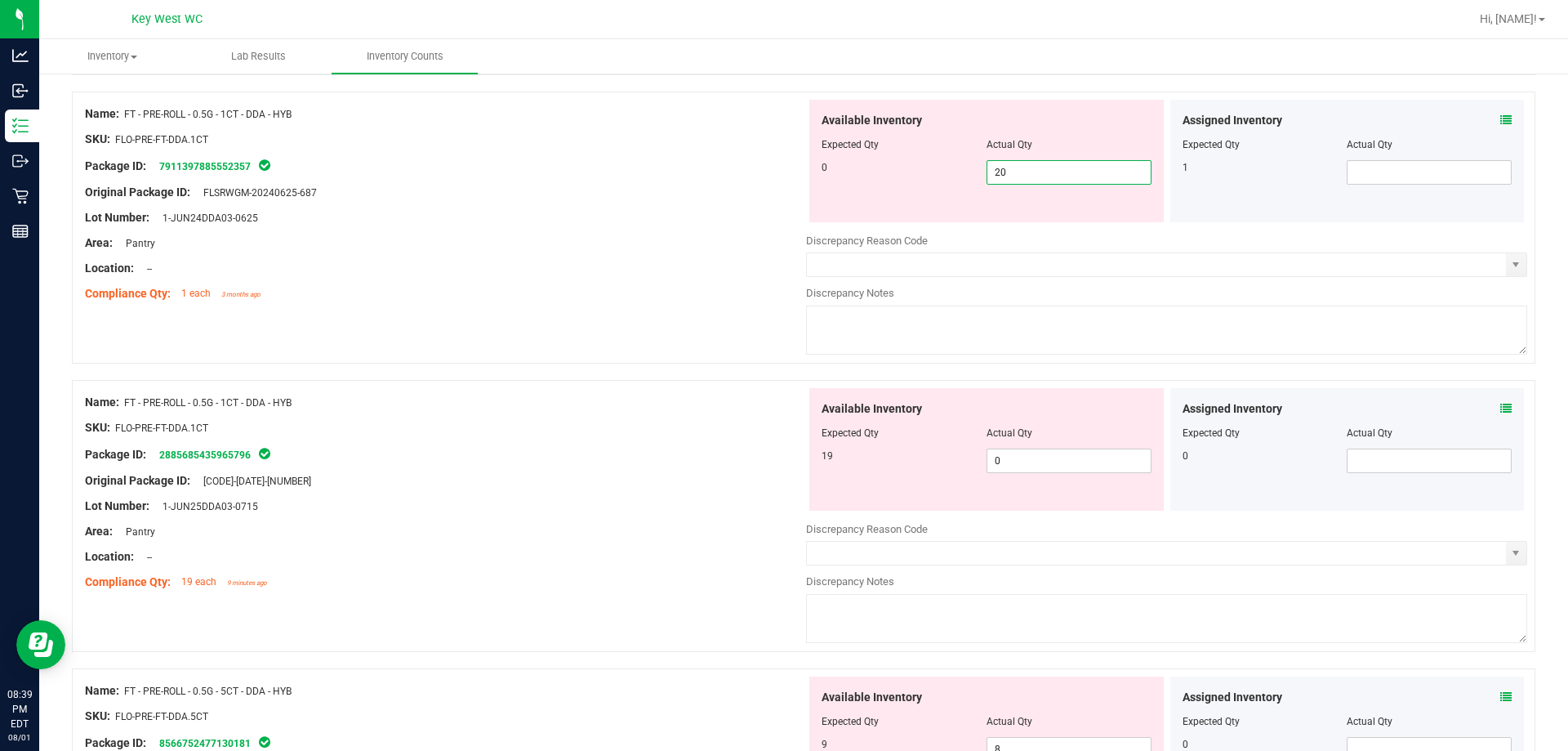 type on "2" 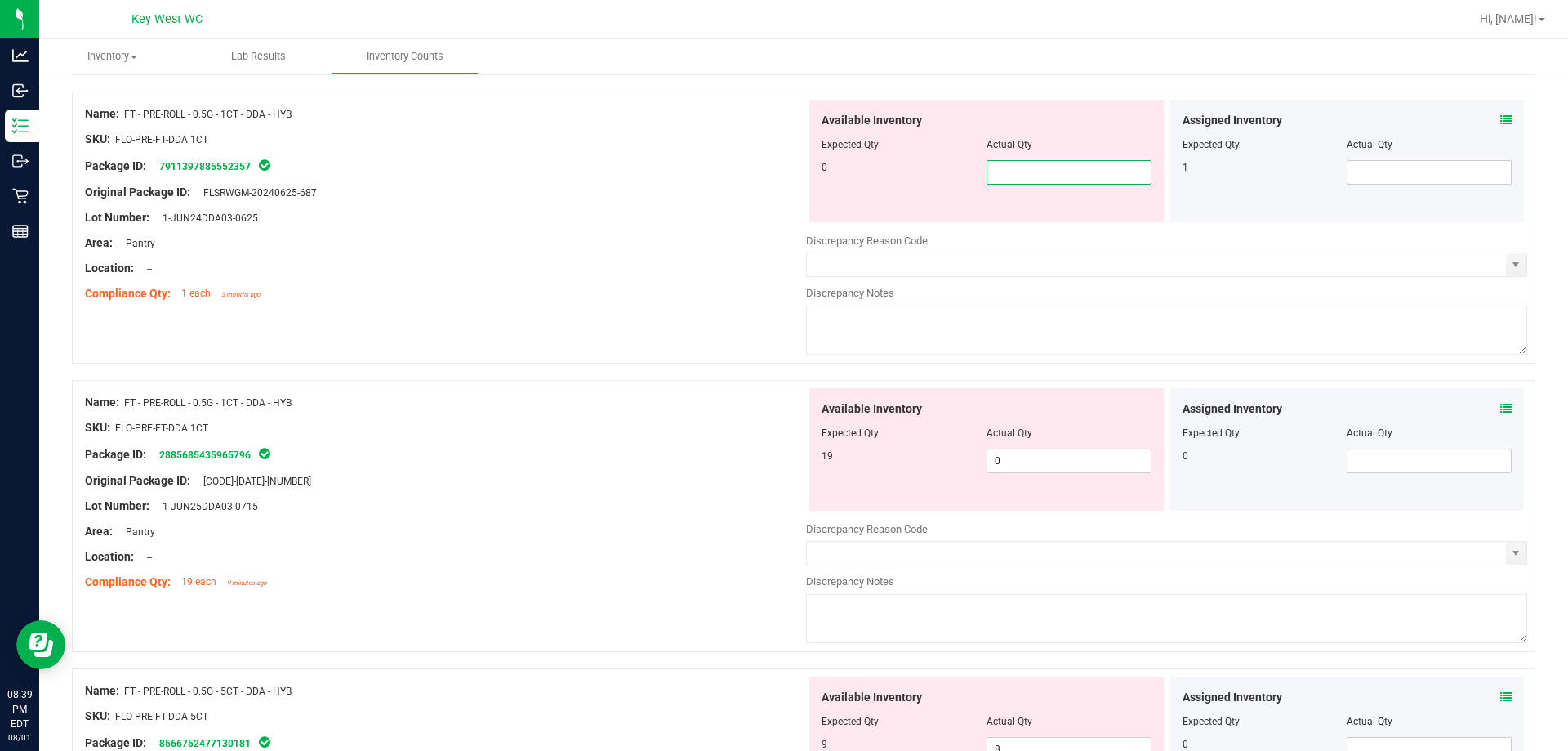 scroll, scrollTop: 2860, scrollLeft: 0, axis: vertical 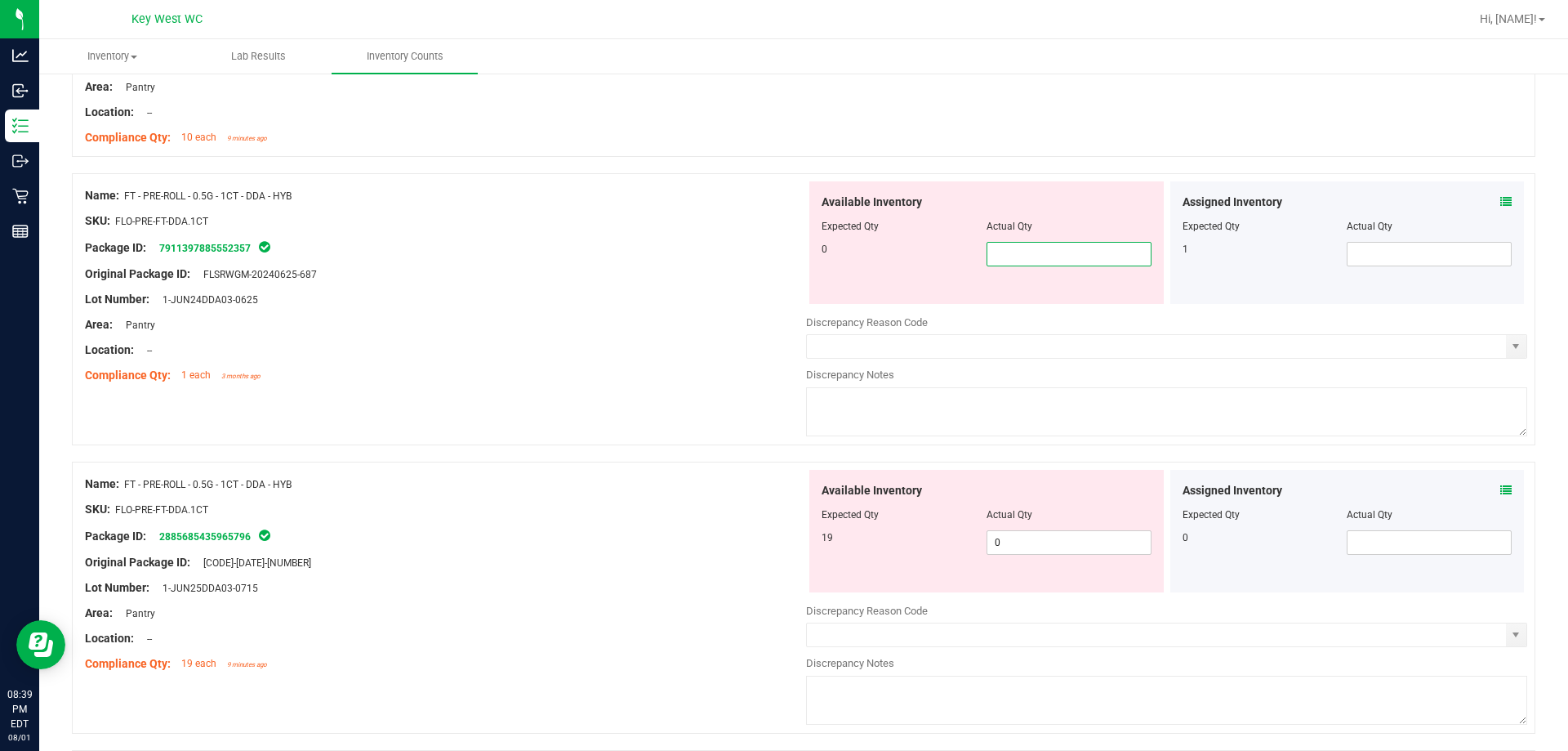 type on "0" 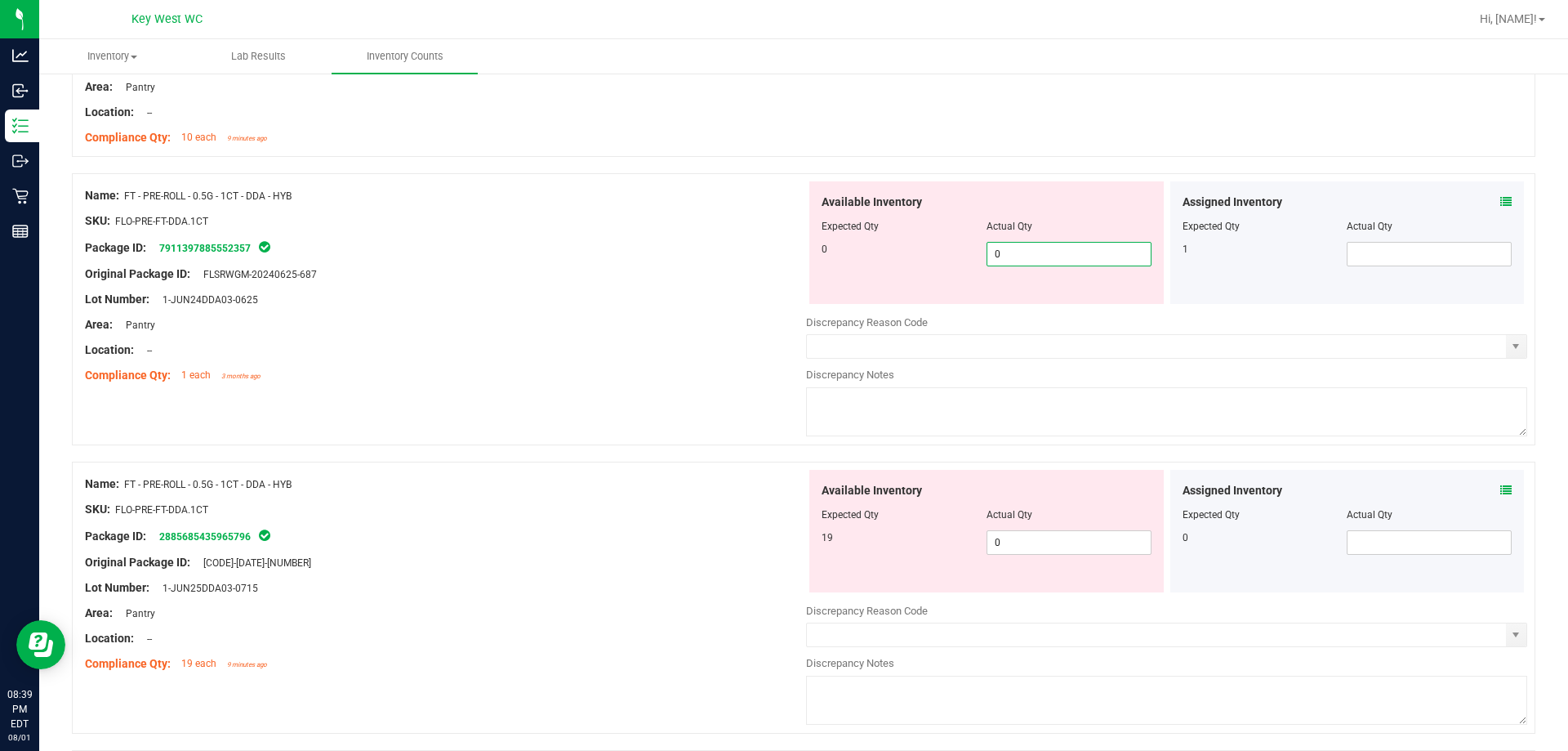 type on "0" 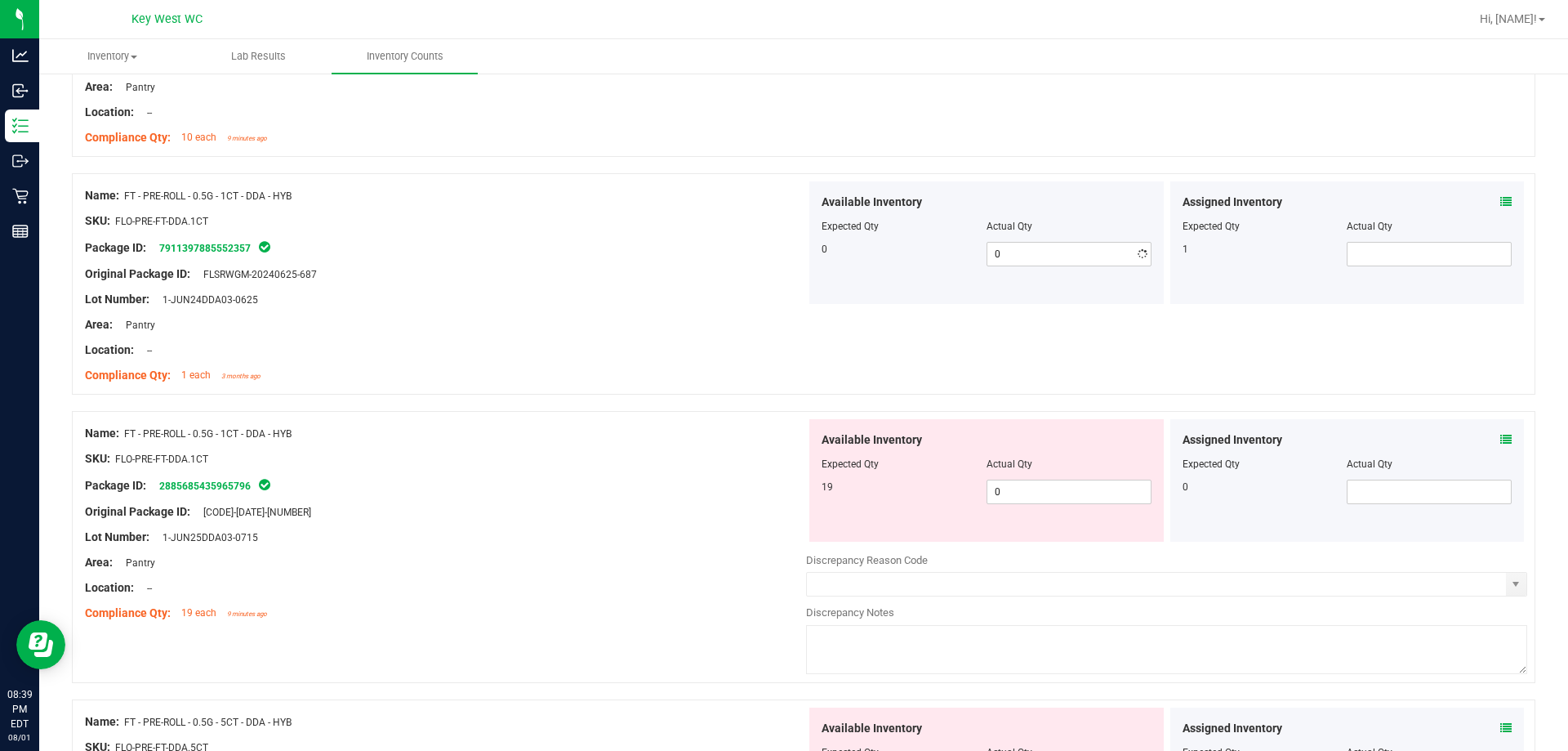 click on "Name:
FT - PRE-ROLL - 0.5G - 1CT - DDA - HYB
SKU:
FLO-PRE-FT-DDA.1CT
Package ID:
[NUMBER]
Original Package ID:
FLSRWGM-[DATE][TIME]
Lot Number:
1-[DATE][TIME]" at bounding box center (445, 523) 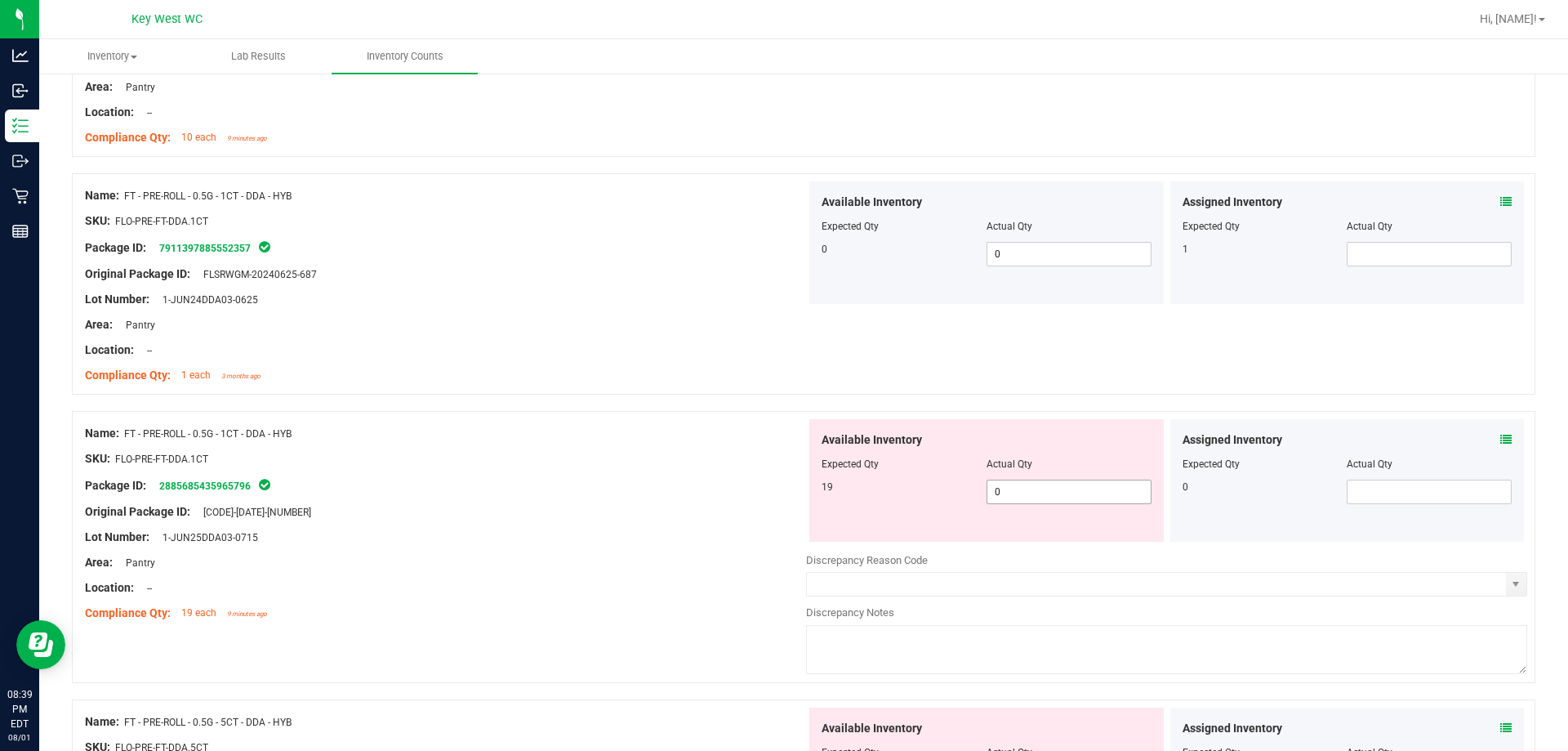 click on "0 0" at bounding box center [1069, 492] 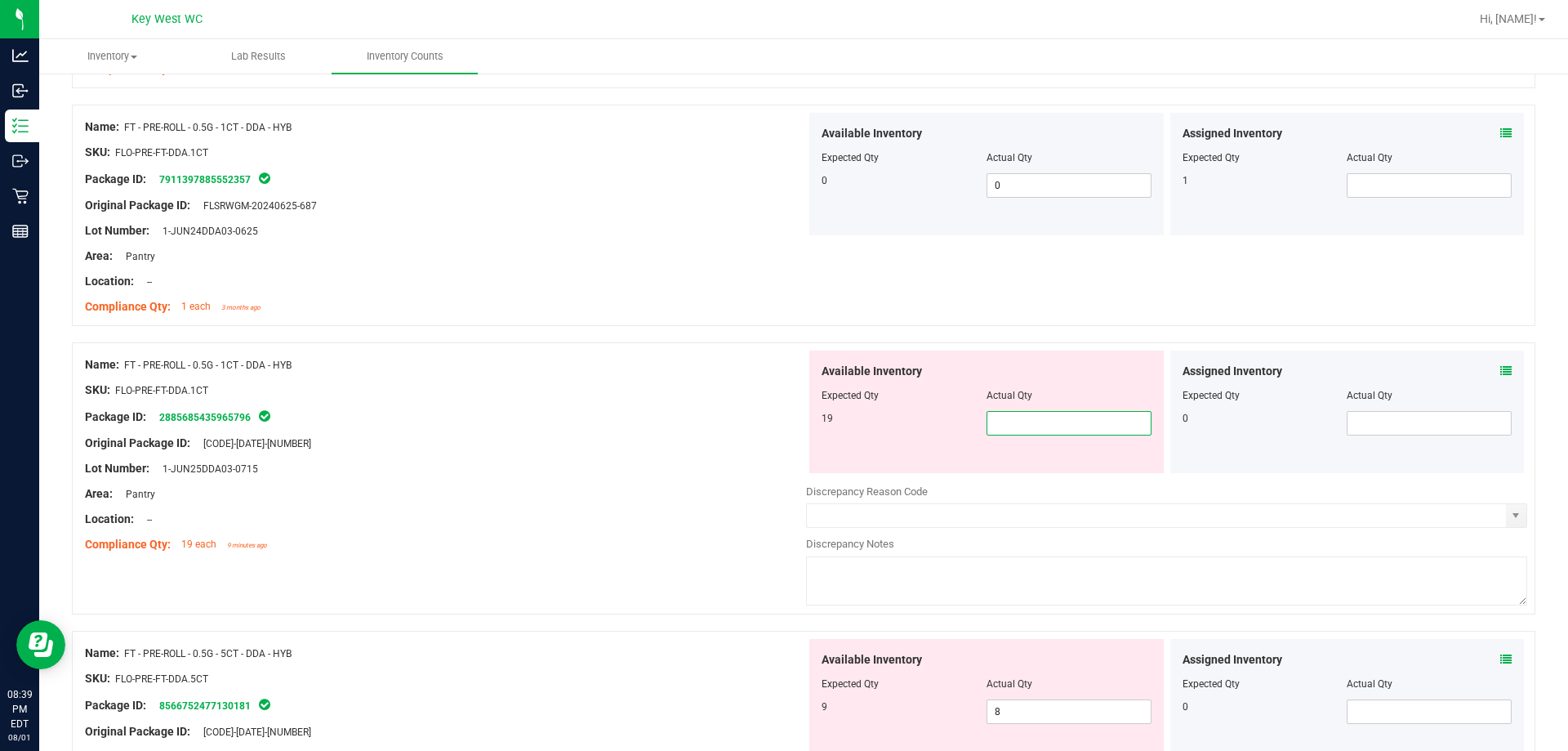 scroll, scrollTop: 3105, scrollLeft: 0, axis: vertical 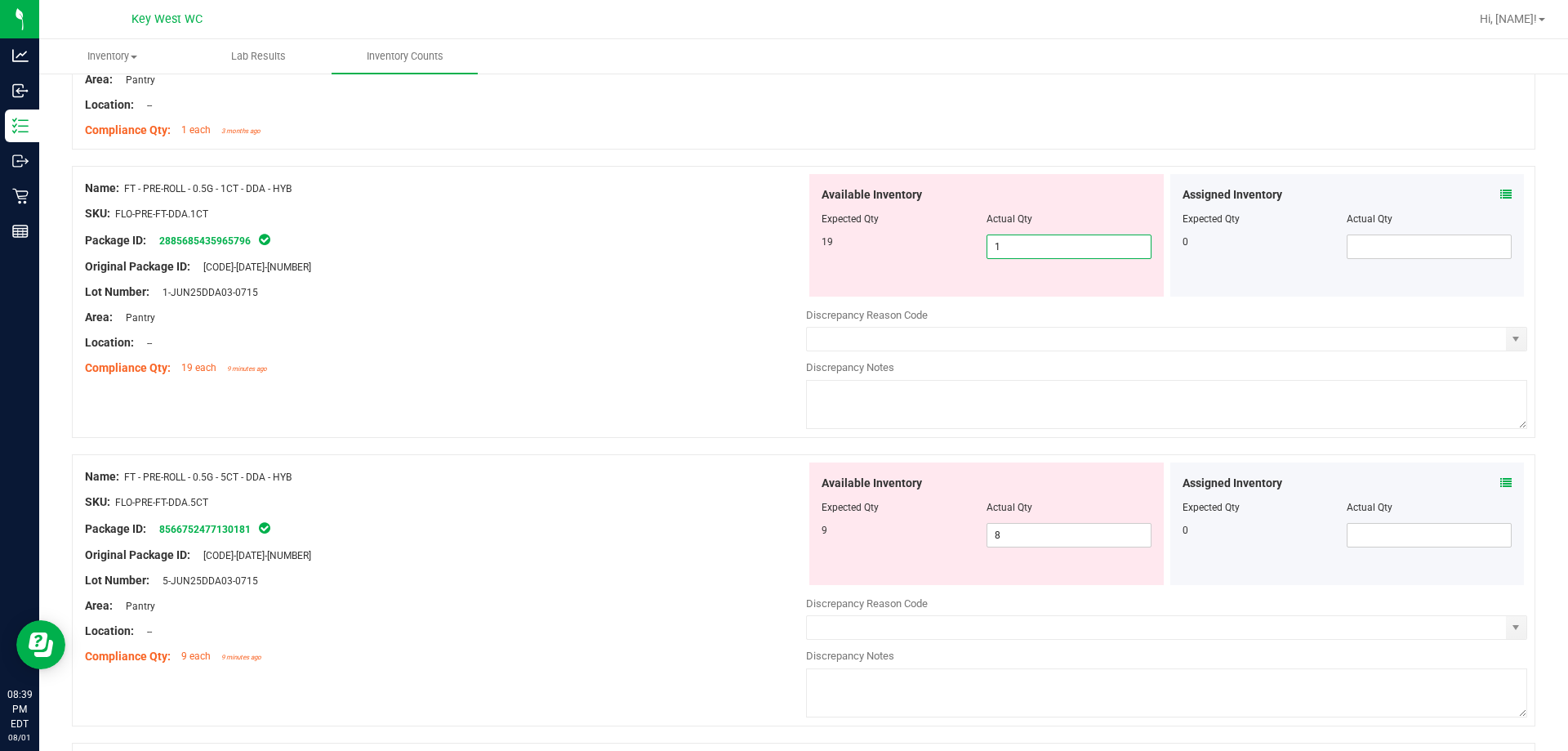 type on "19" 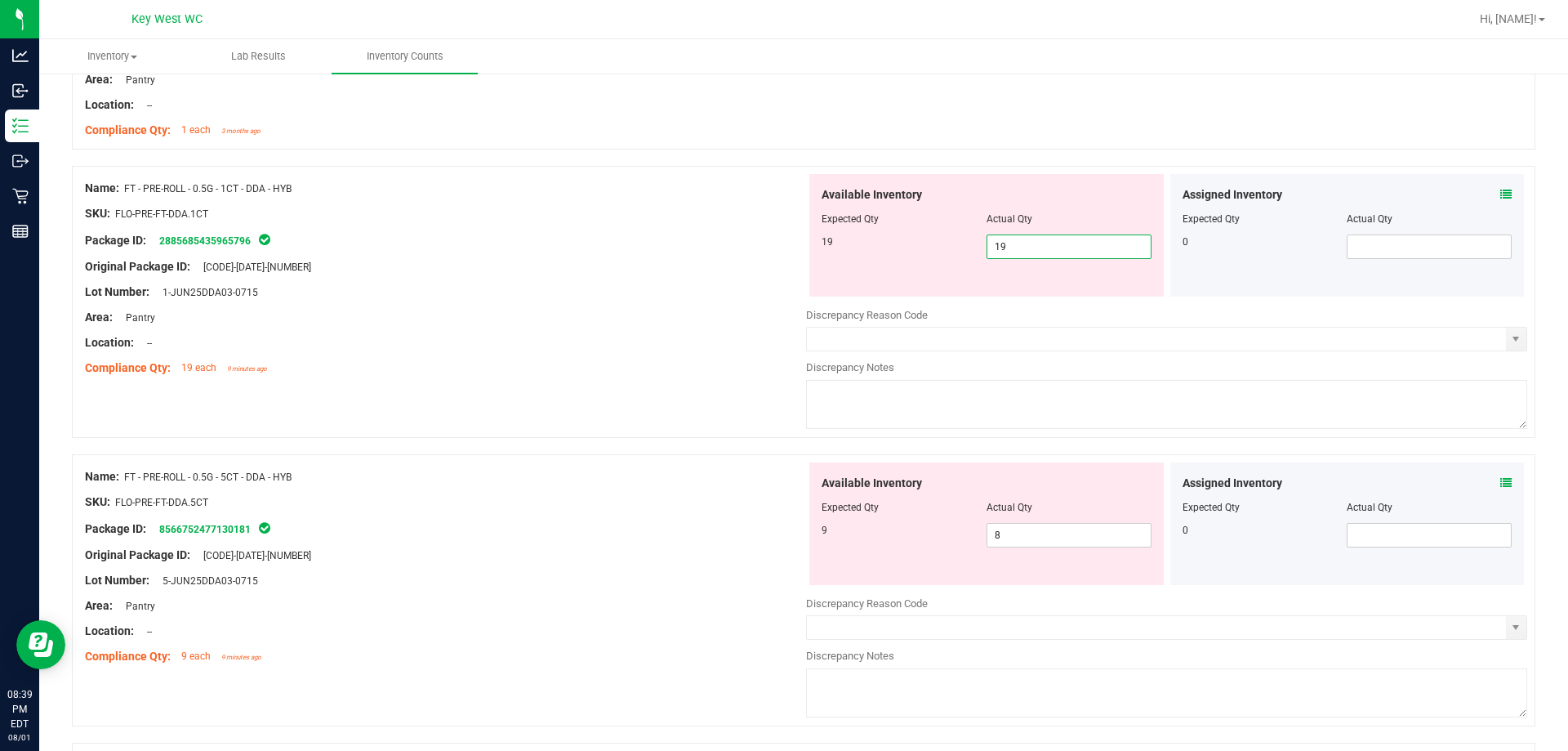 type on "19" 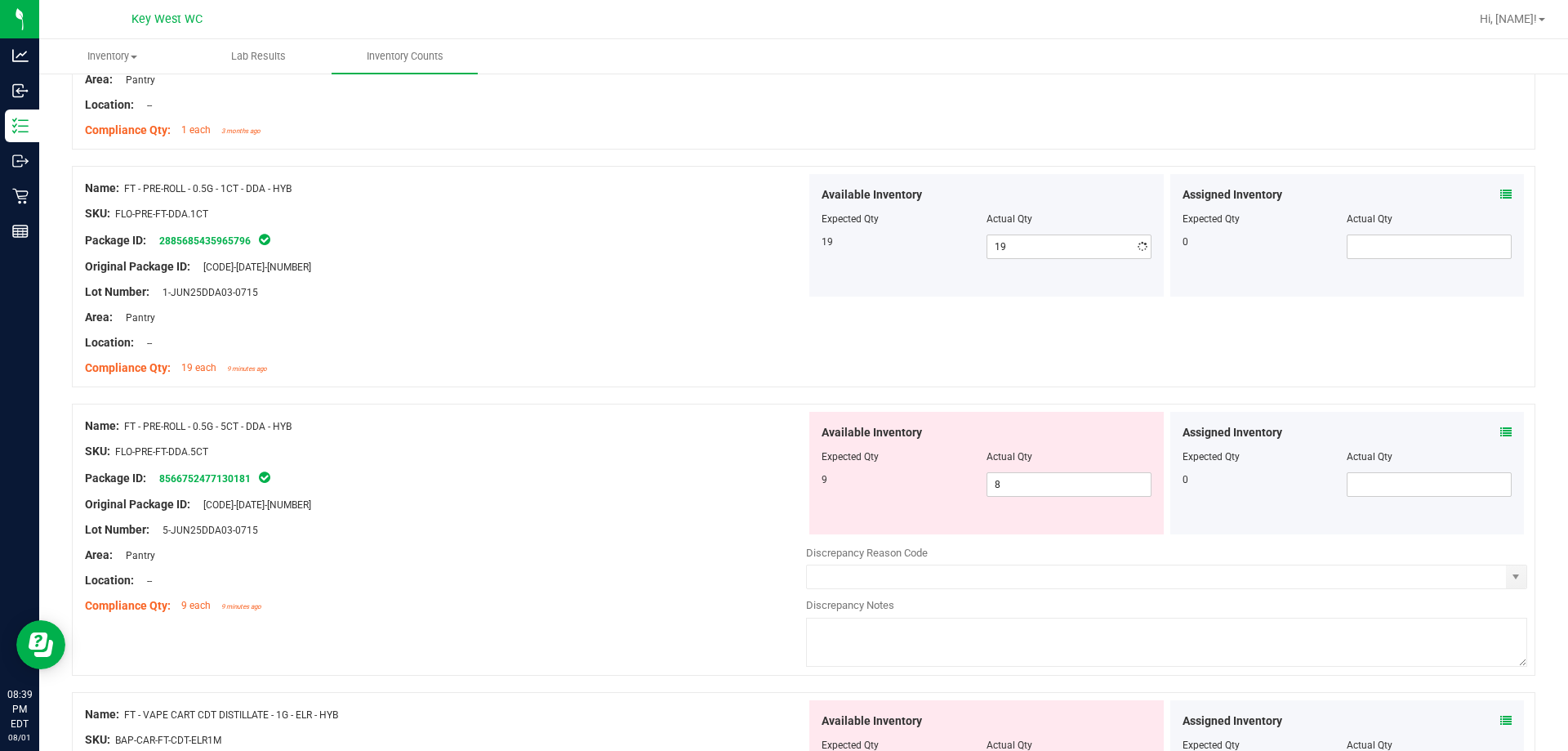 click on "Compliance Qty:
19 each
9 minutes ago" at bounding box center (445, 368) 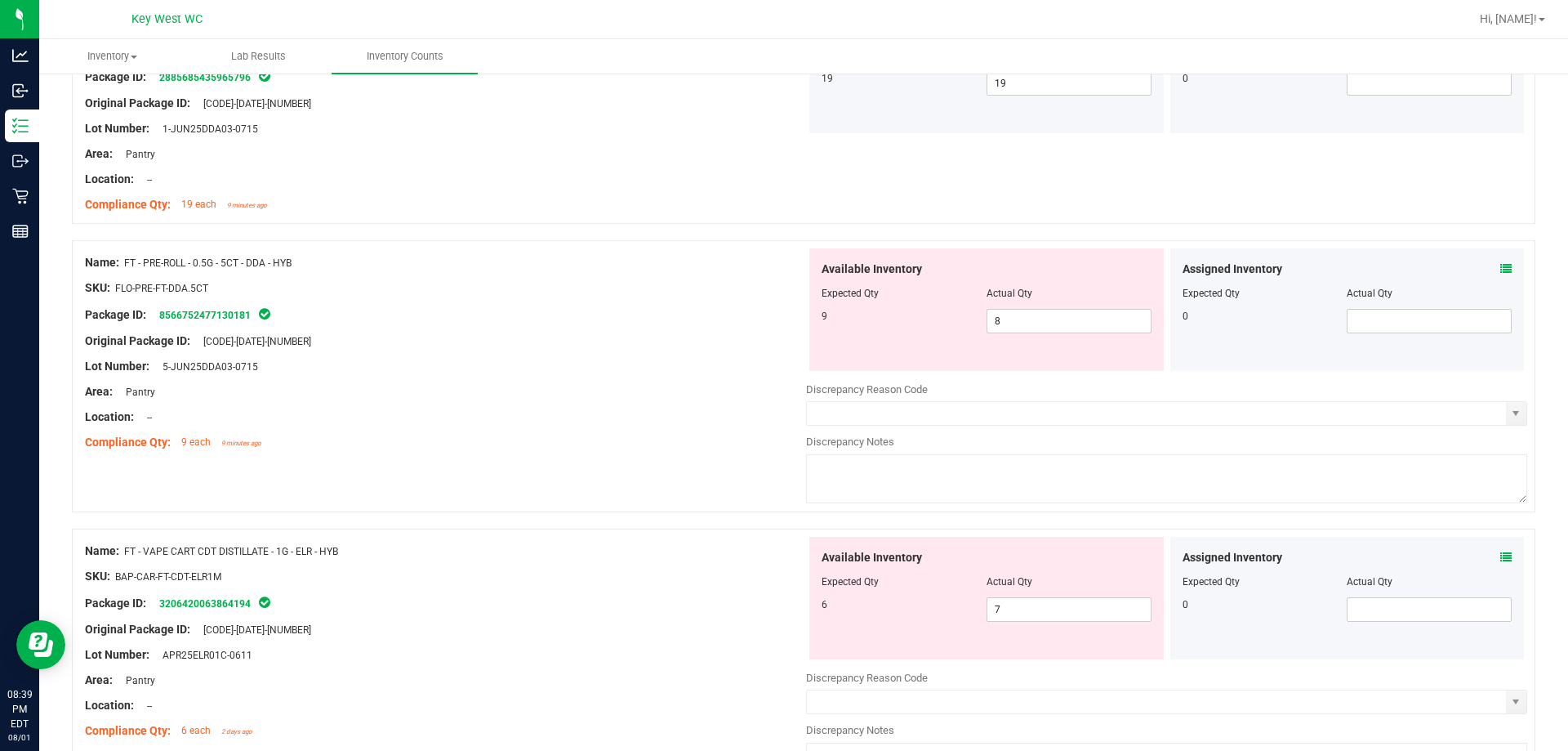 scroll, scrollTop: 3350, scrollLeft: 0, axis: vertical 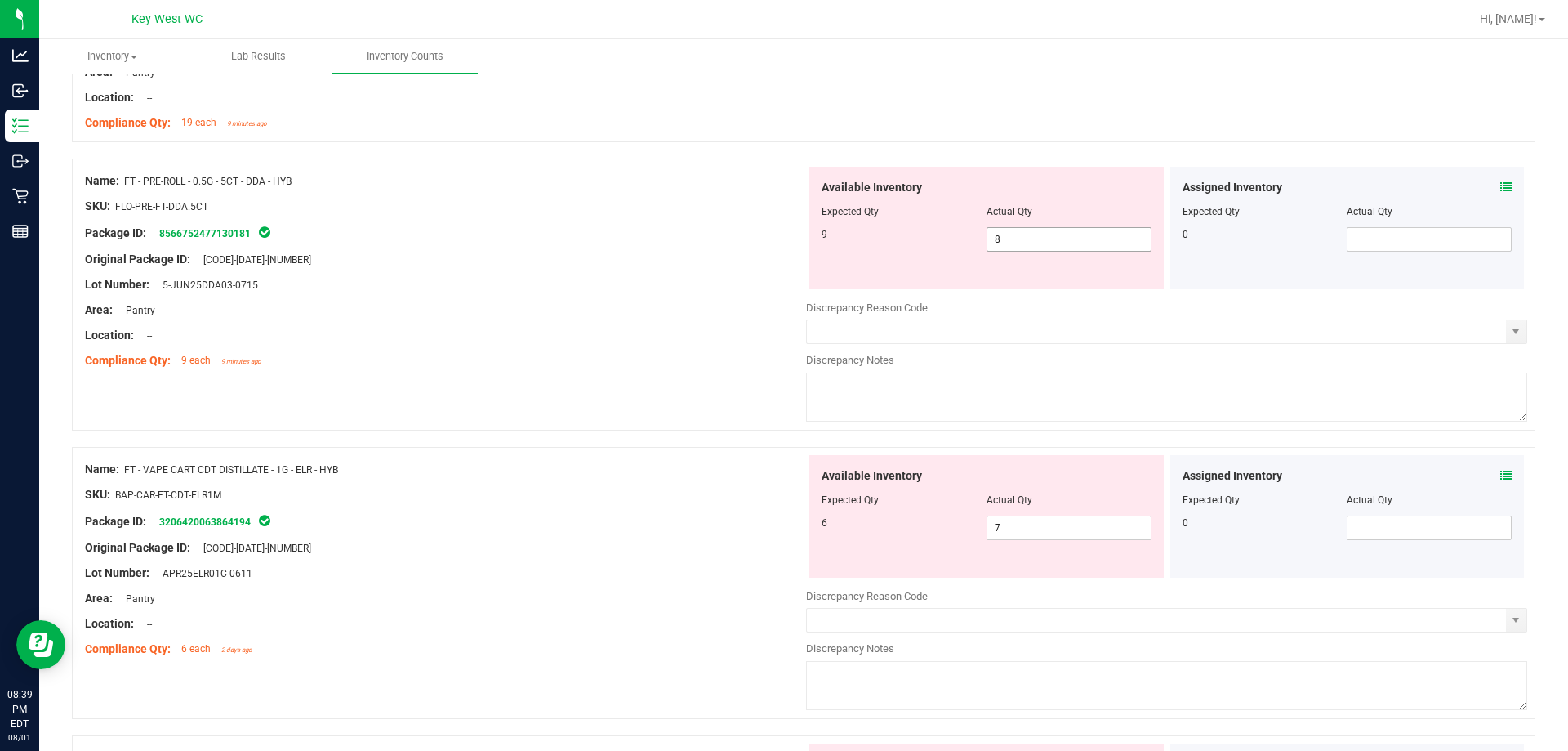 click on "8 8" at bounding box center (1069, 239) 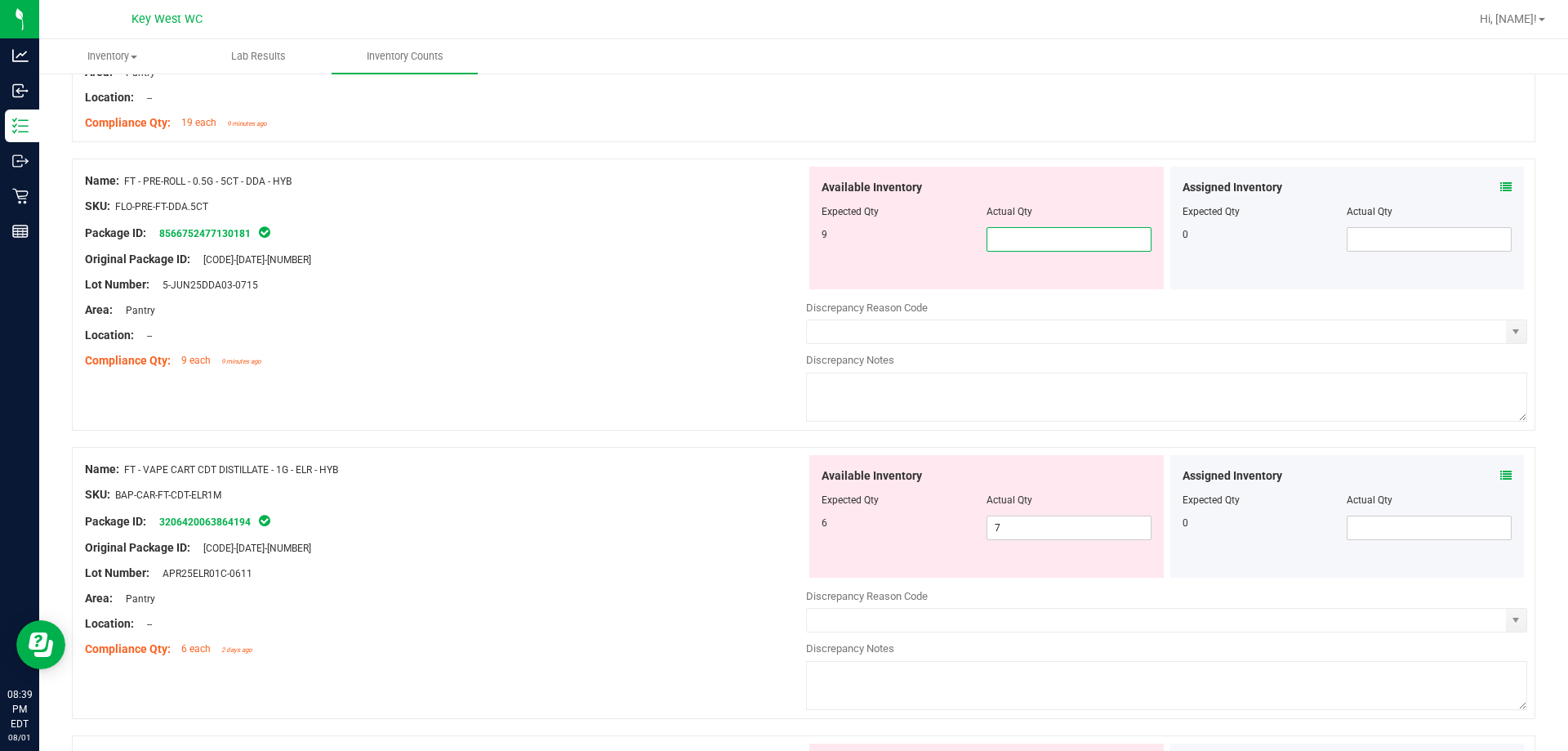 type on "8" 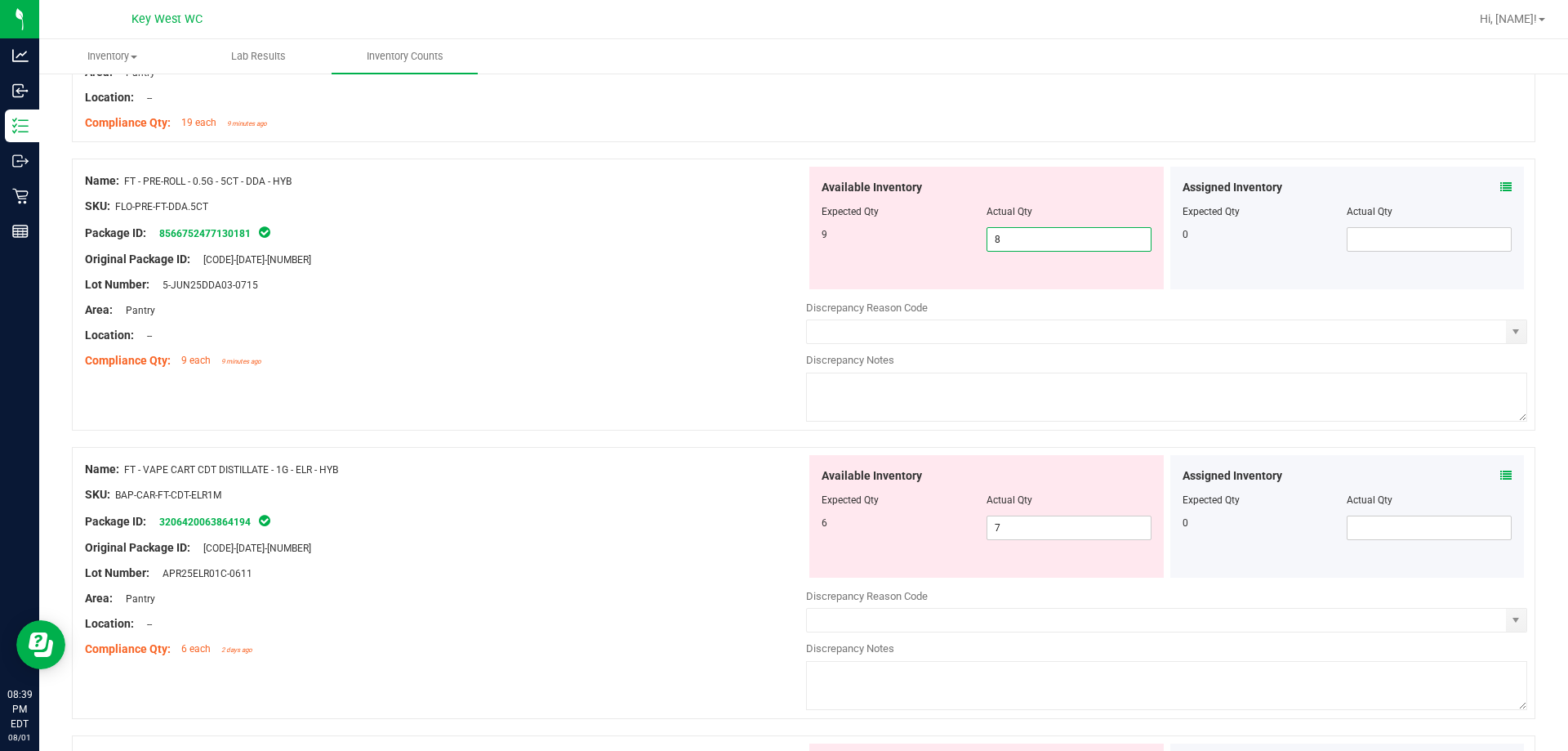 click on "Original Package ID:
[CODE]-[DATE]-[NUMBER]" at bounding box center [445, 259] 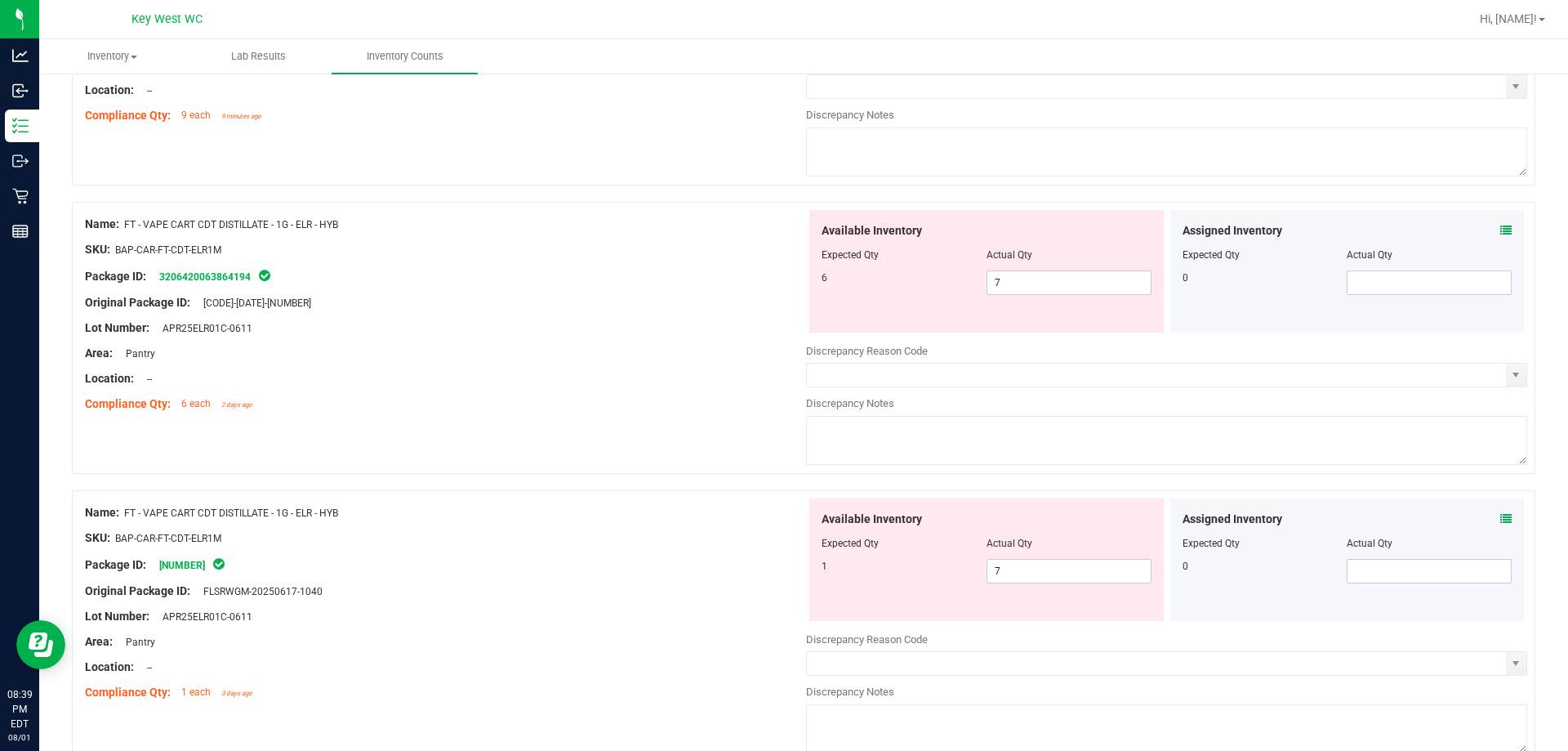 scroll, scrollTop: 3677, scrollLeft: 0, axis: vertical 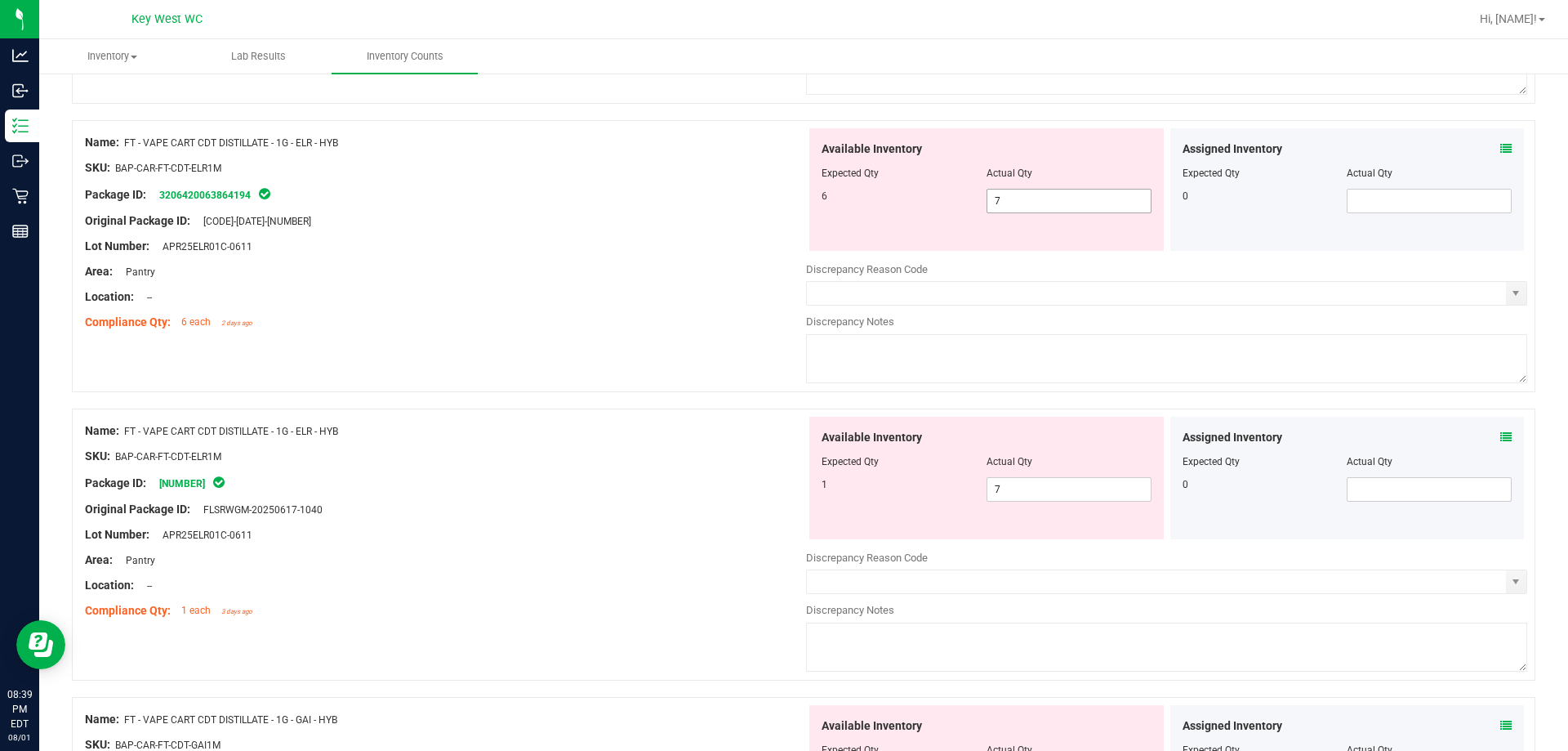 click on "7 7" at bounding box center [1069, 201] 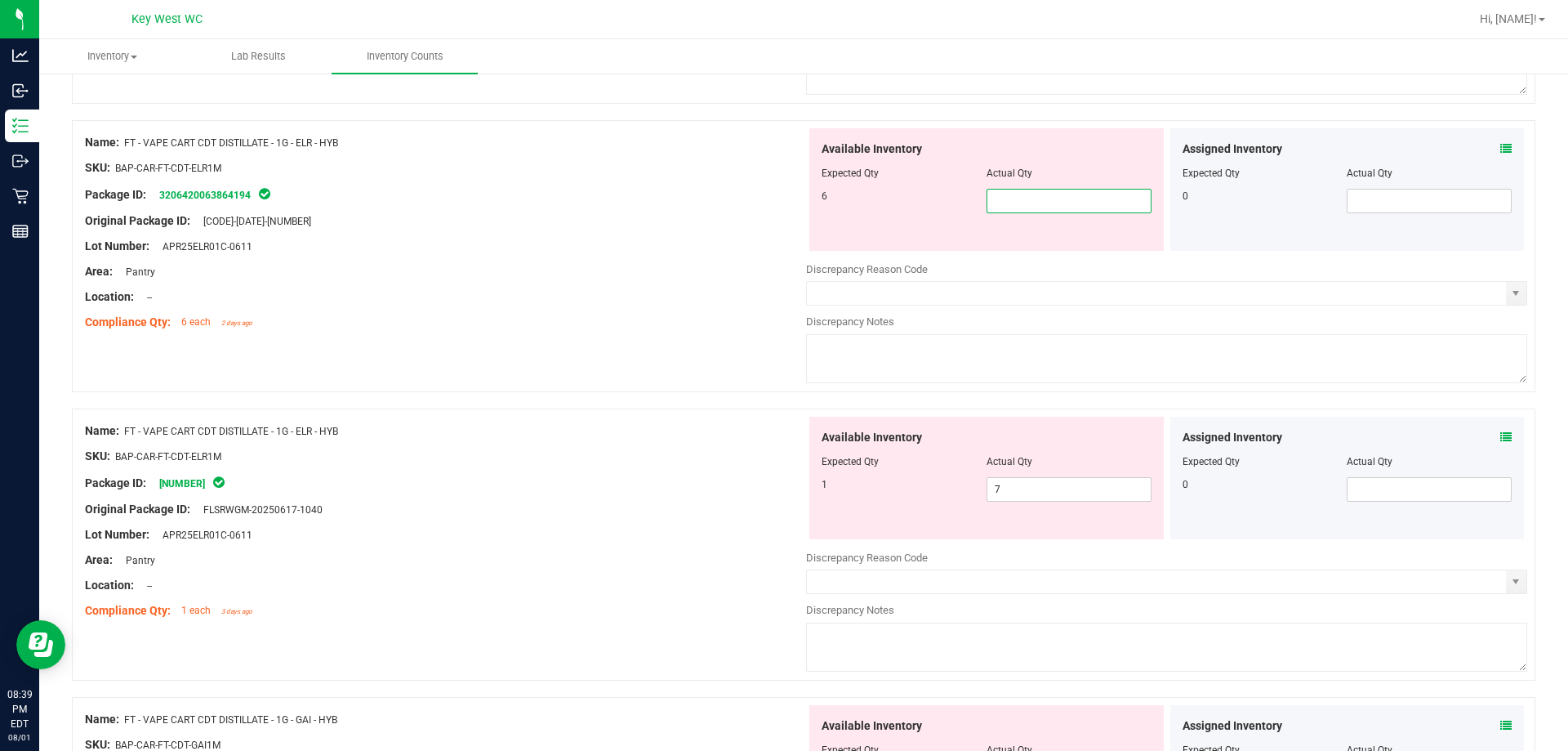 type on "6" 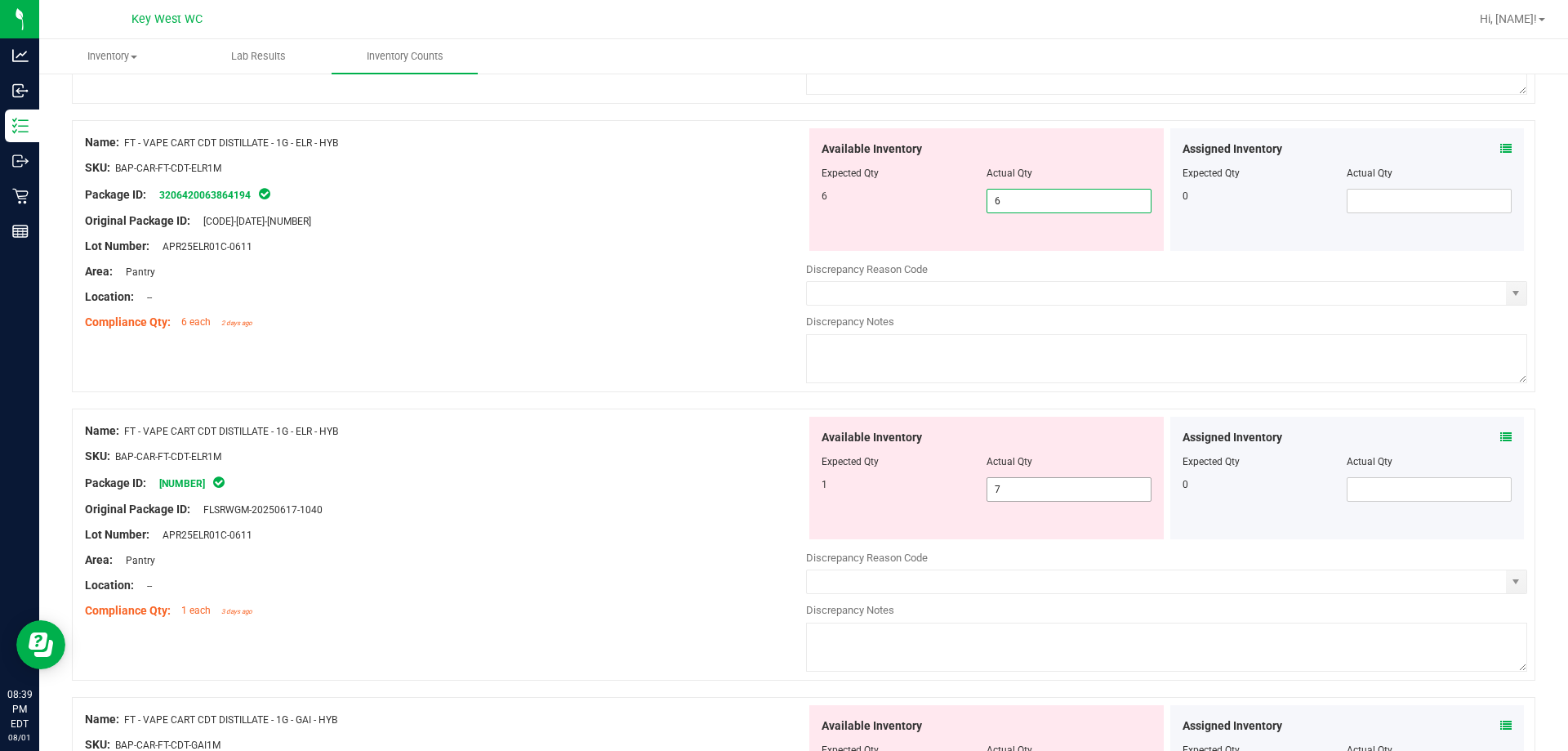 type on "6" 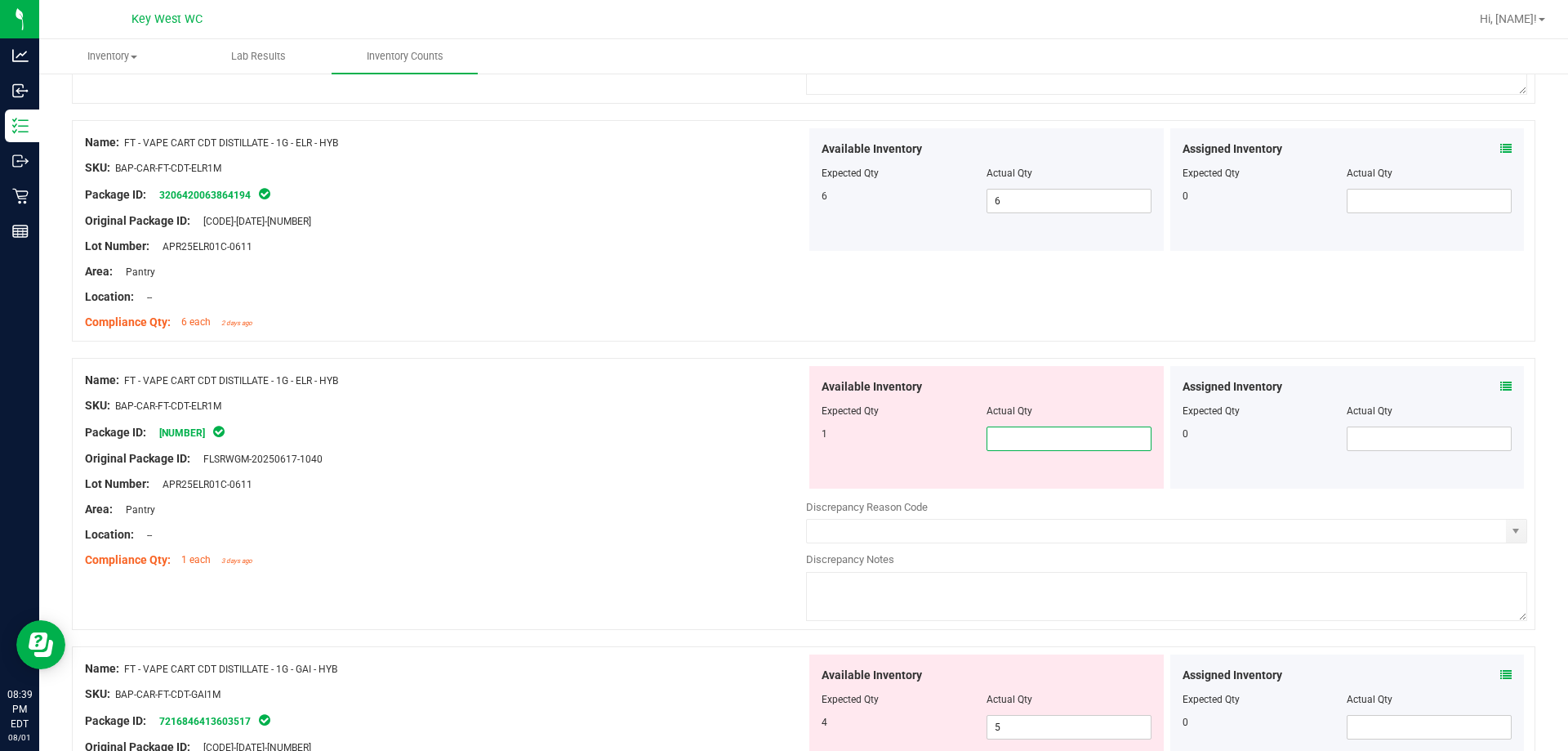 type on "1" 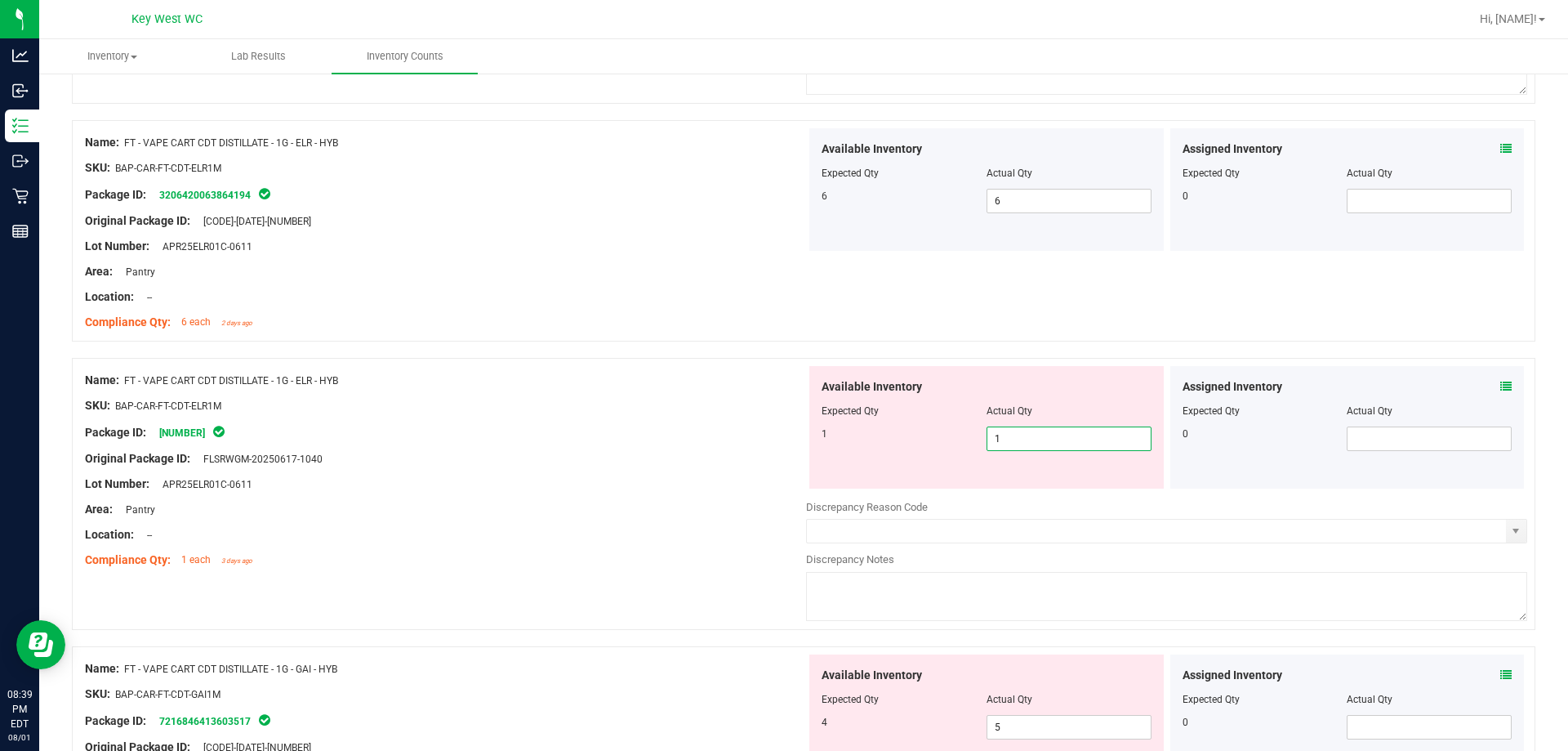 type on "1" 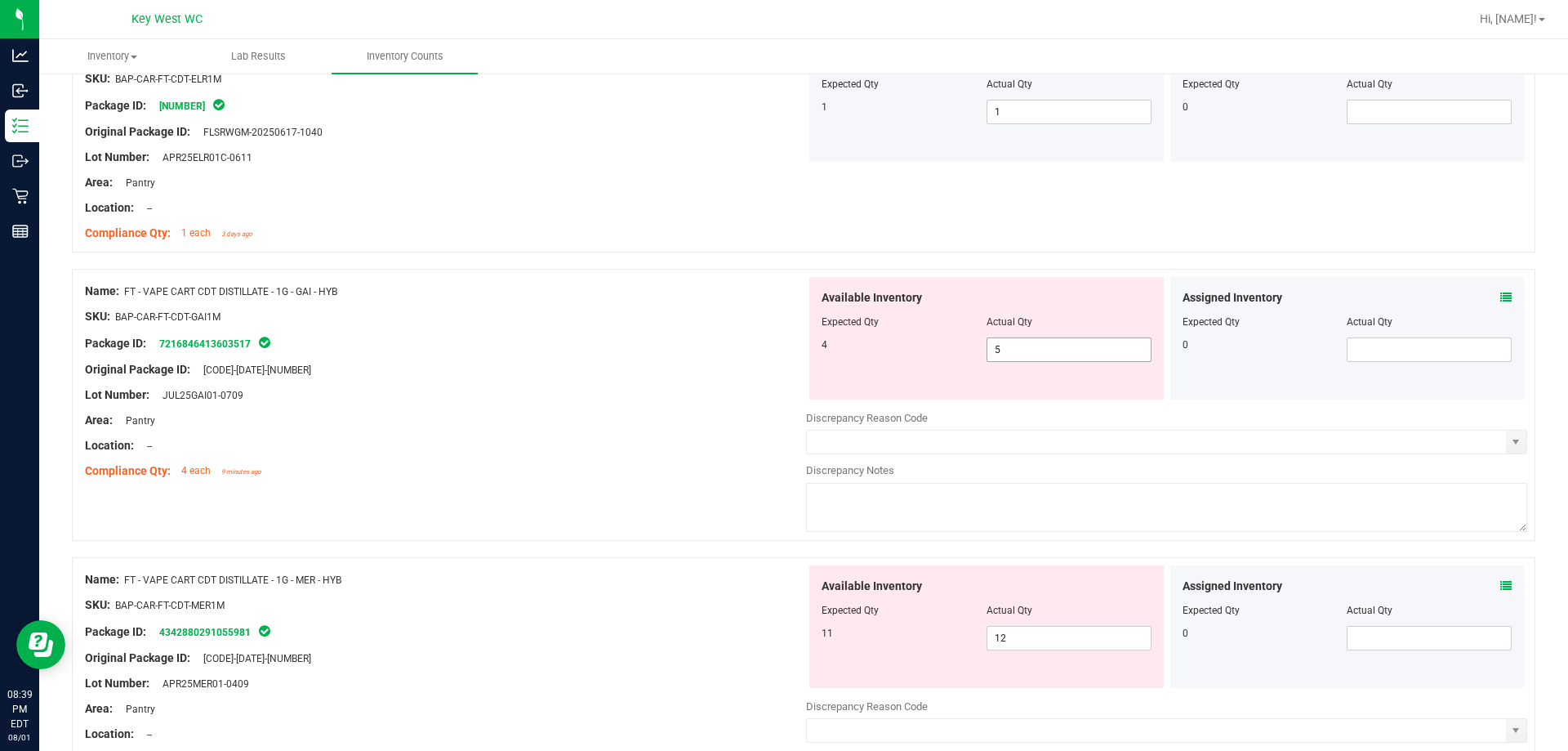 scroll, scrollTop: 4086, scrollLeft: 0, axis: vertical 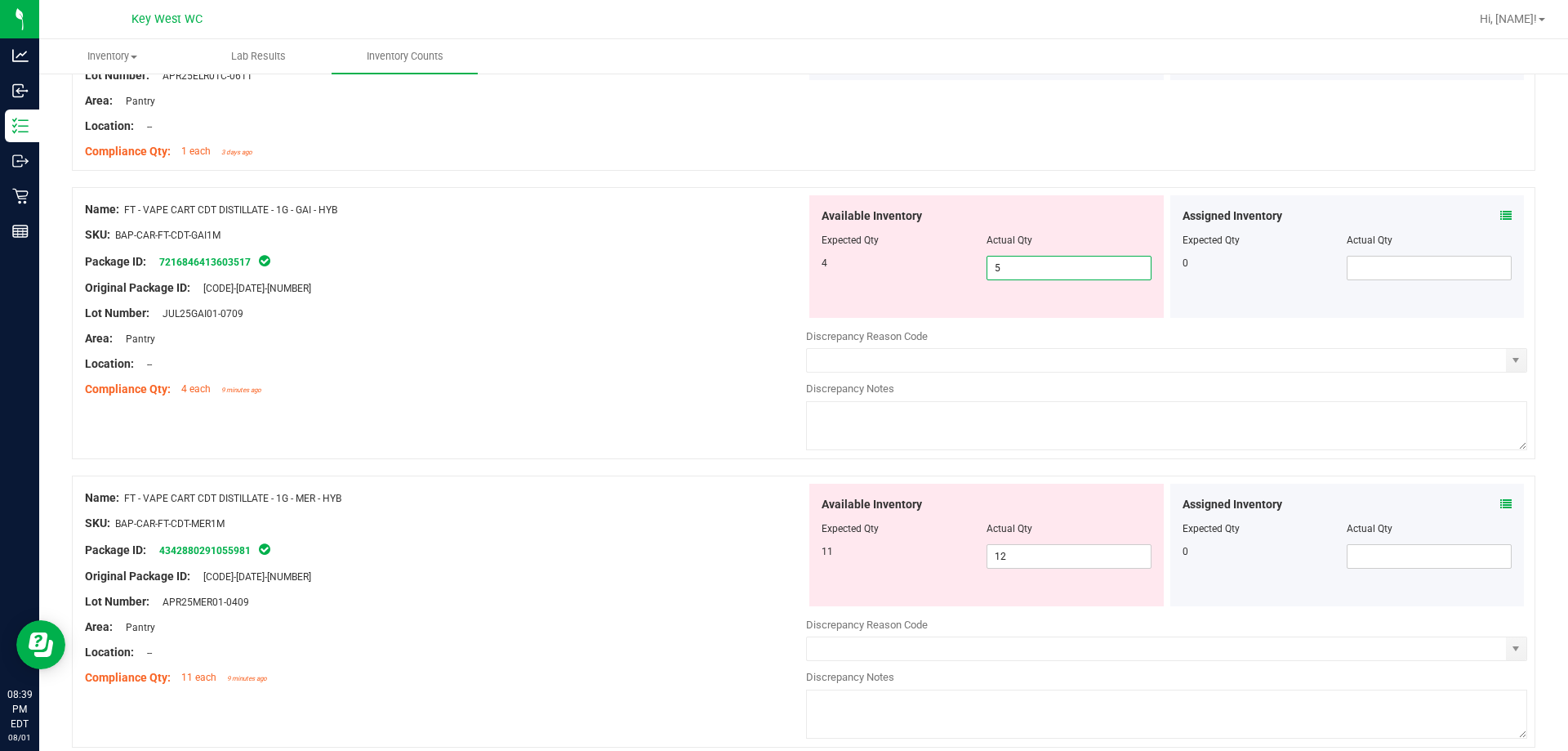 click on "5 5" at bounding box center [1069, 268] 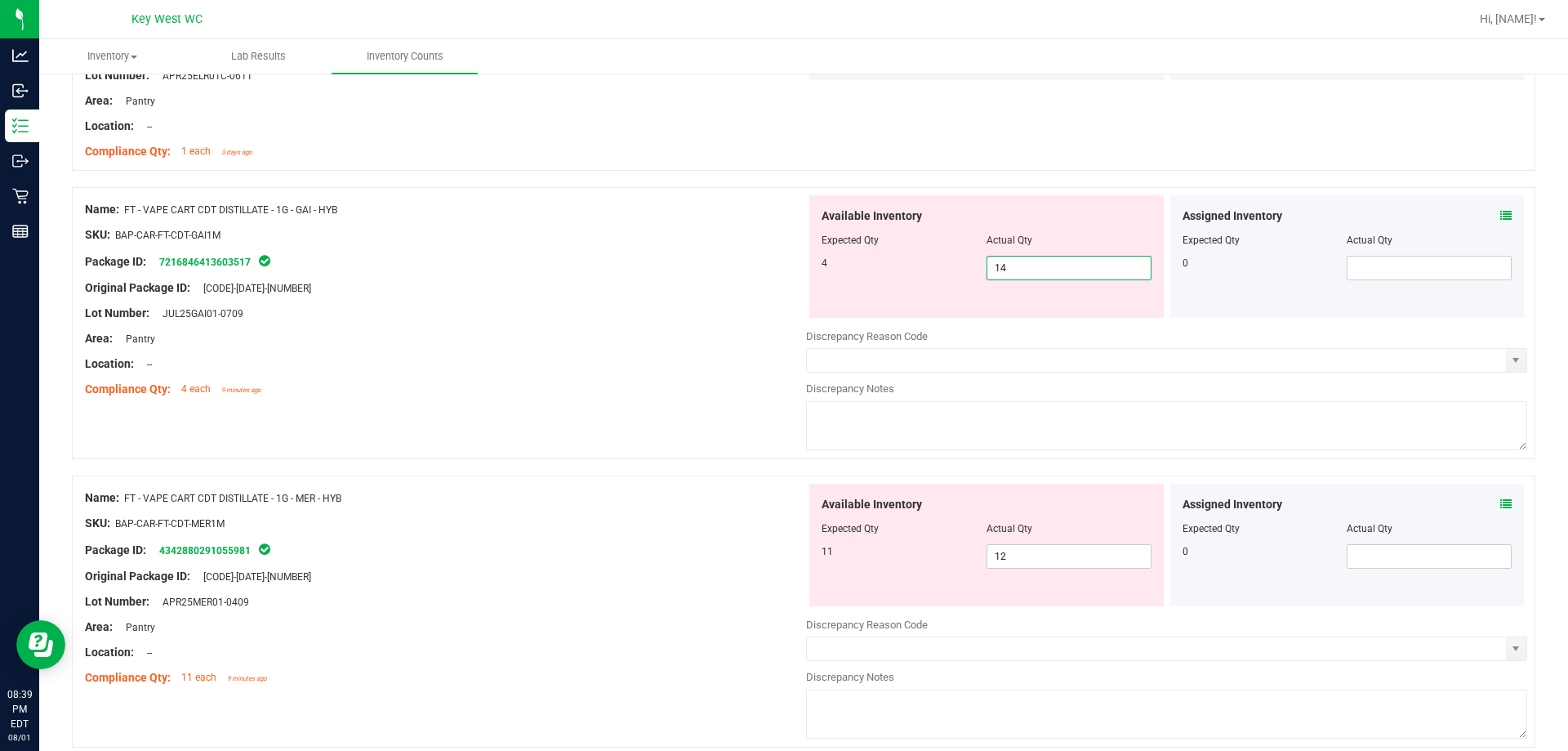type on "1" 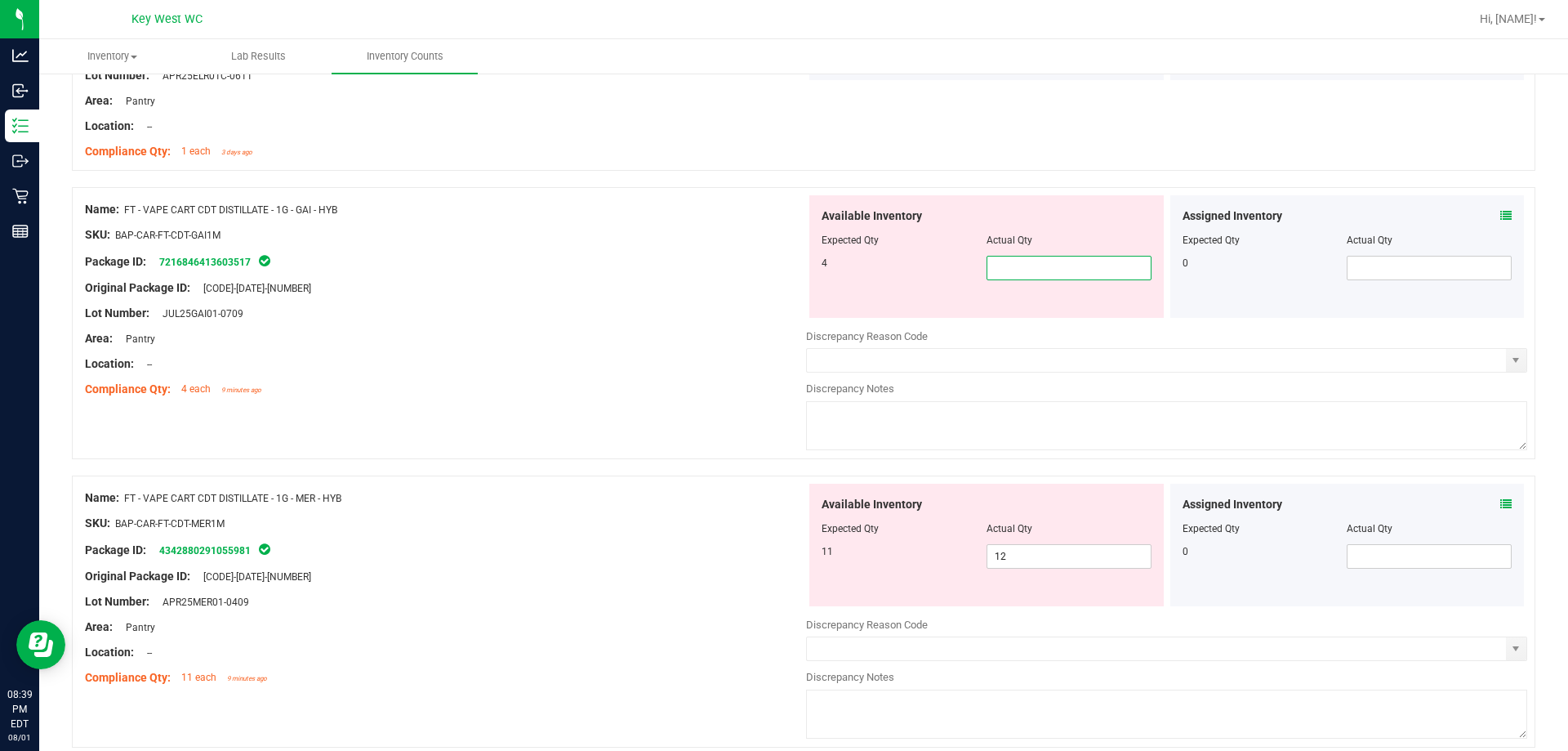 type on "4" 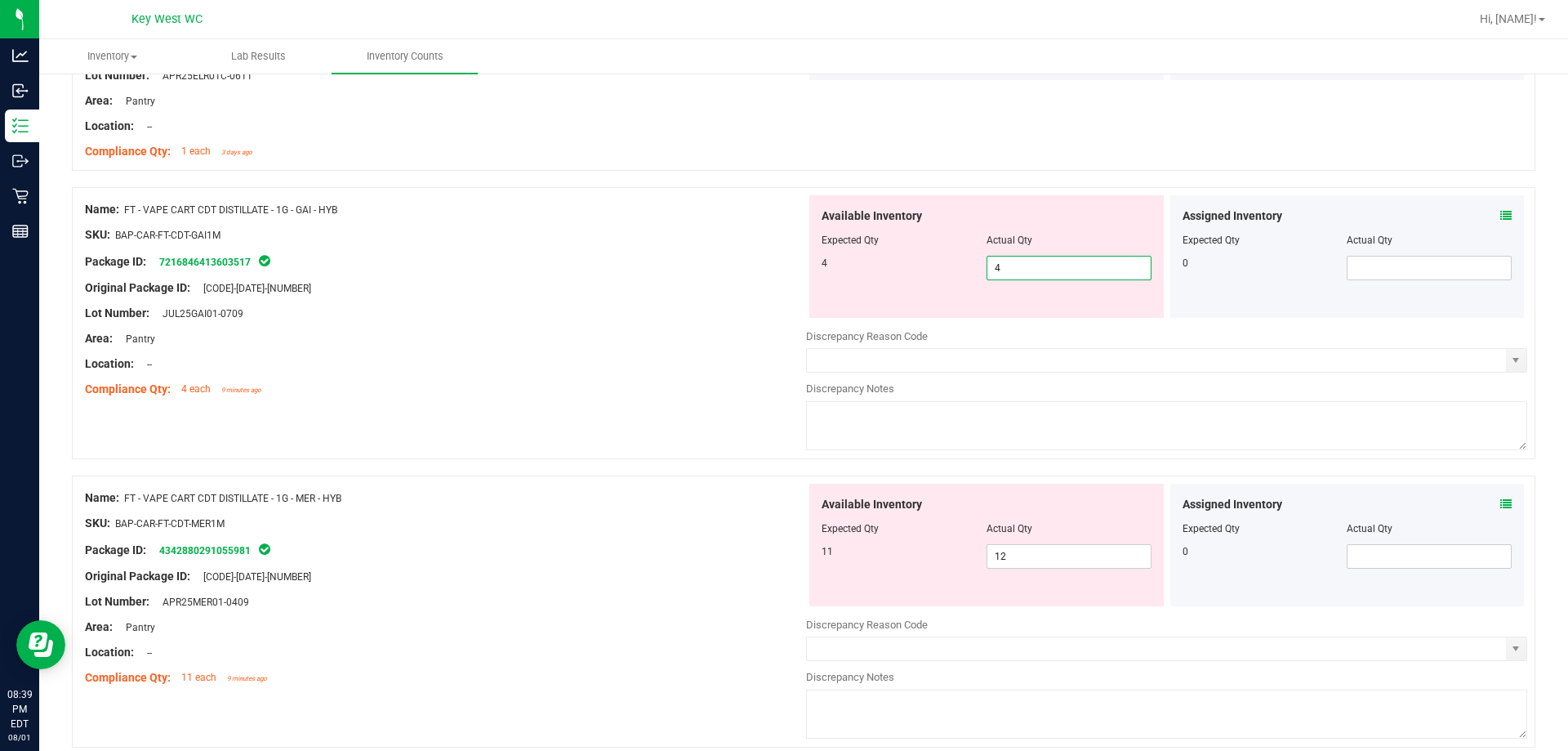 type on "4" 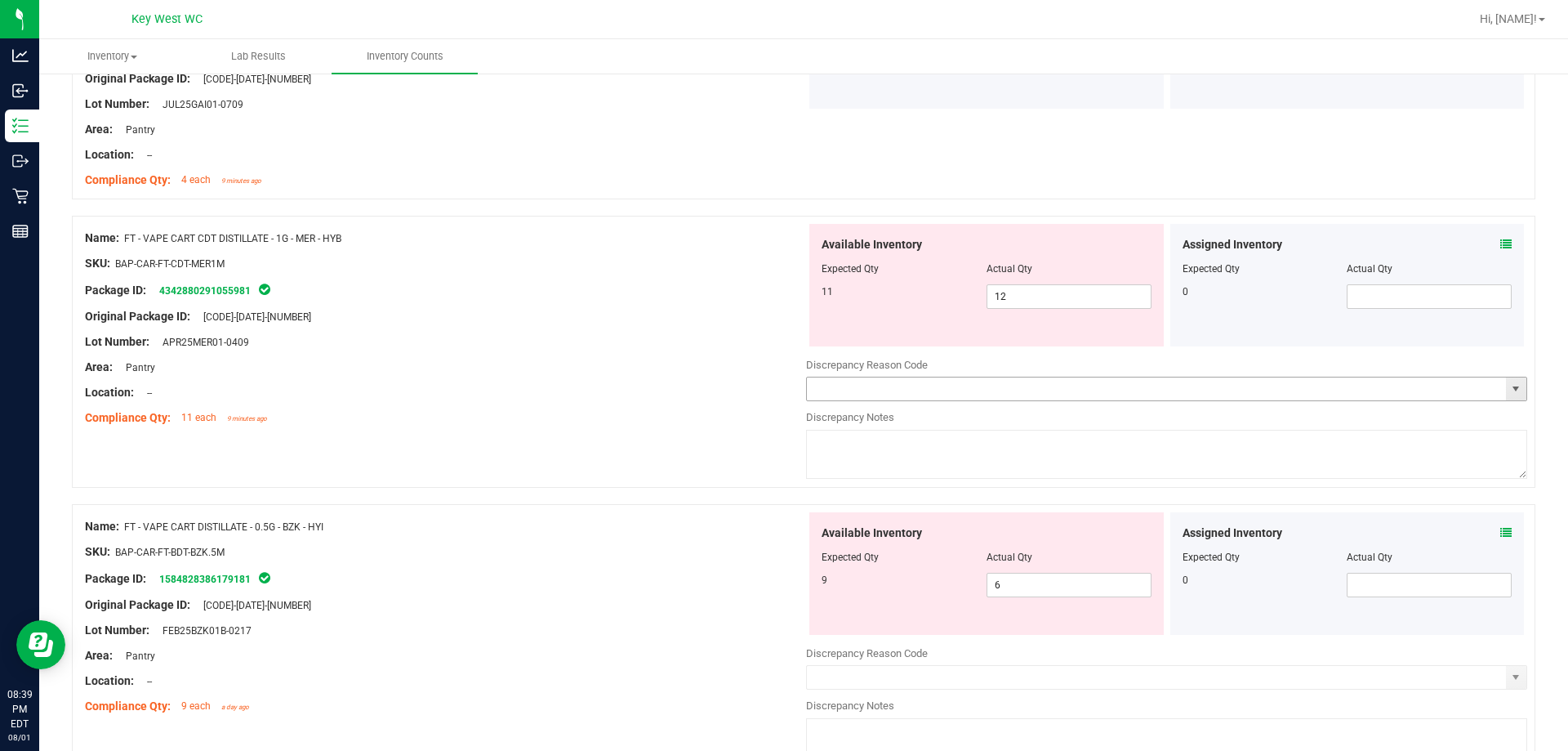 scroll, scrollTop: 4331, scrollLeft: 0, axis: vertical 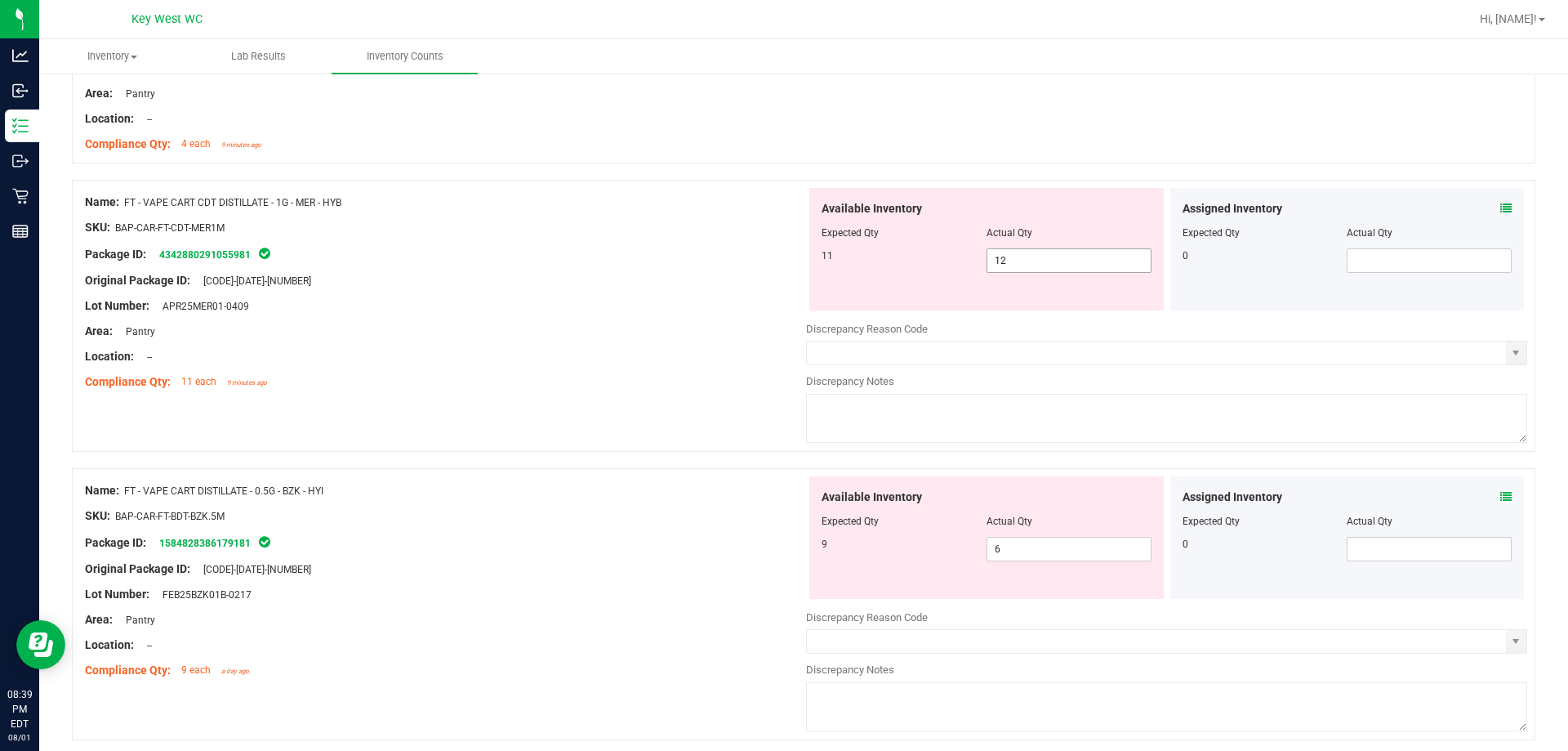 click on "12 12" at bounding box center [1069, 261] 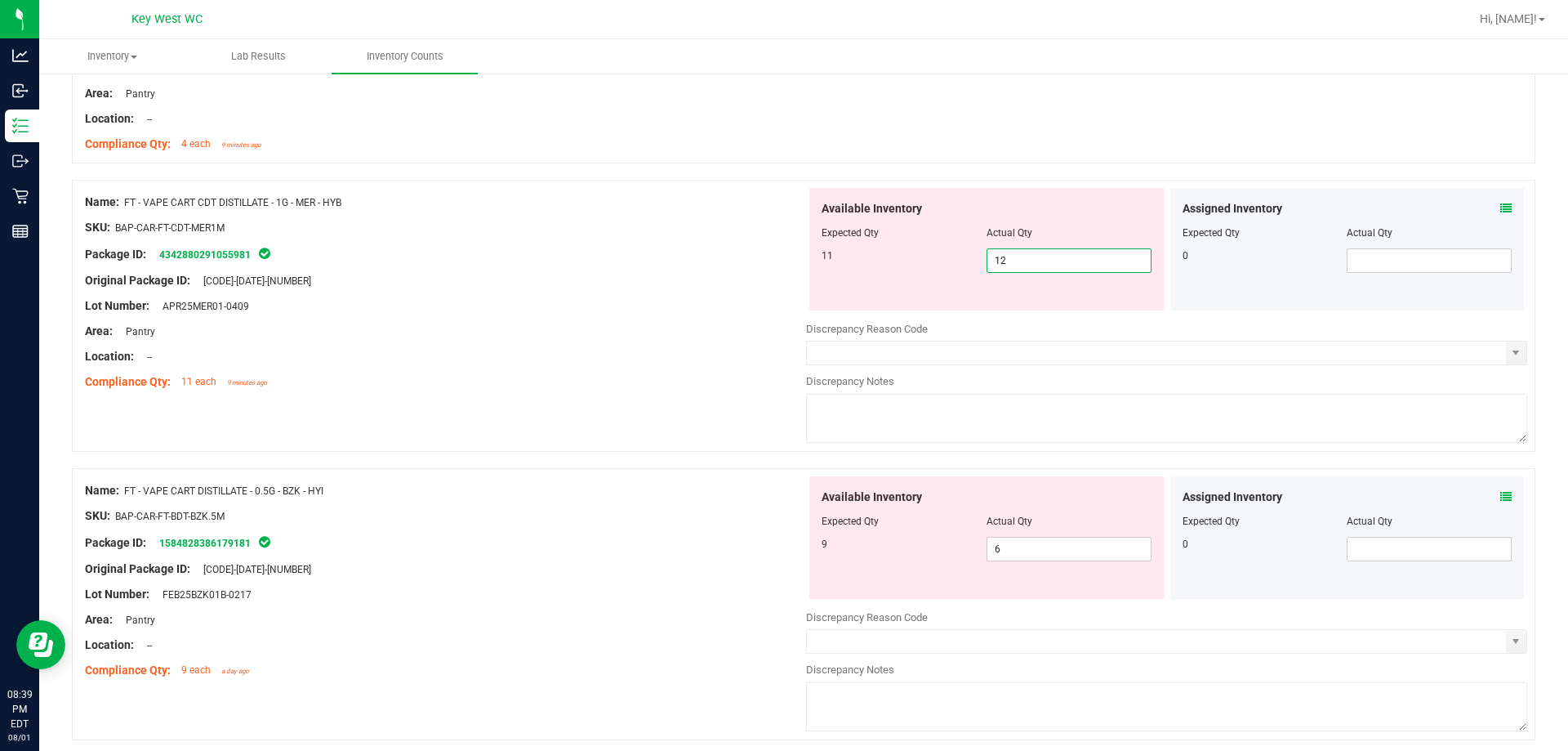type on "1" 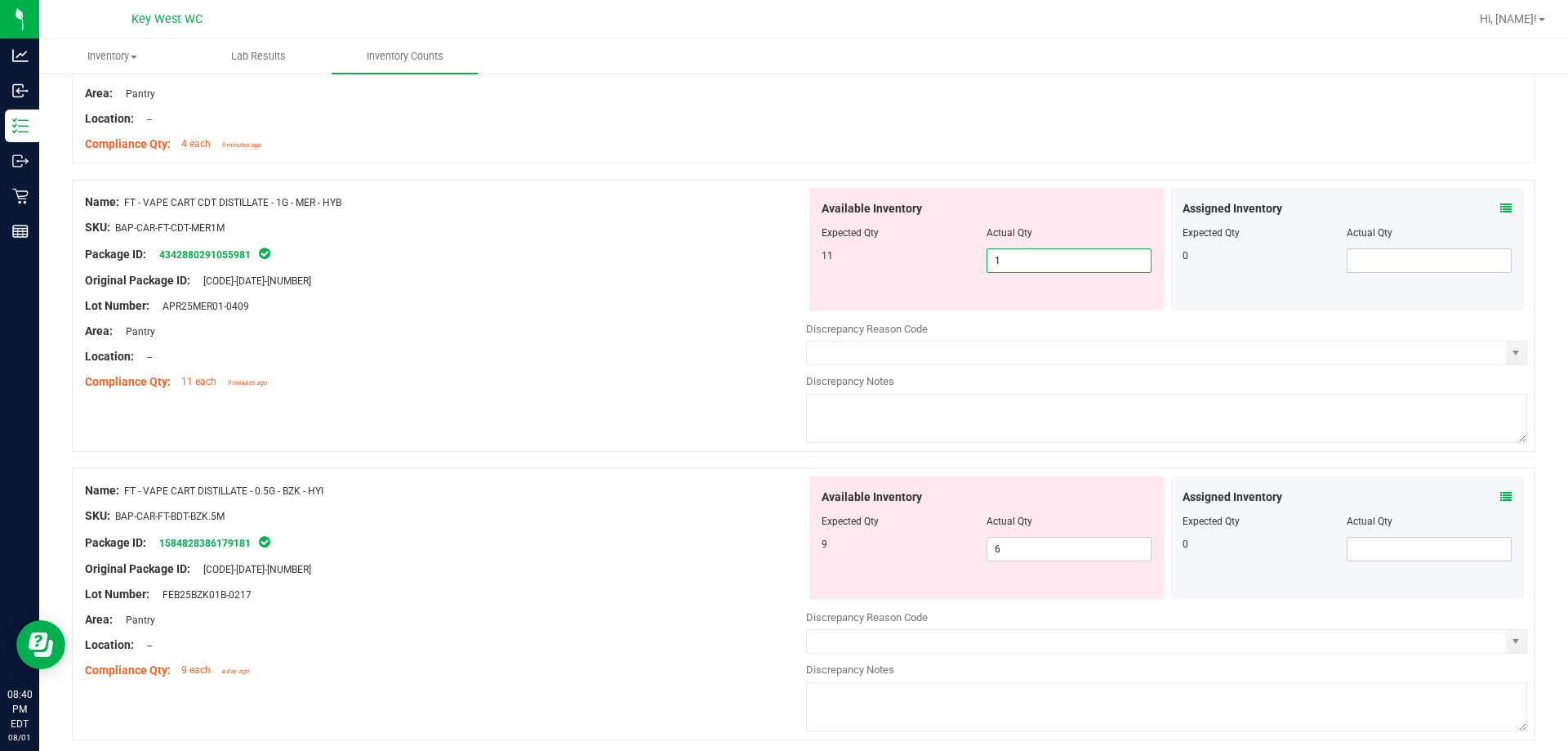 type on "11" 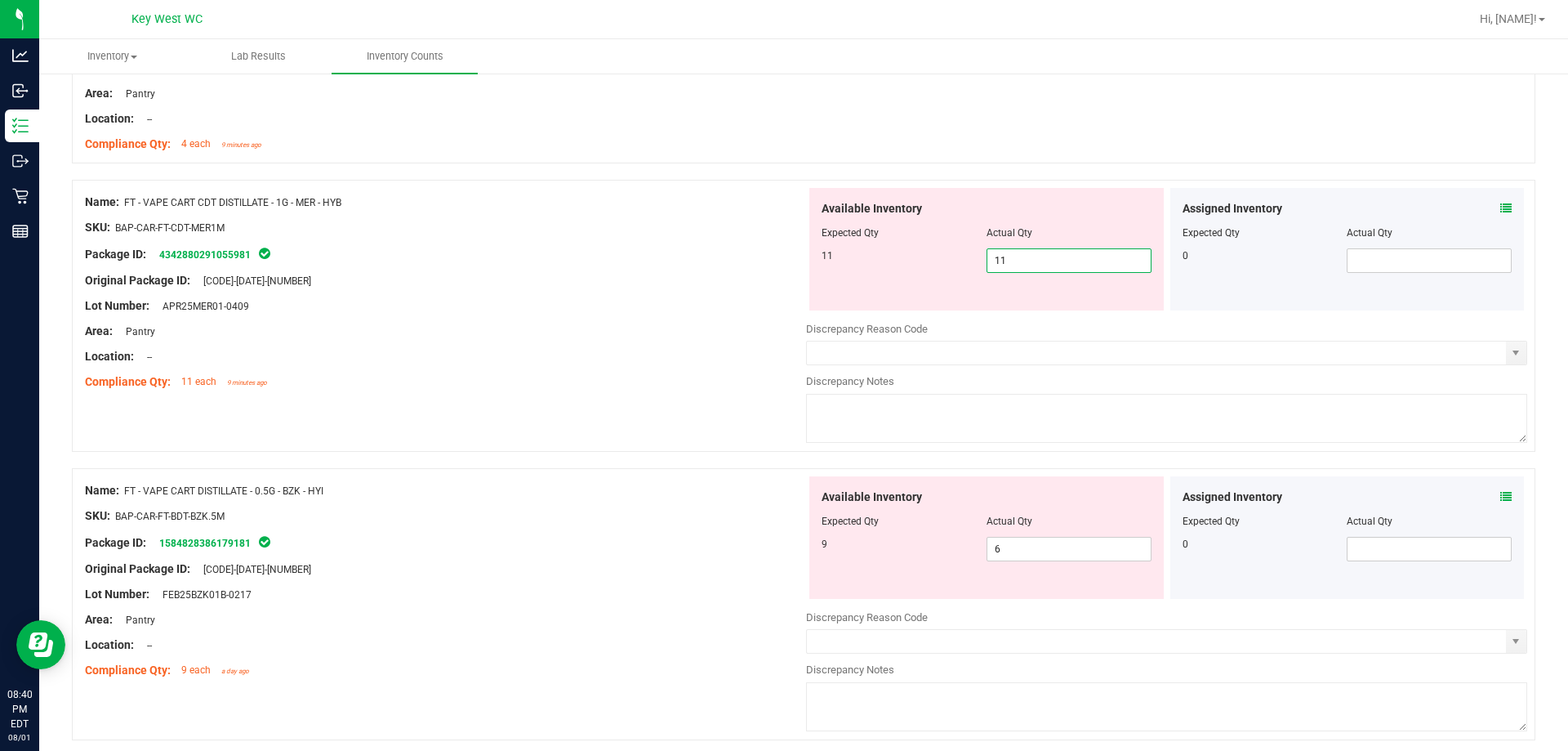 type on "11" 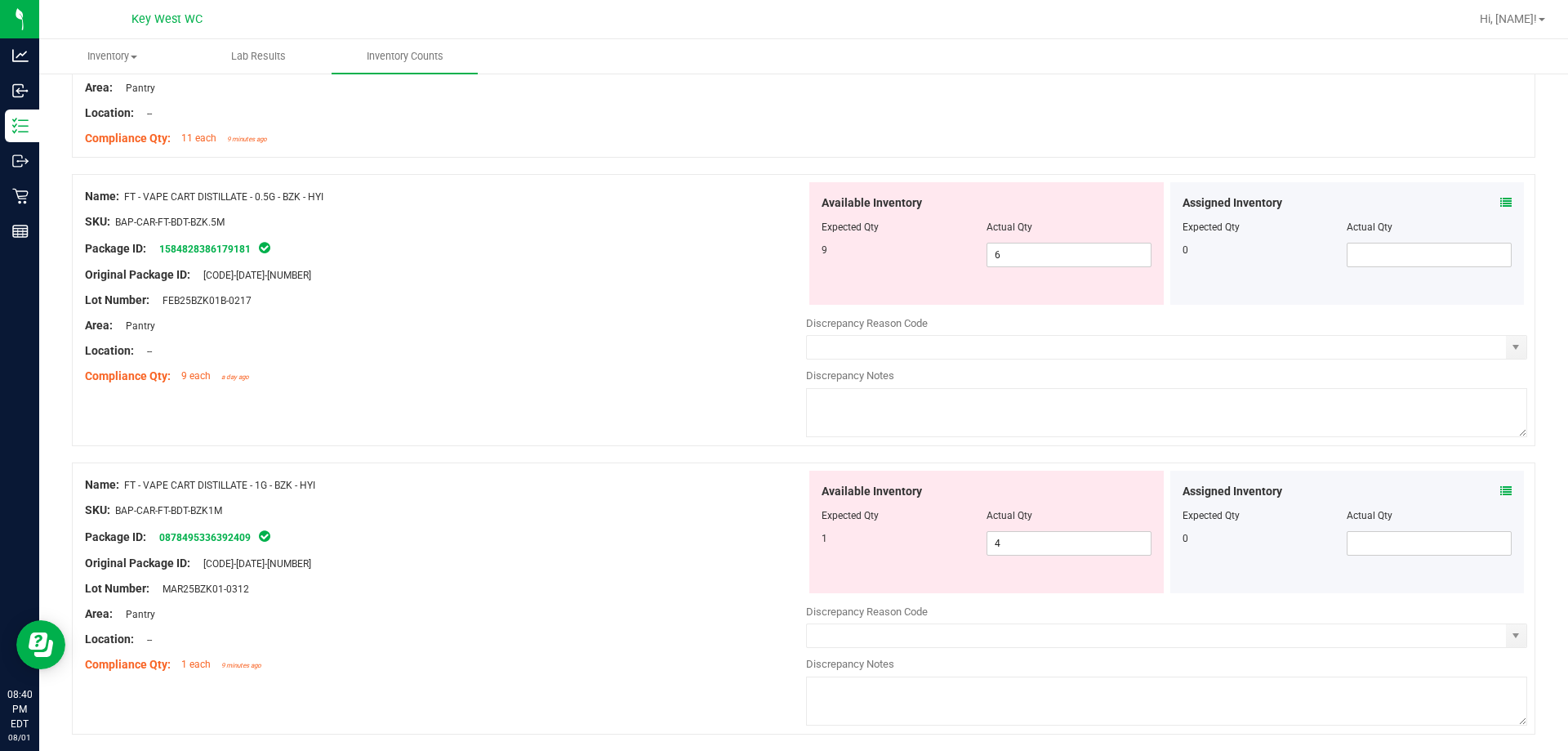 scroll, scrollTop: 4576, scrollLeft: 0, axis: vertical 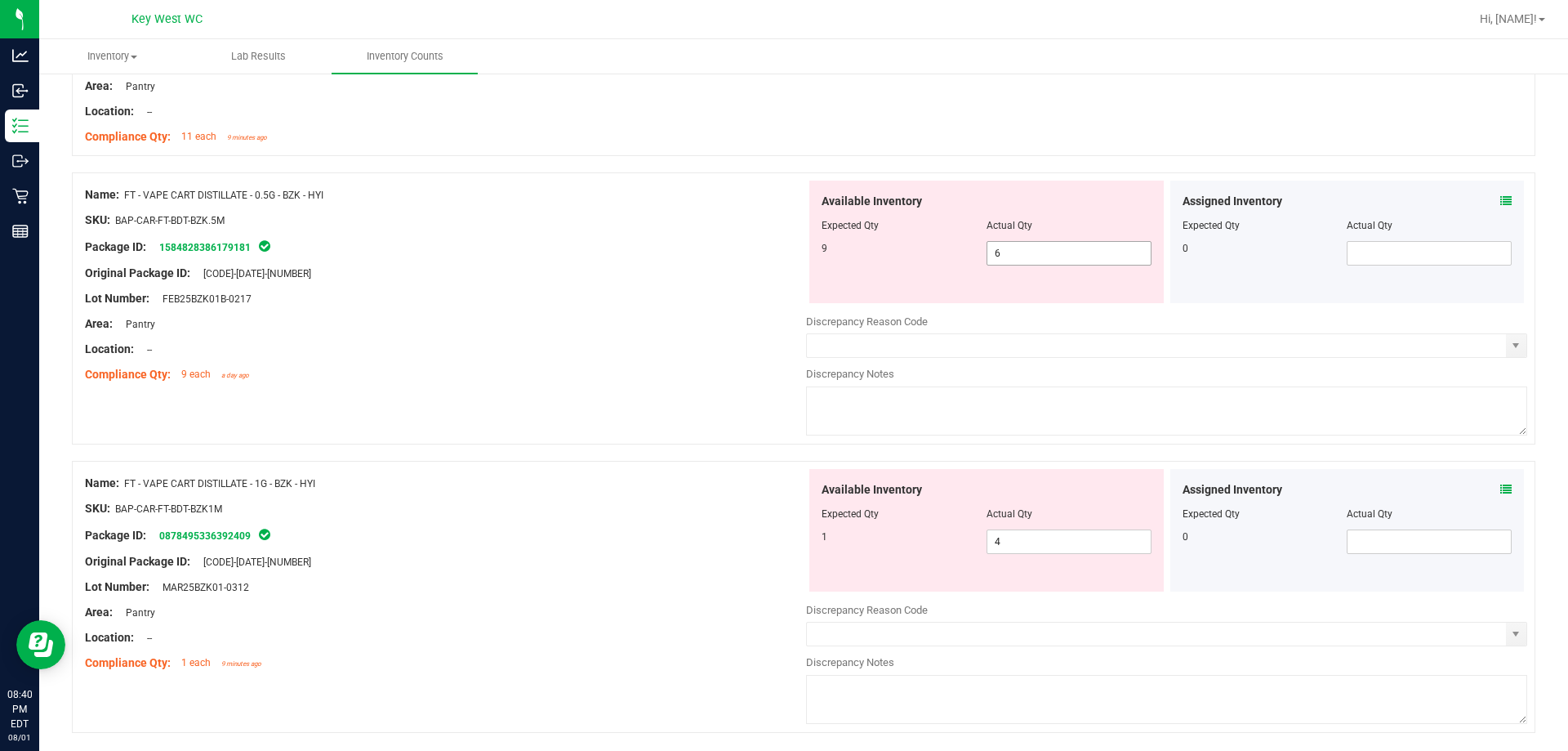 click on "6 6" at bounding box center (1069, 253) 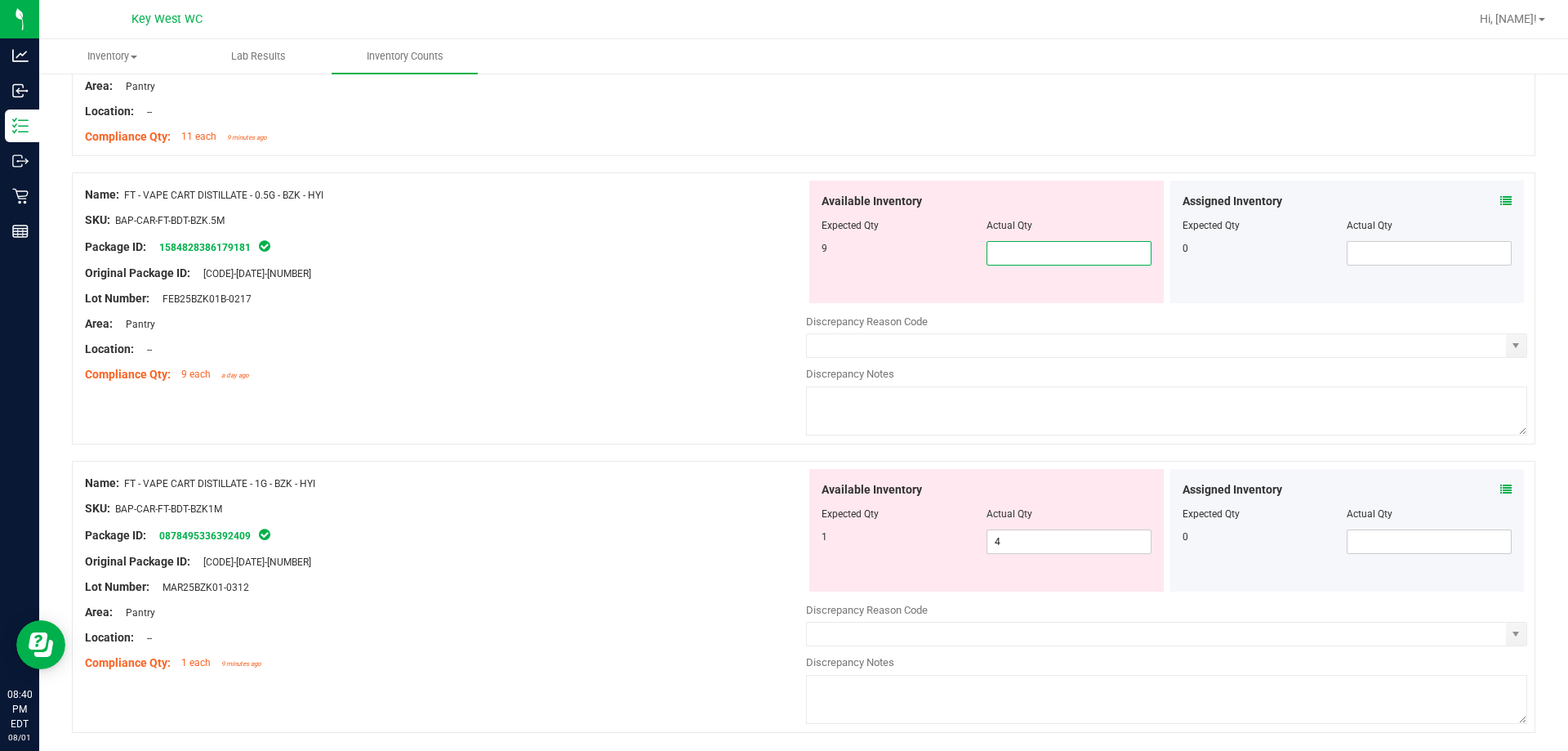 type on "9" 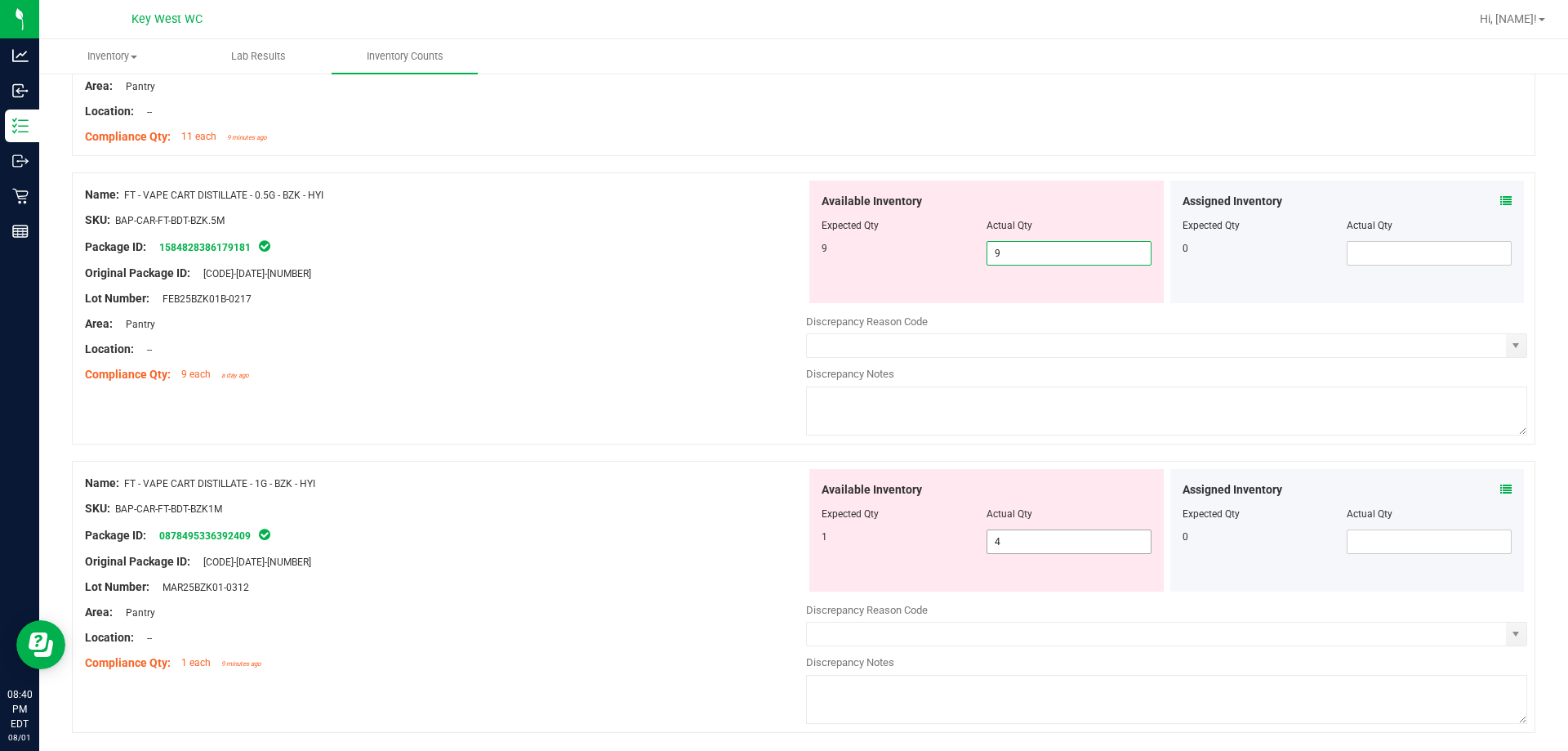 type on "9" 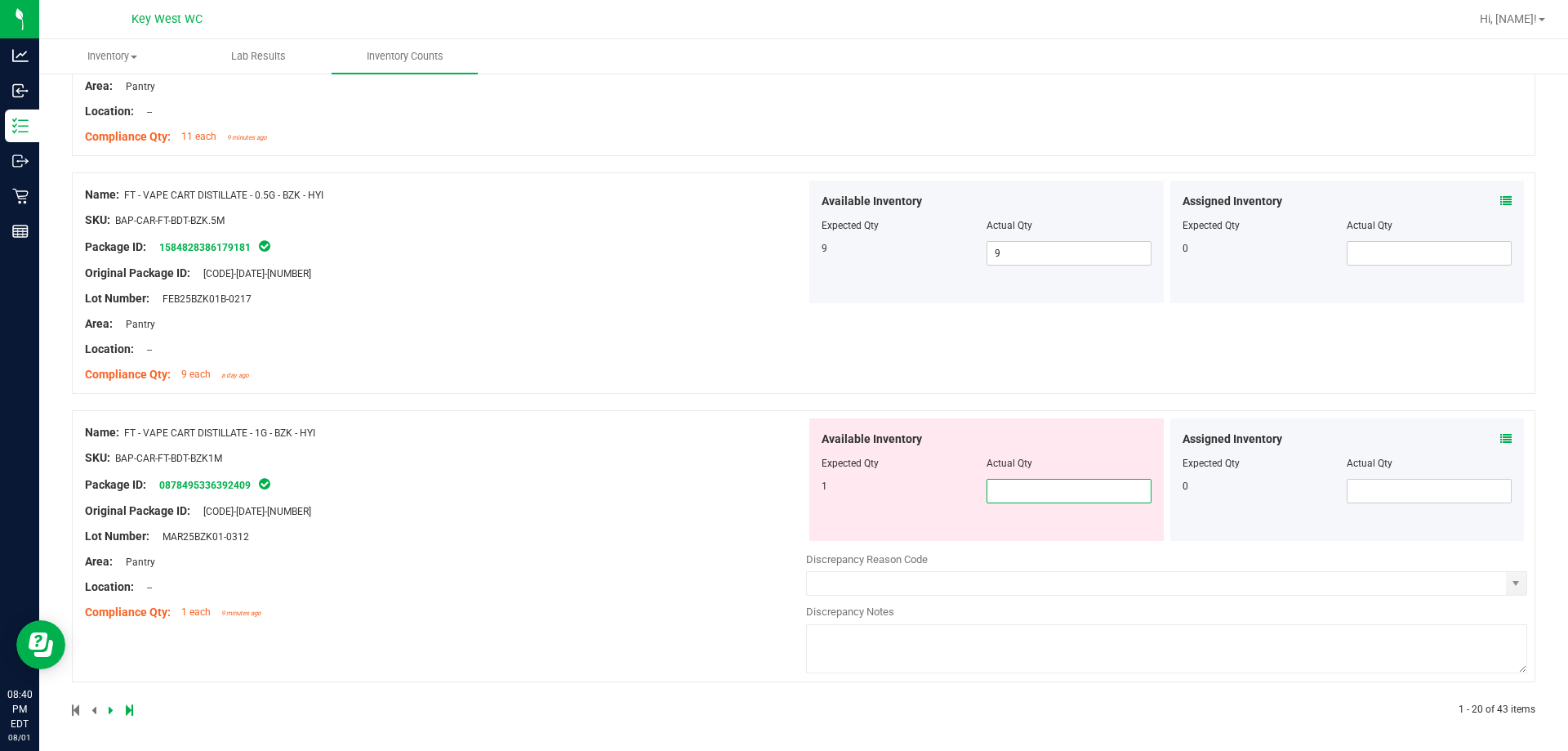 type on "1" 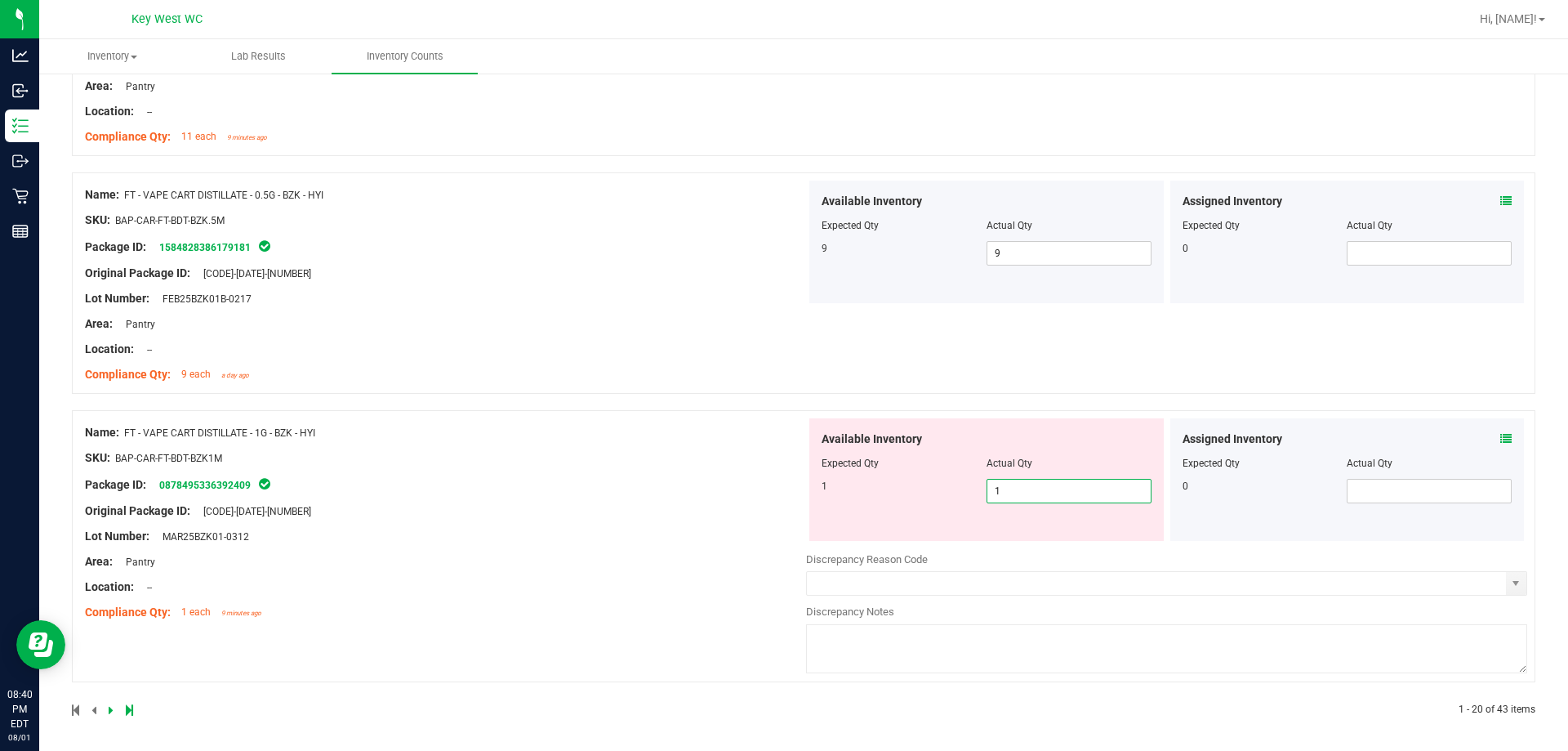 type on "1" 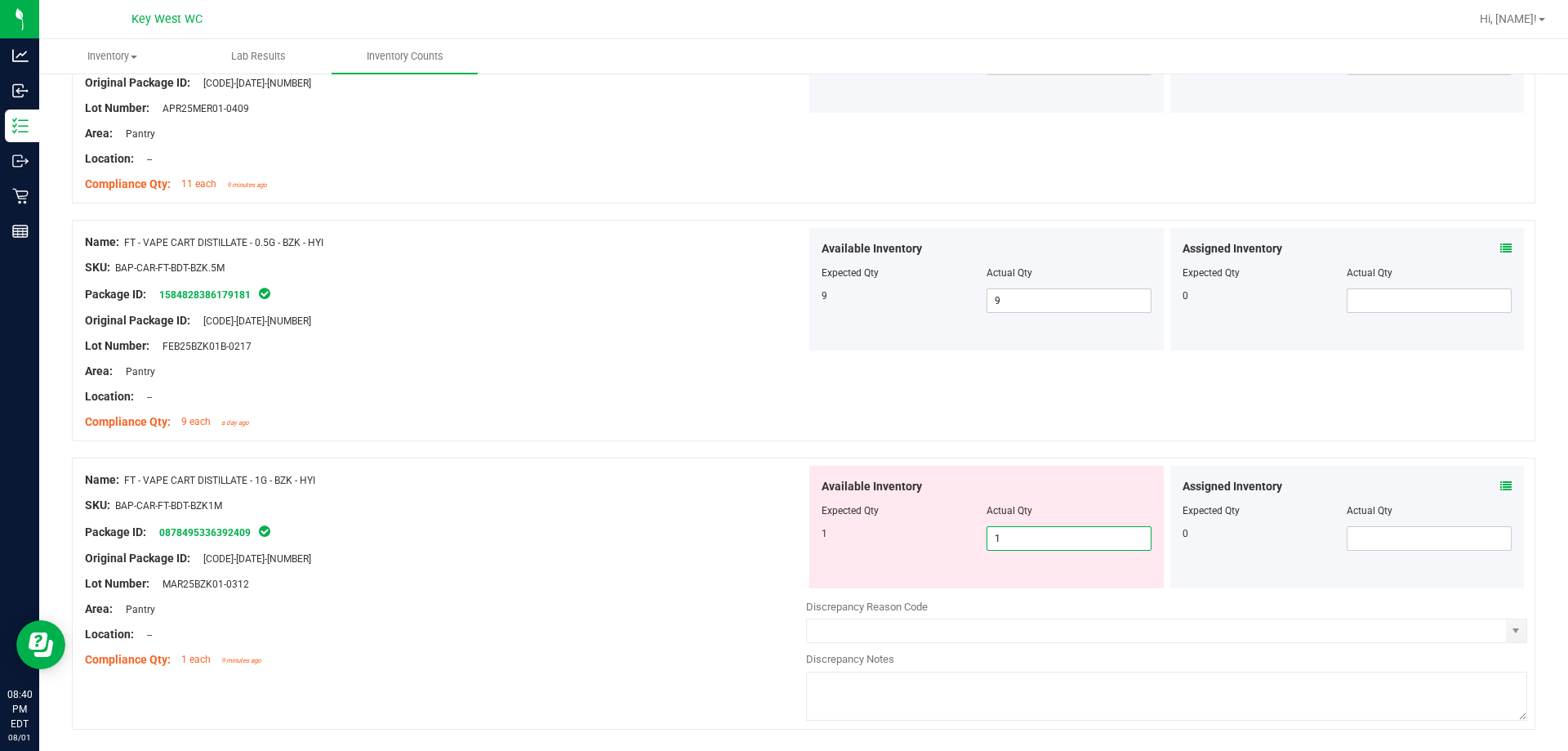 click on "Available Inventory
Expected Qty
Actual Qty
1
1 1" at bounding box center (987, 527) 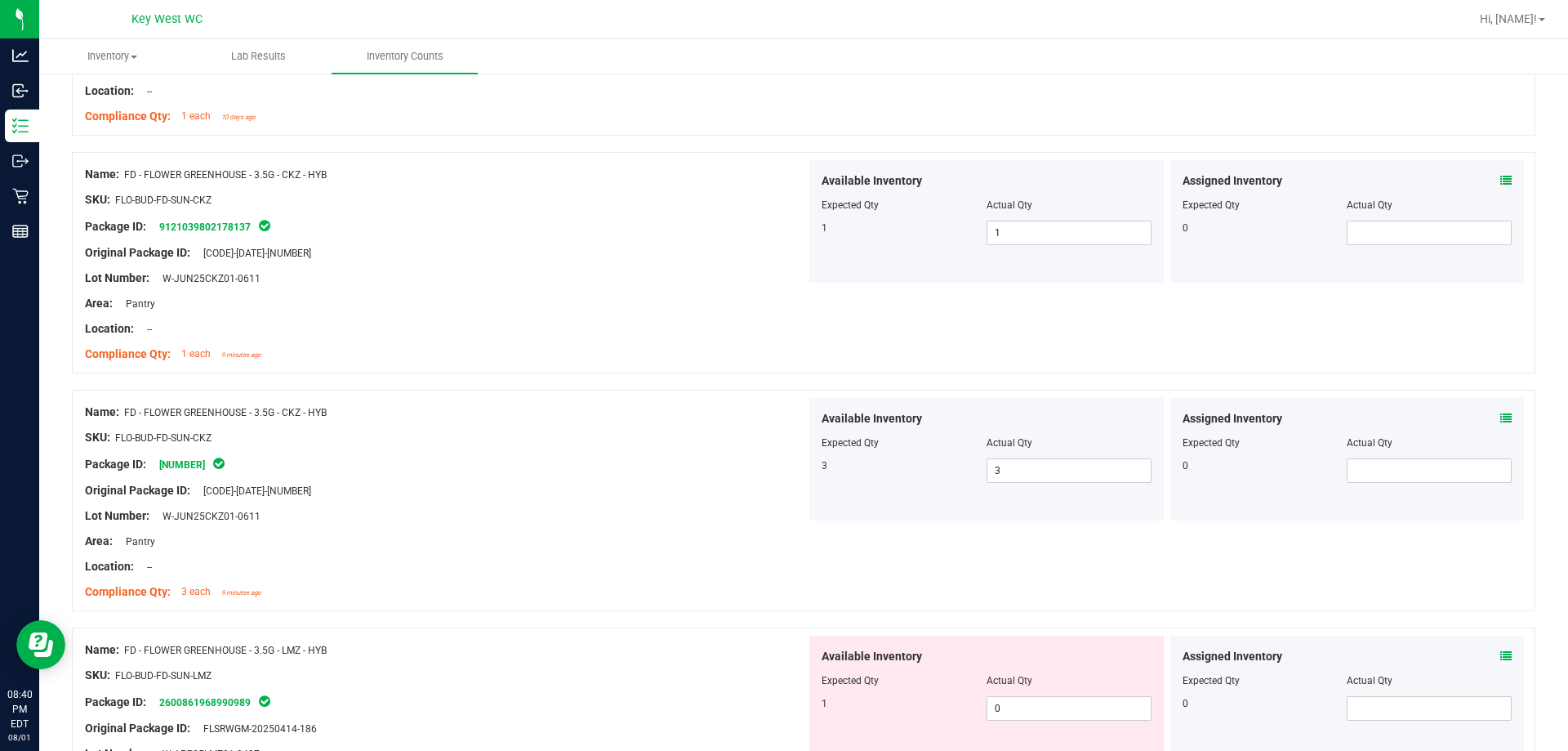 scroll, scrollTop: 0, scrollLeft: 0, axis: both 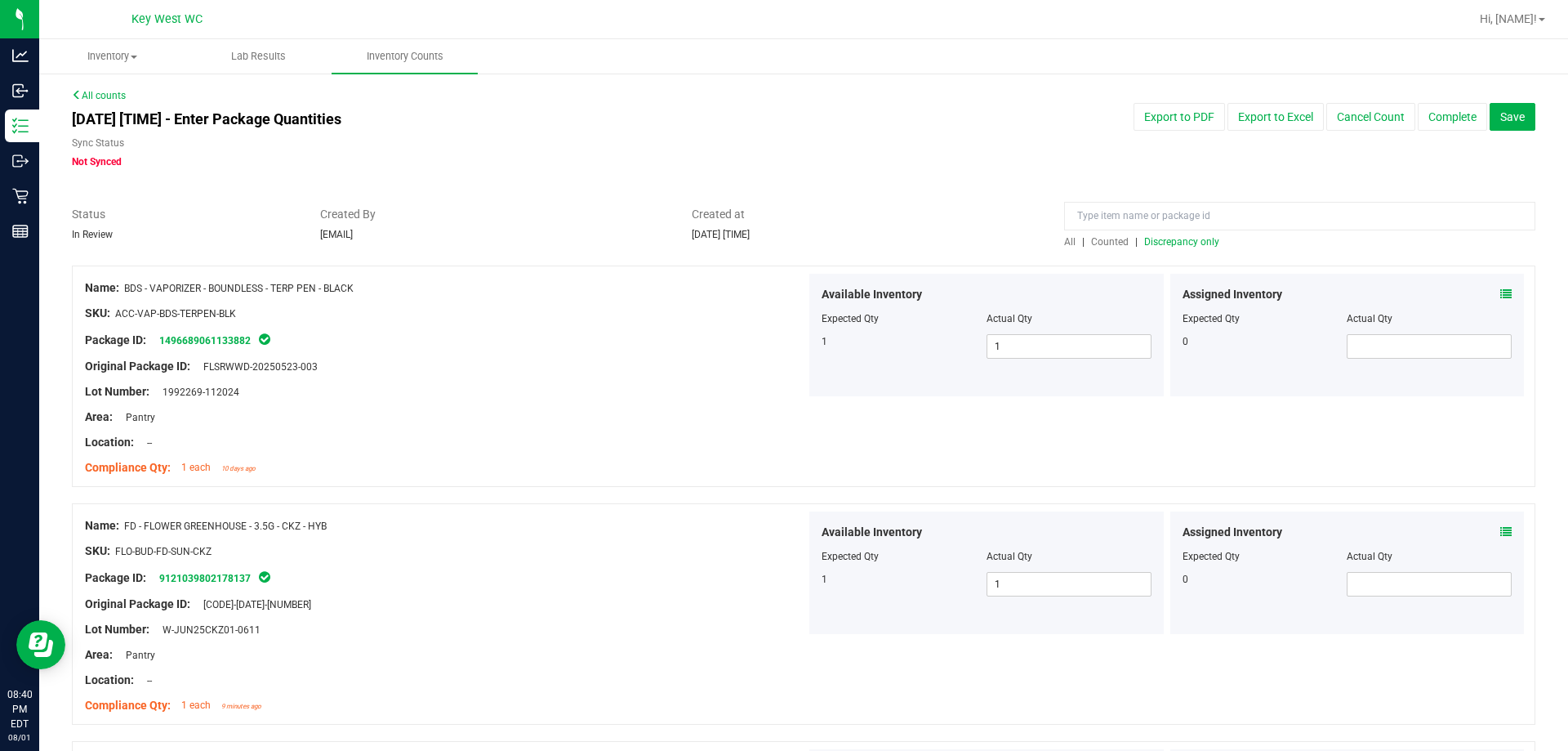 click on "Discrepancy only" at bounding box center (1182, 242) 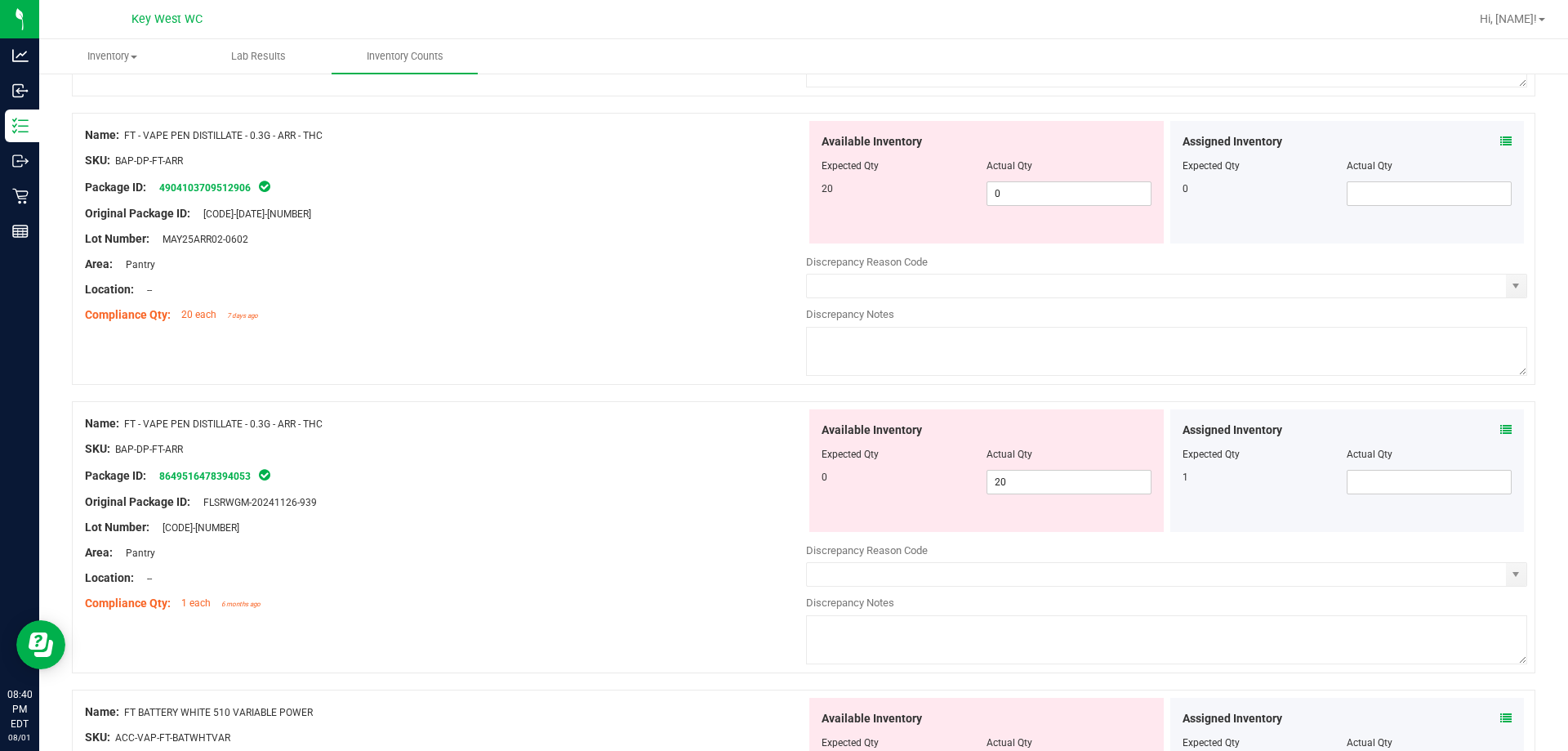 scroll, scrollTop: 1308, scrollLeft: 0, axis: vertical 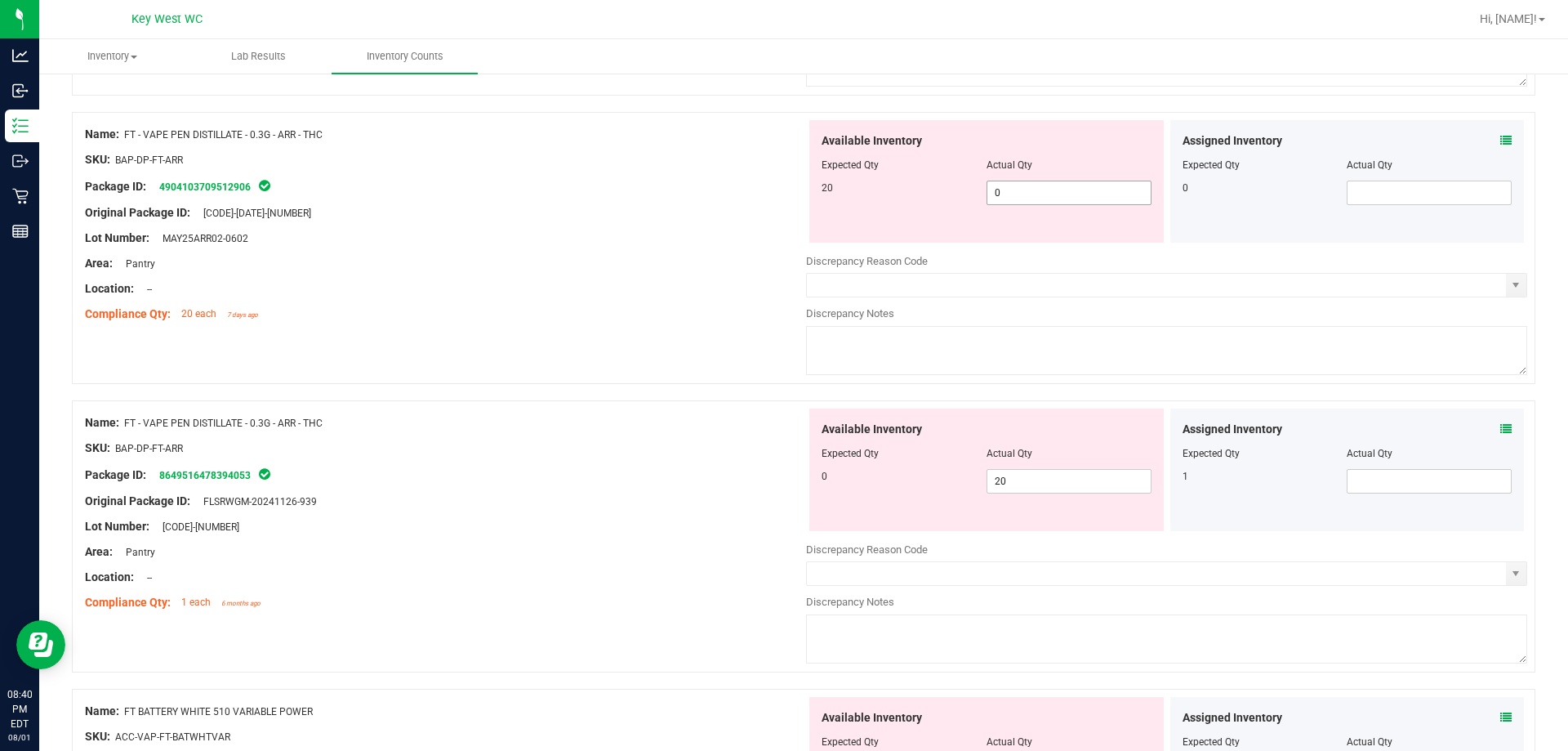 click on "0 0" at bounding box center [1069, 193] 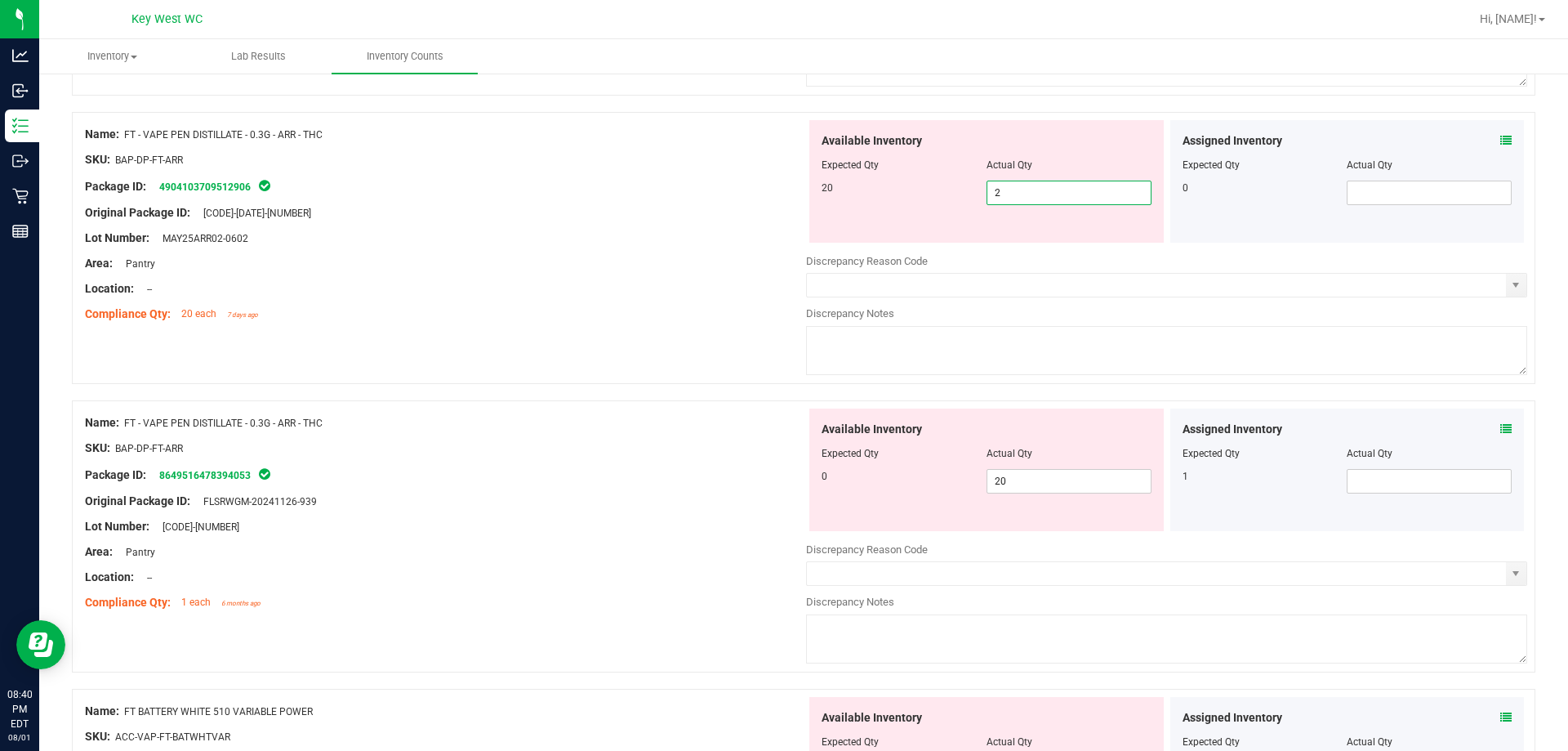 type on "20" 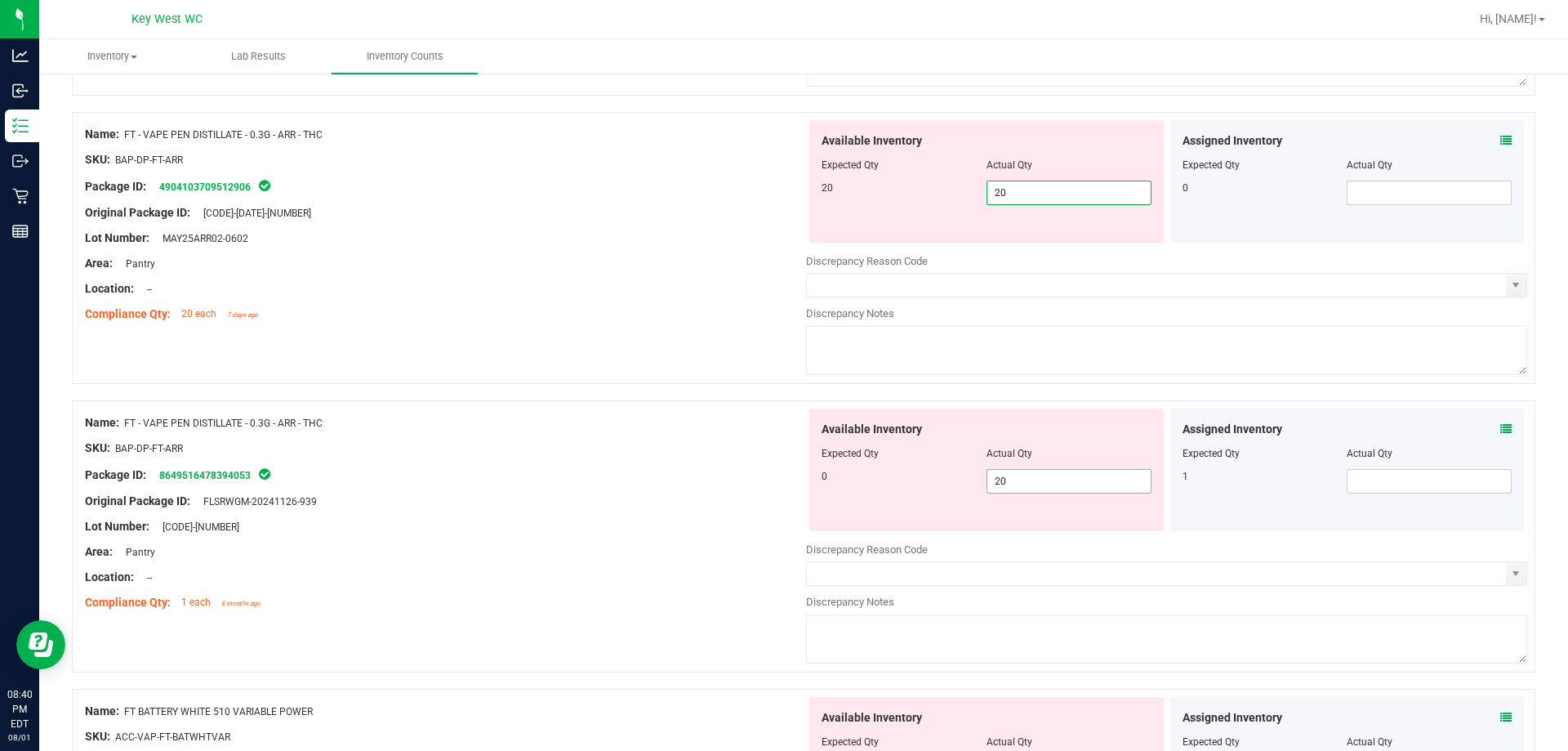 type on "20" 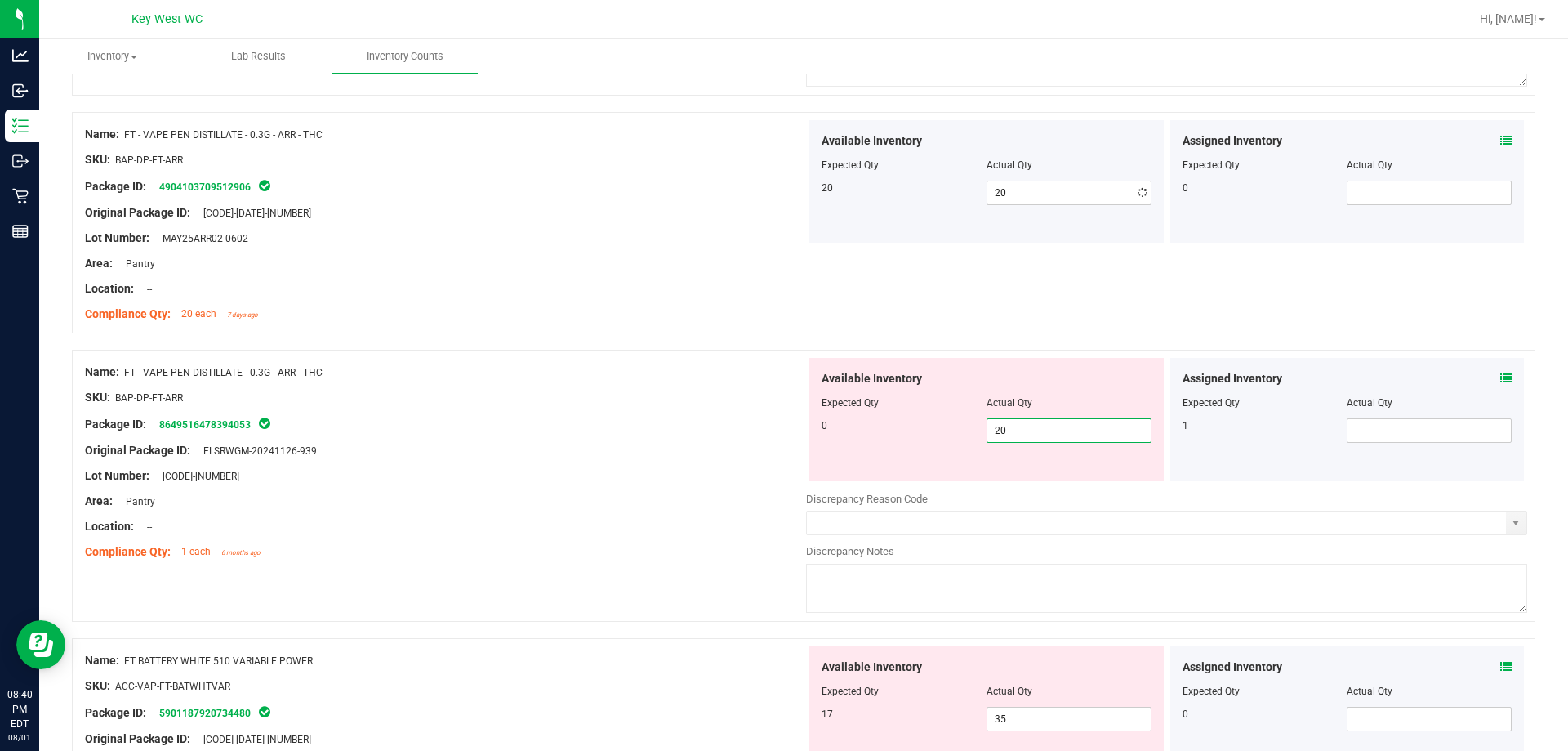 click on "Available Inventory
Expected Qty
Actual Qty
[NUMBER]
20 20" at bounding box center (1166, 487) 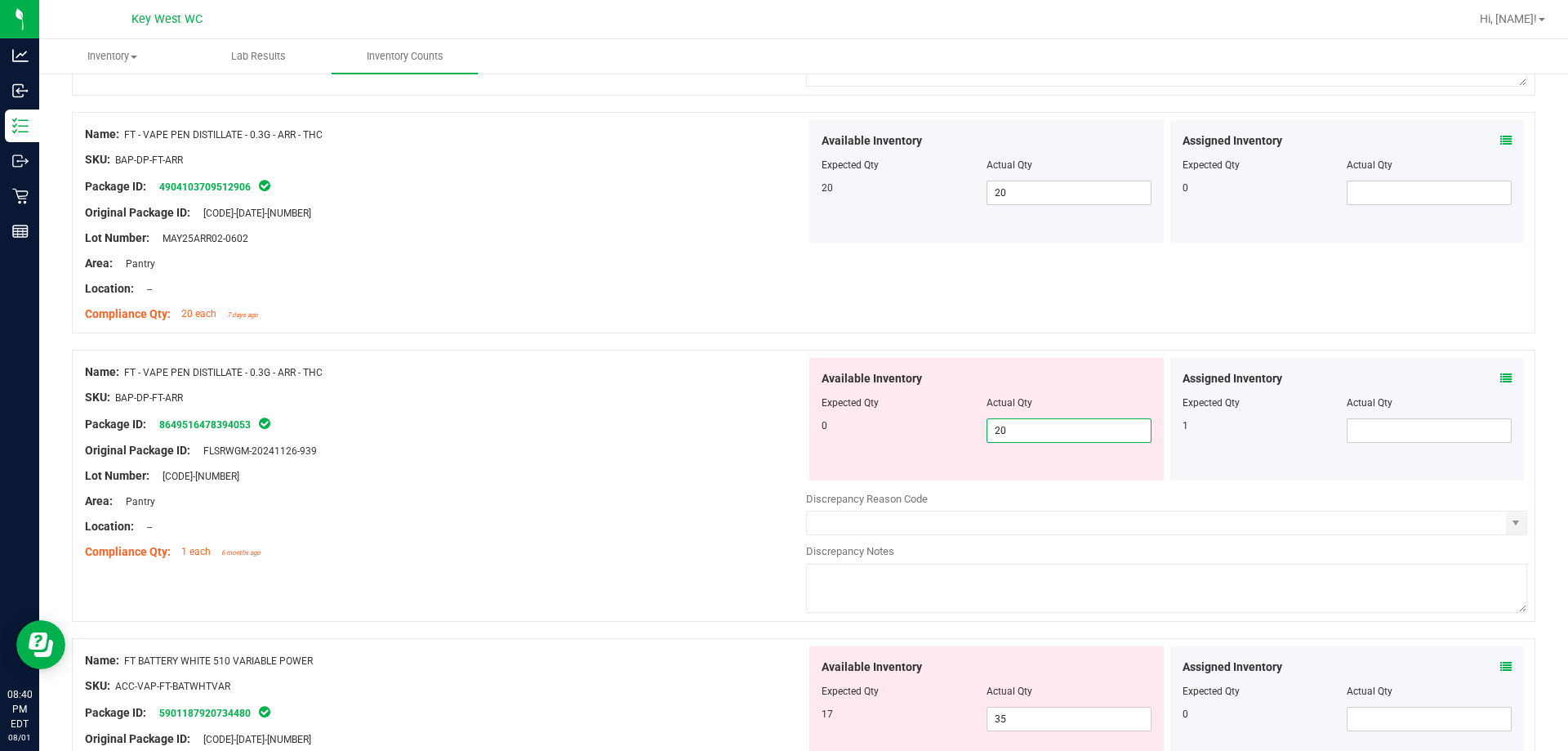 type on "2" 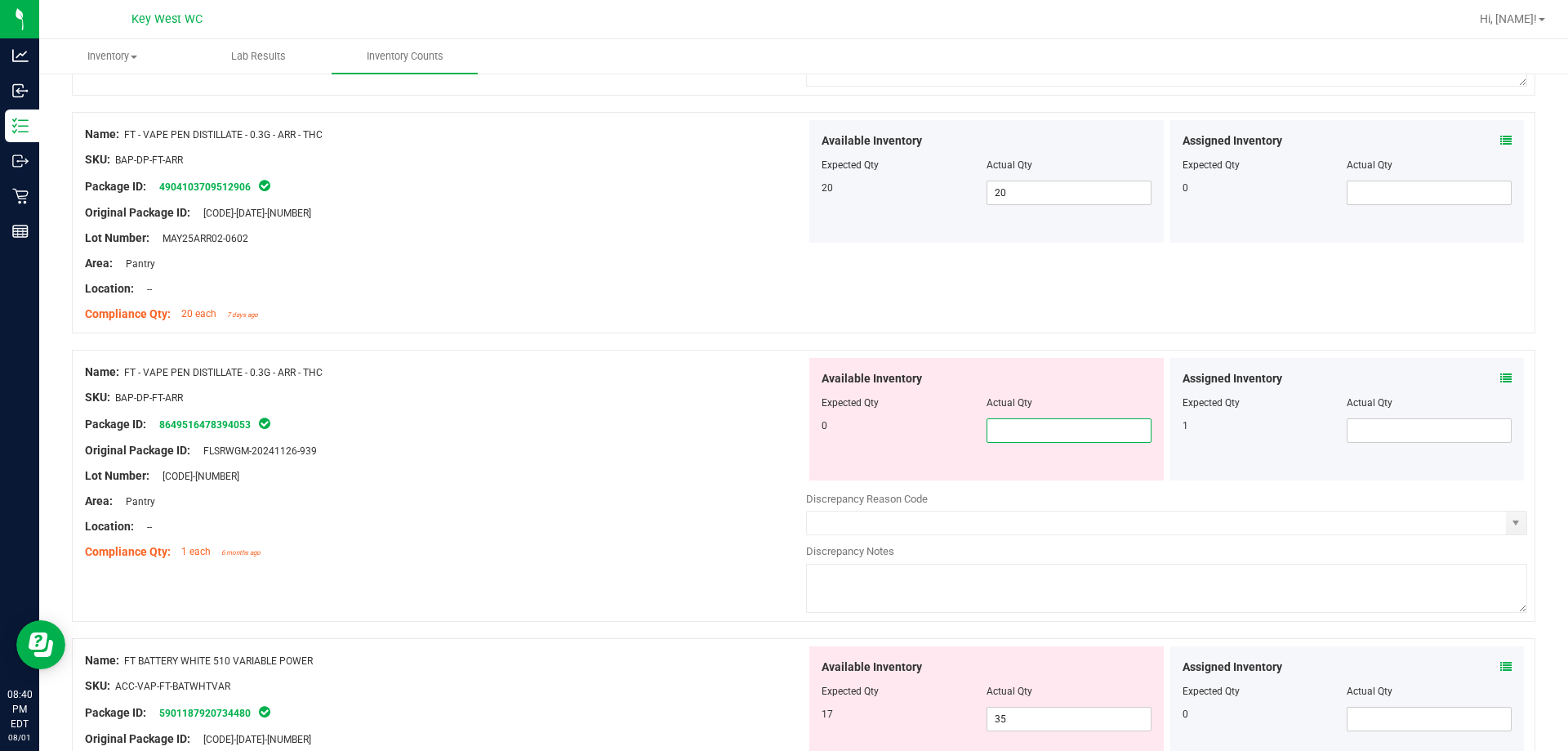 type on "0" 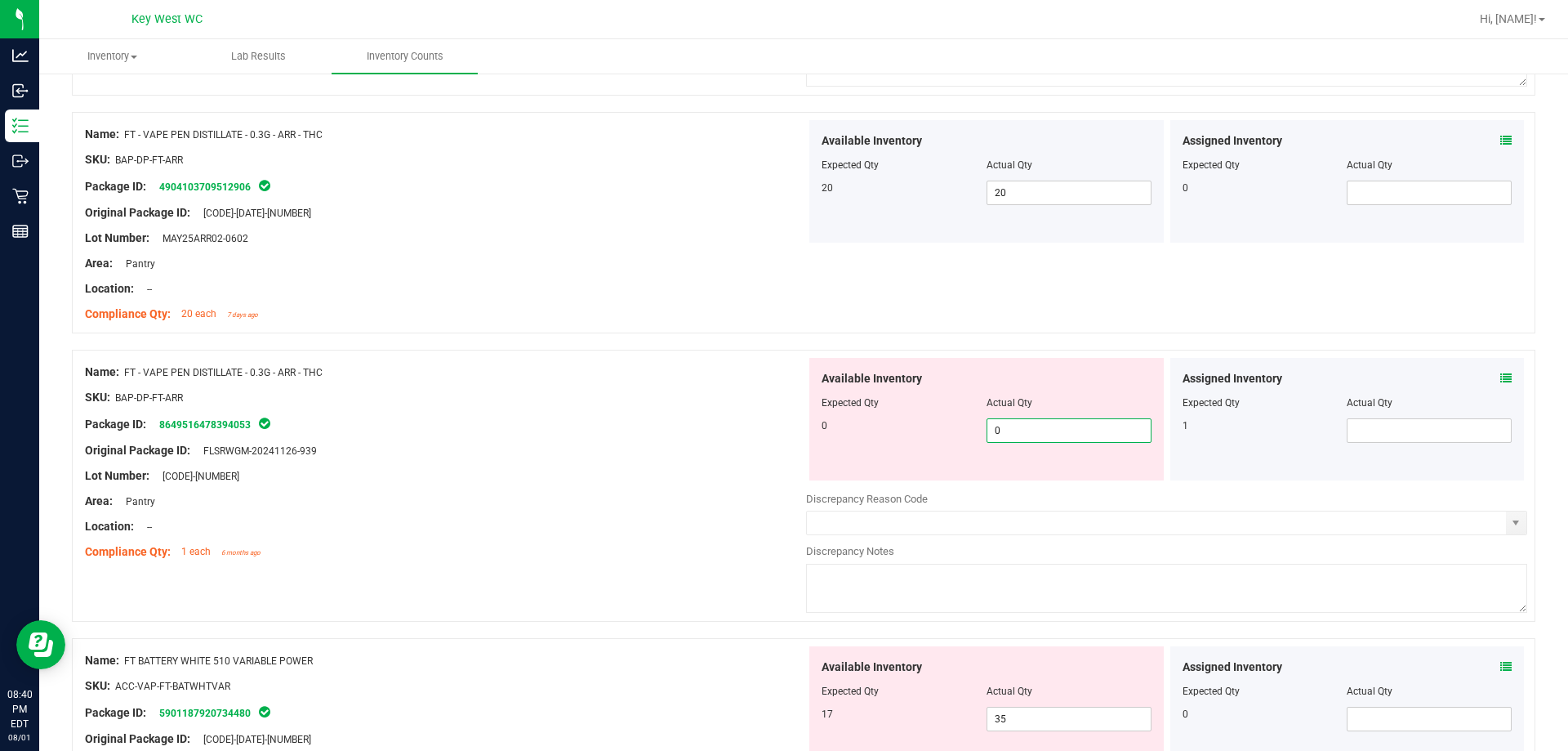 type on "0" 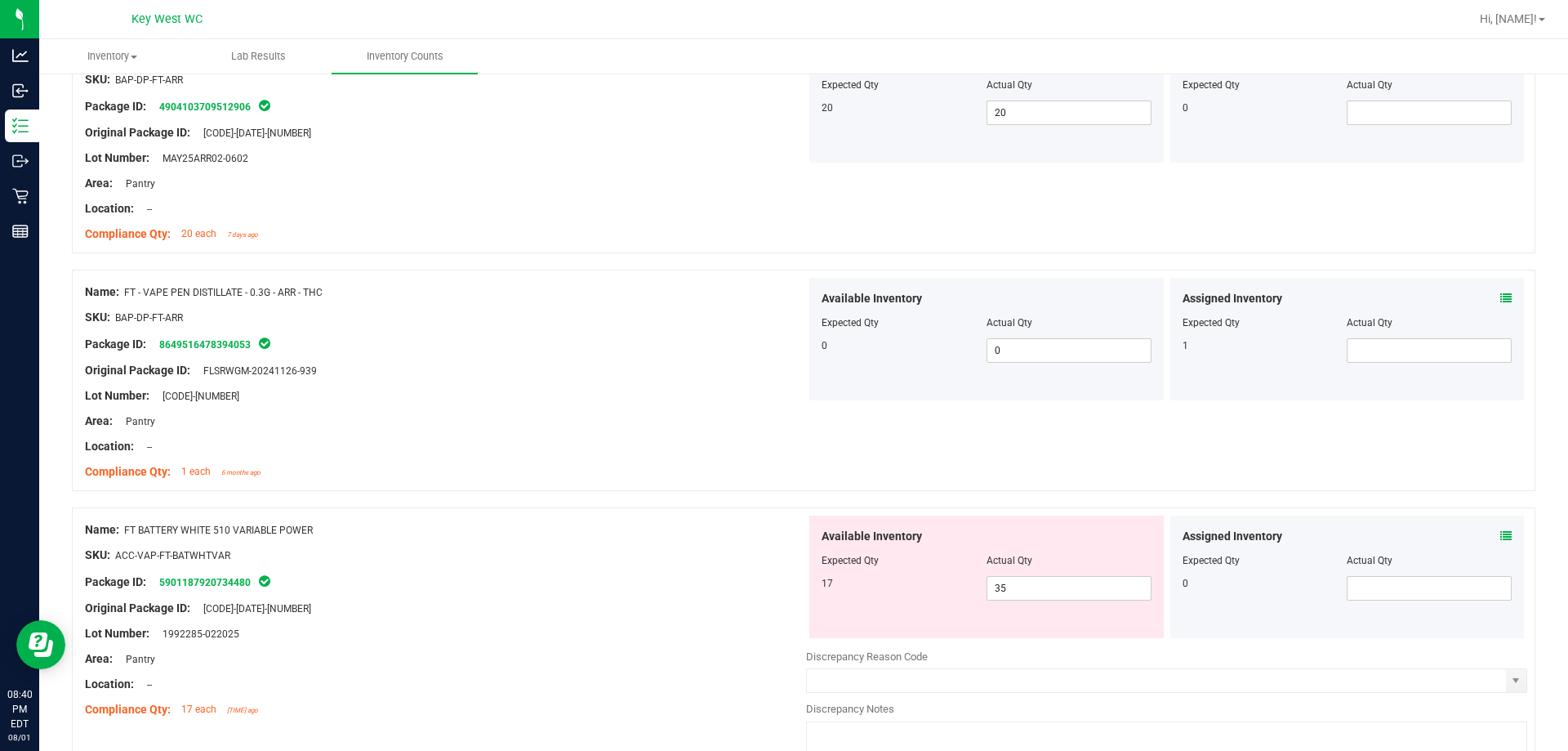 scroll, scrollTop: 1634, scrollLeft: 0, axis: vertical 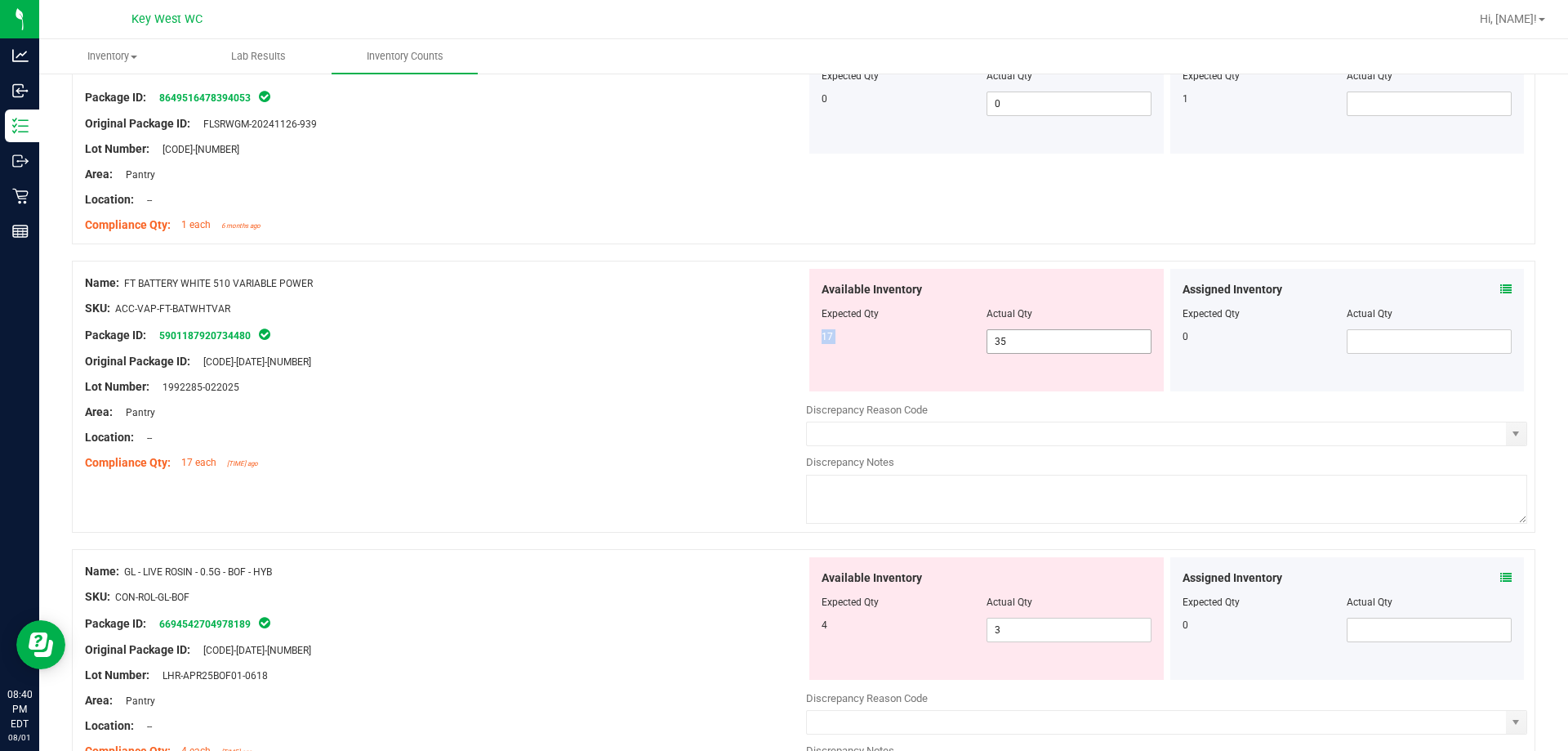 drag, startPoint x: 1036, startPoint y: 326, endPoint x: 1037, endPoint y: 340, distance: 14.035669 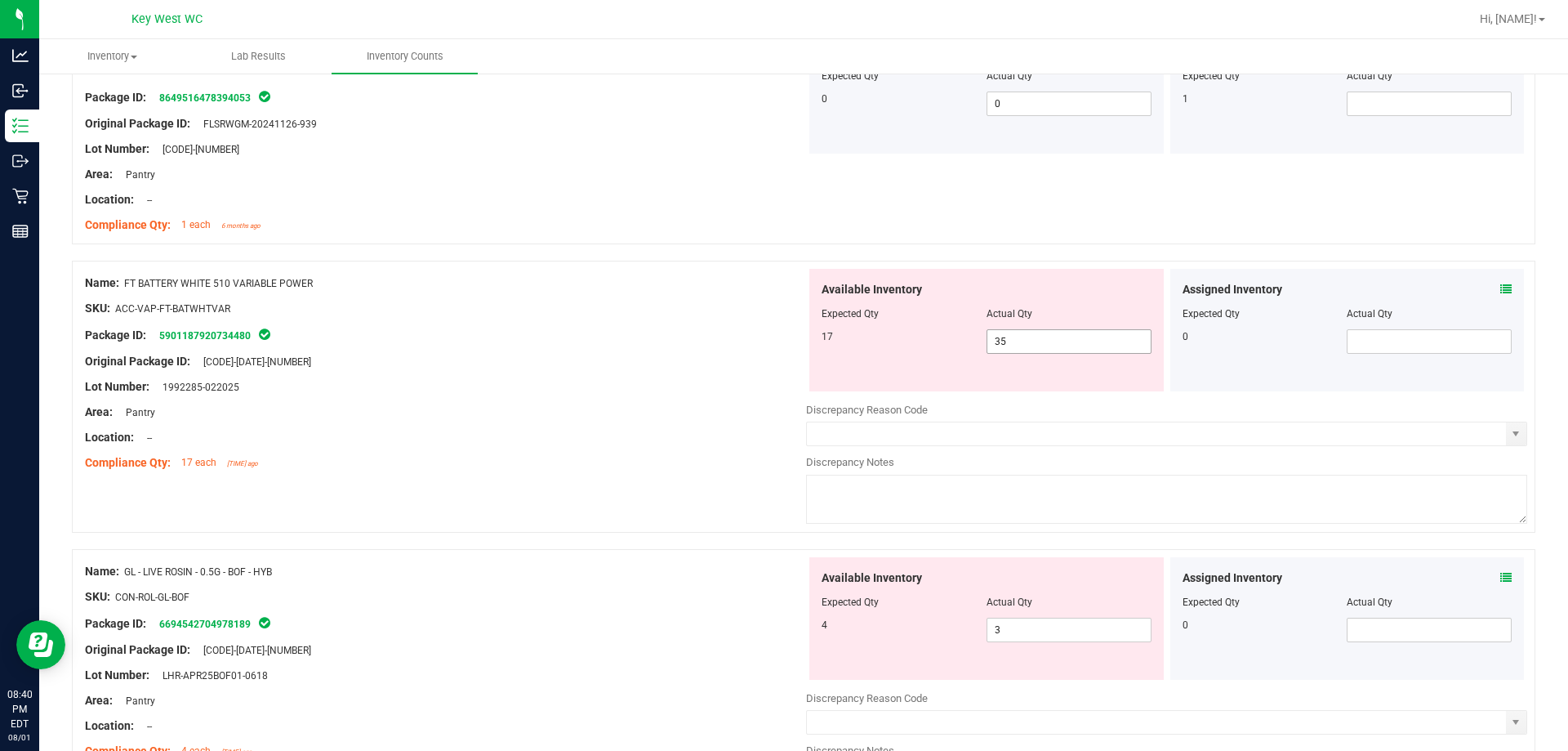 click on "35 35" at bounding box center (1069, 342) 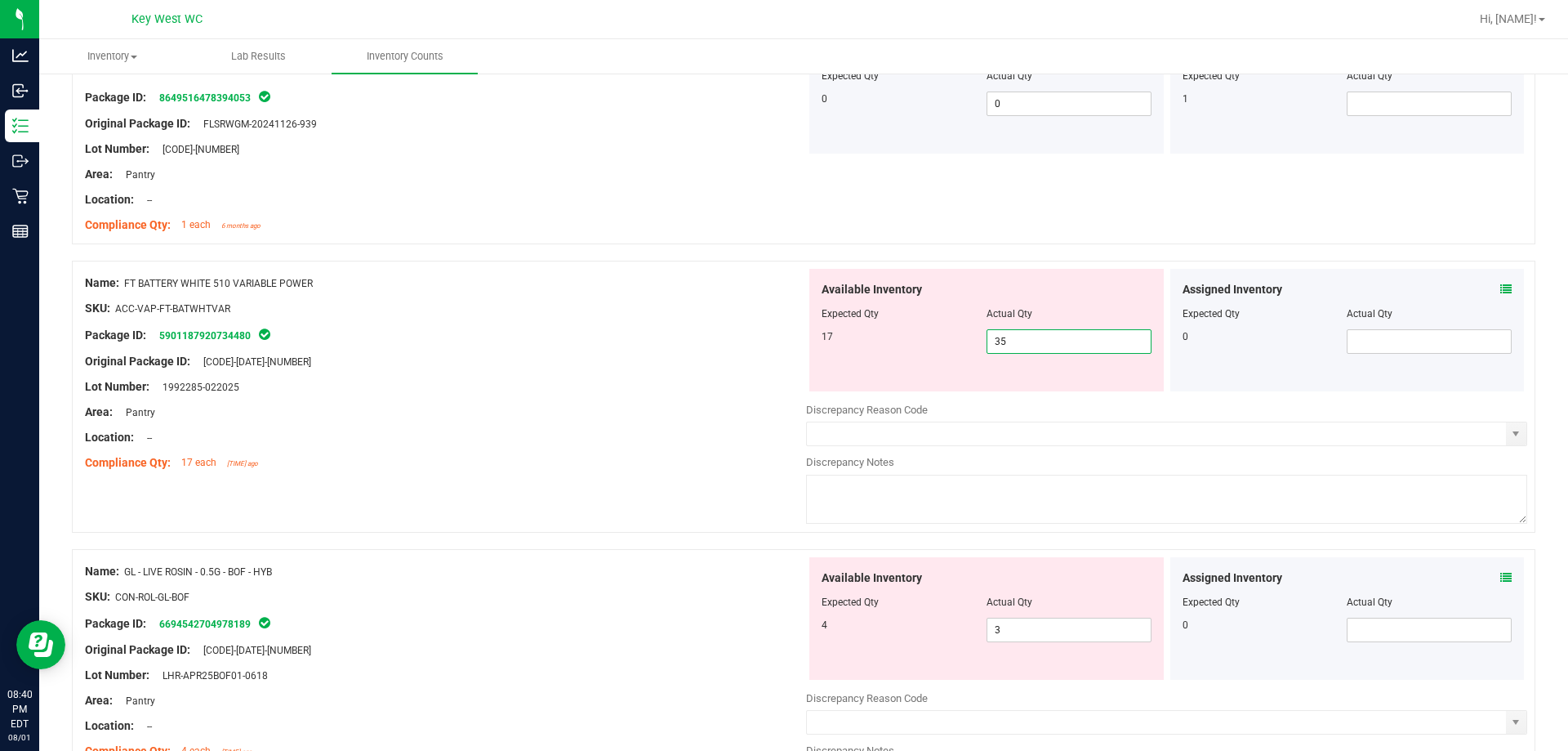 type on "3" 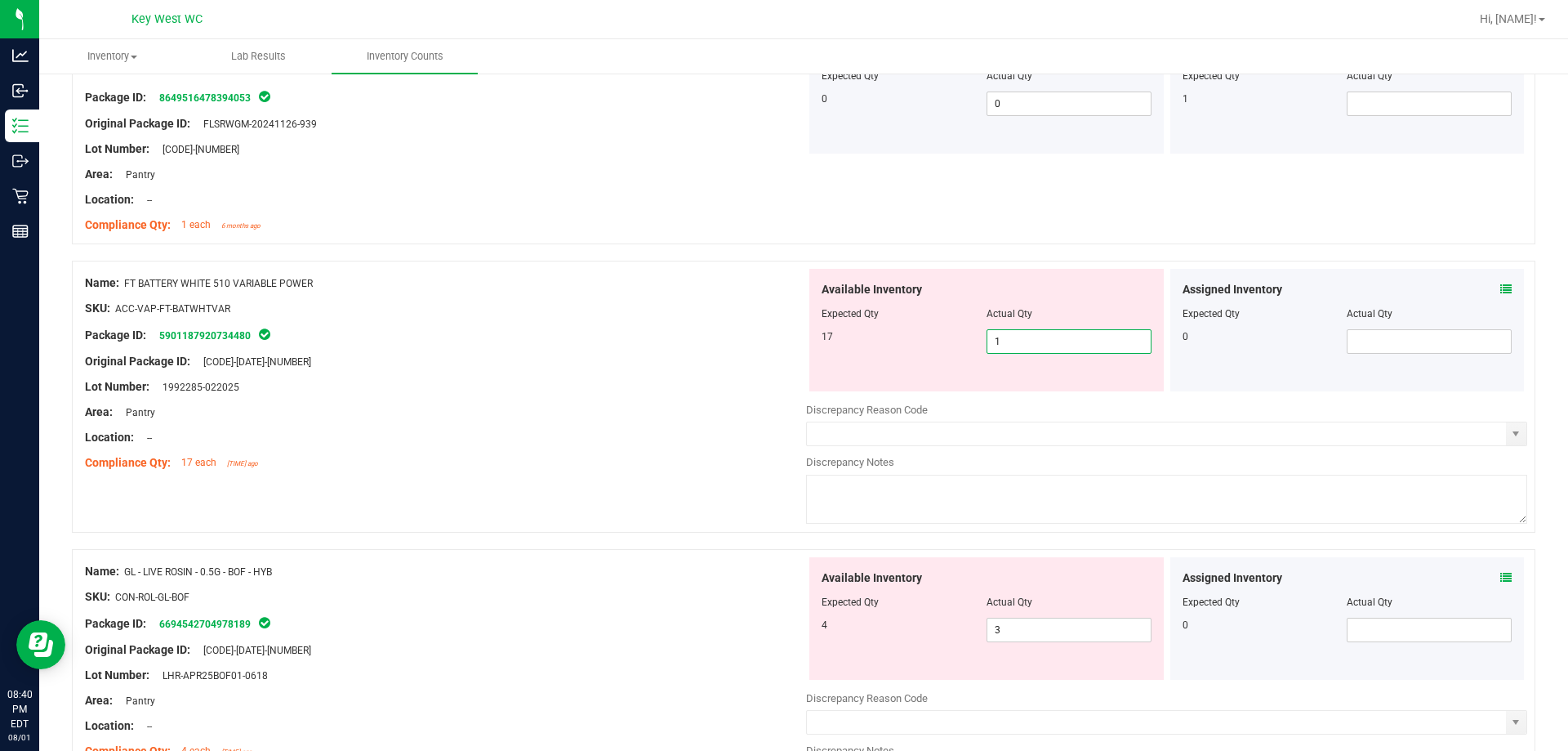 type on "17" 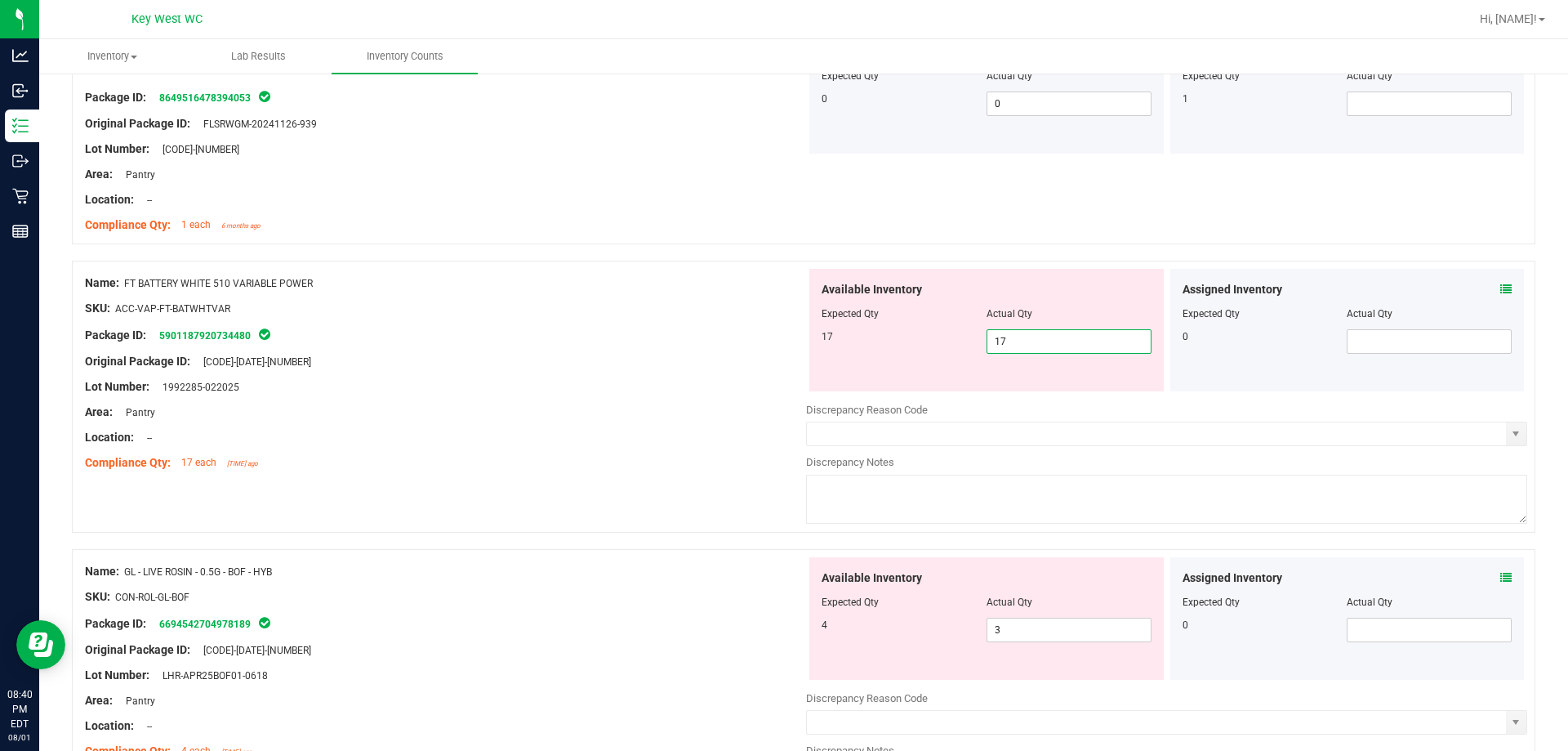 type on "17" 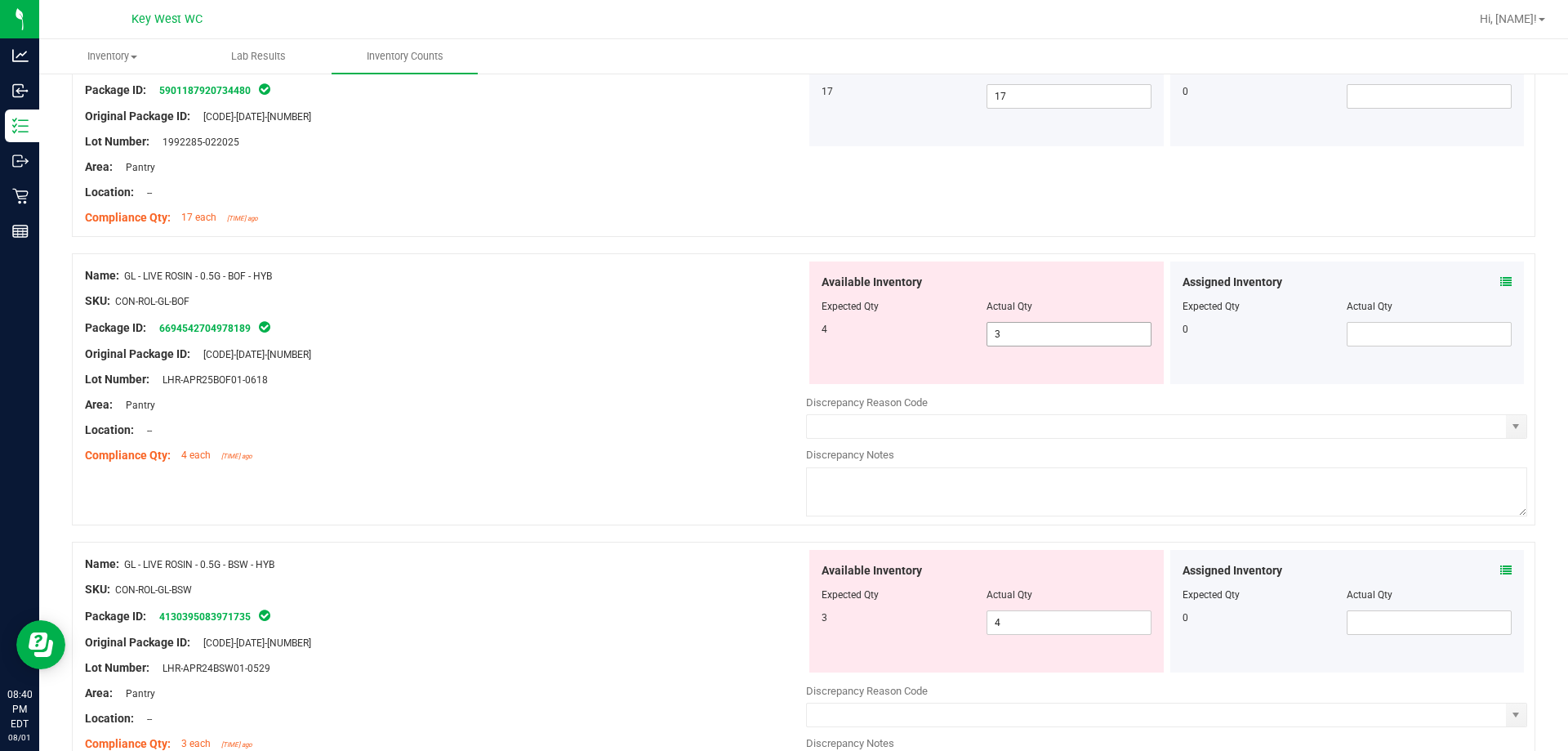 scroll, scrollTop: 1961, scrollLeft: 0, axis: vertical 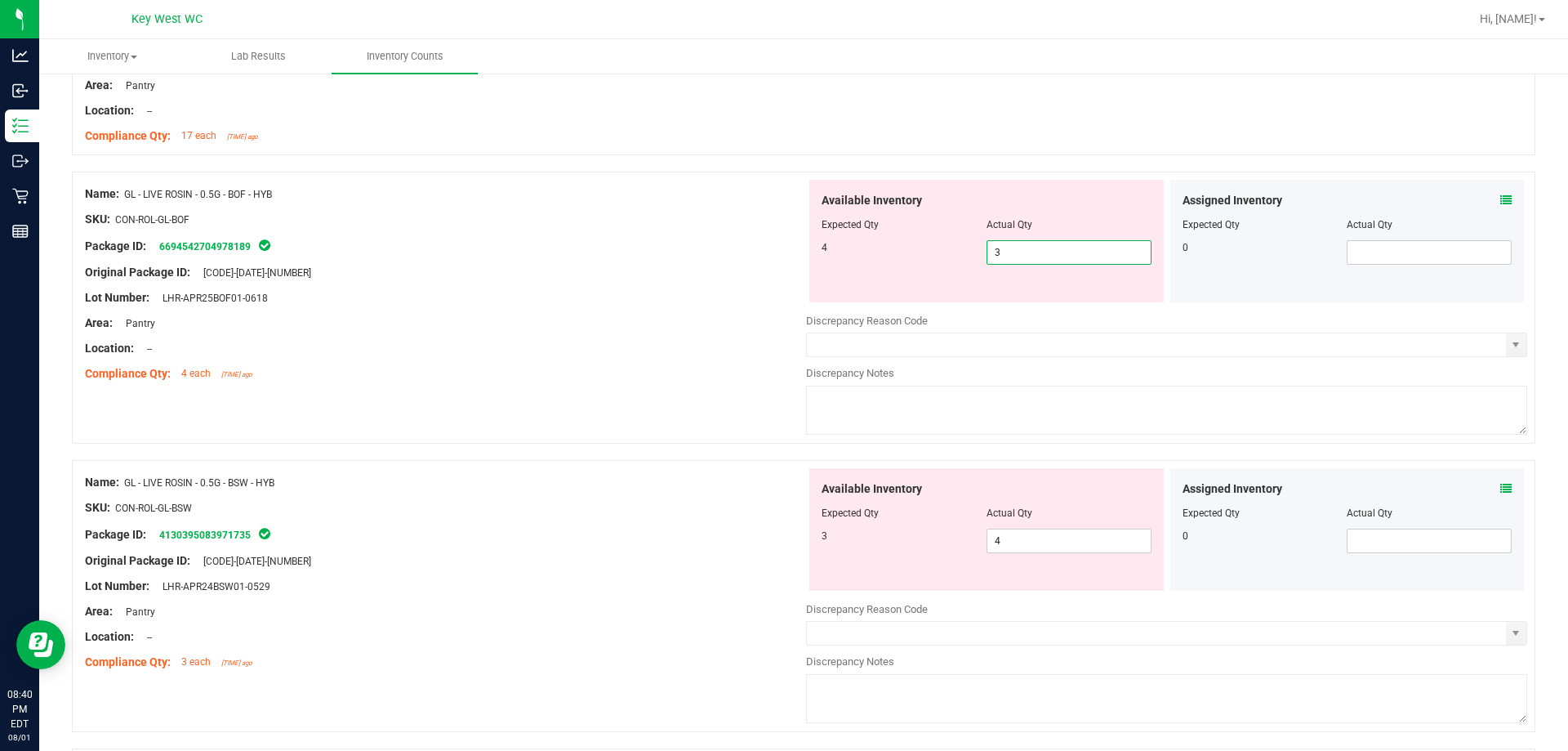 click on "3 3" at bounding box center [1069, 253] 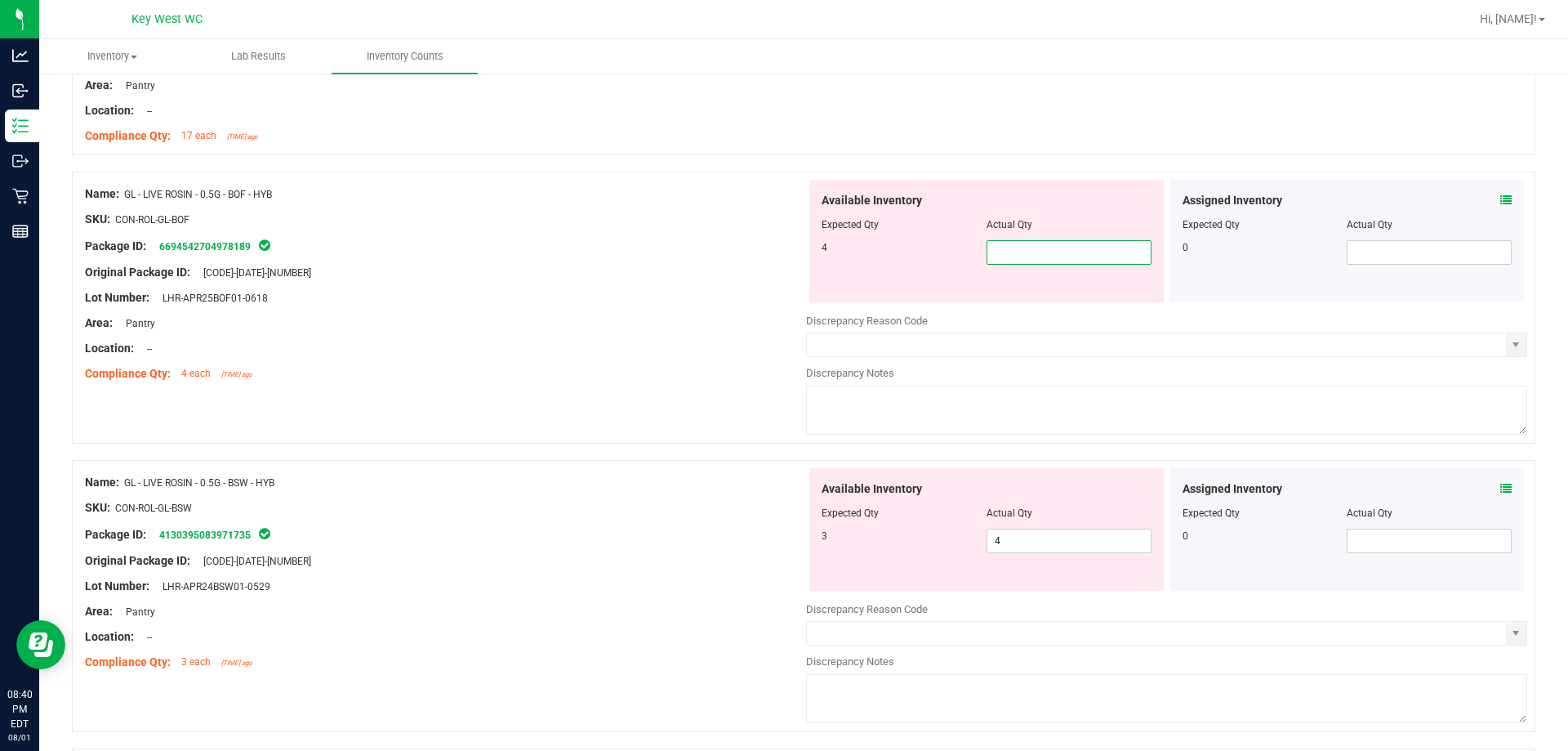 type on "4" 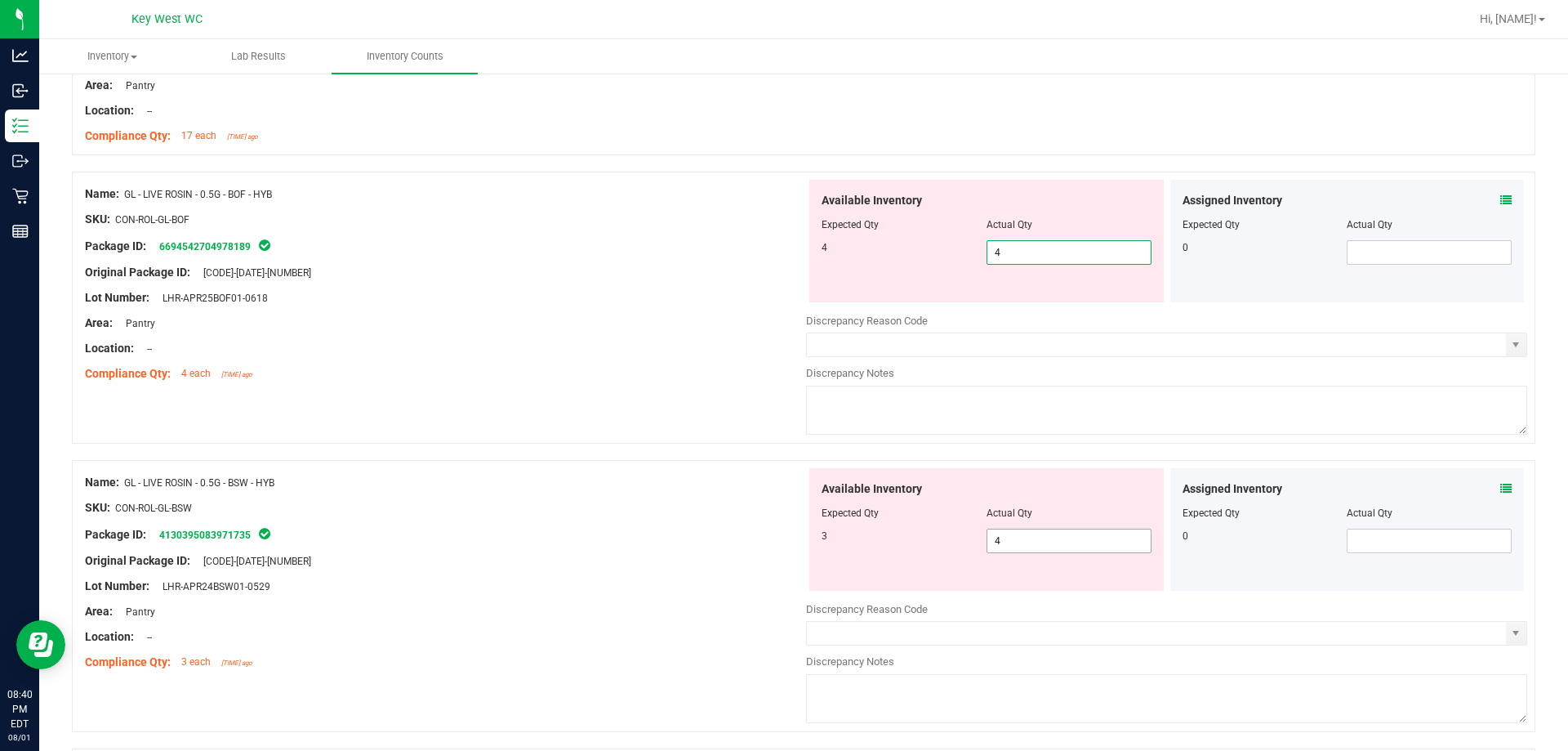 type on "4" 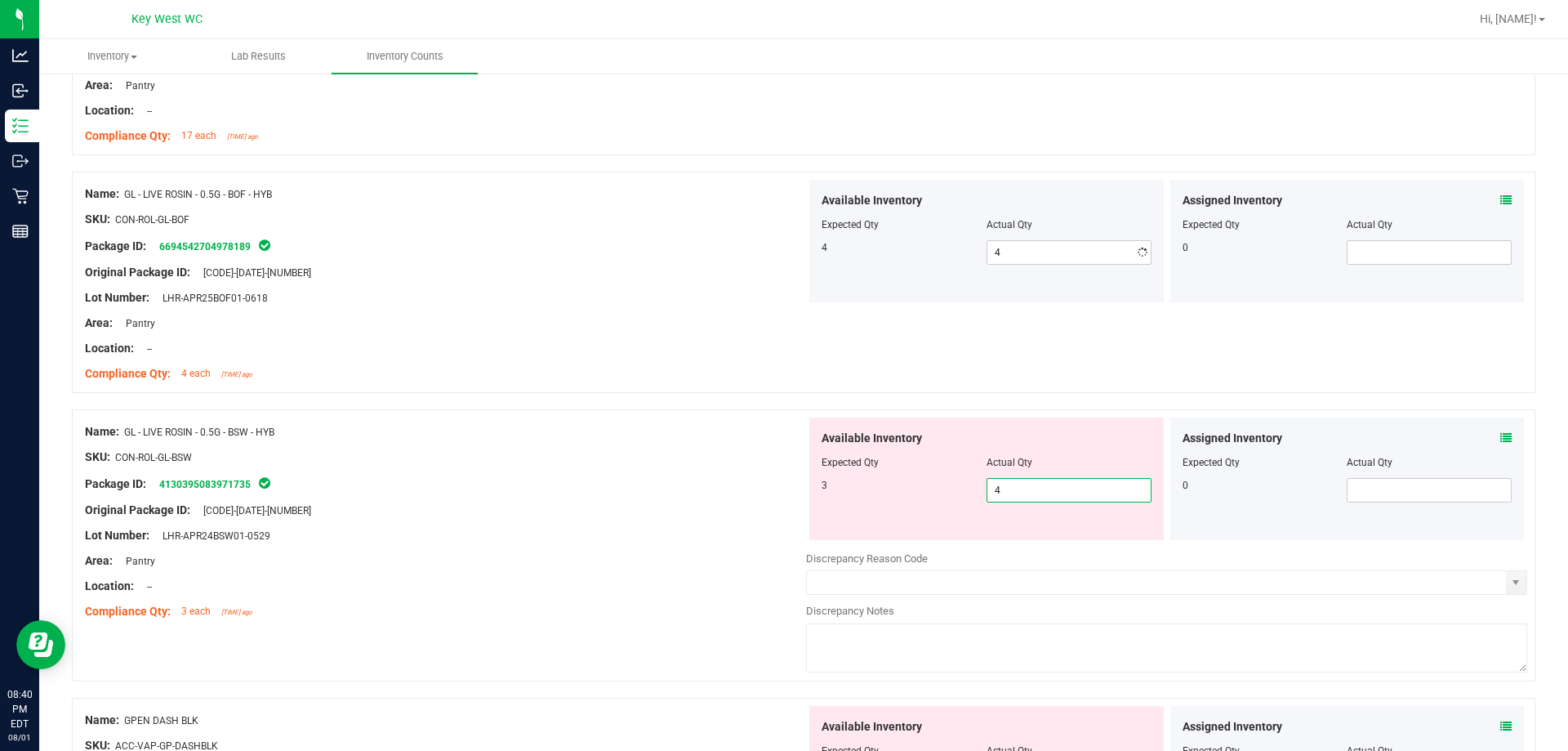 click on "Available Inventory
Expected Qty
Actual Qty
3
4 4" at bounding box center (987, 479) 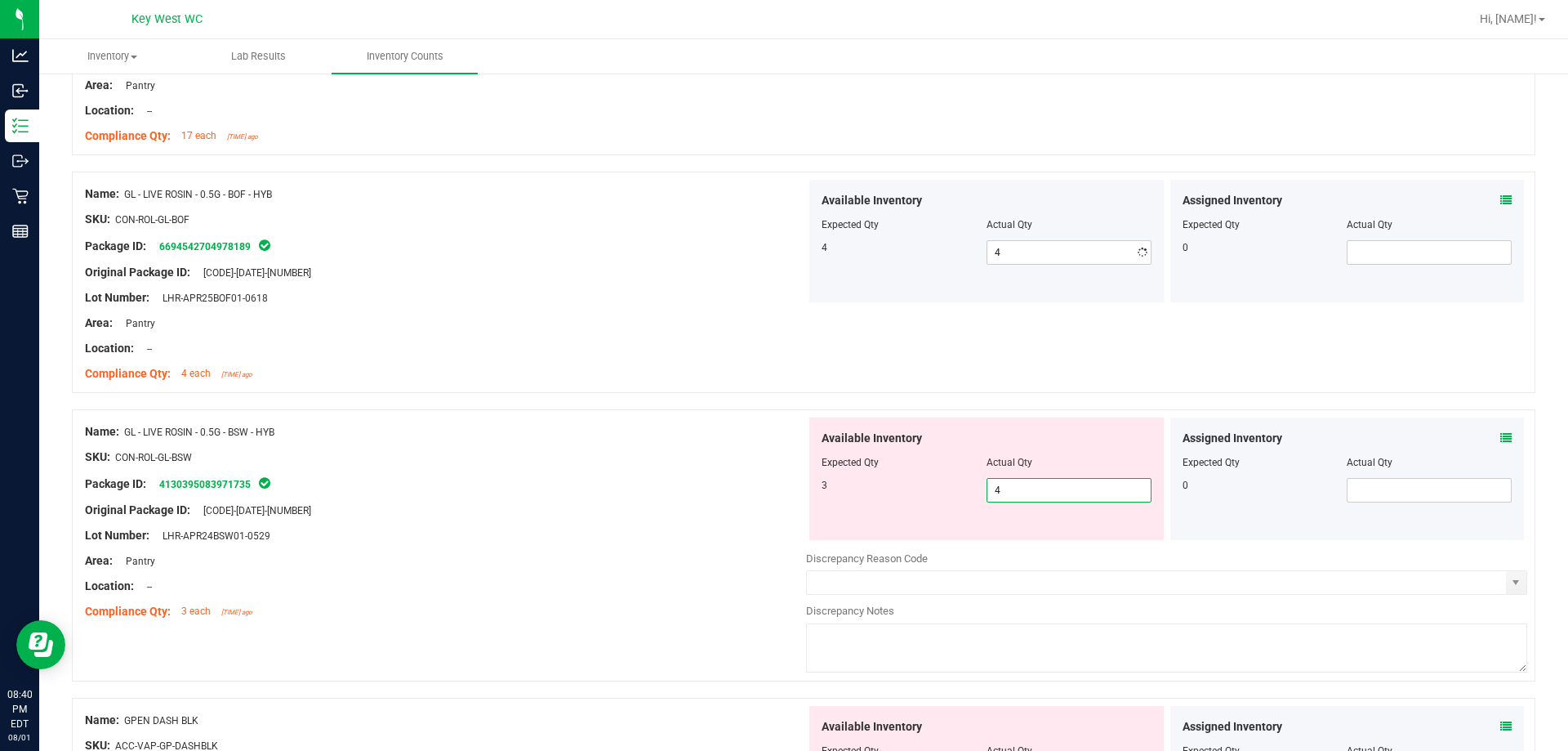type 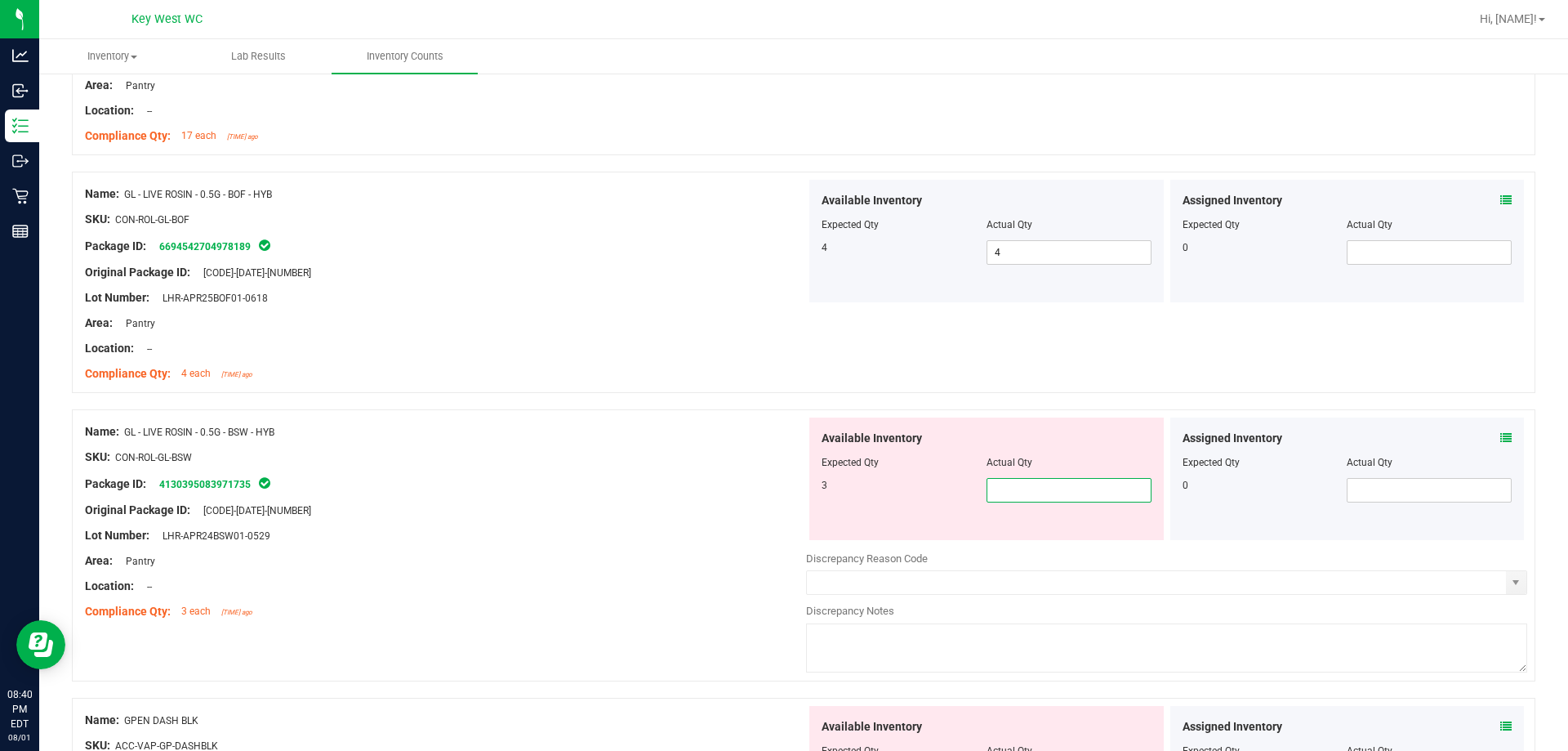 type 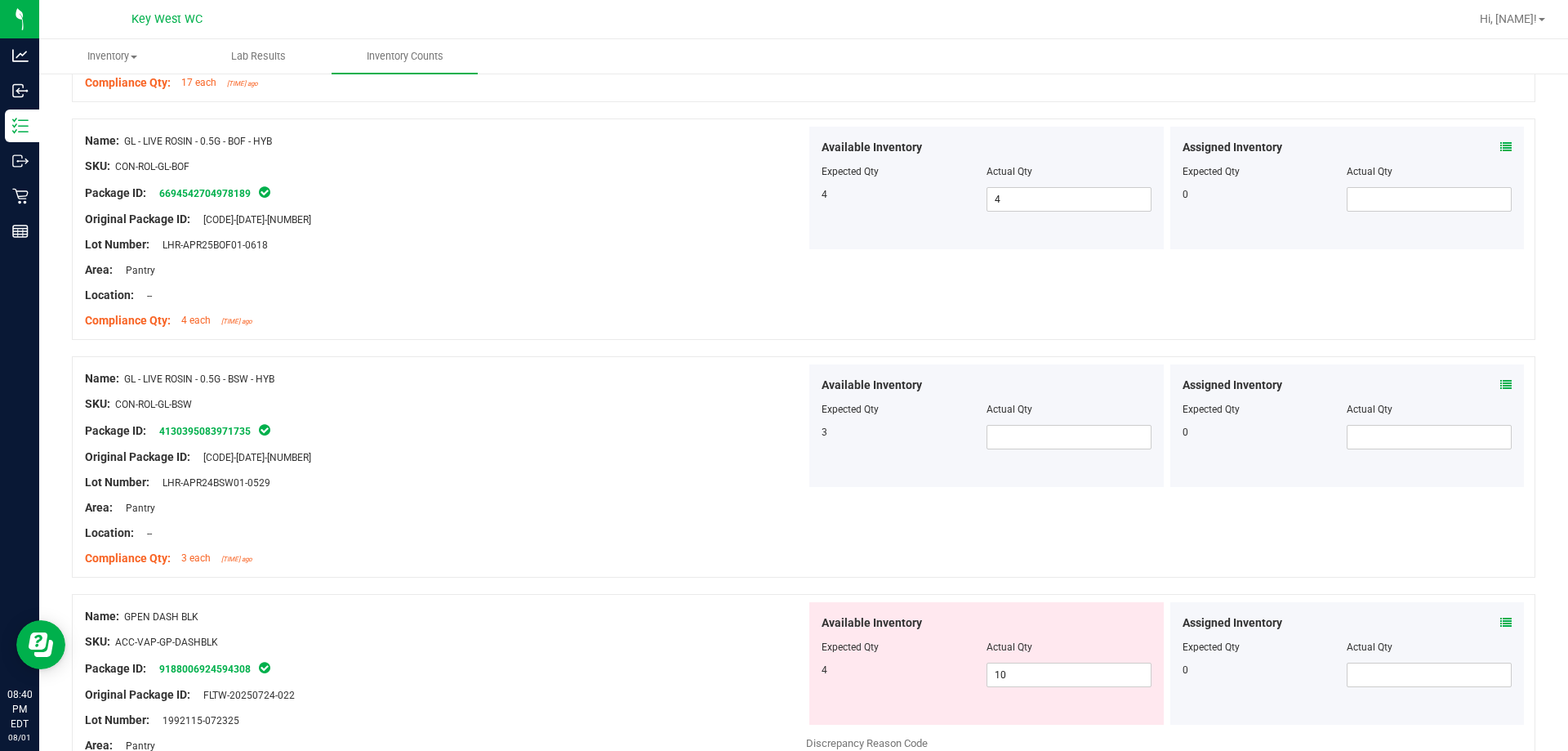 scroll, scrollTop: 2125, scrollLeft: 0, axis: vertical 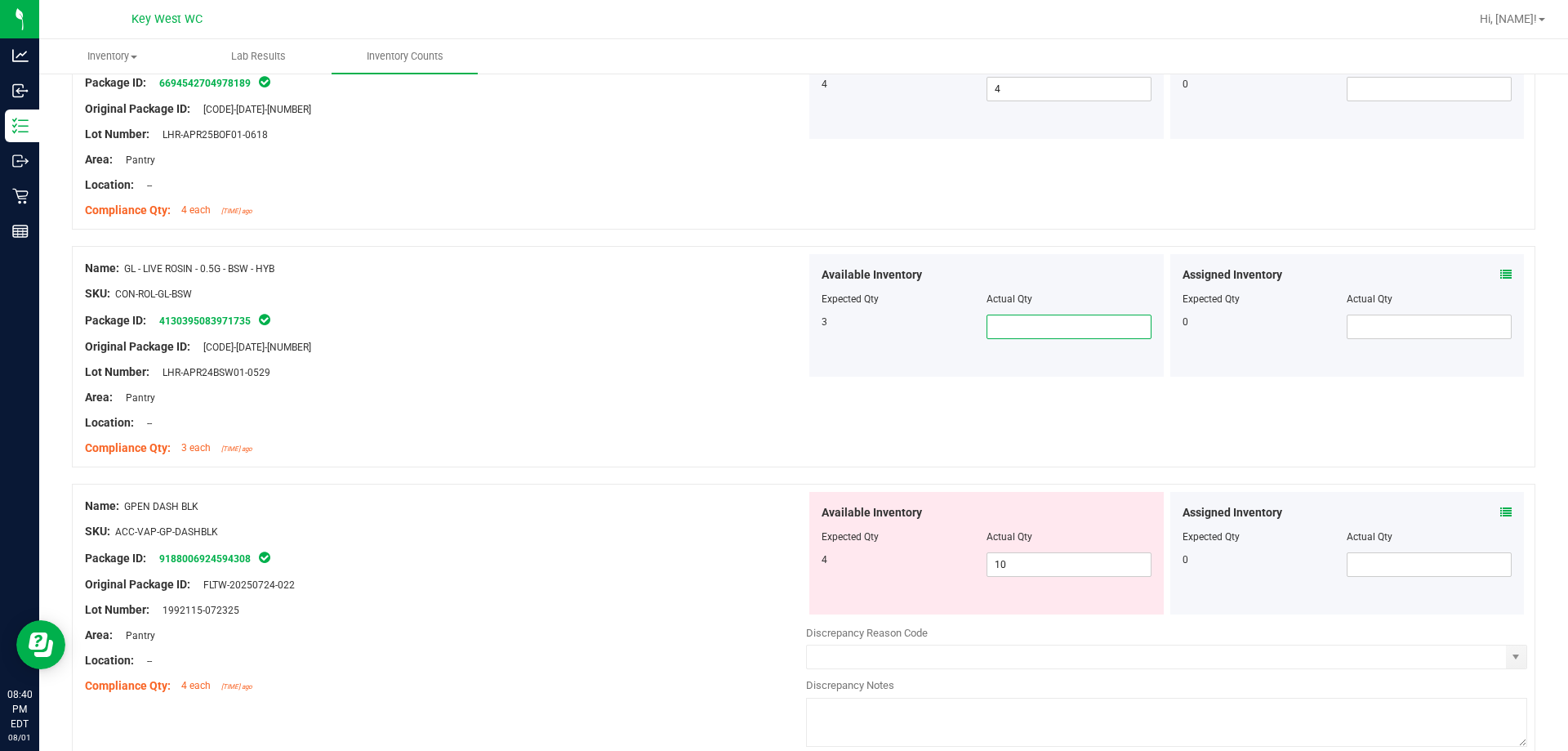 click at bounding box center (1069, 327) 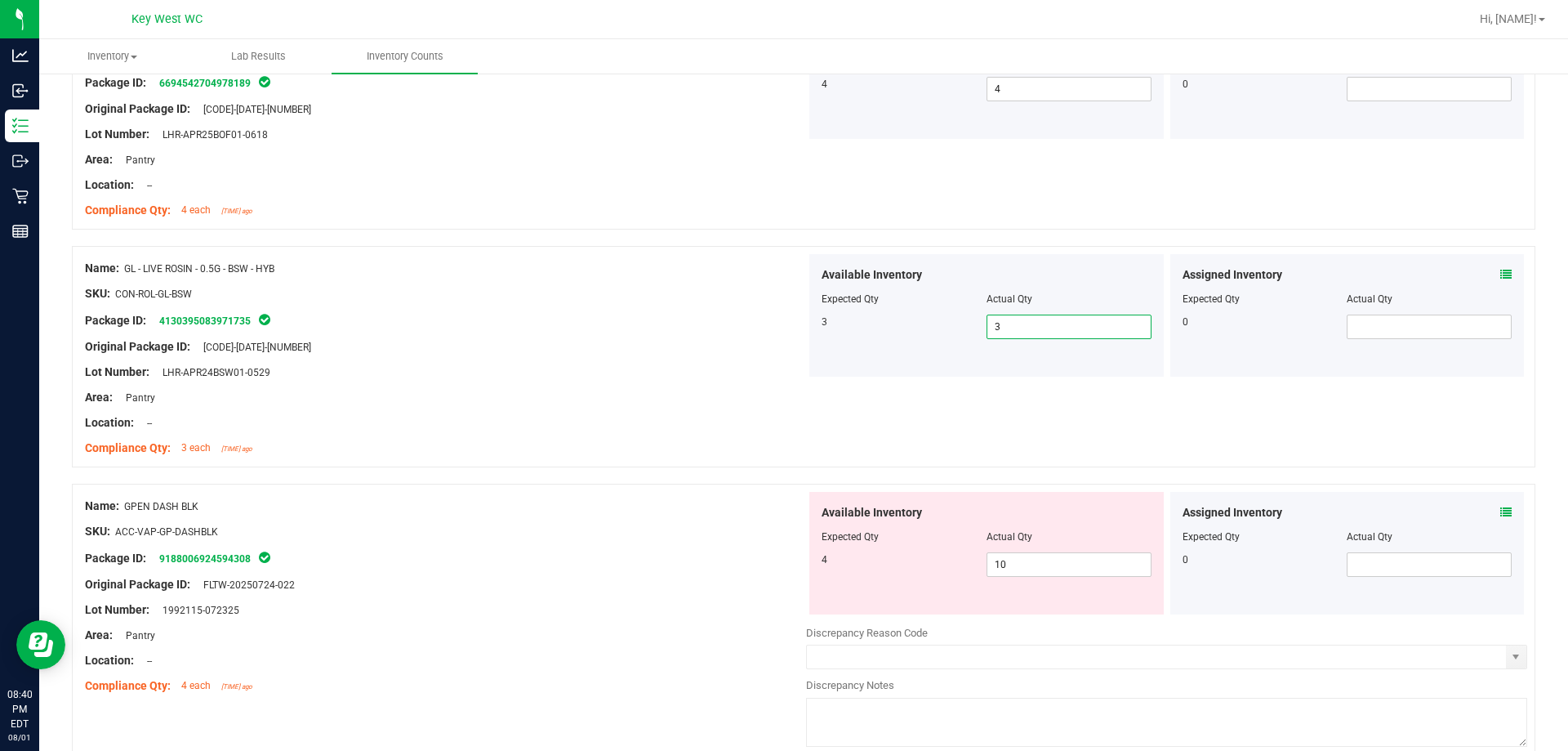 type on "3" 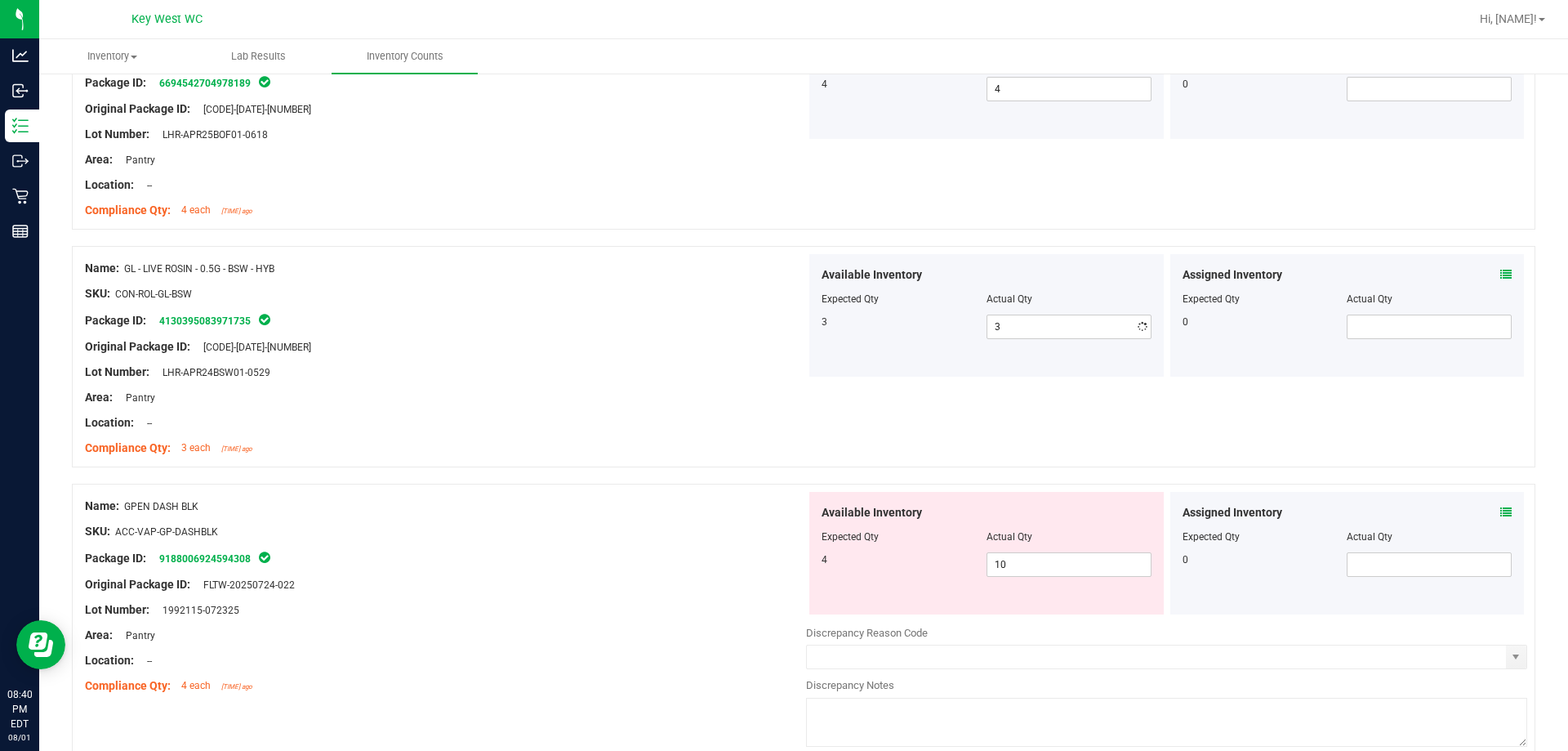 click at bounding box center [445, 410] 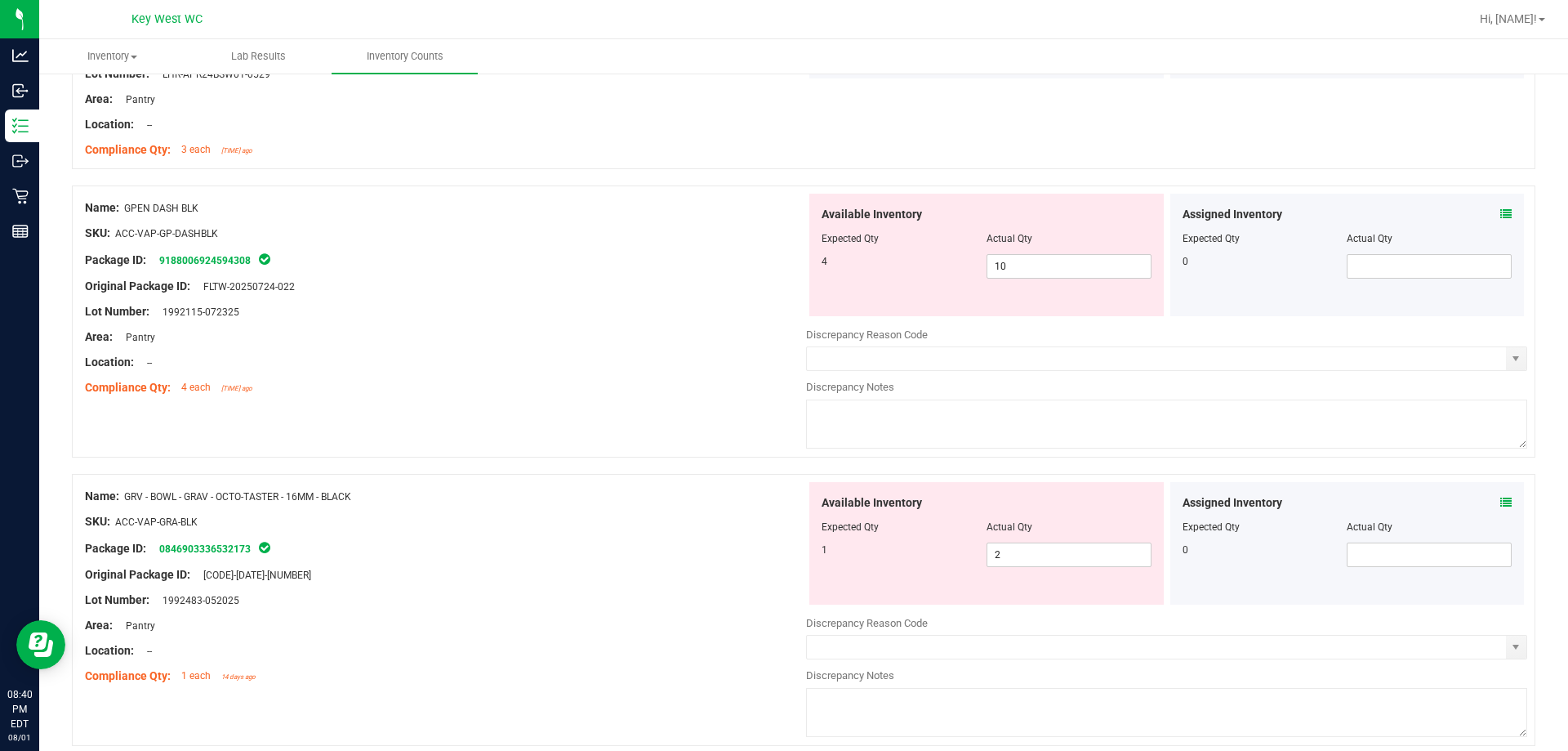 scroll, scrollTop: 2452, scrollLeft: 0, axis: vertical 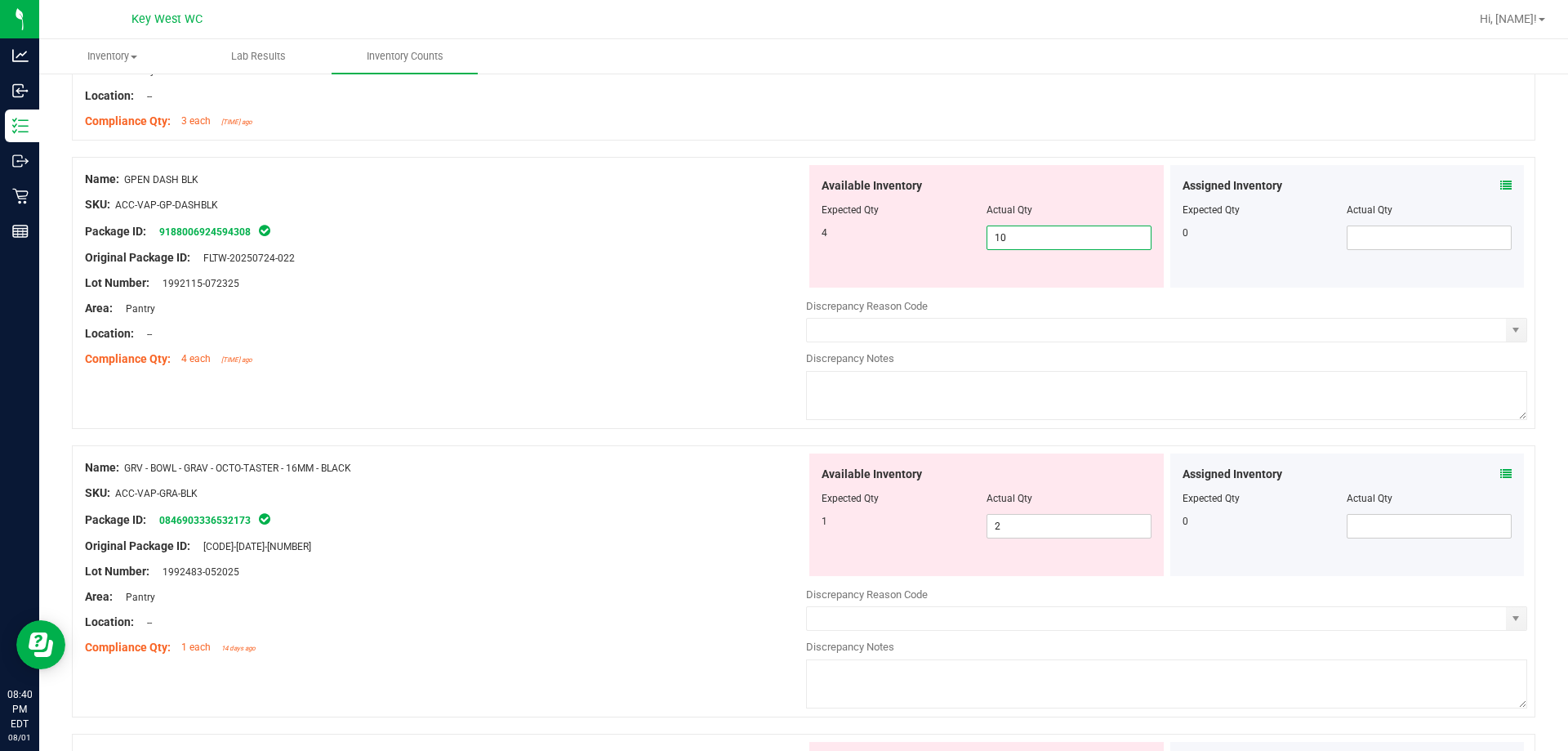 click on "10 10" at bounding box center (1069, 238) 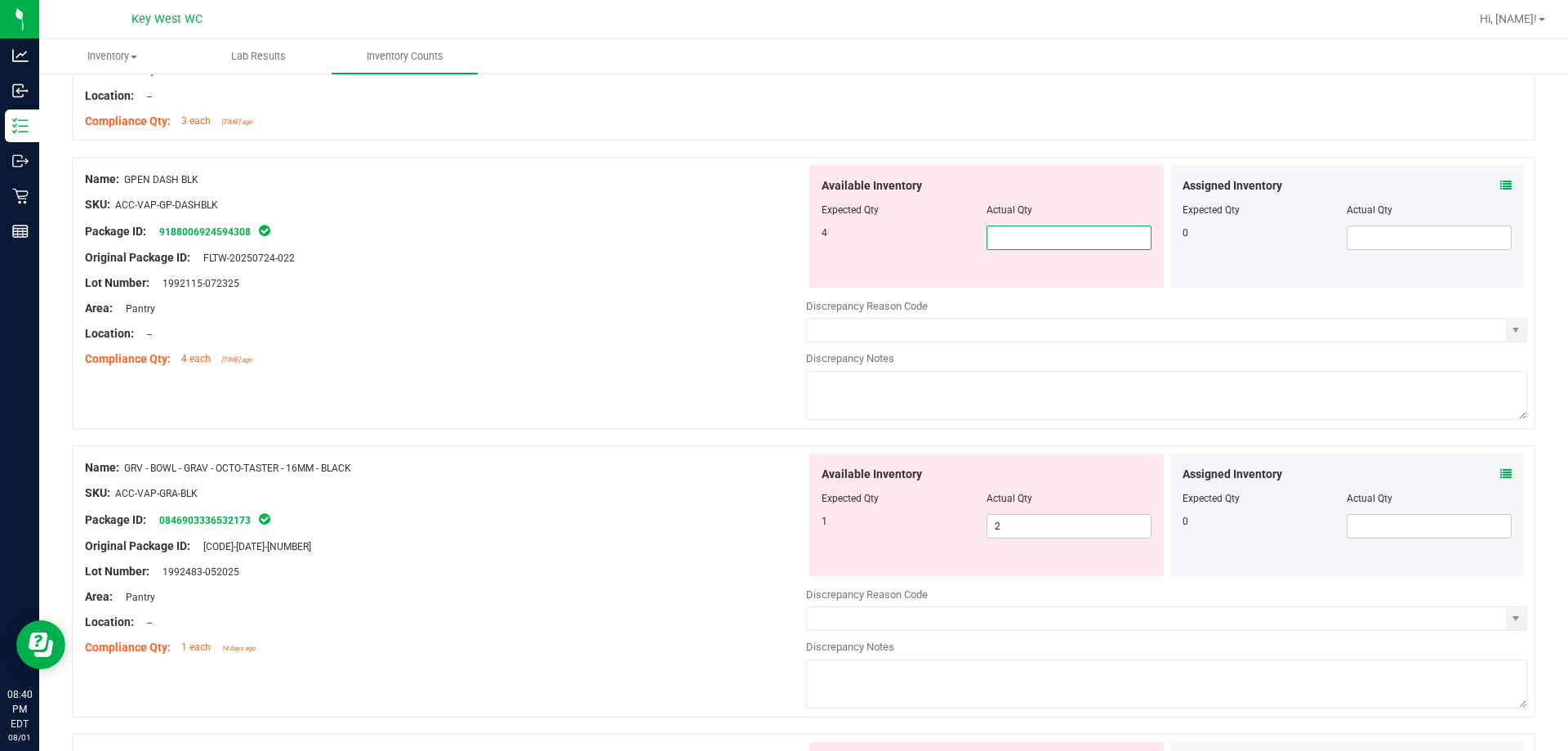 type on "4" 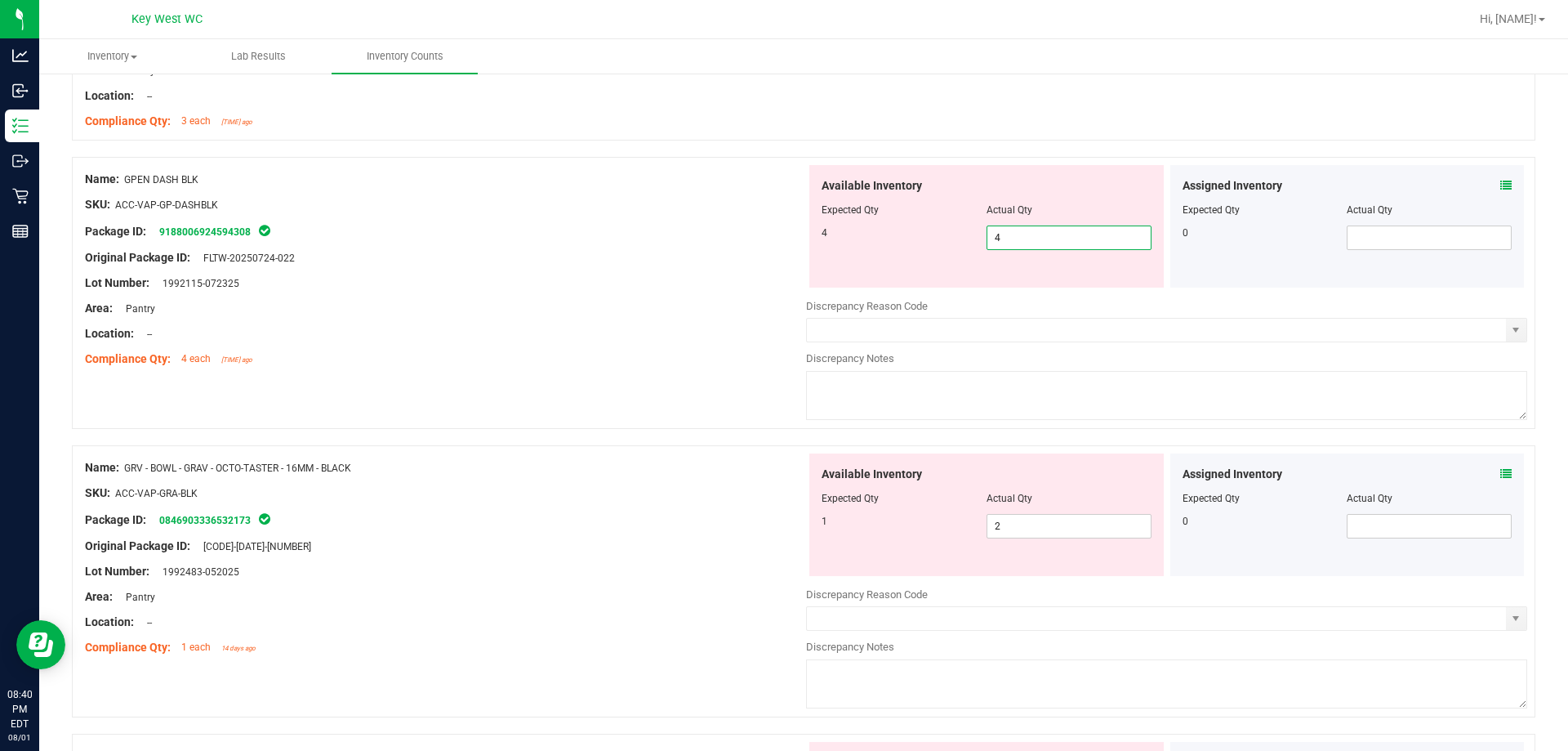 type on "4" 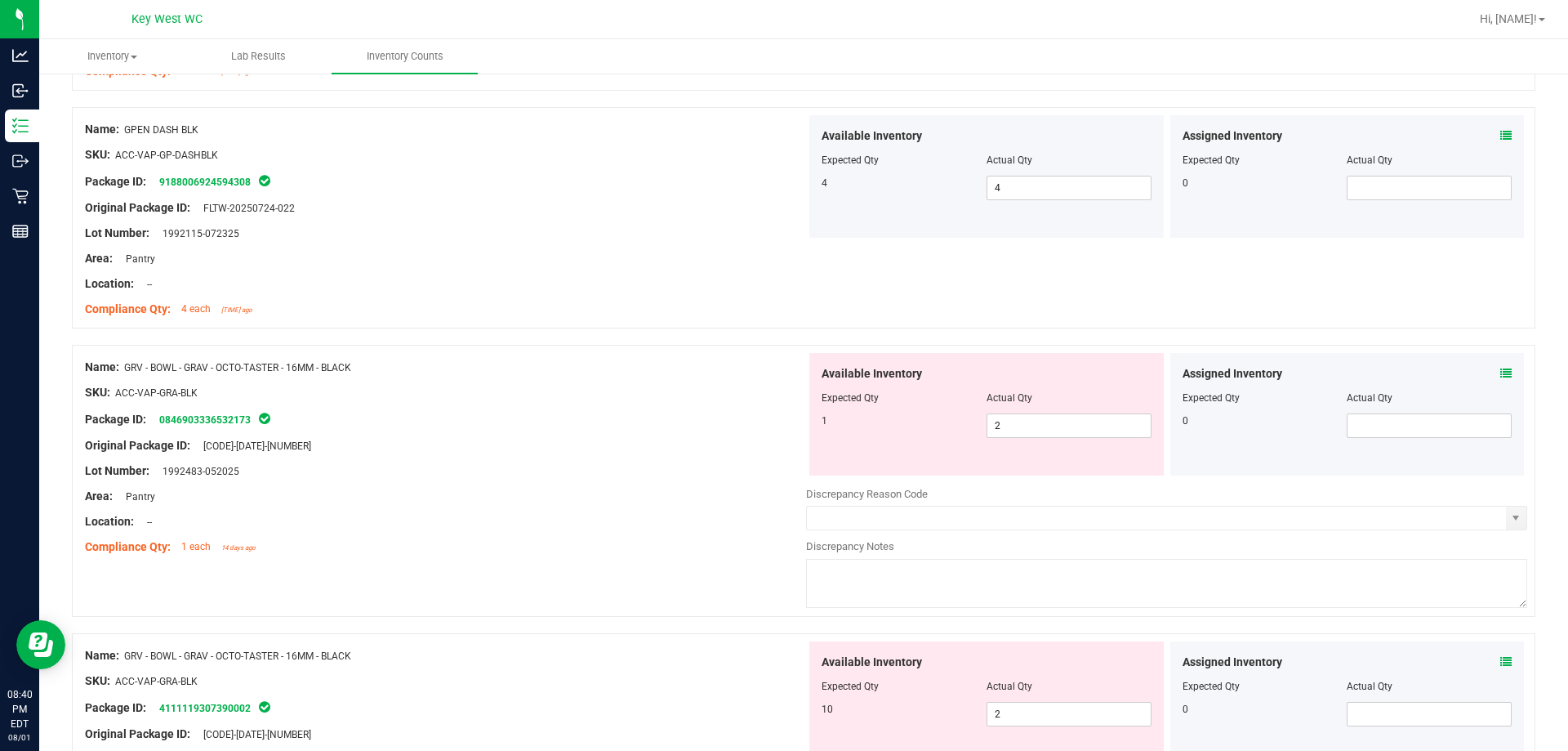 scroll, scrollTop: 2615, scrollLeft: 0, axis: vertical 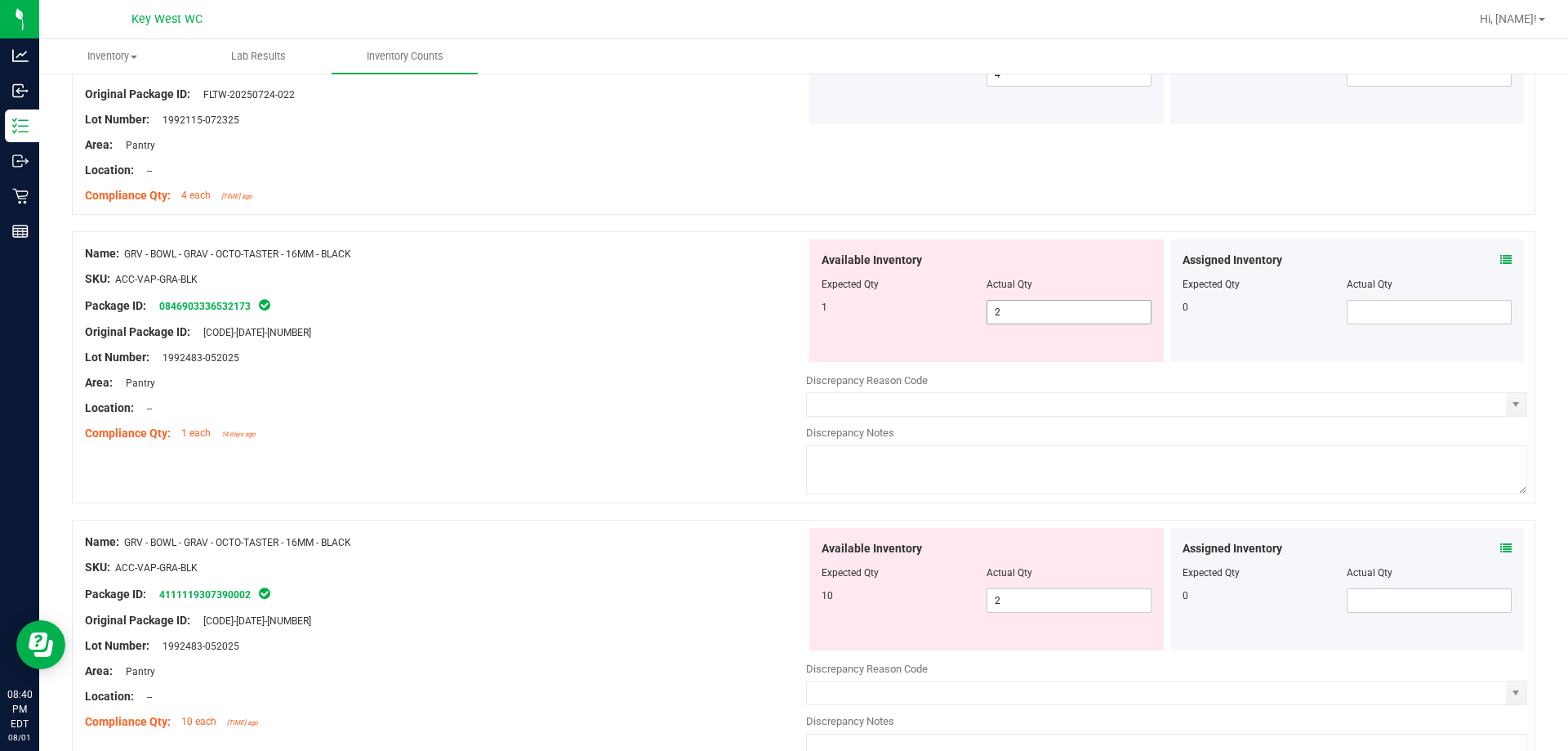 click on "2 2" at bounding box center [1069, 312] 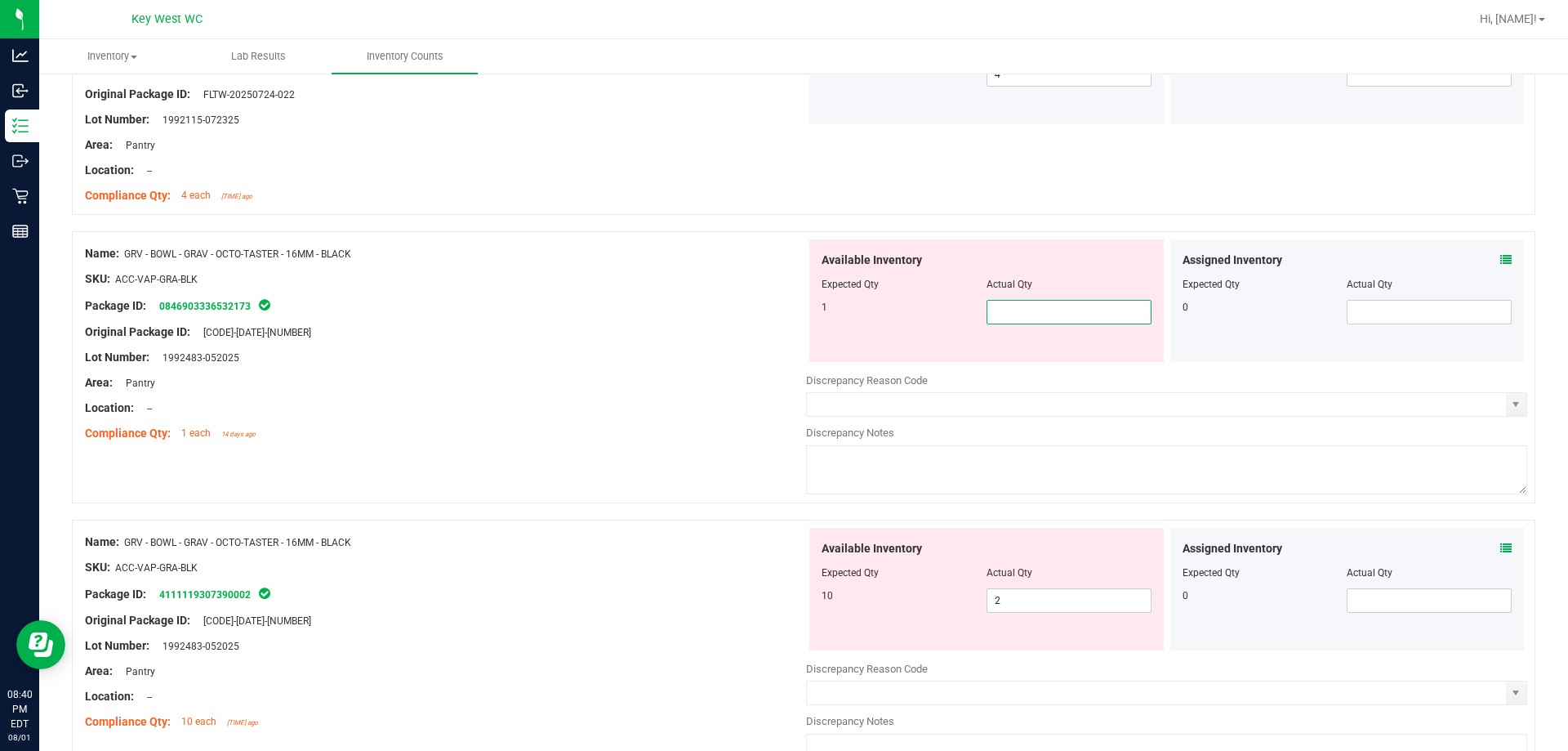 type on "1" 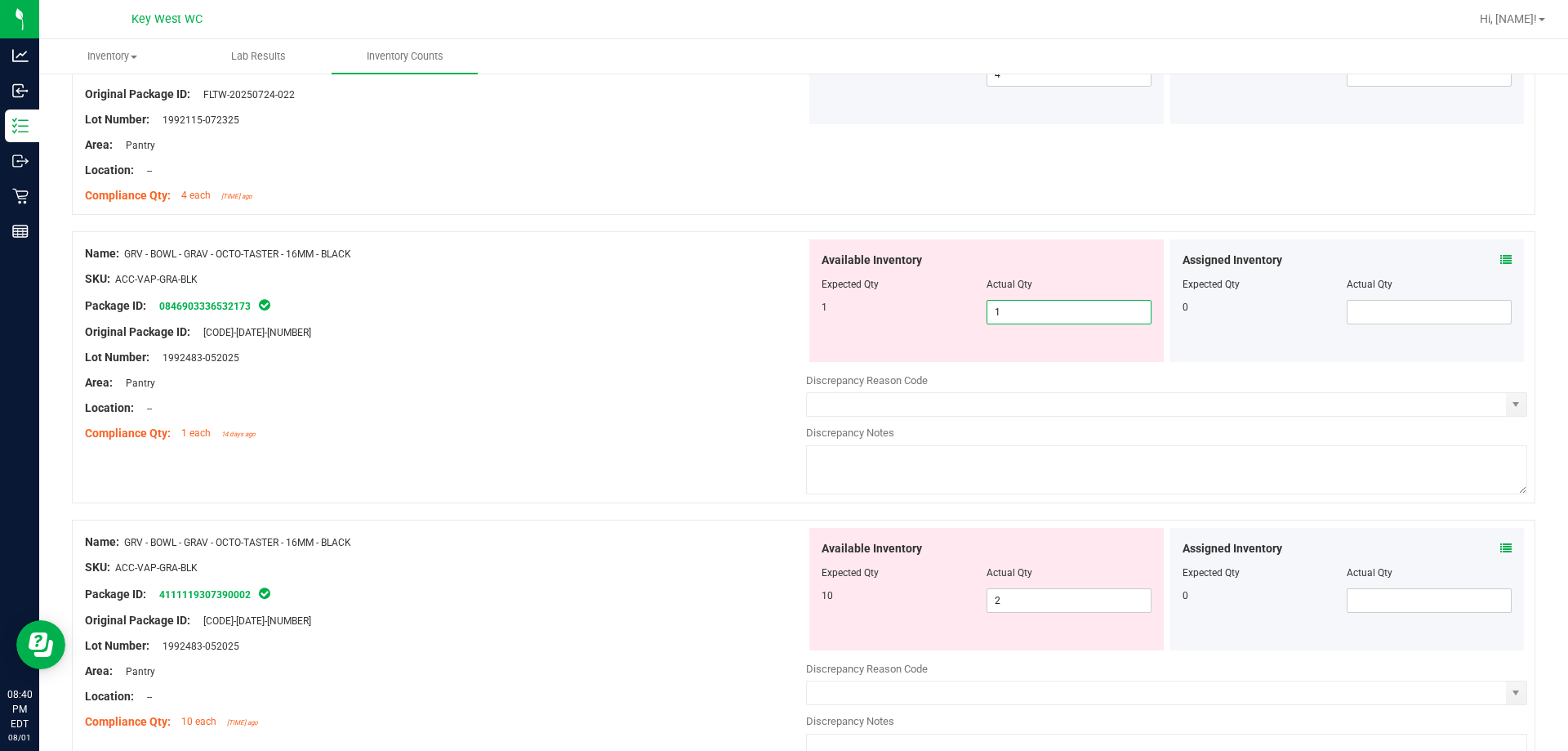 type on "1" 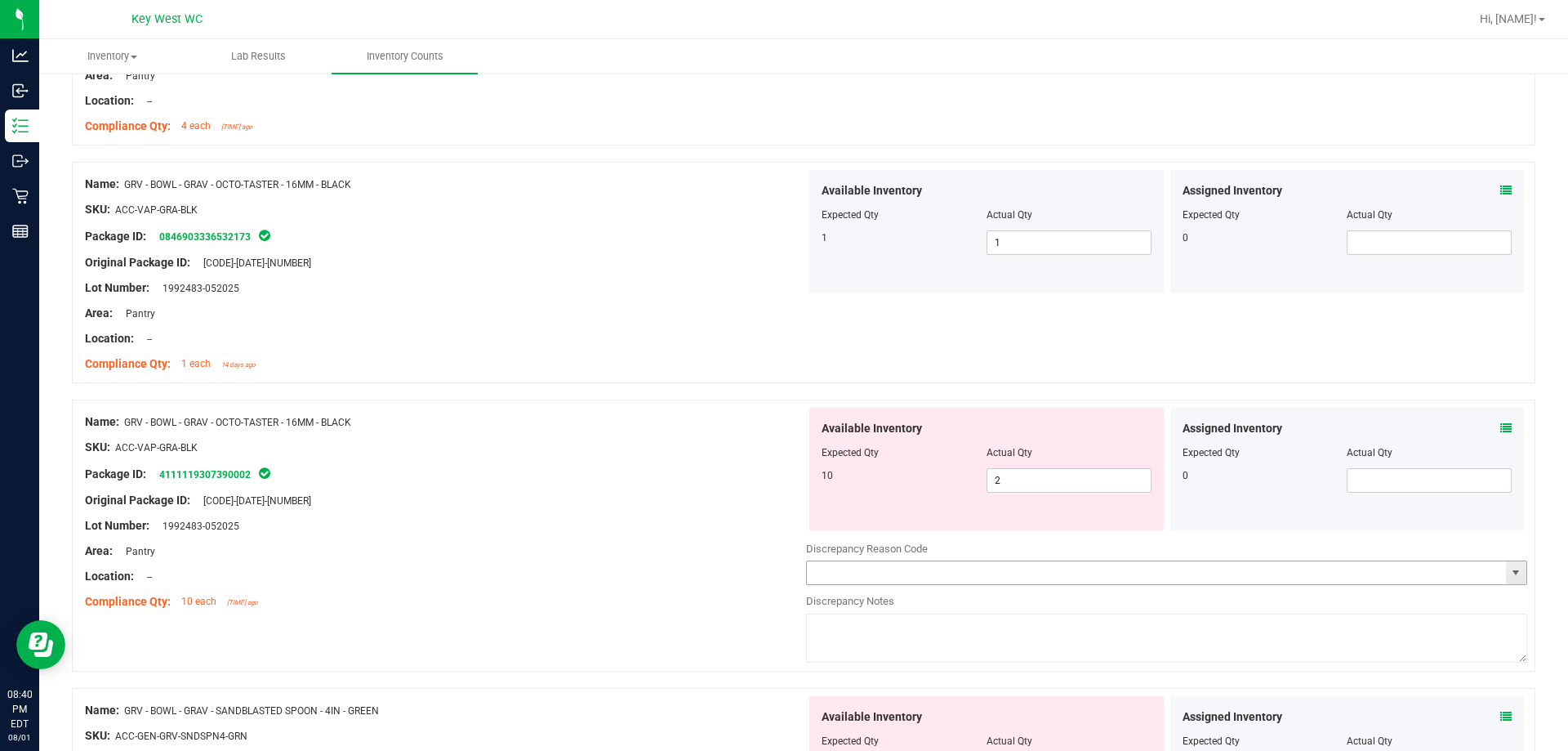scroll, scrollTop: 2860, scrollLeft: 0, axis: vertical 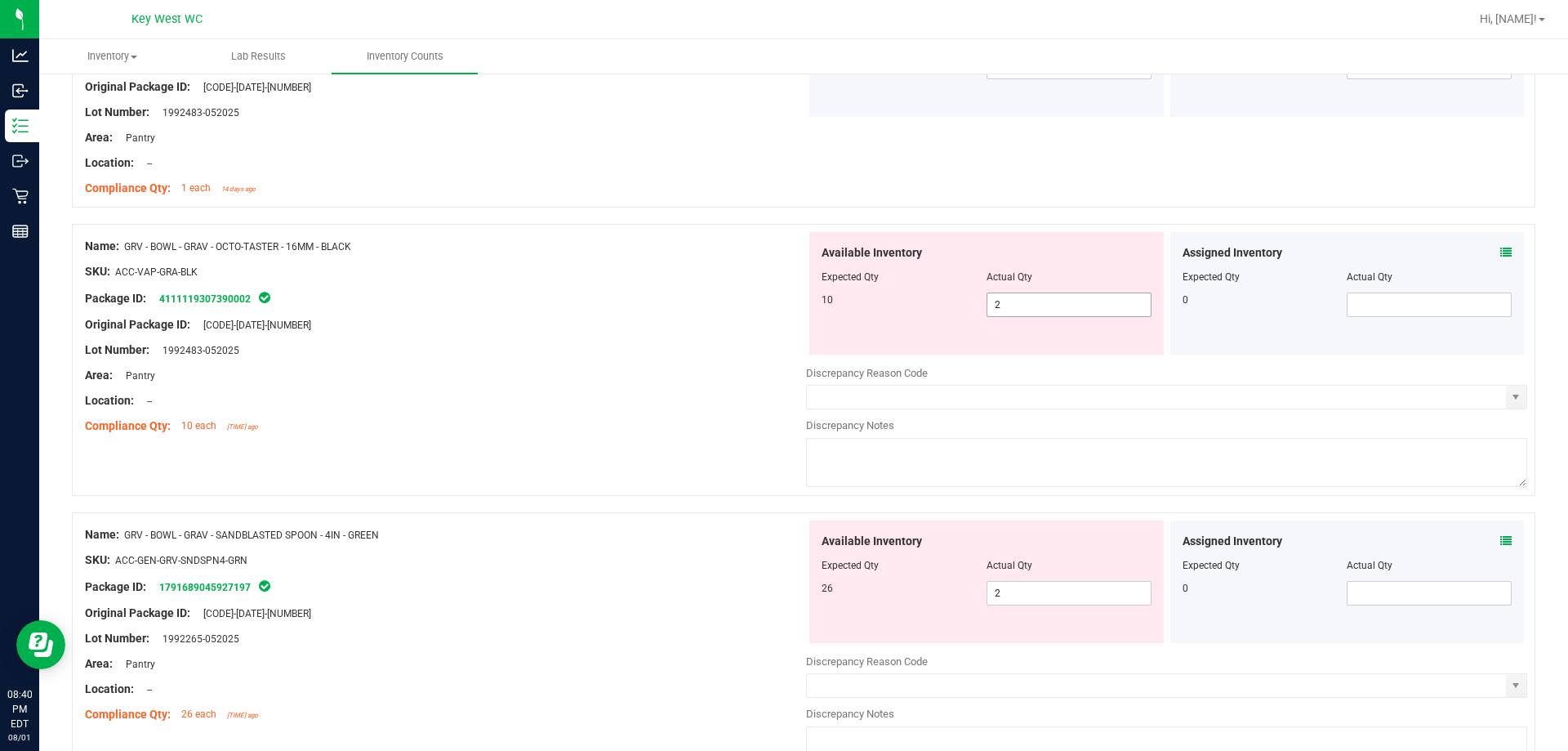 click on "2 2" at bounding box center [1069, 305] 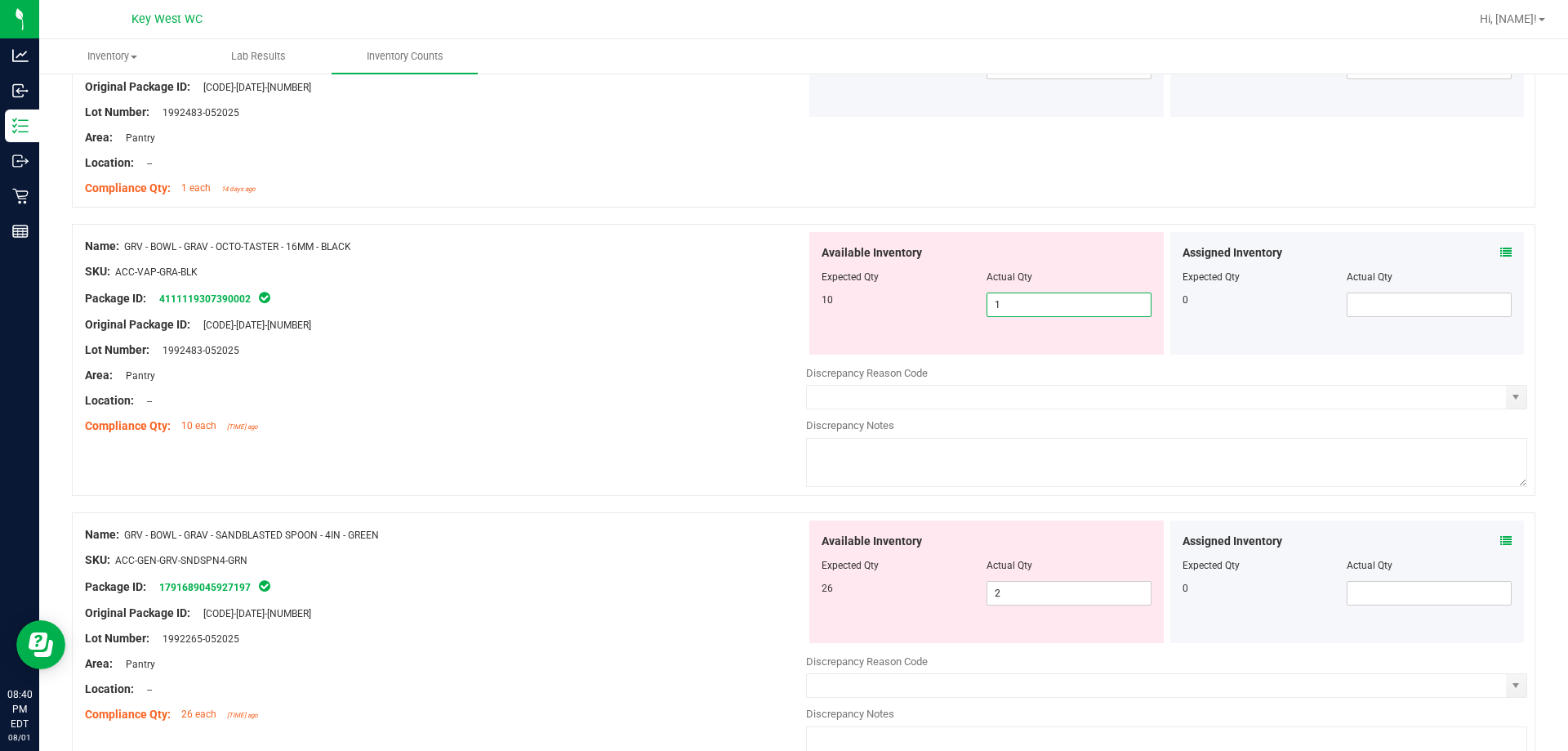type on "10" 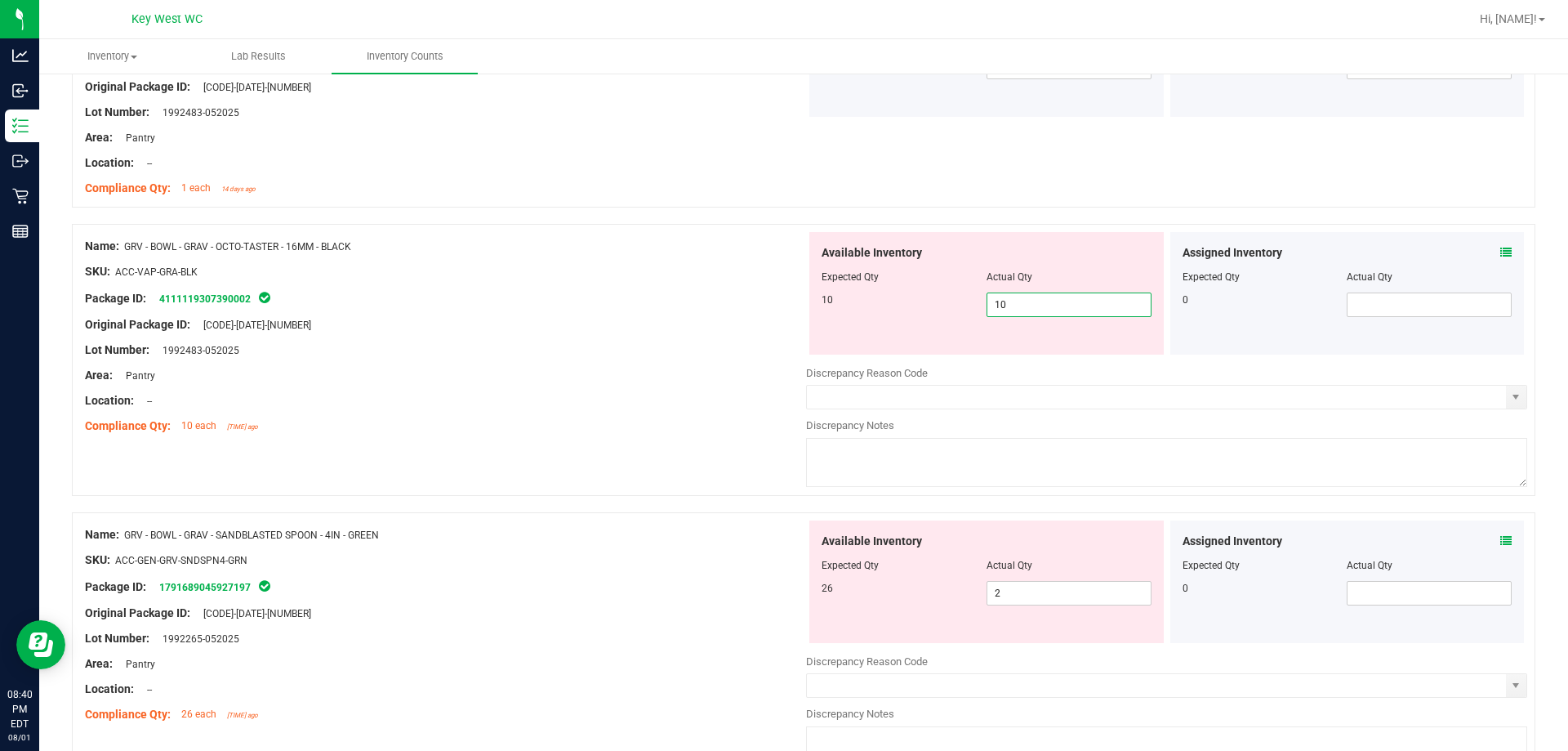 type on "10" 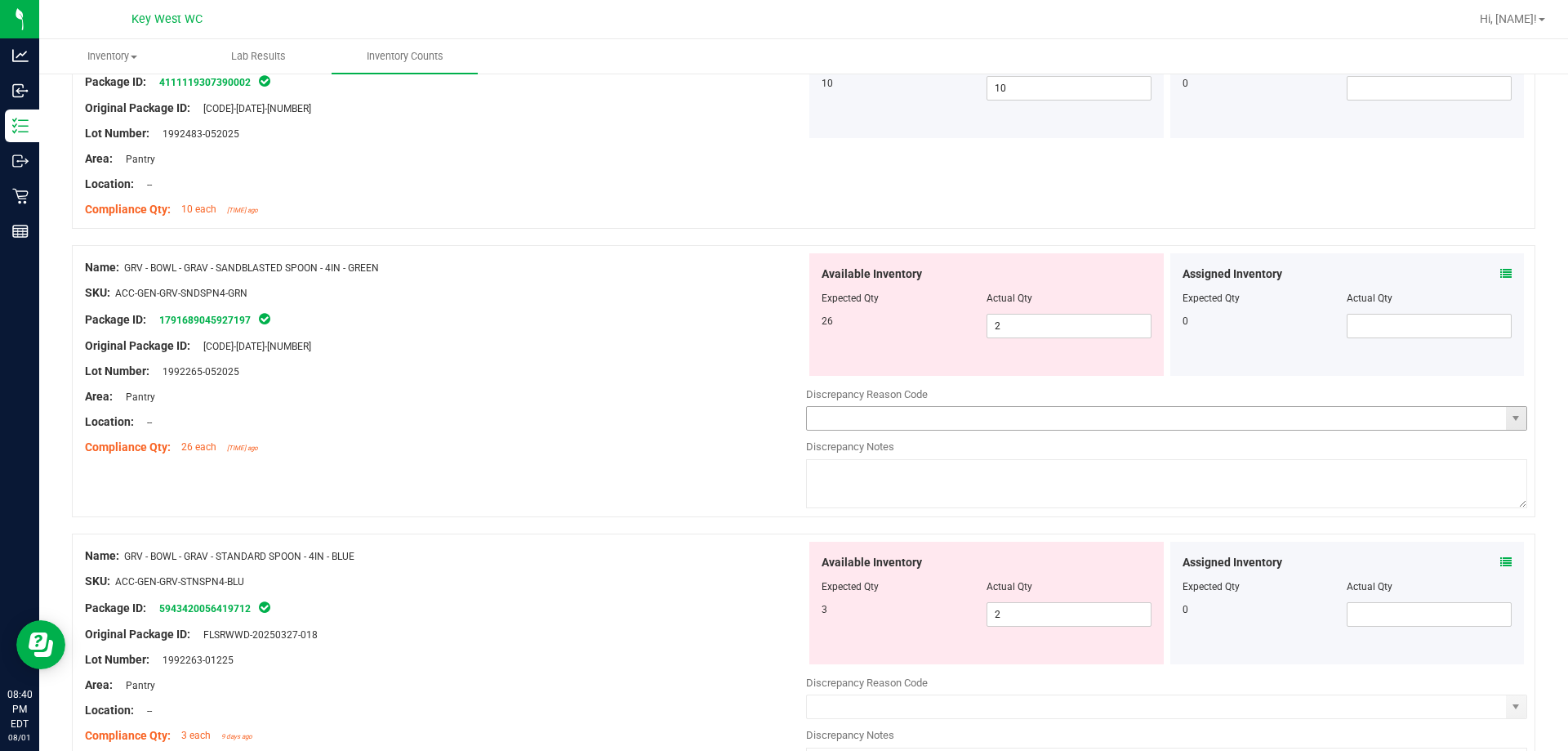 scroll, scrollTop: 3105, scrollLeft: 0, axis: vertical 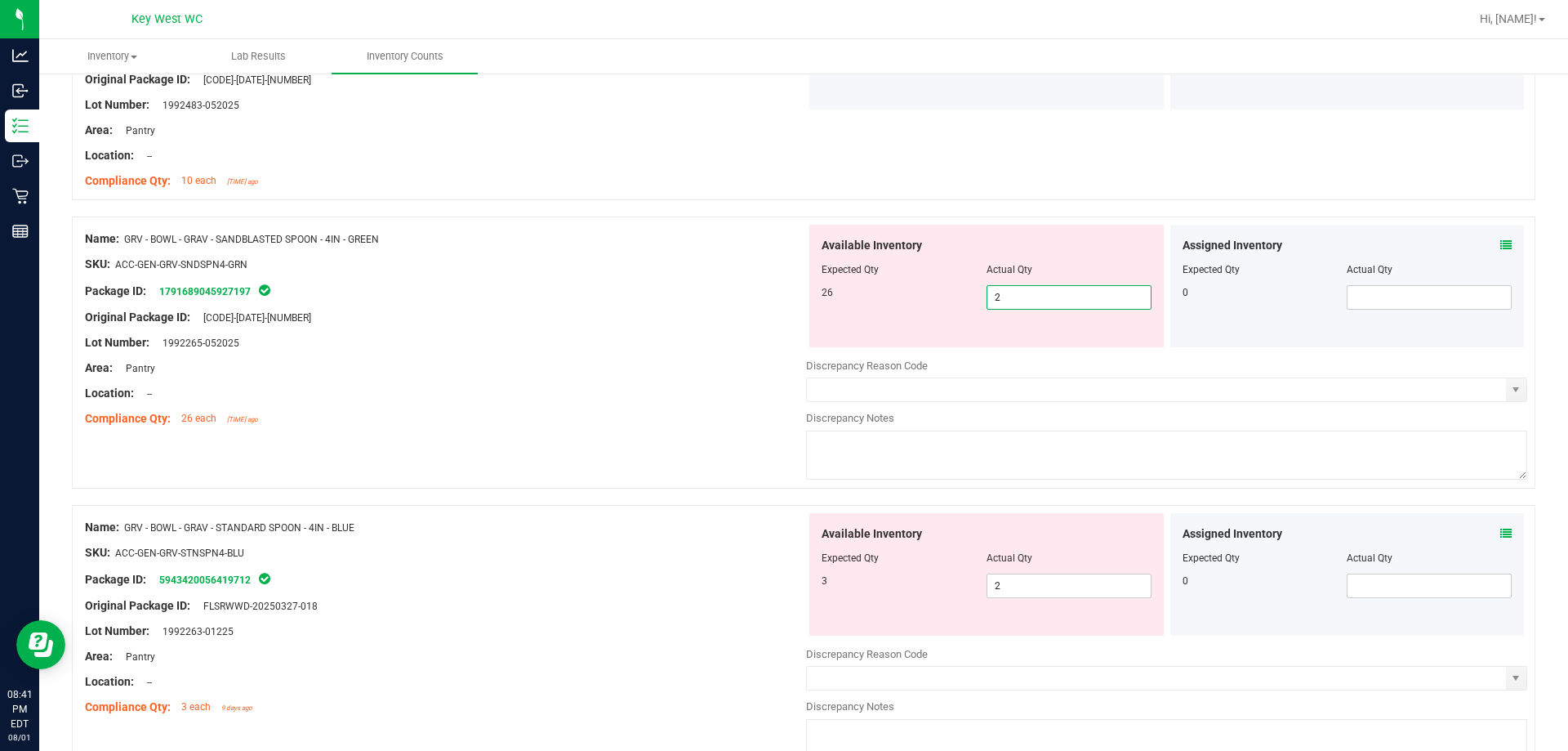 click on "2 2" at bounding box center [1069, 297] 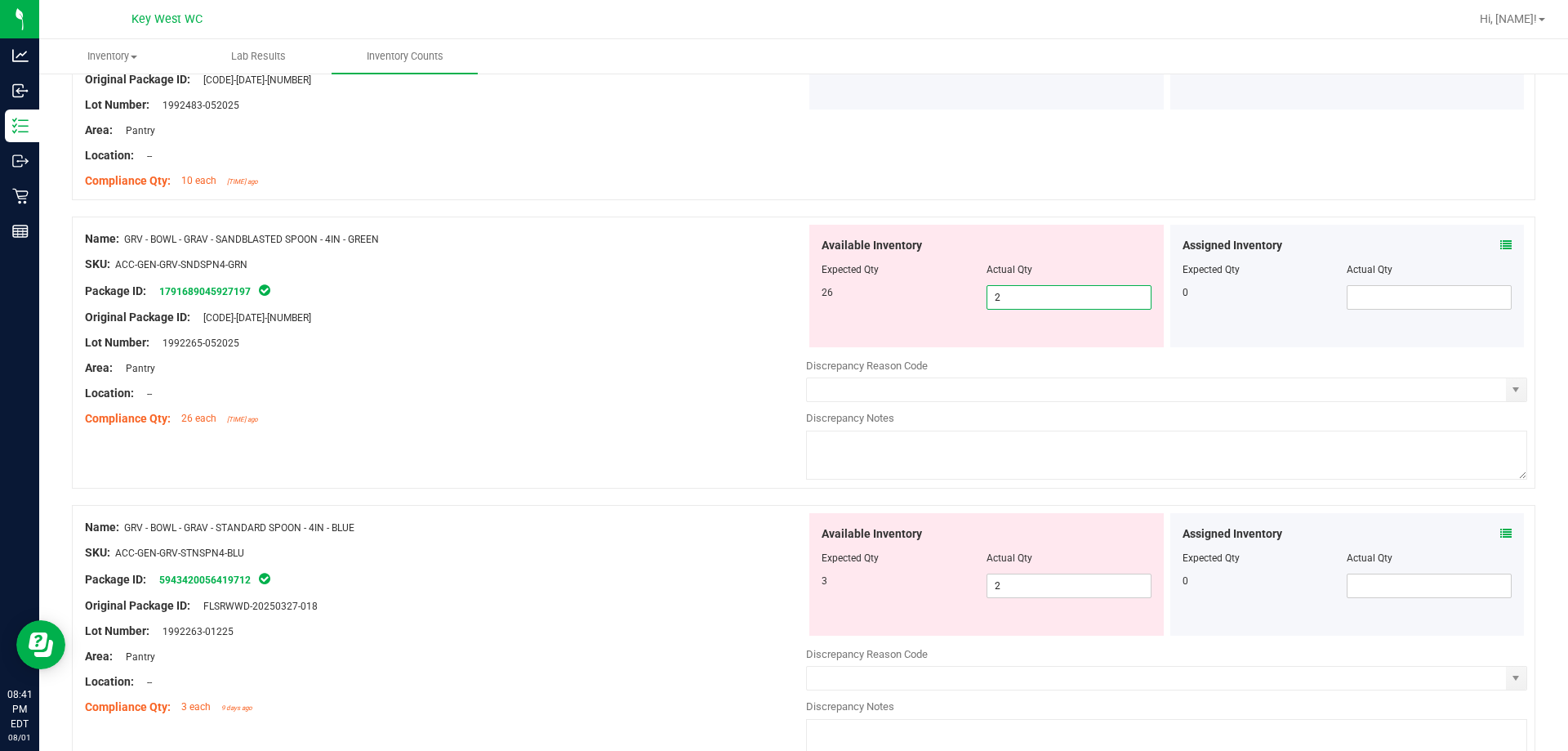 type on "26" 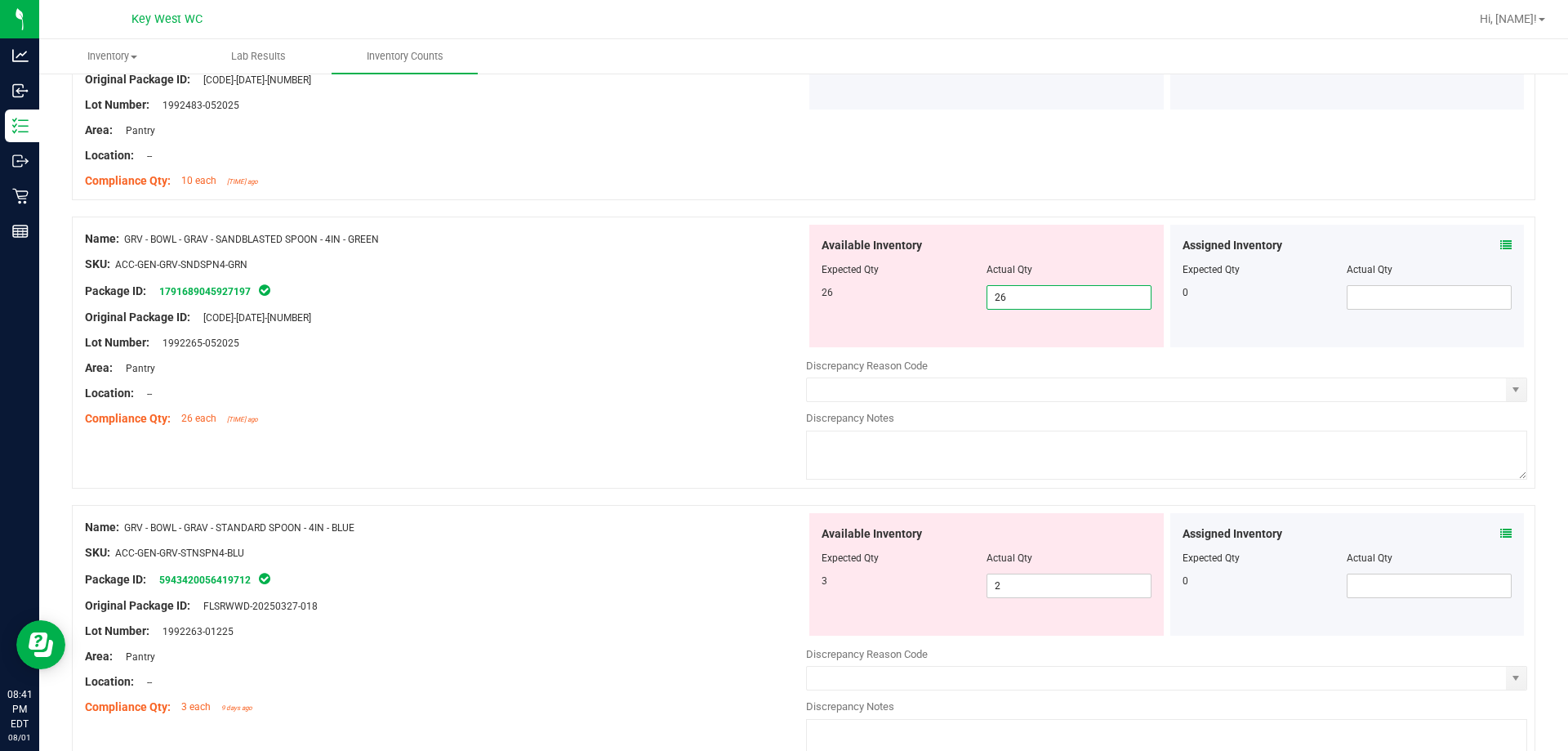 type on "26" 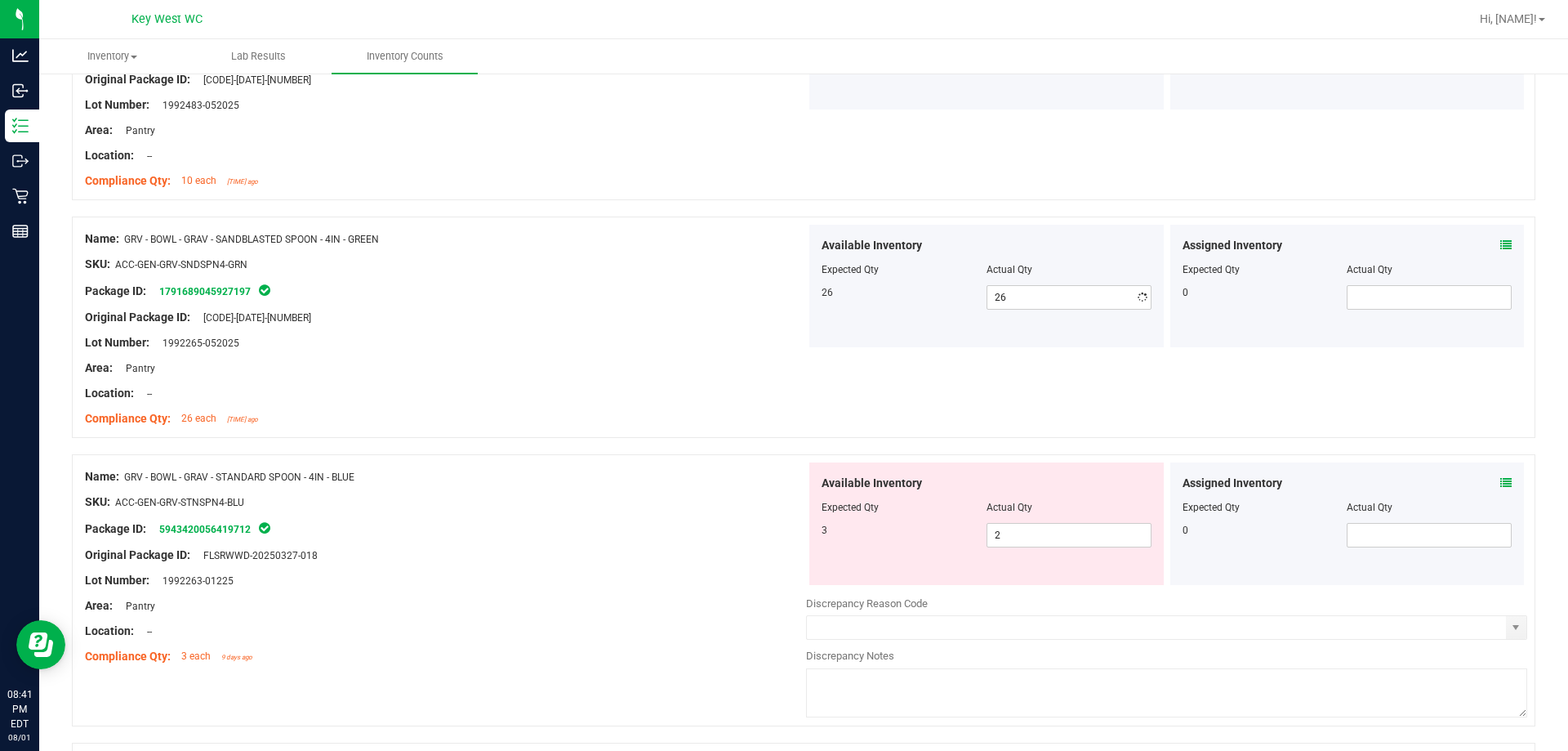 click on "Lot Number:
[NUMBER]-[DATE]" at bounding box center (445, 342) 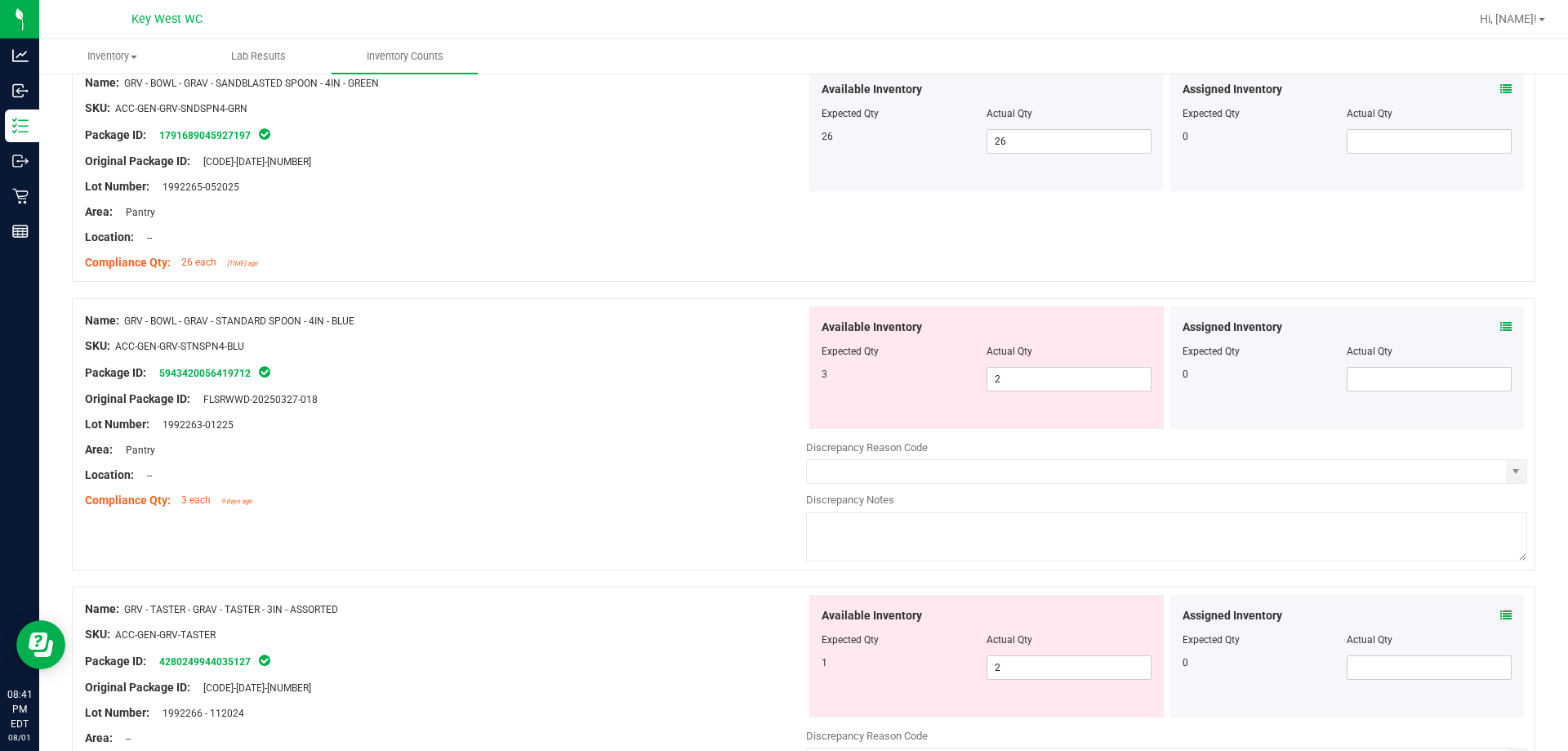 scroll, scrollTop: 3269, scrollLeft: 0, axis: vertical 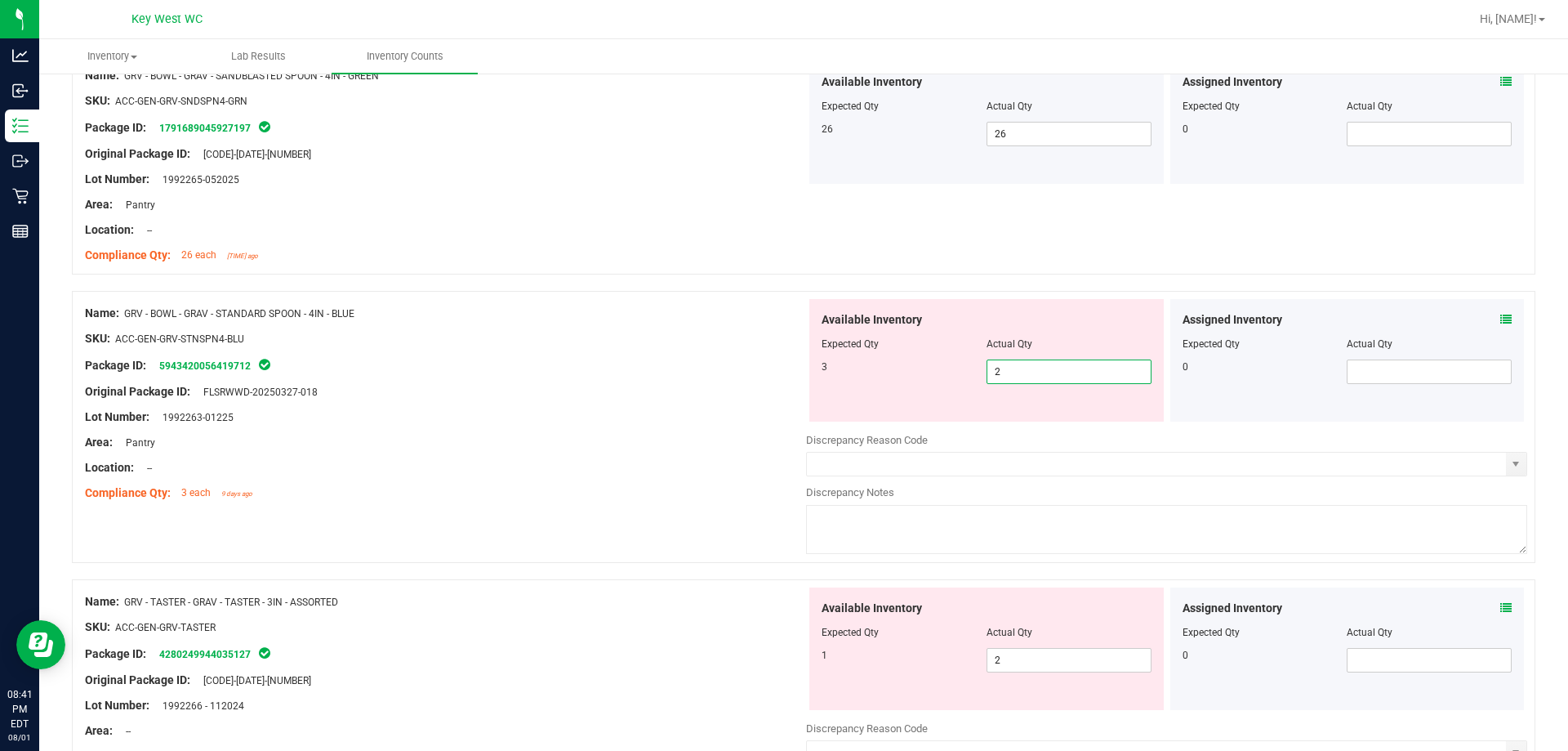 click on "2 2" at bounding box center (1069, 372) 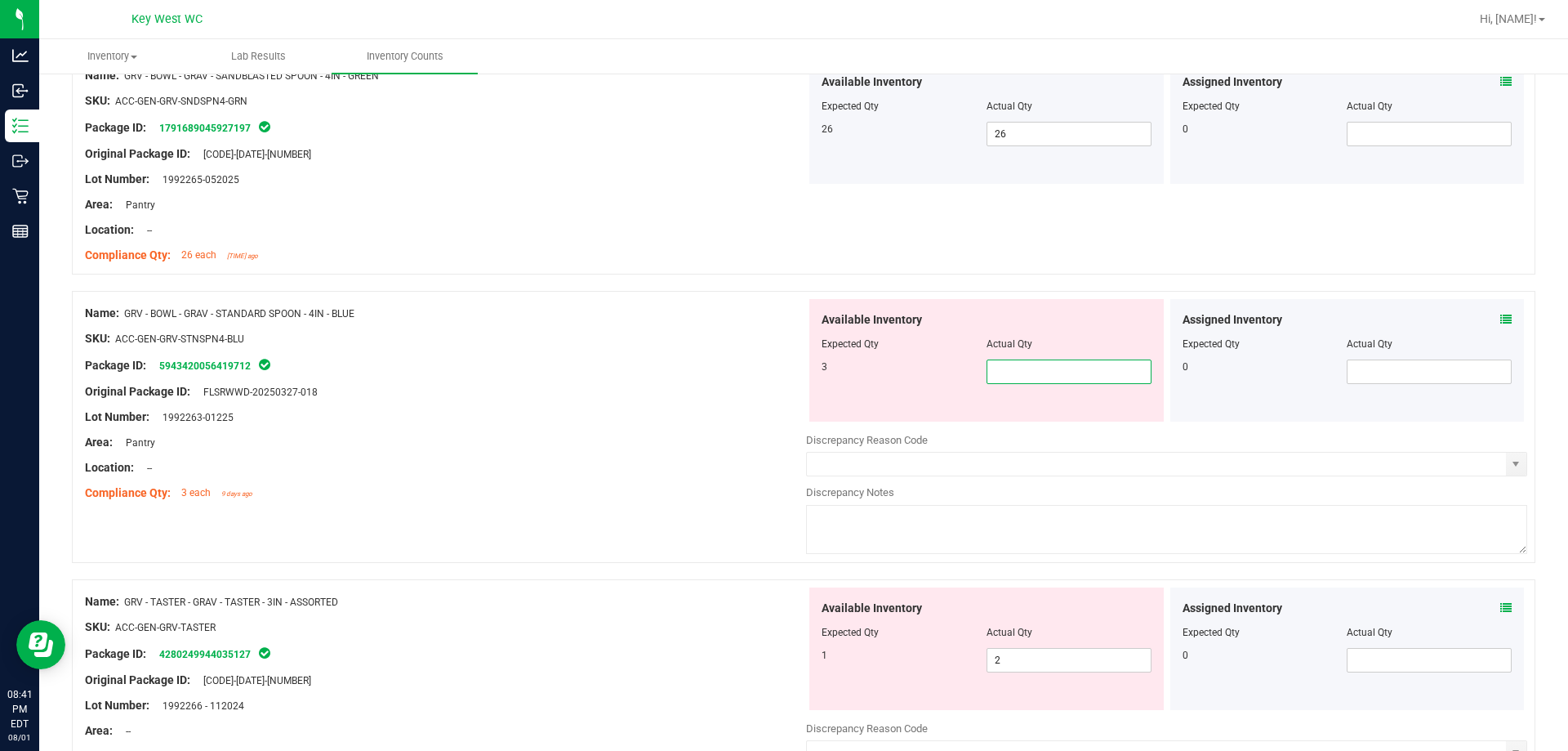 type on "3" 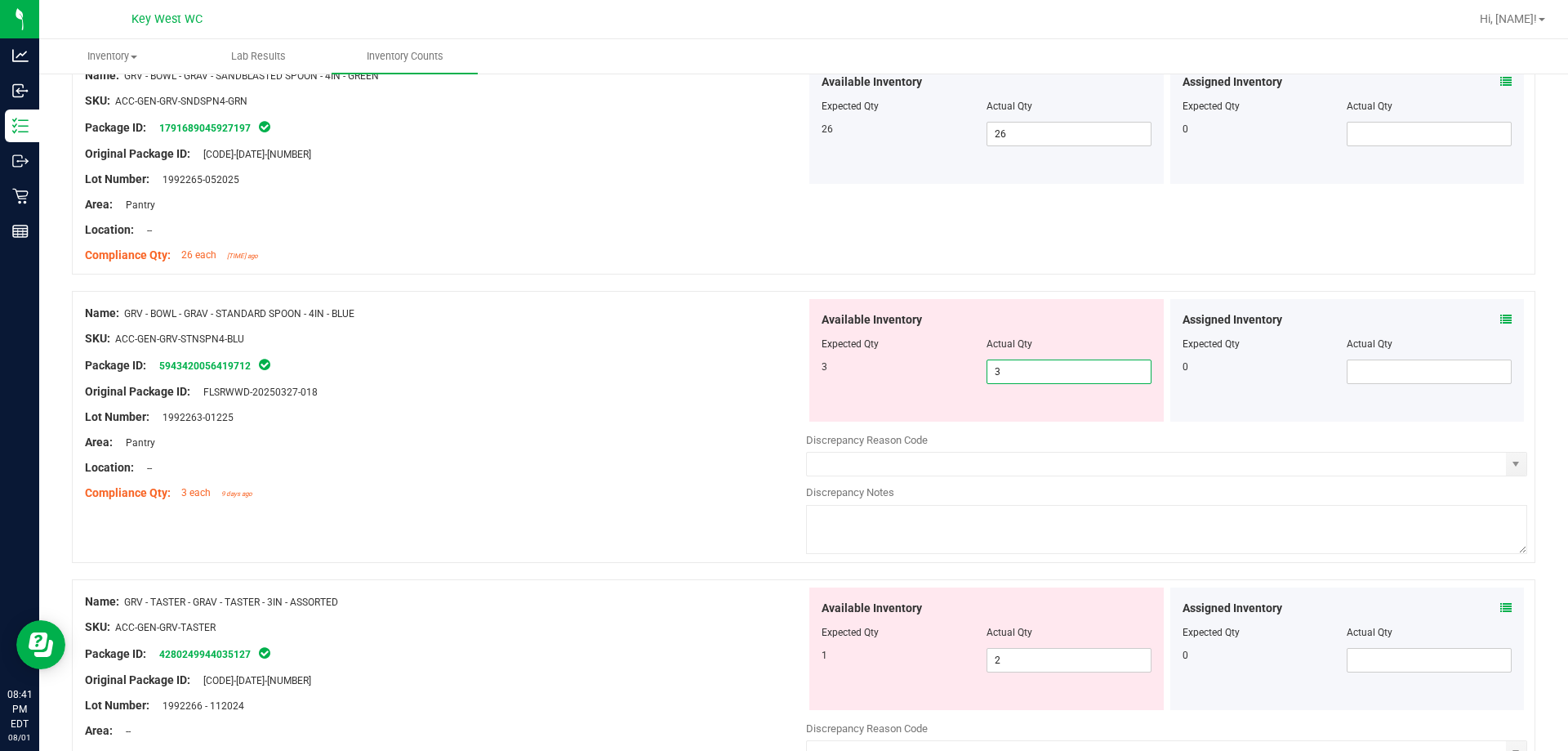 type on "3" 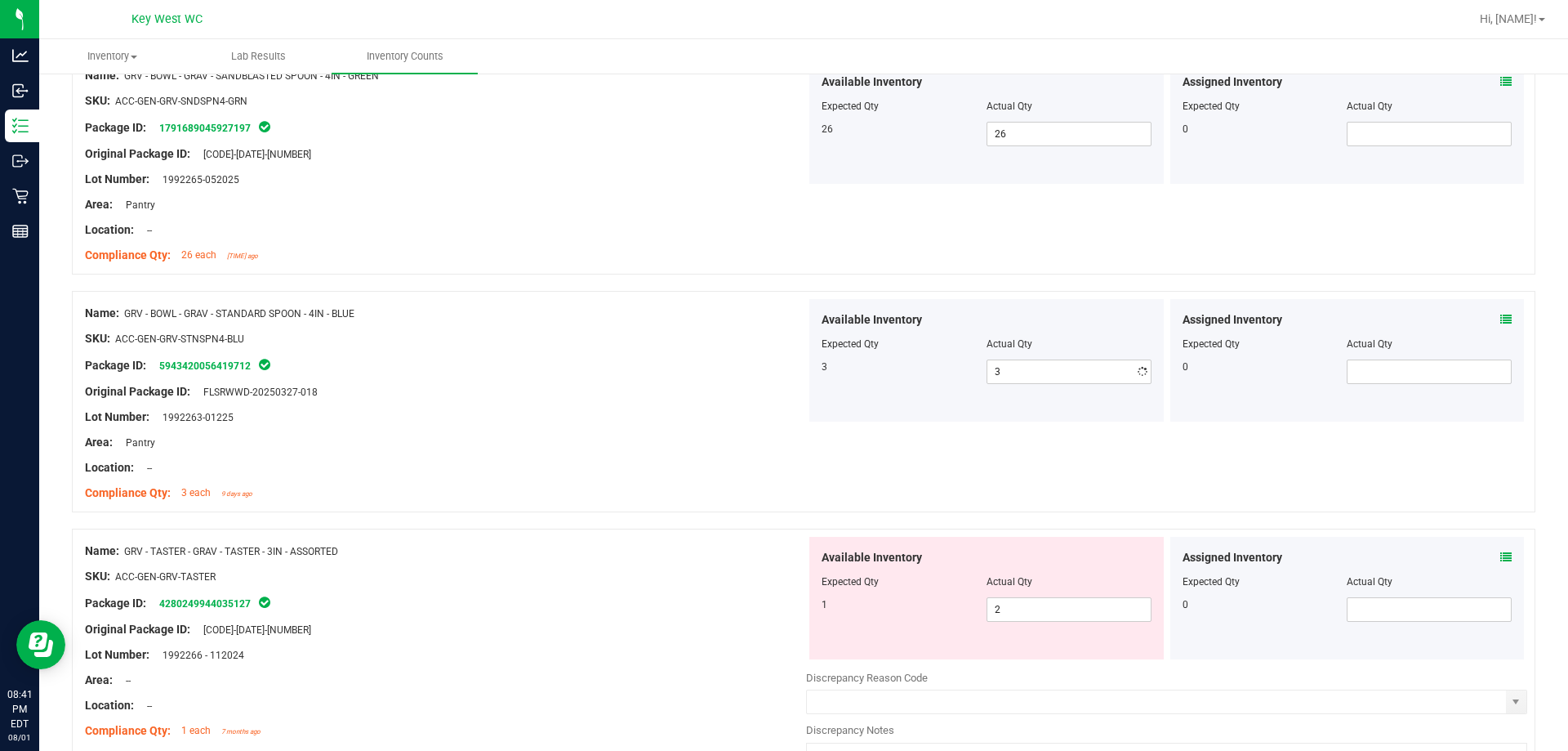 click at bounding box center (445, 405) 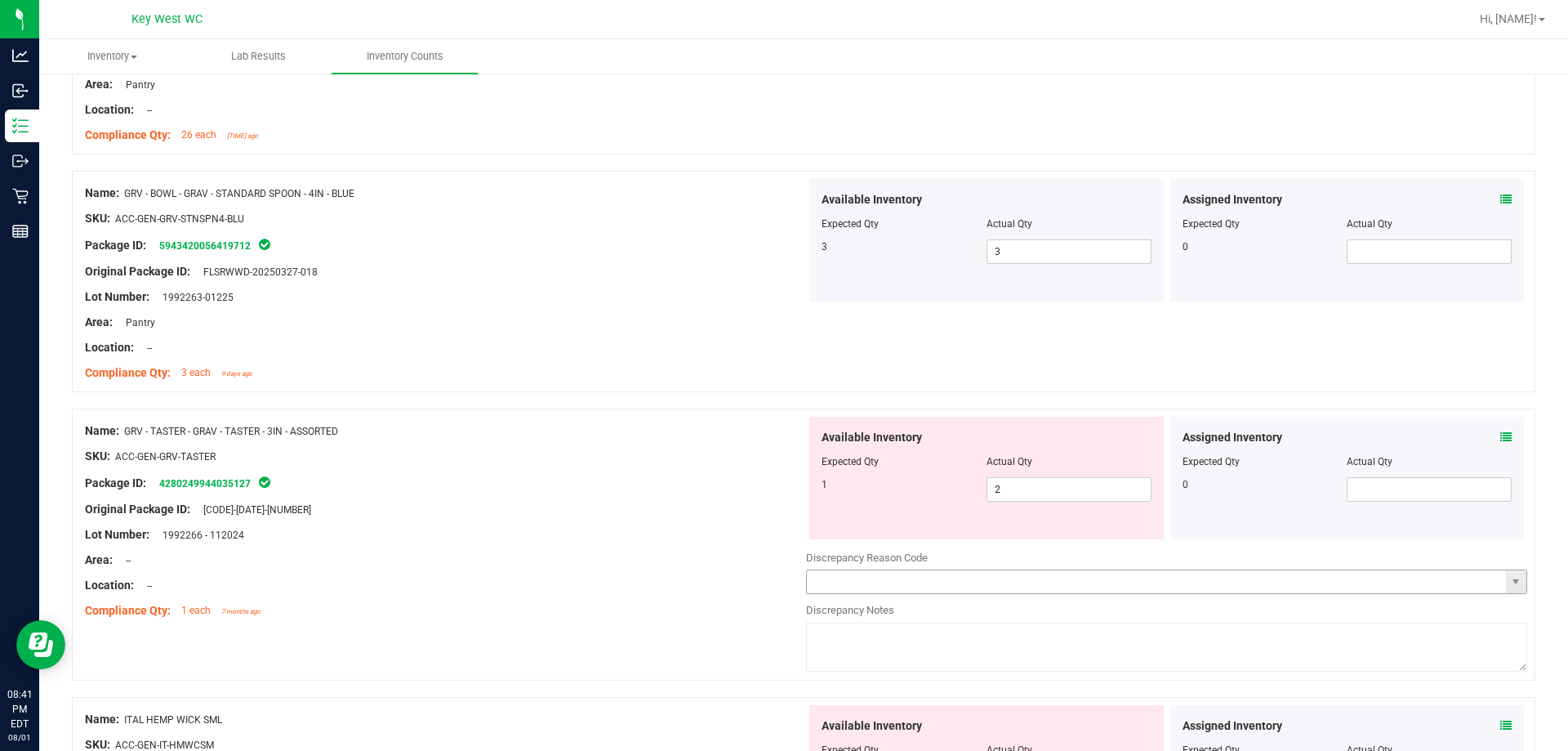scroll, scrollTop: 3596, scrollLeft: 0, axis: vertical 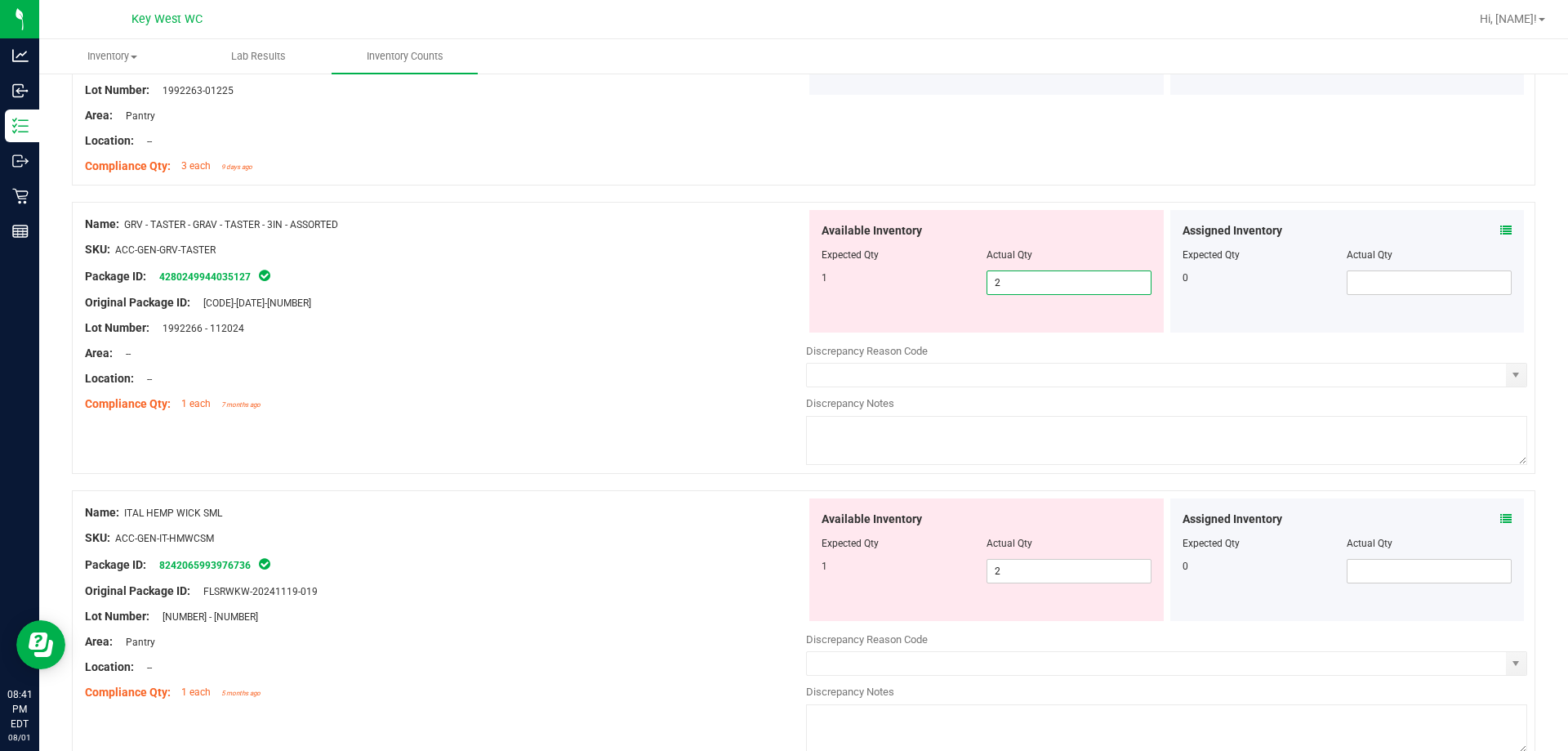 click on "2 2" at bounding box center (1069, 283) 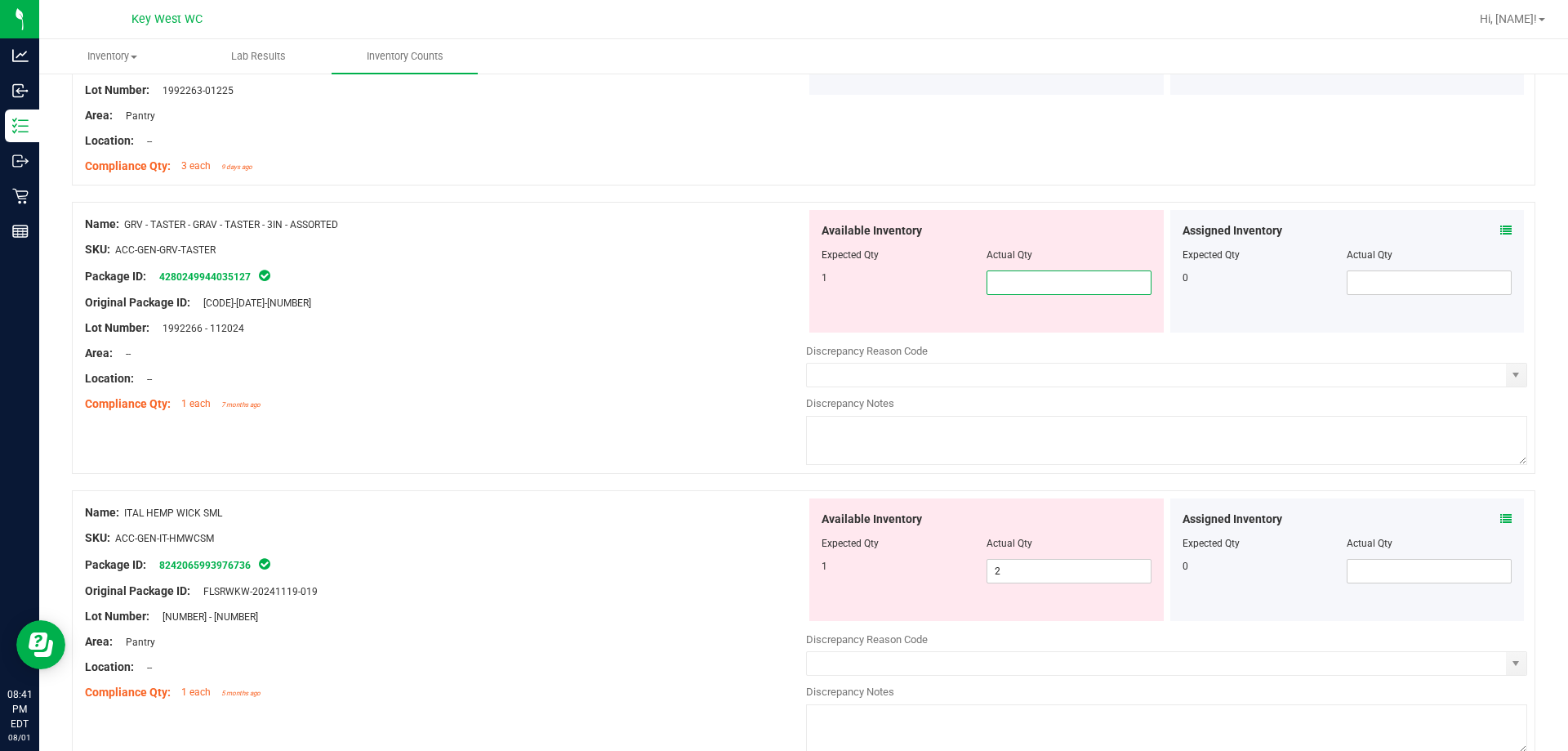 type on "1" 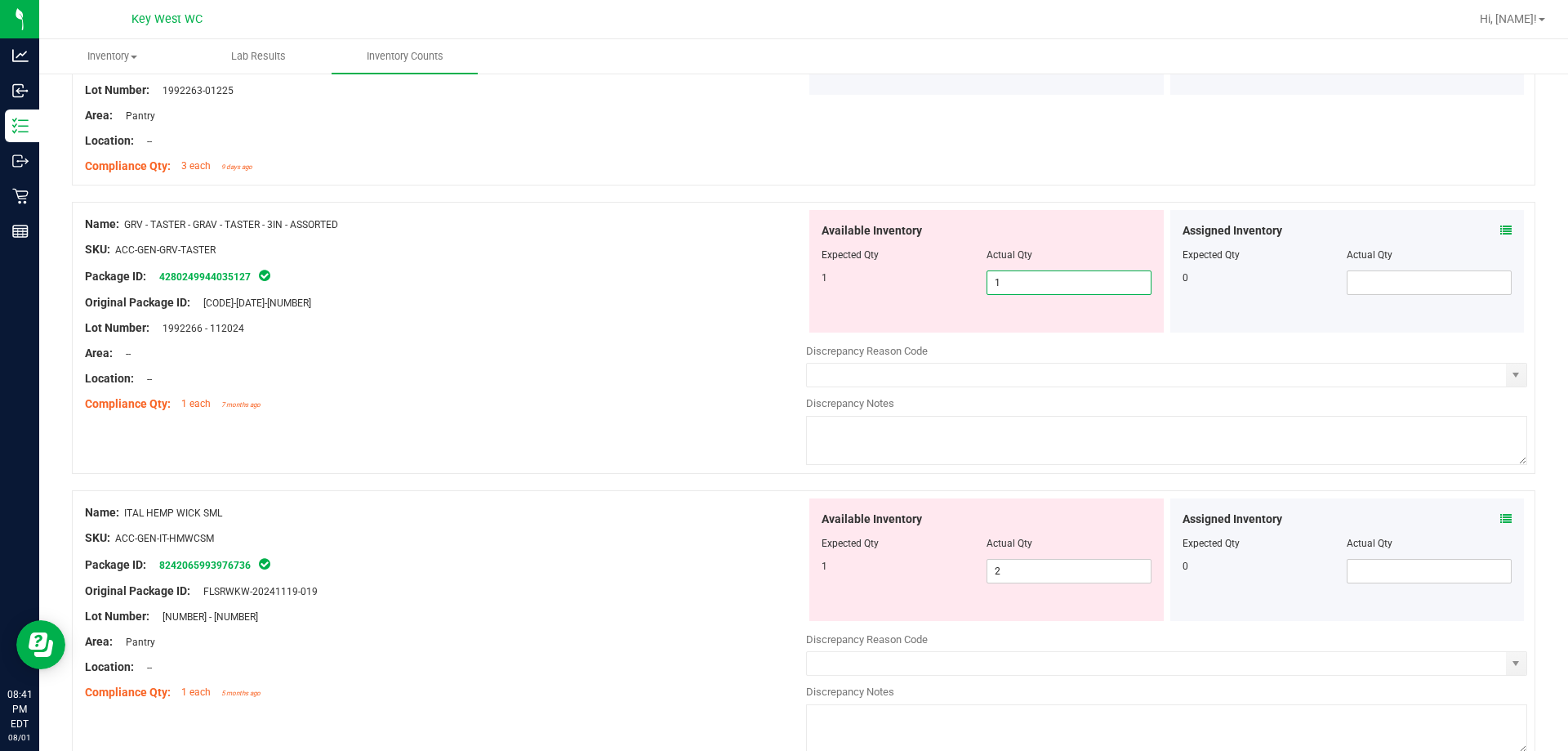 type on "1" 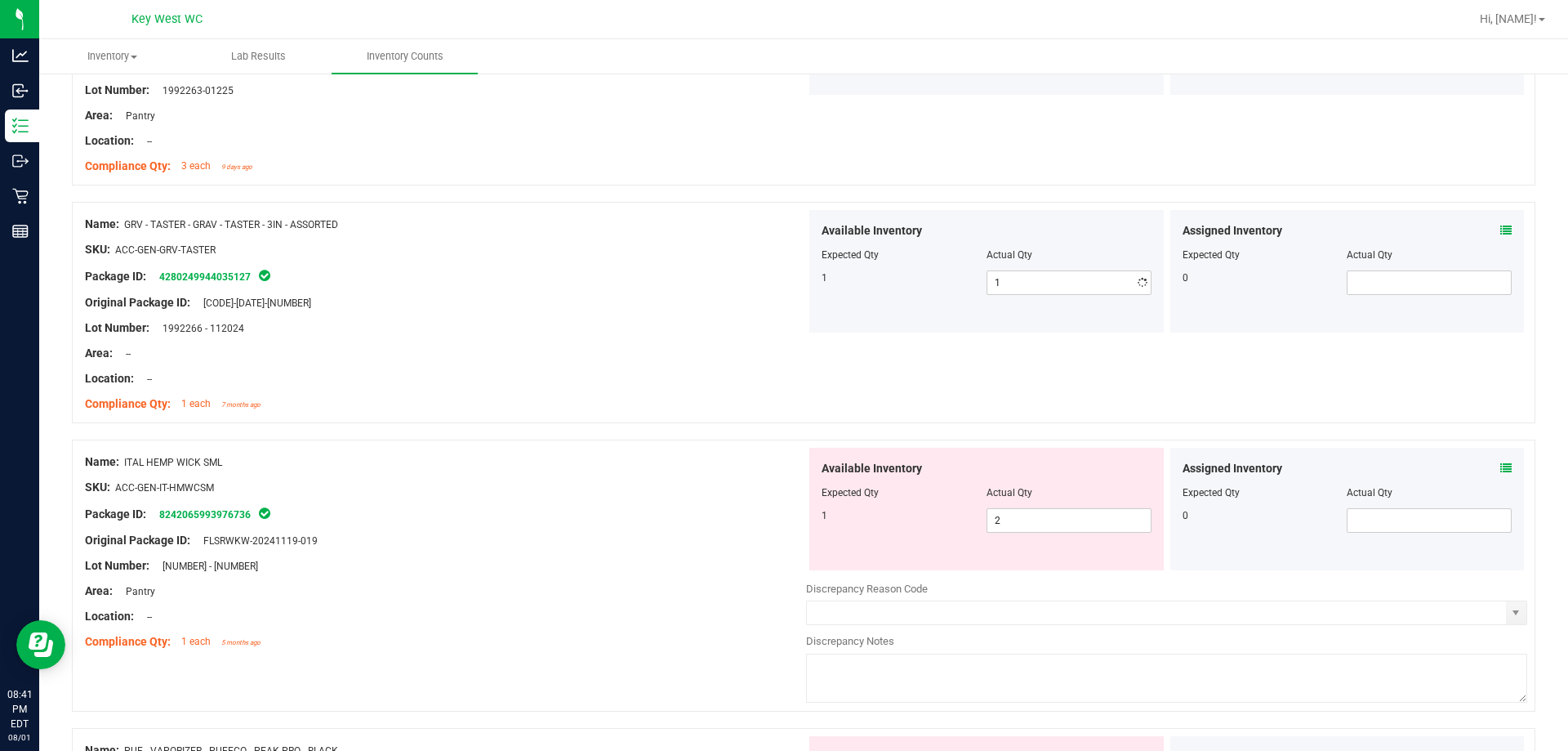 click at bounding box center (445, 366) 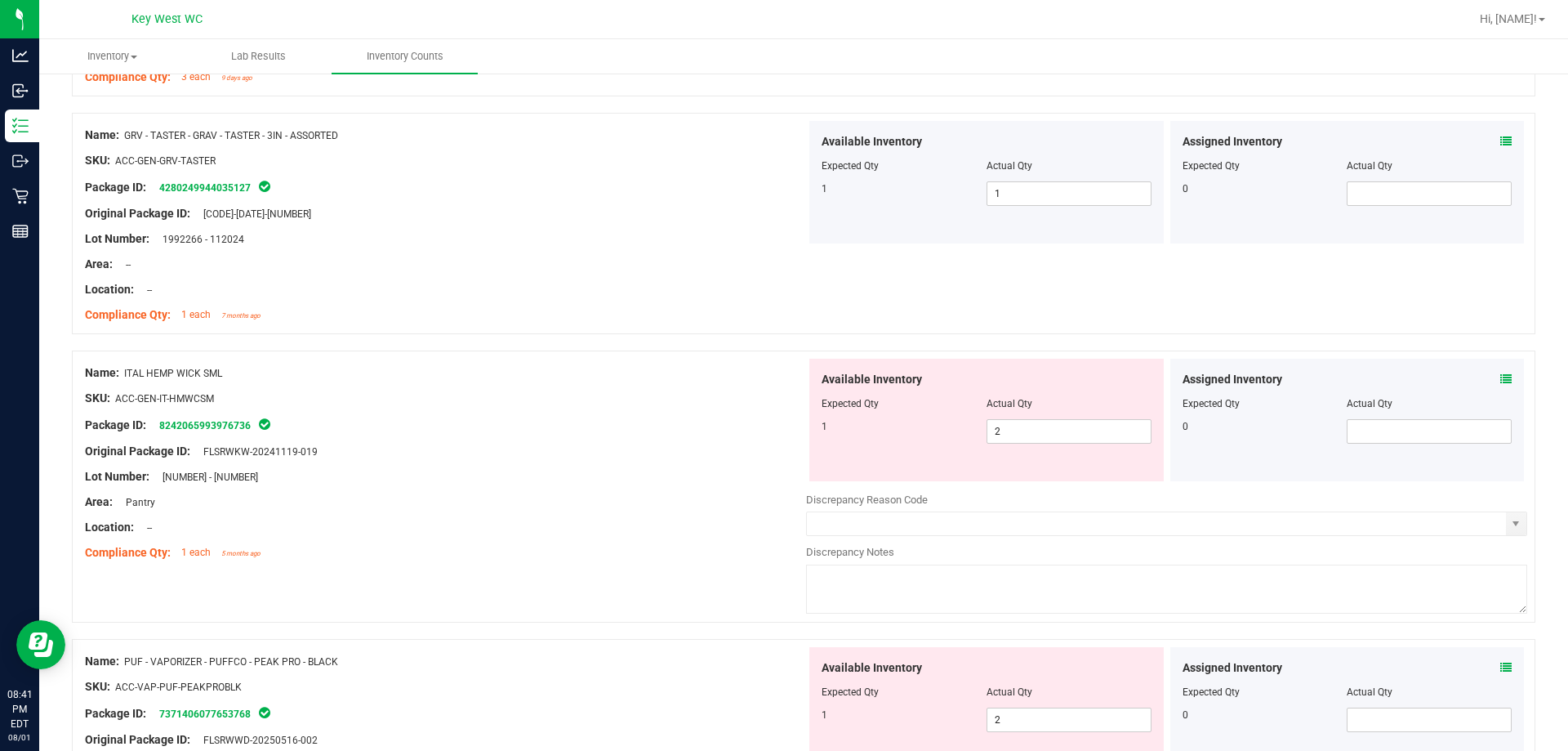 scroll, scrollTop: 3841, scrollLeft: 0, axis: vertical 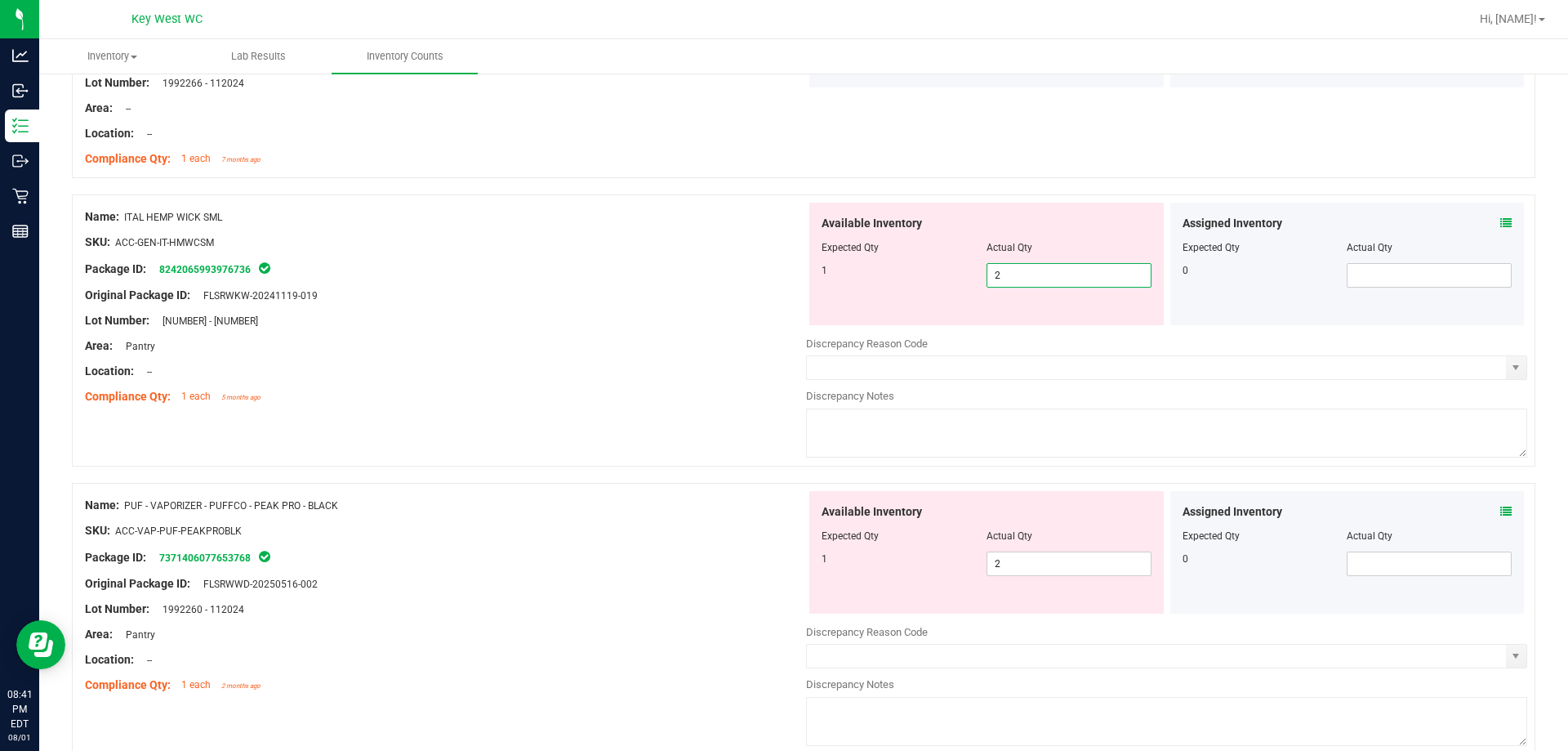 click on "2 2" at bounding box center [1069, 275] 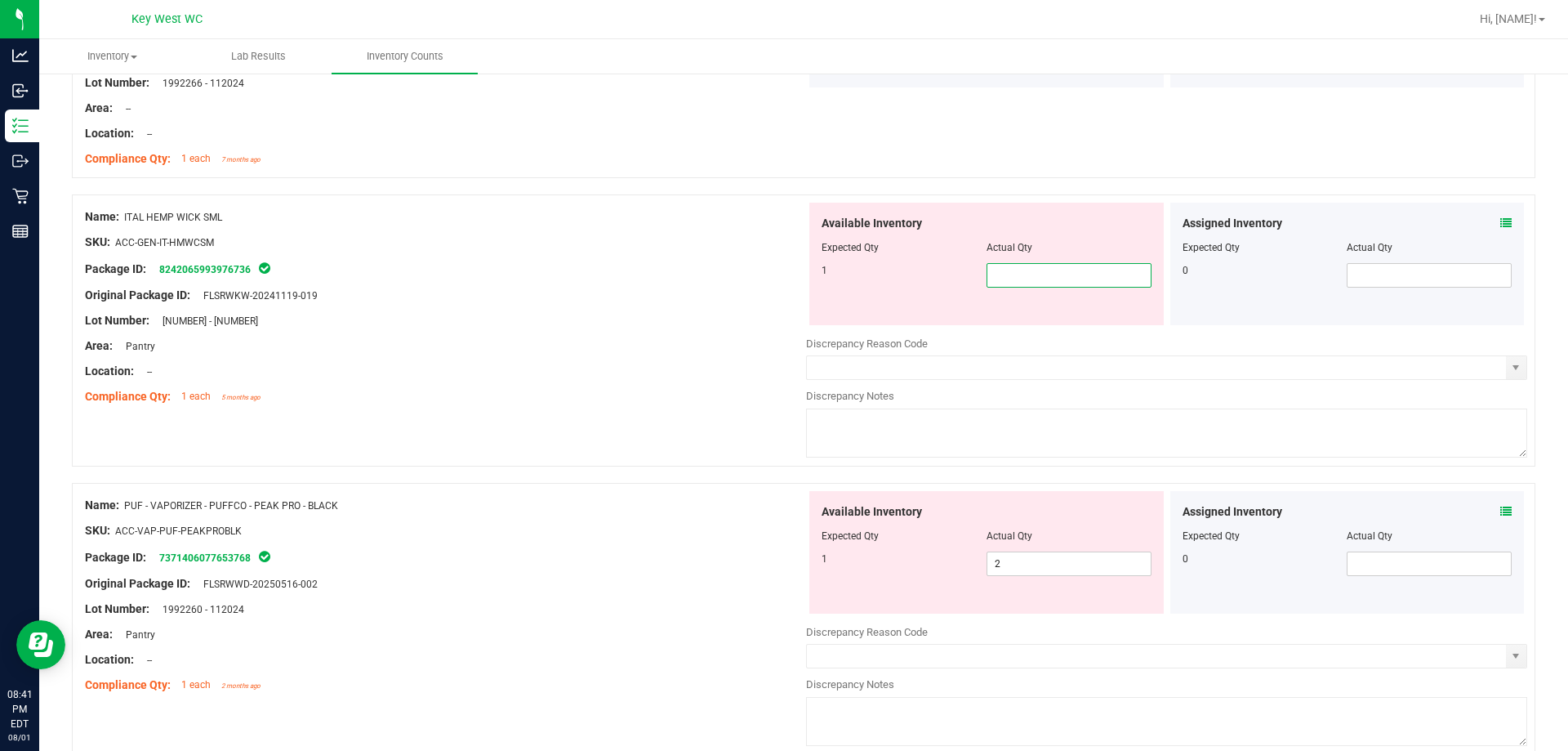 type on "1" 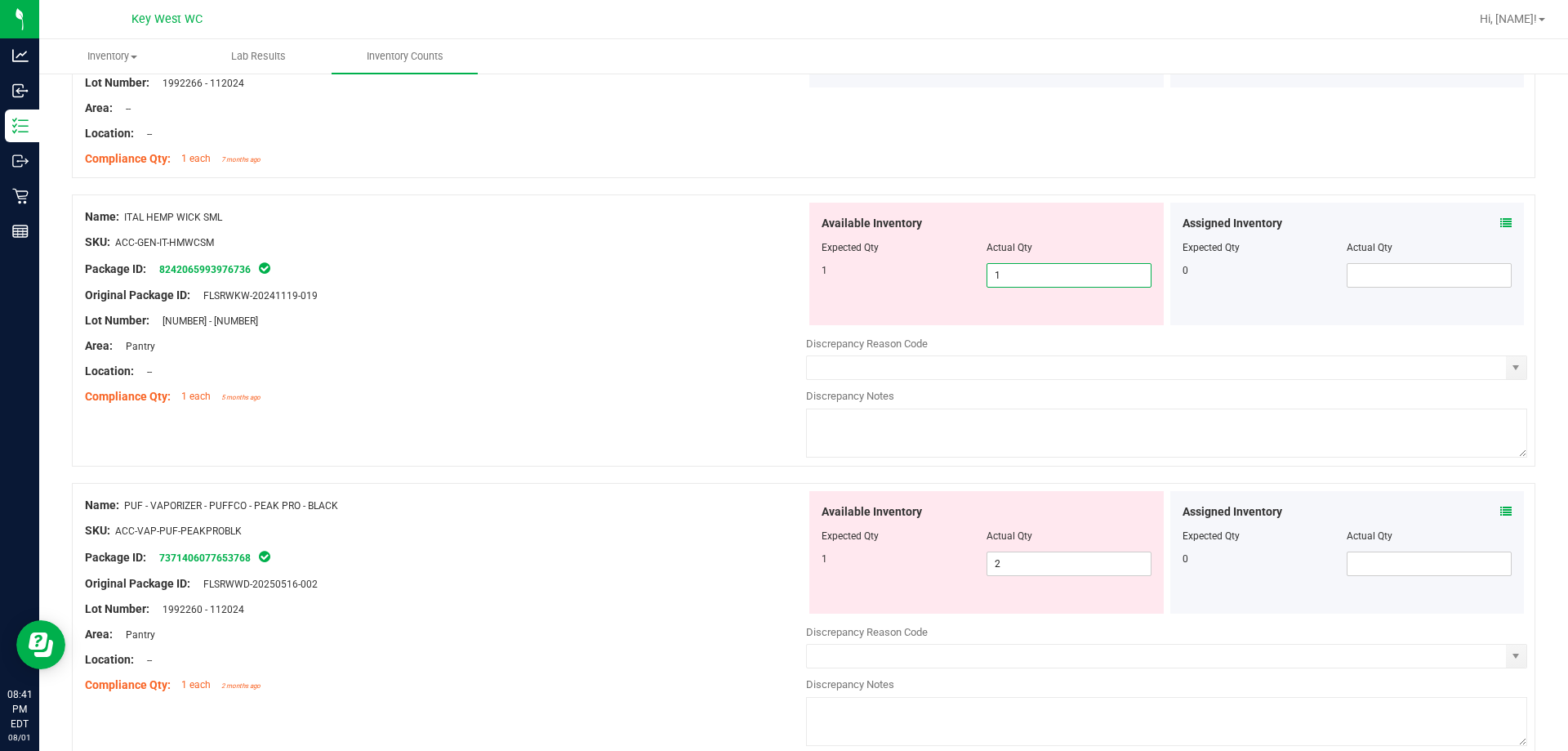 type on "1" 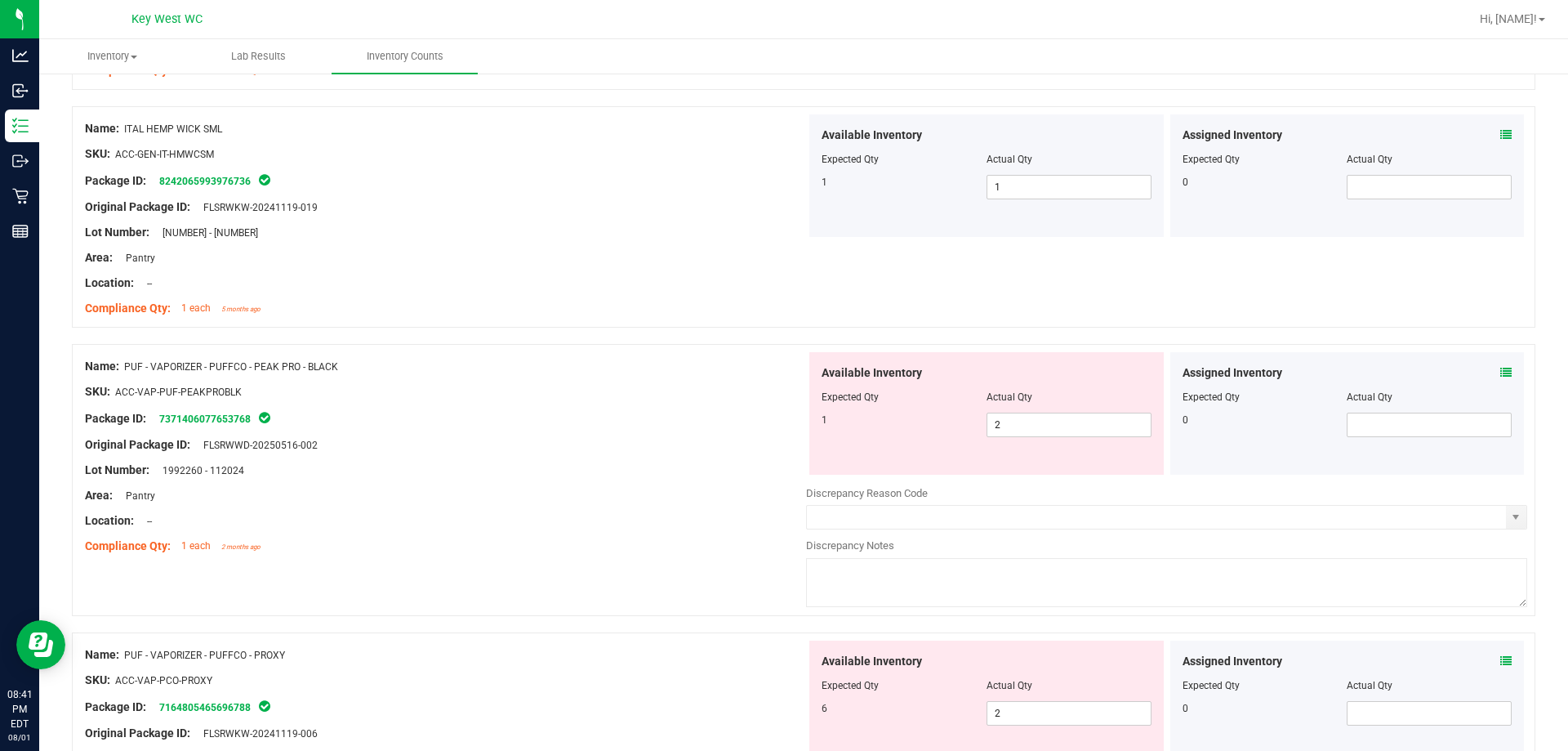 scroll, scrollTop: 4086, scrollLeft: 0, axis: vertical 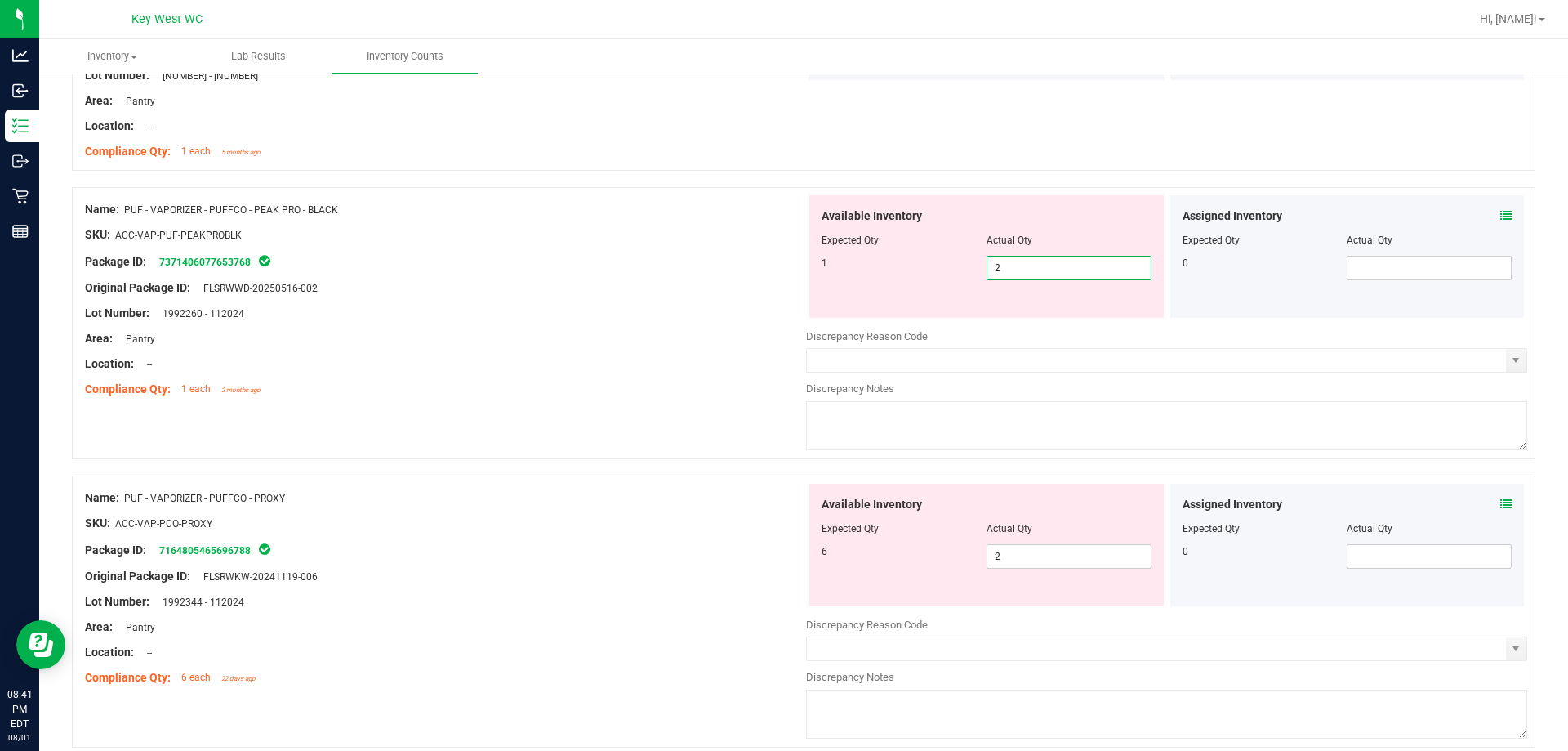 click on "2 2" at bounding box center (1069, 268) 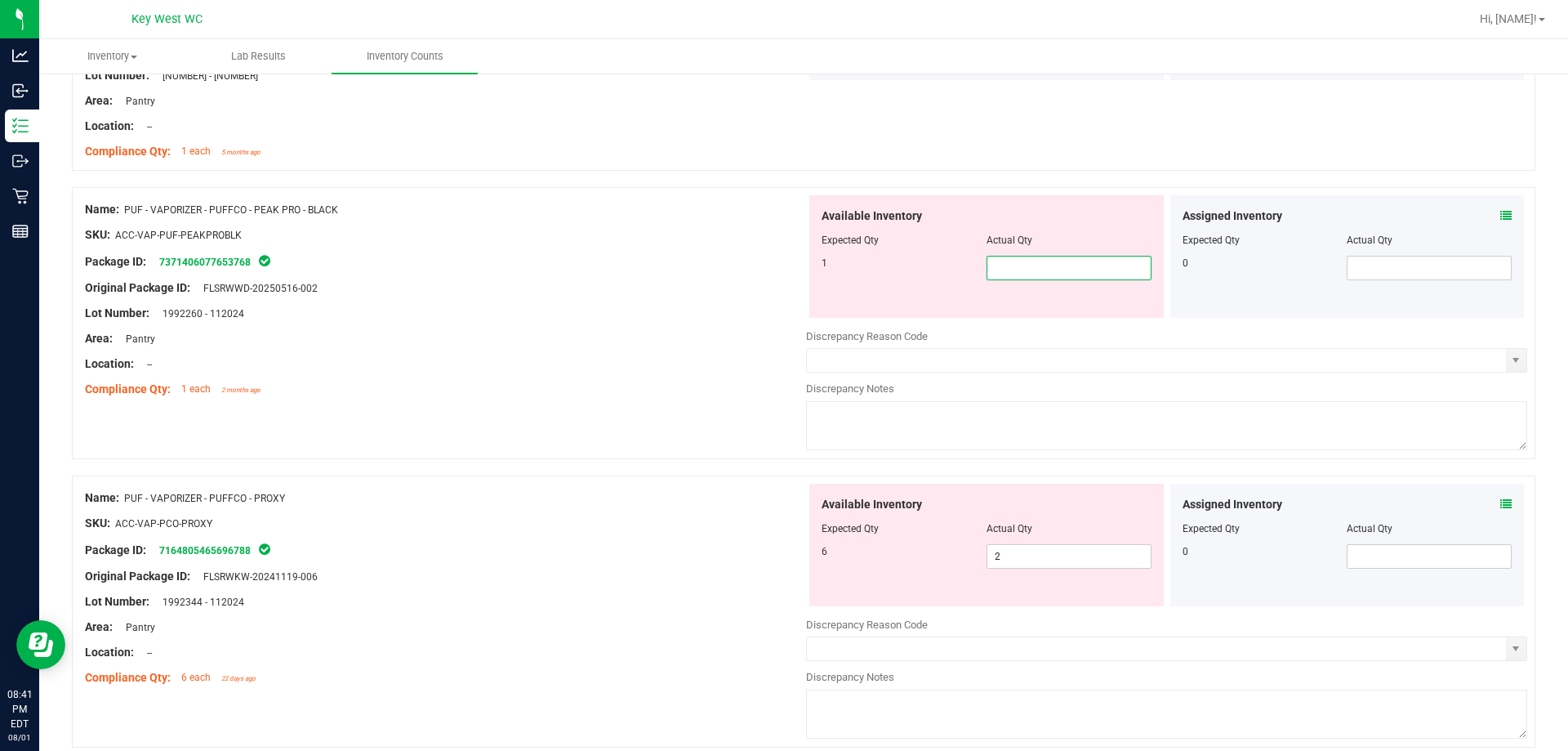type on "1" 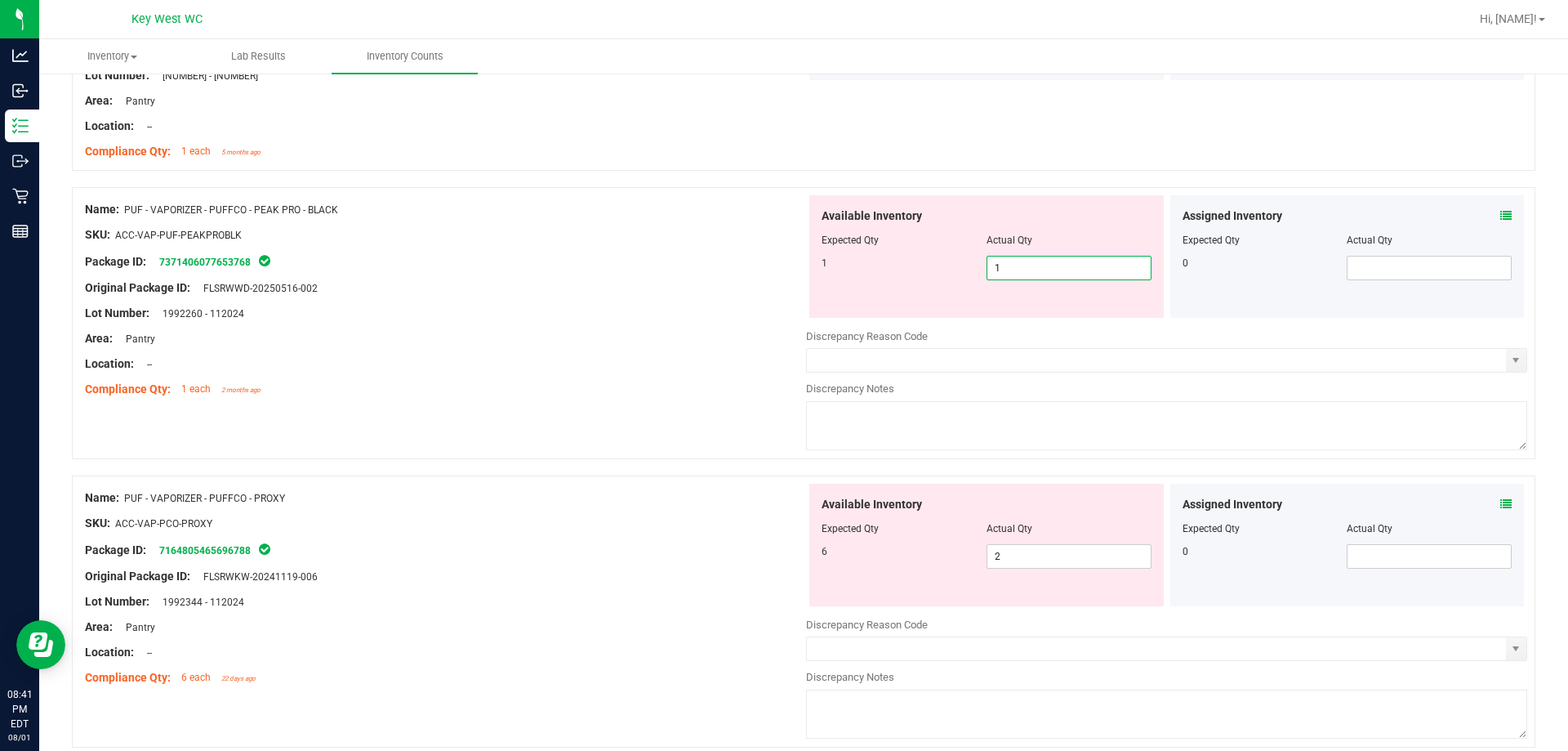 type on "1" 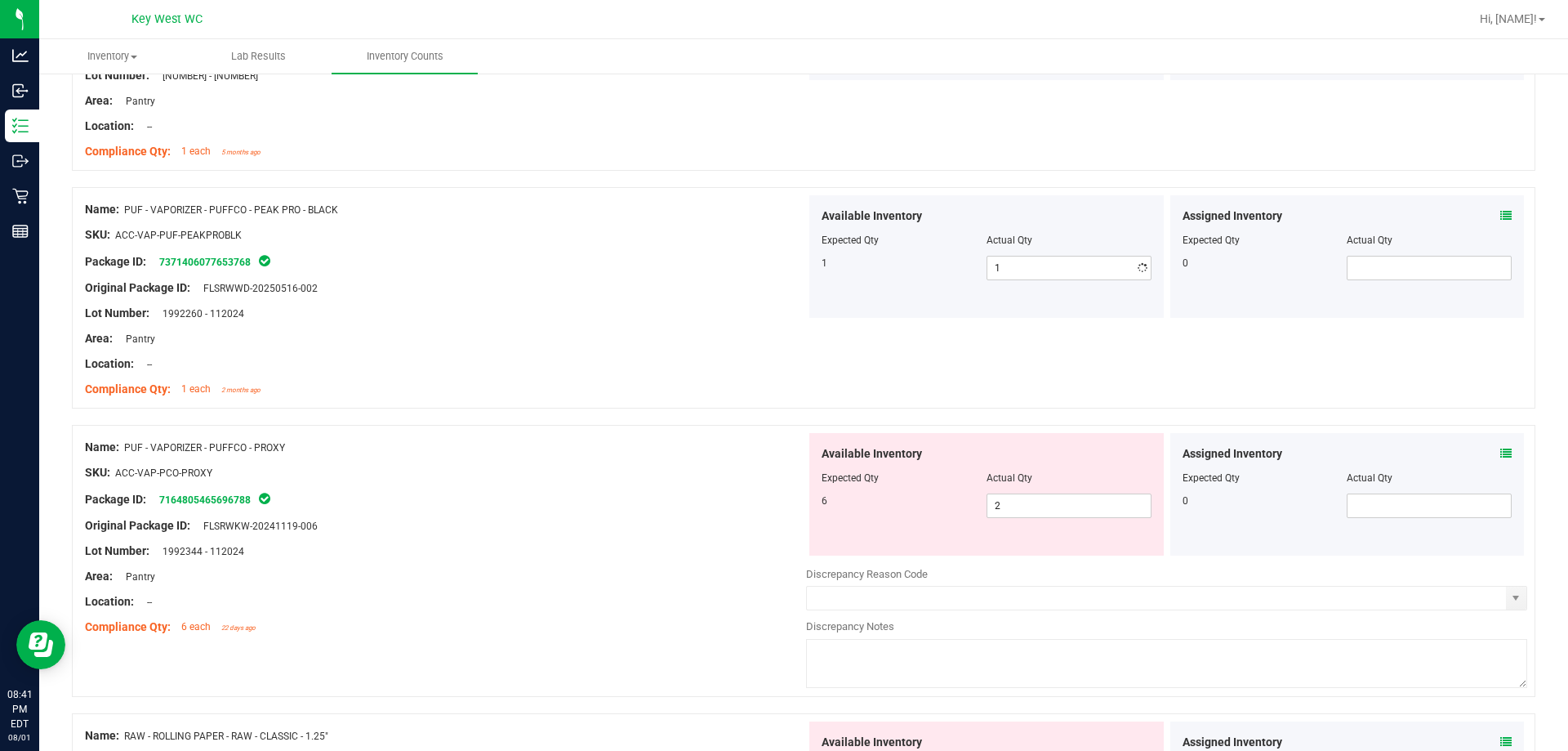 drag, startPoint x: 548, startPoint y: 363, endPoint x: 573, endPoint y: 373, distance: 26.92582 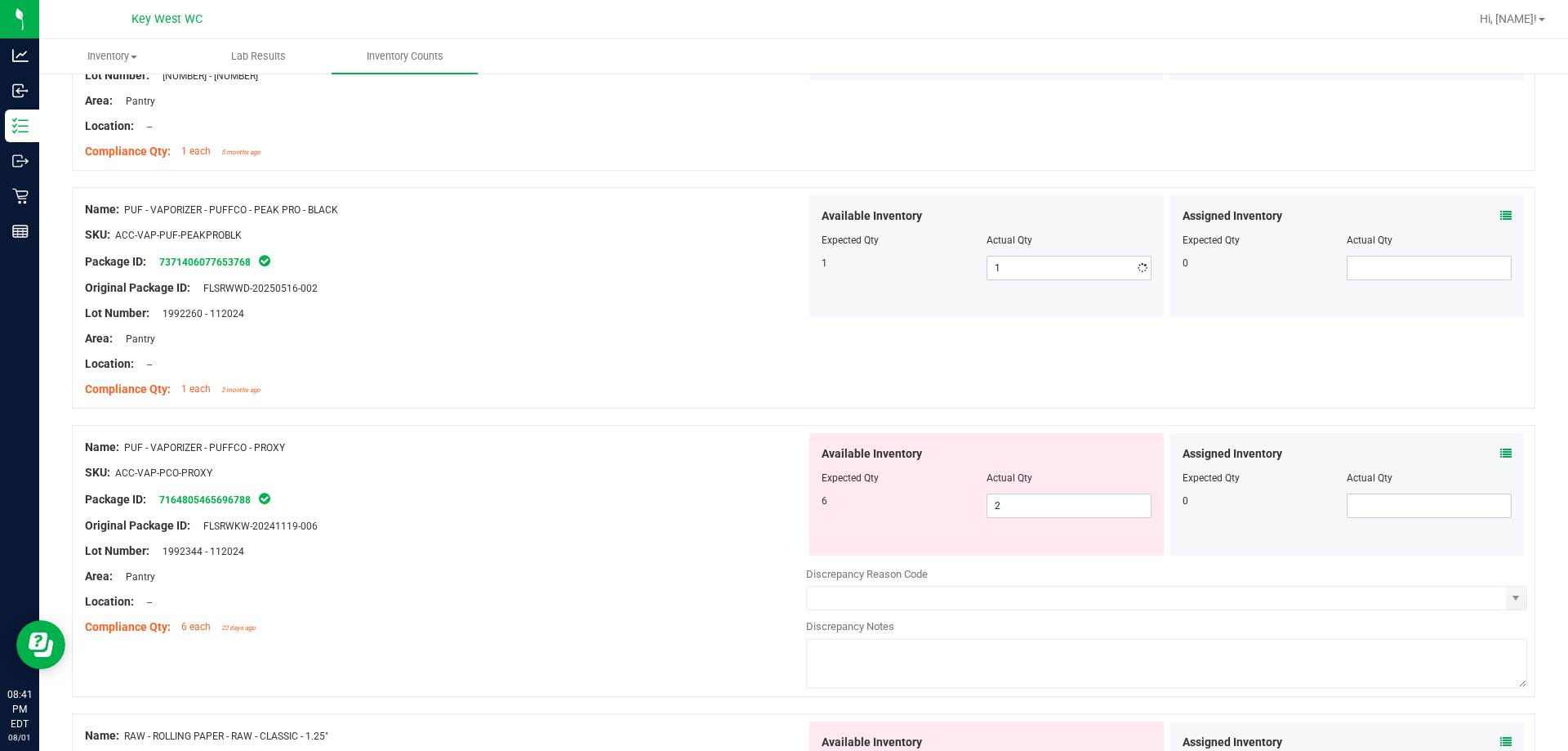 click on "Location:
--" at bounding box center [445, 364] 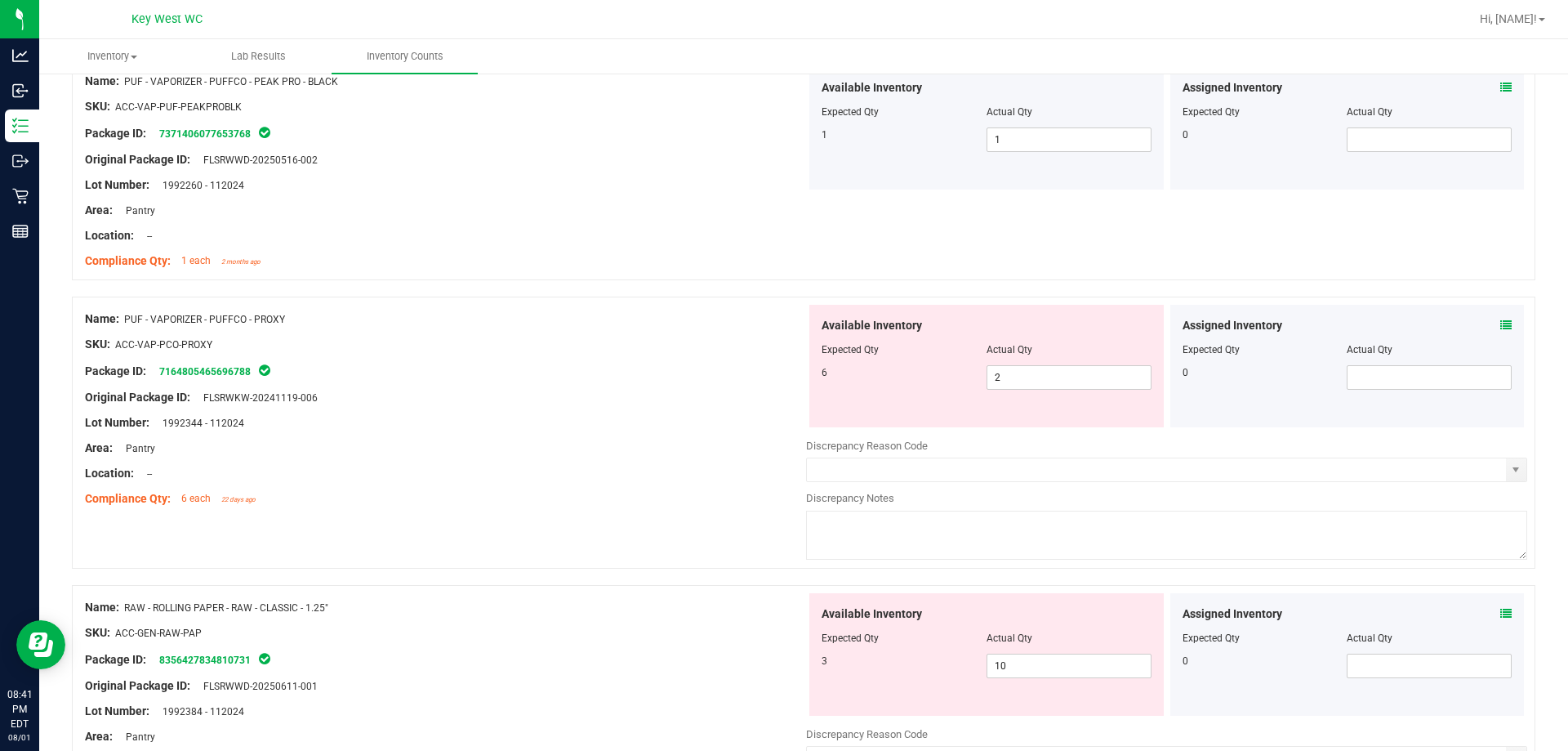 scroll, scrollTop: 4249, scrollLeft: 0, axis: vertical 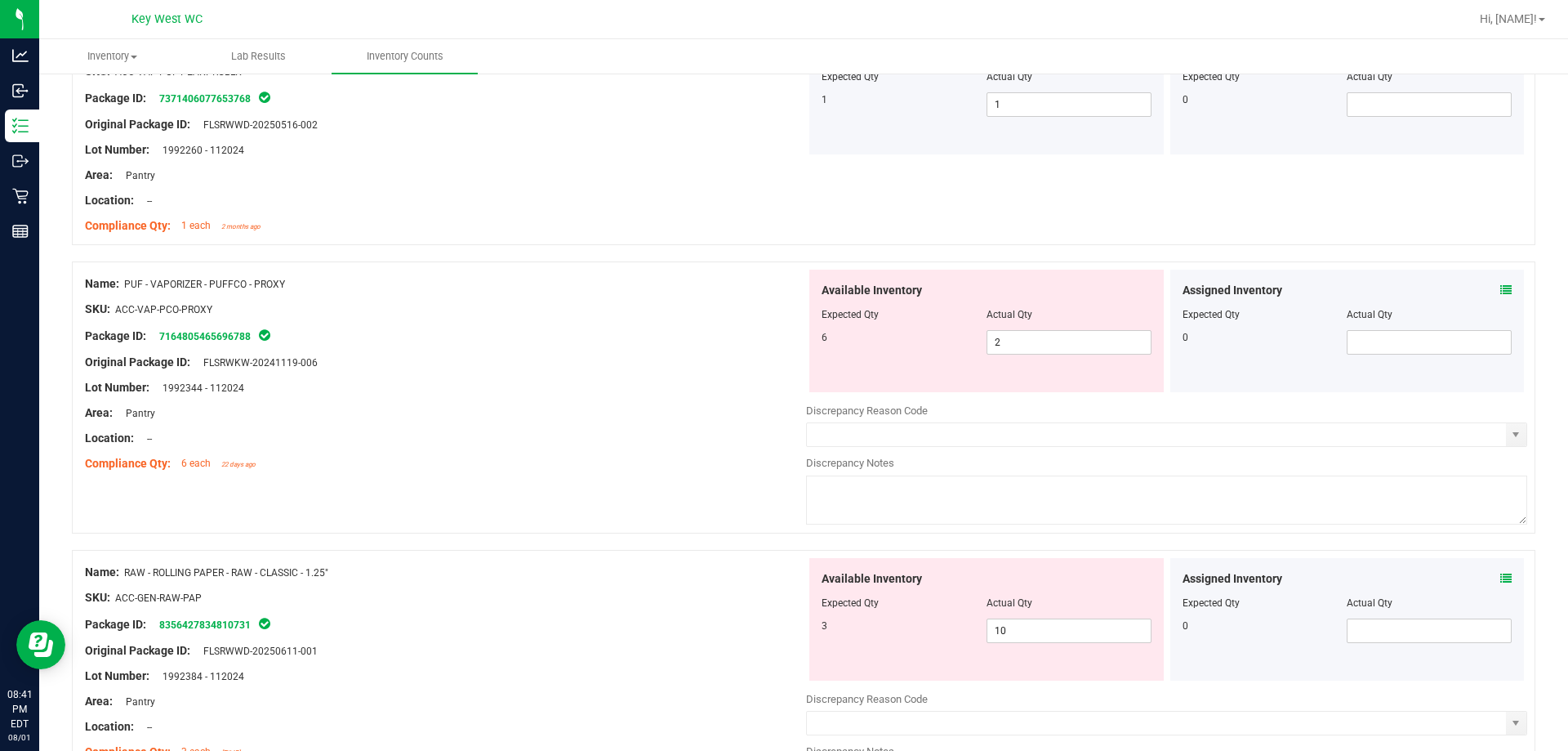 click on "Actual Qty" at bounding box center [1009, 315] 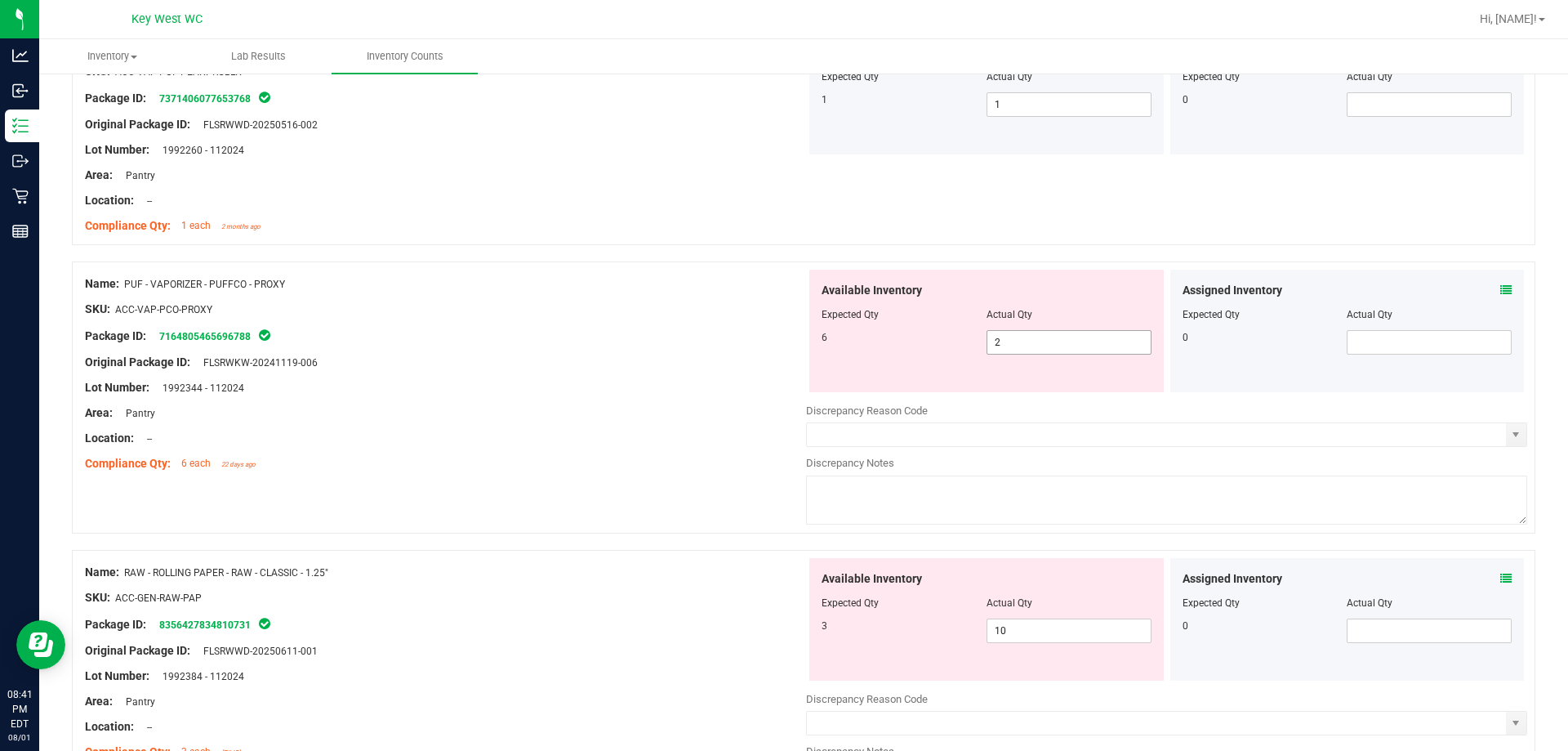 click on "2 2" at bounding box center (1069, 342) 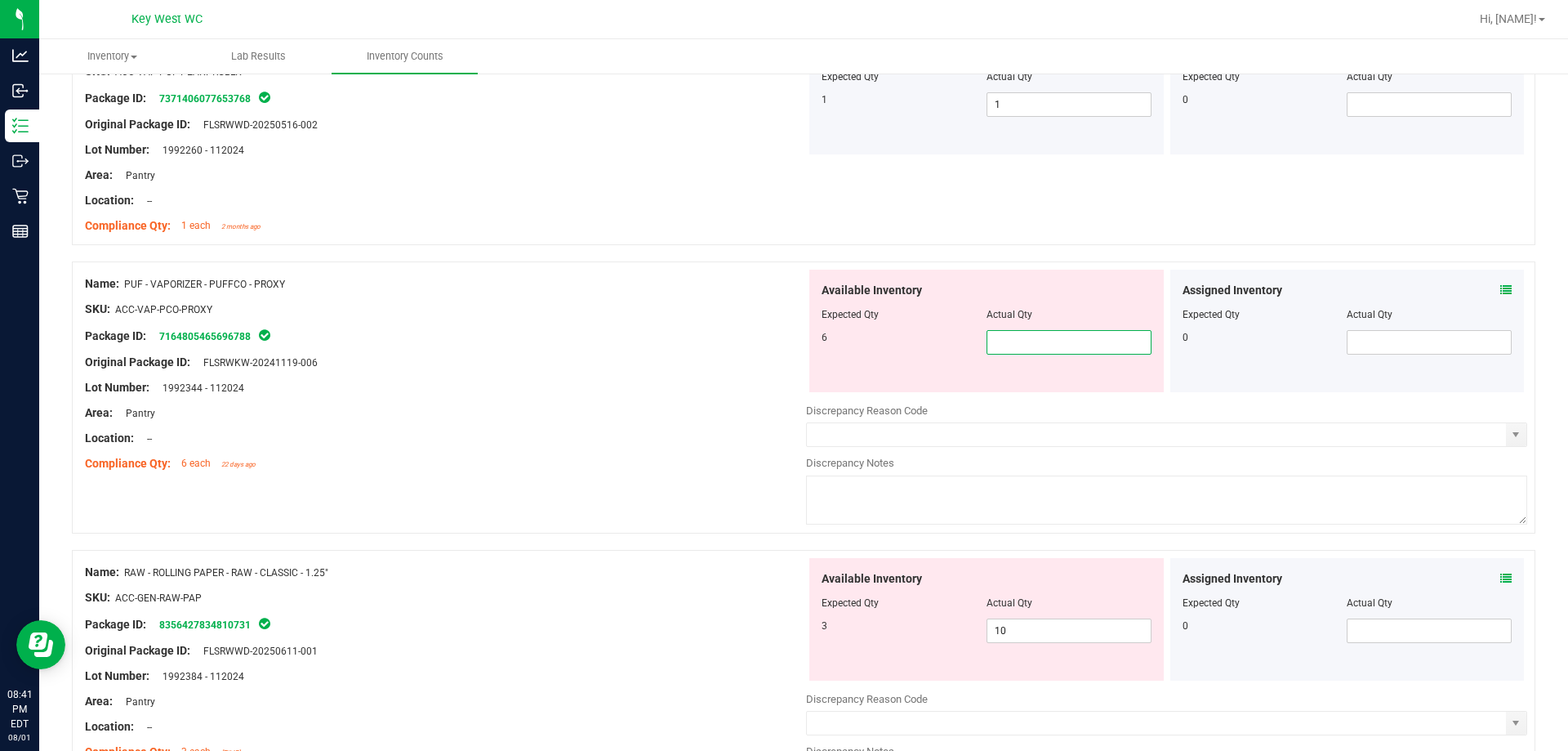 type on "6" 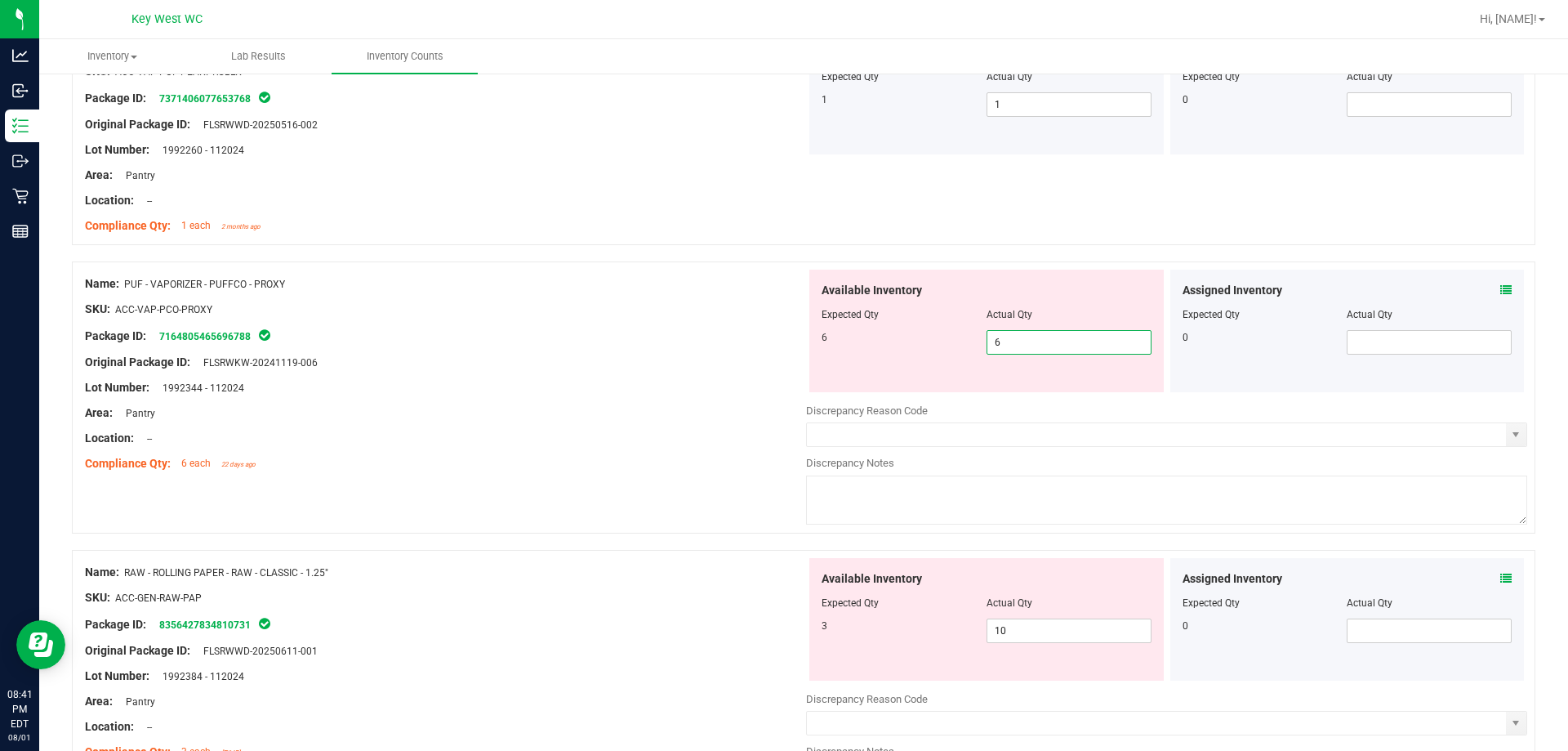 type on "6" 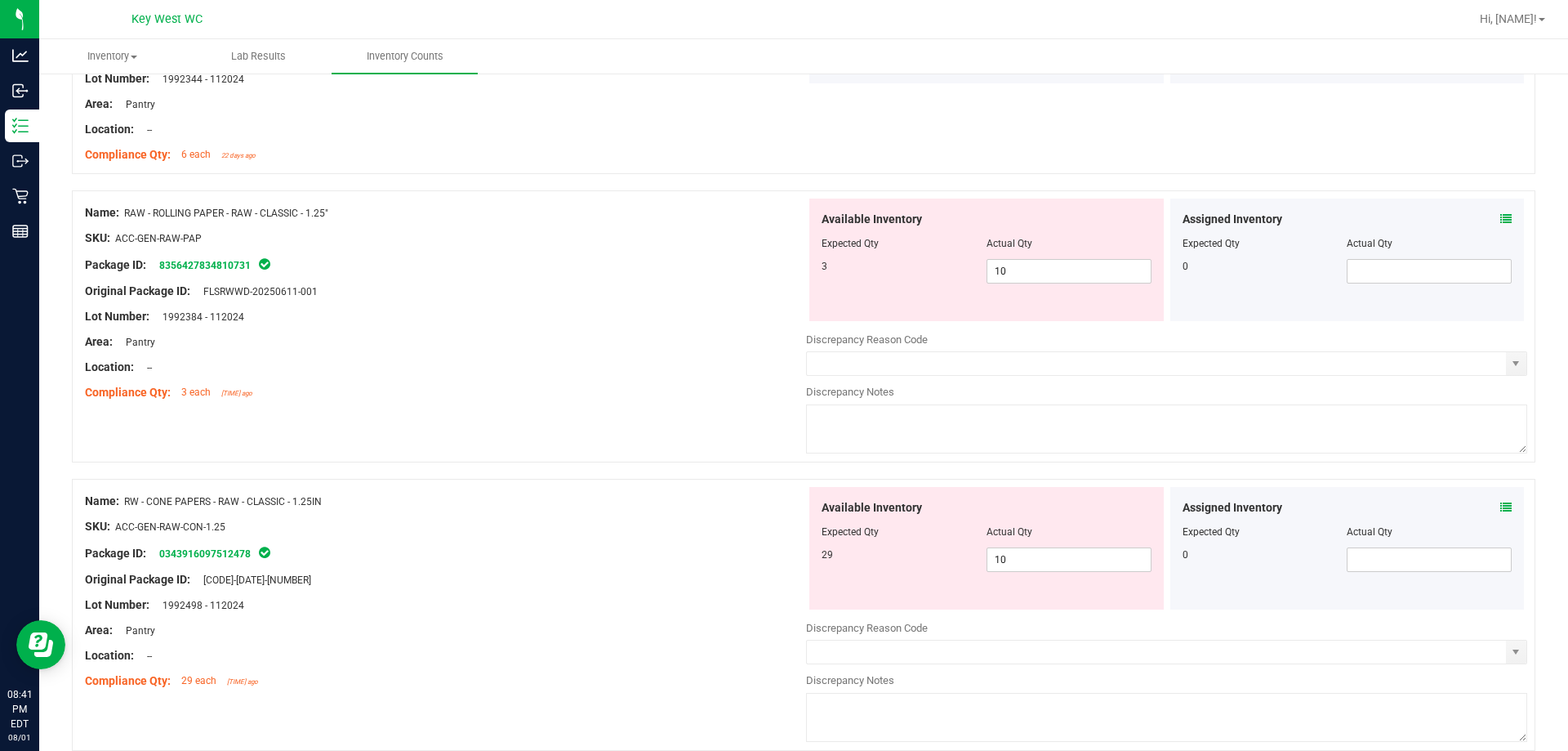 scroll, scrollTop: 4576, scrollLeft: 0, axis: vertical 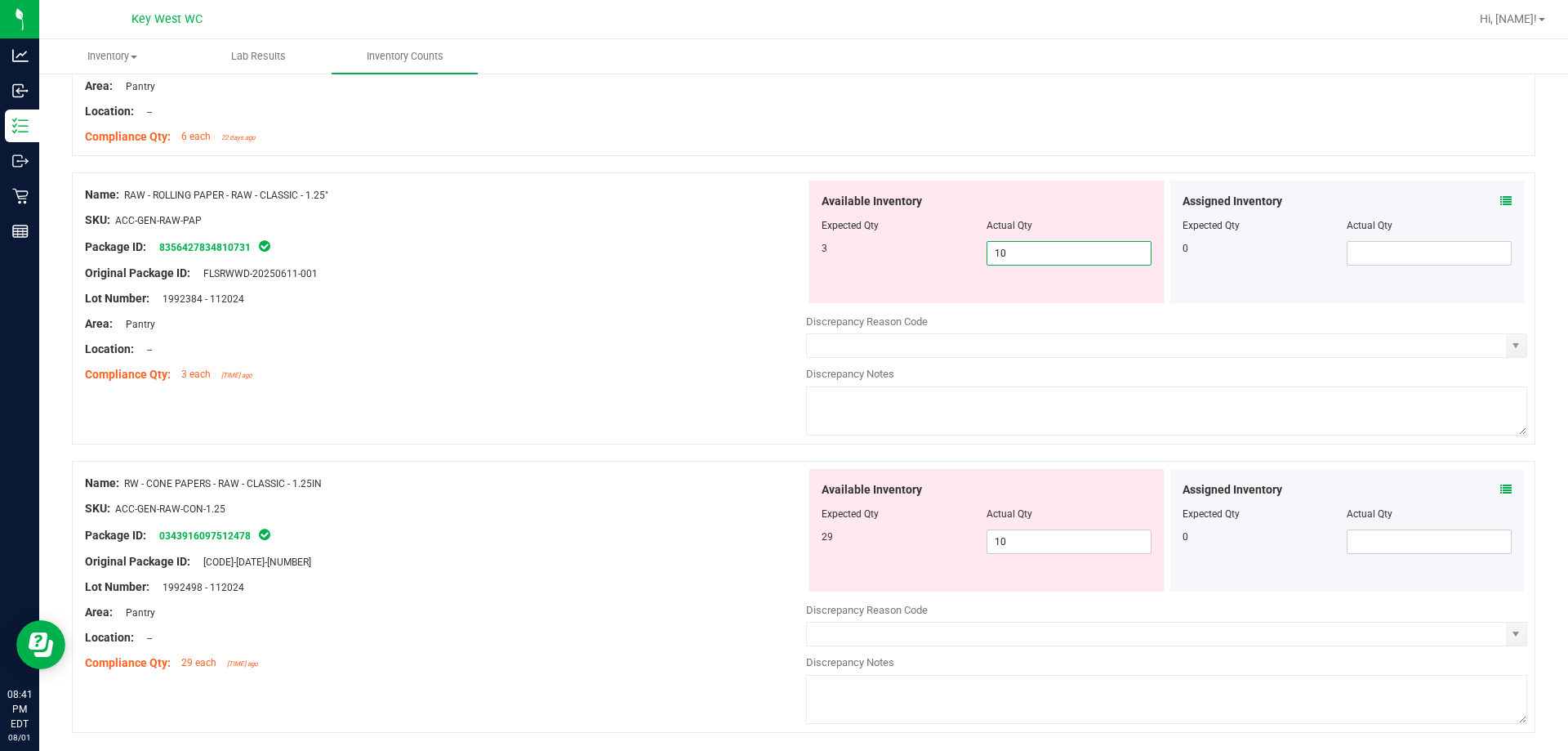 click on "10 10" at bounding box center (1069, 253) 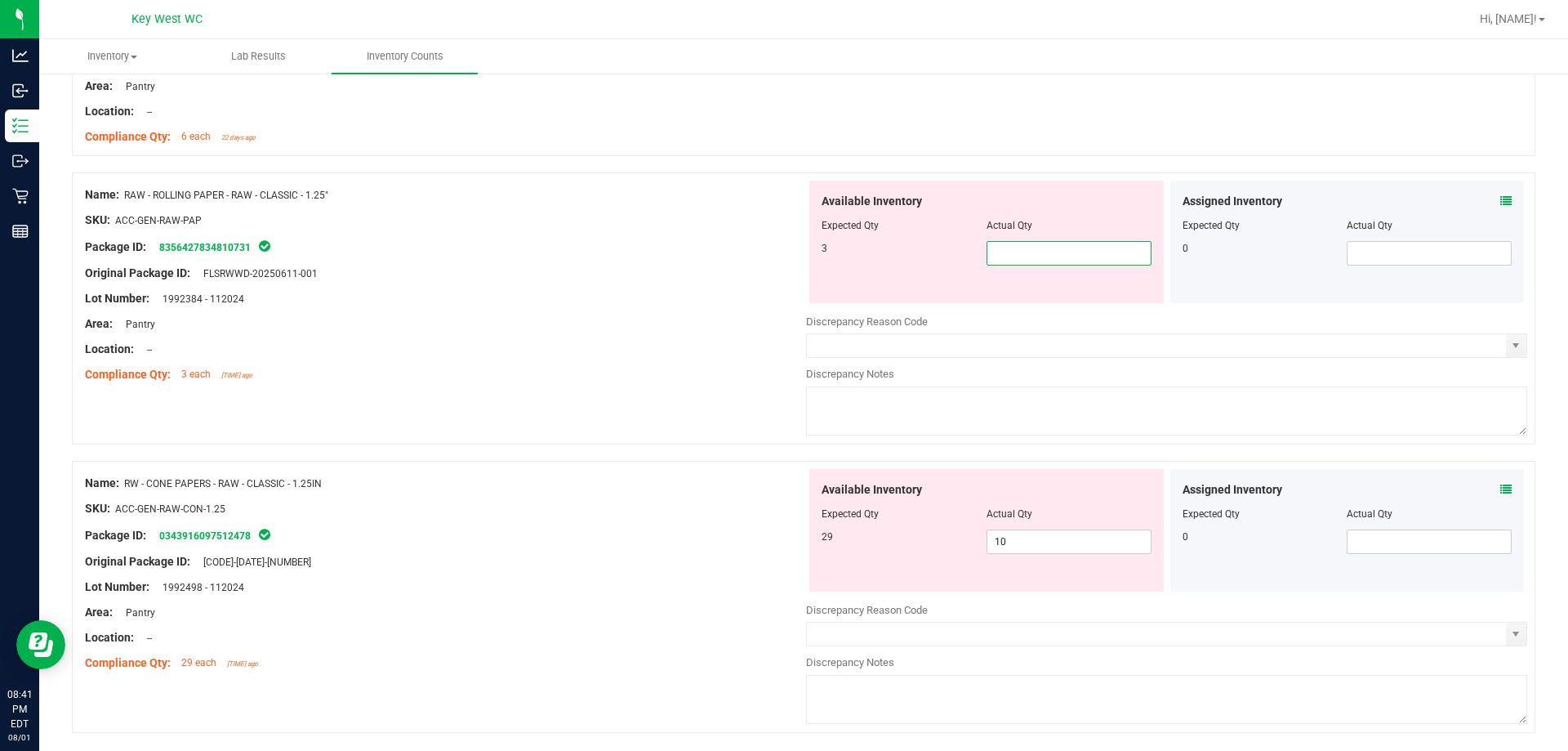 type on "3" 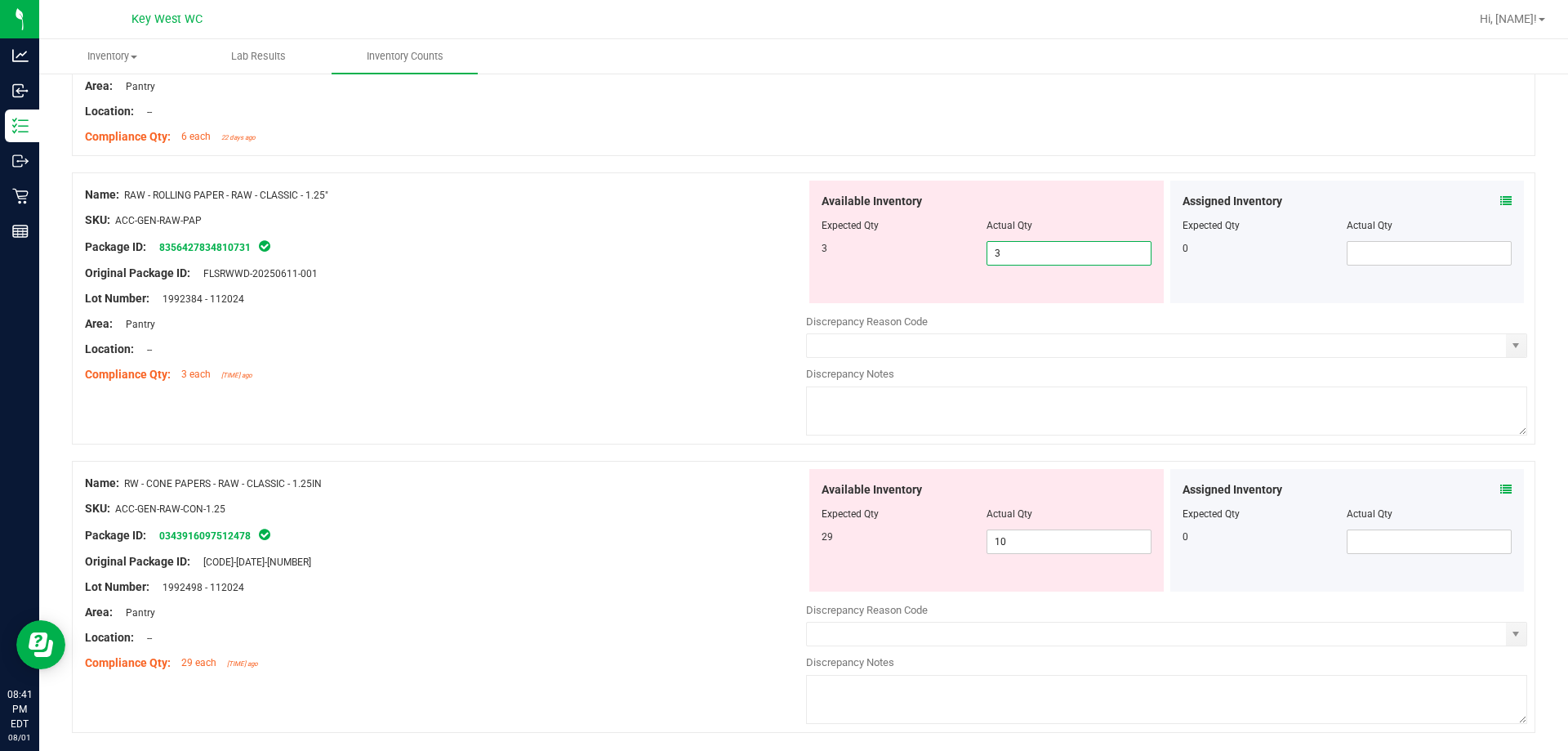 type on "3" 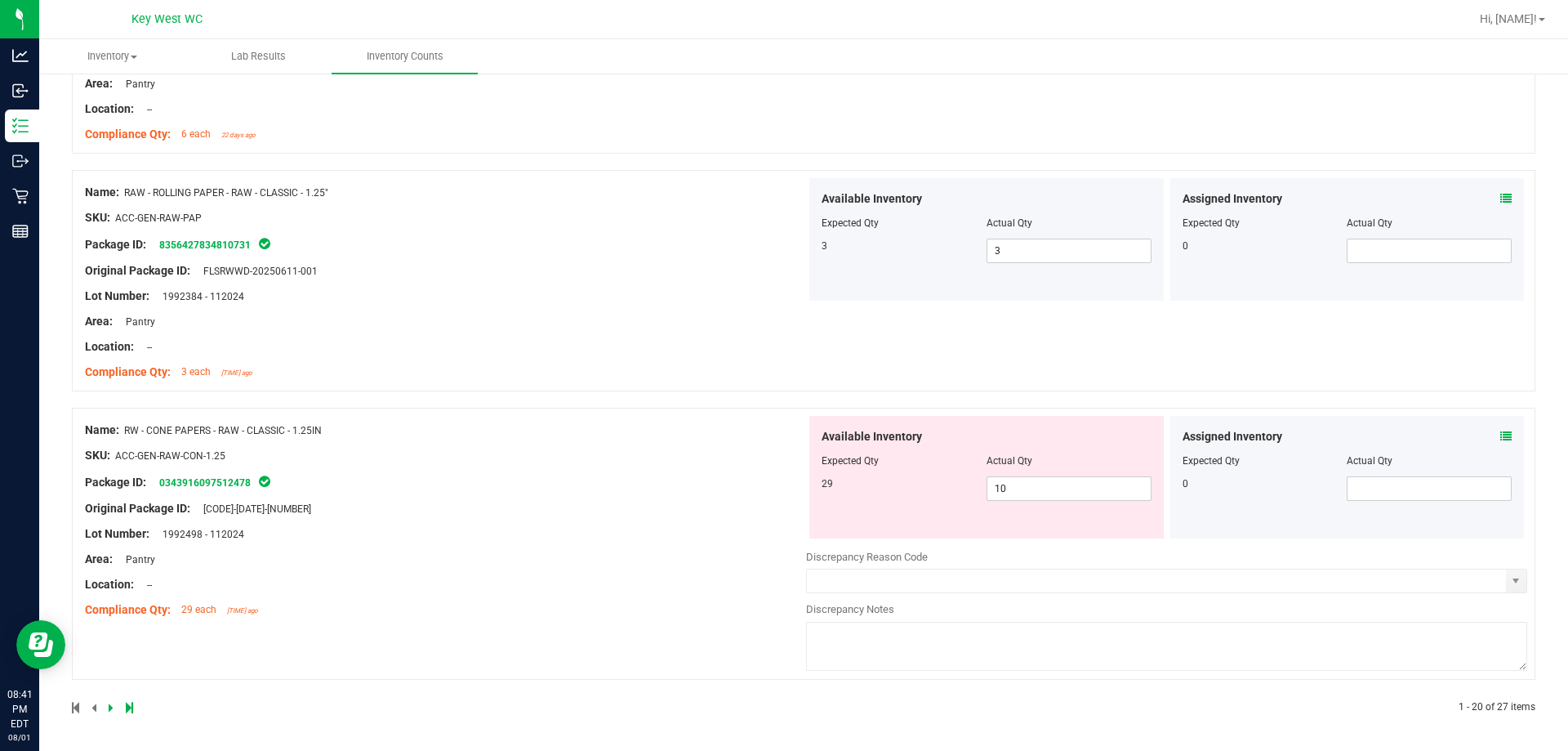 scroll, scrollTop: 4580, scrollLeft: 0, axis: vertical 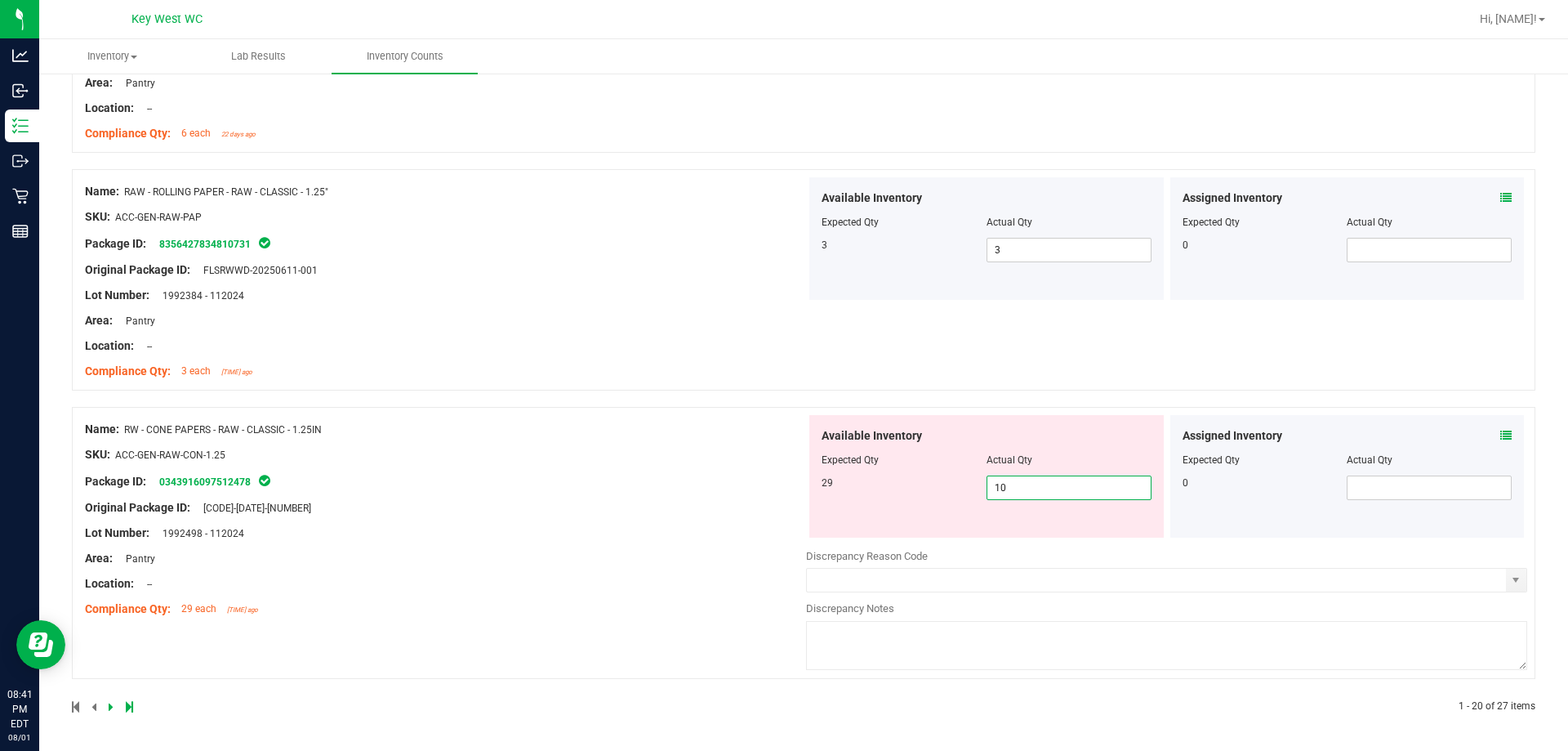 click on "10 10" at bounding box center [1069, 488] 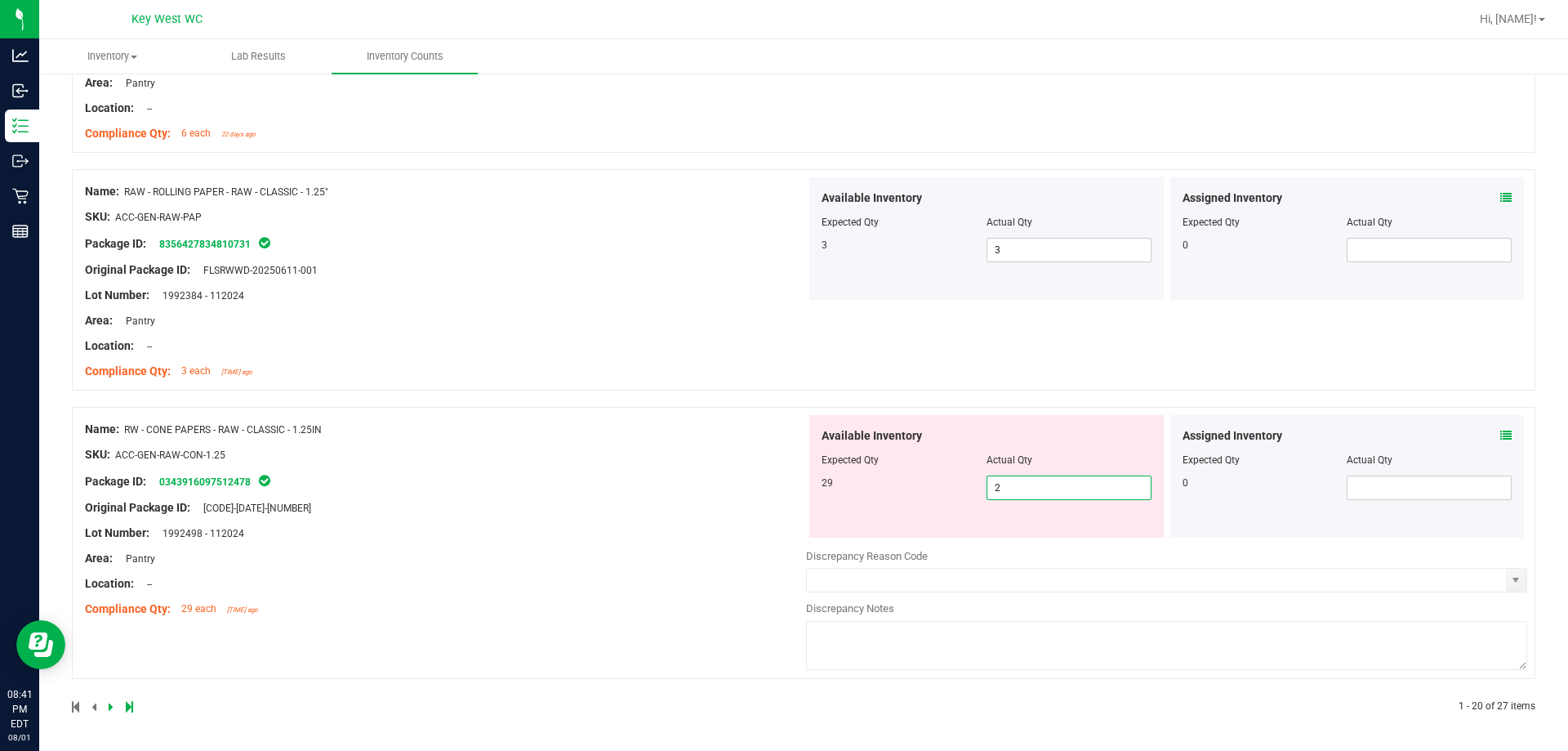 type on "29" 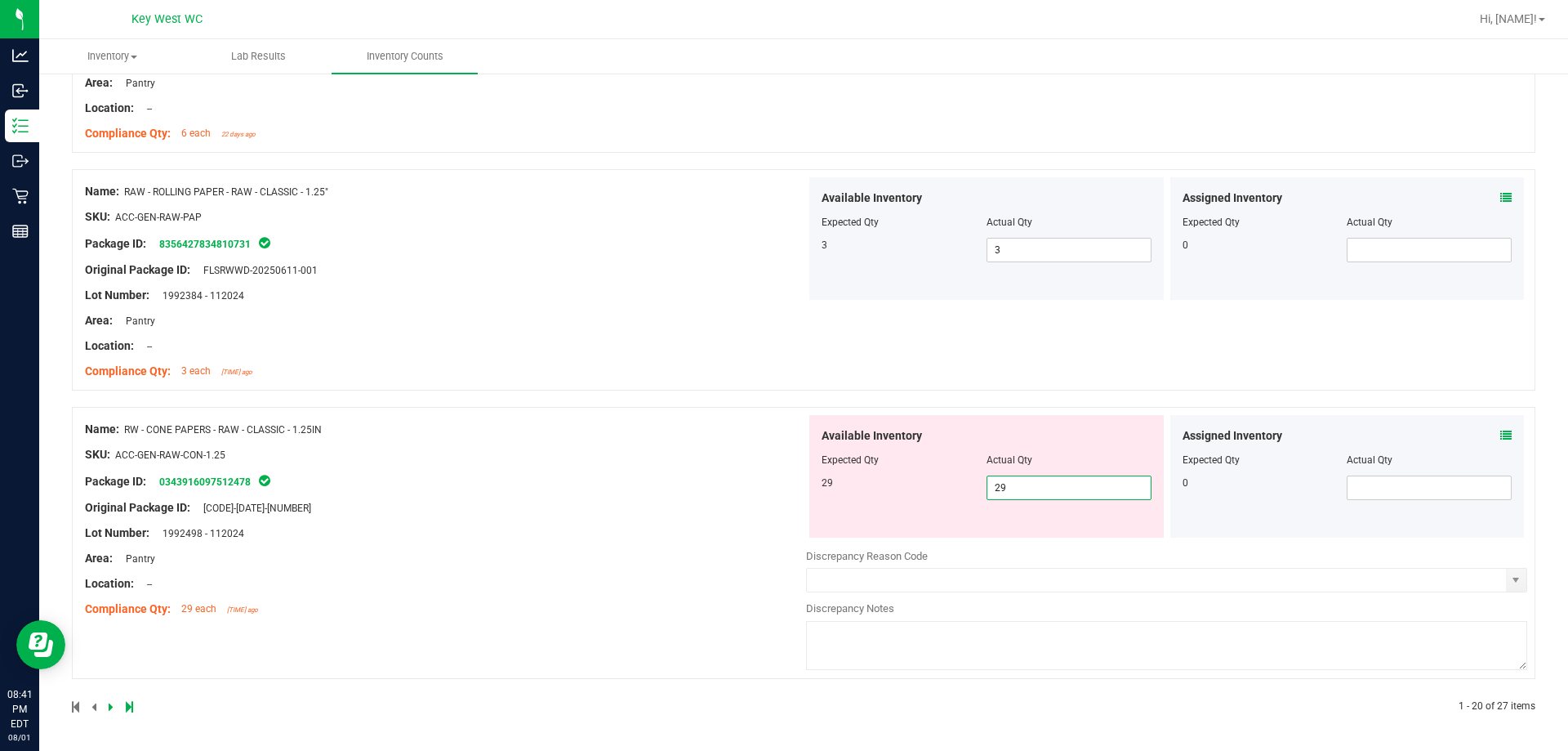 type on "29" 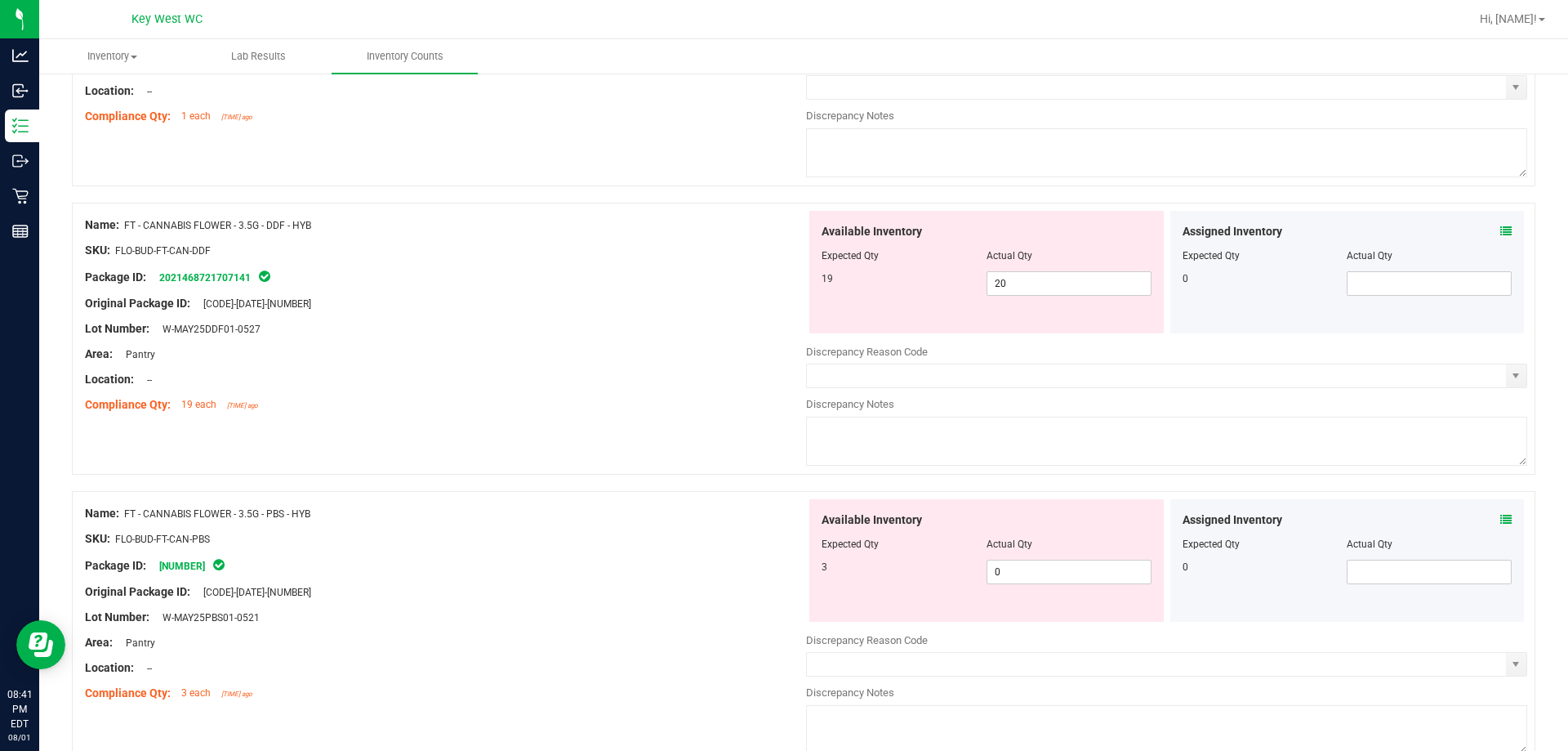 scroll, scrollTop: 0, scrollLeft: 0, axis: both 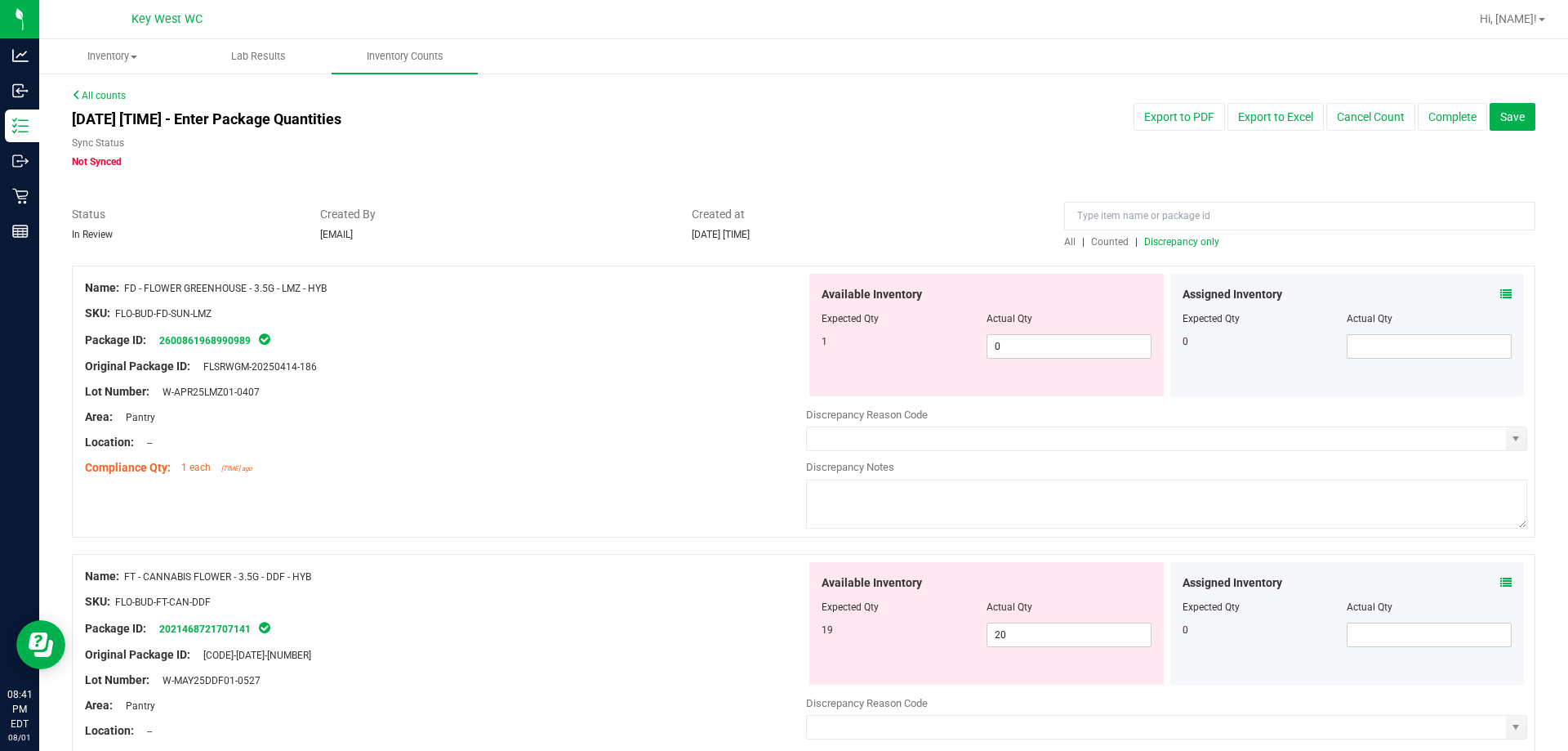 click at bounding box center [804, 257] 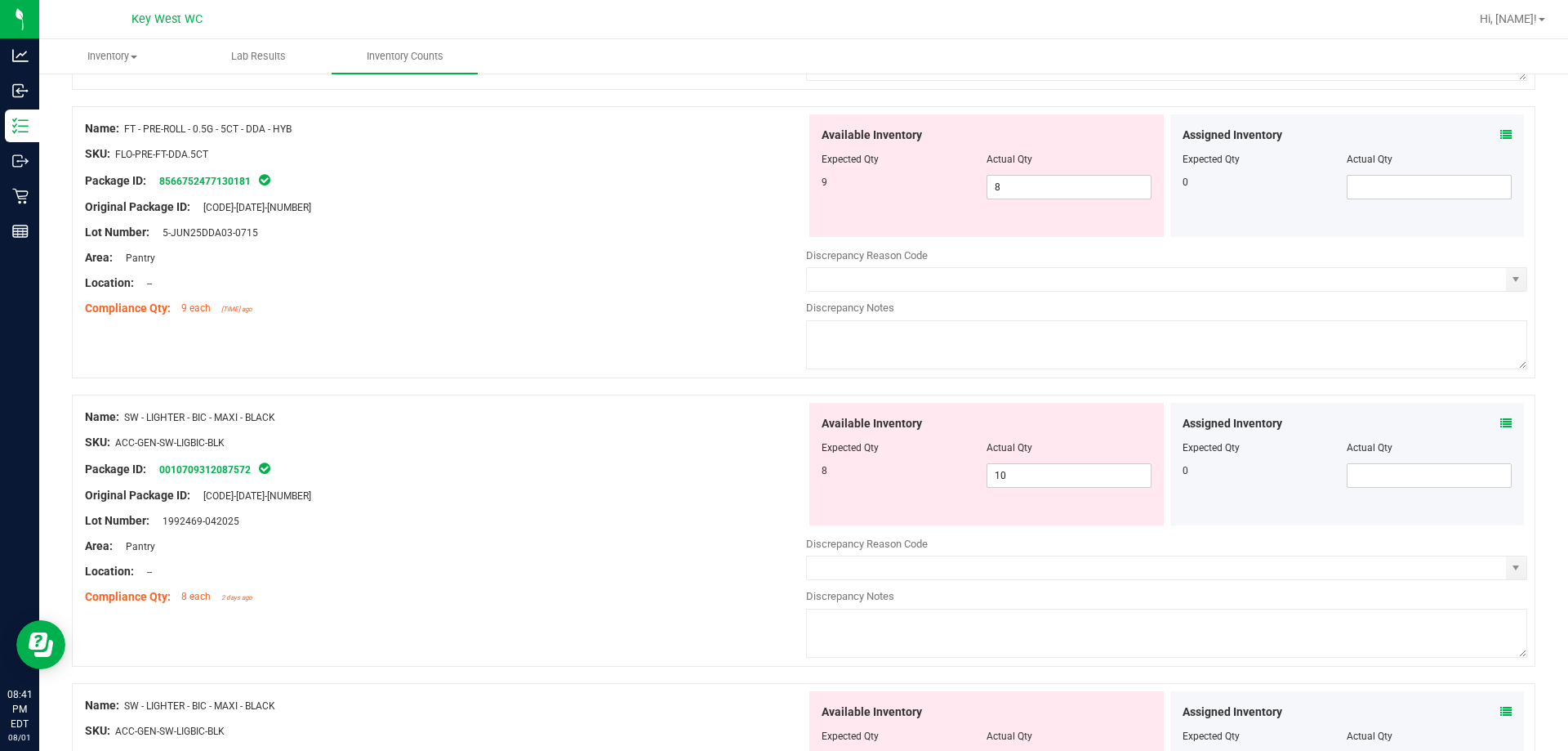 scroll, scrollTop: 1062, scrollLeft: 0, axis: vertical 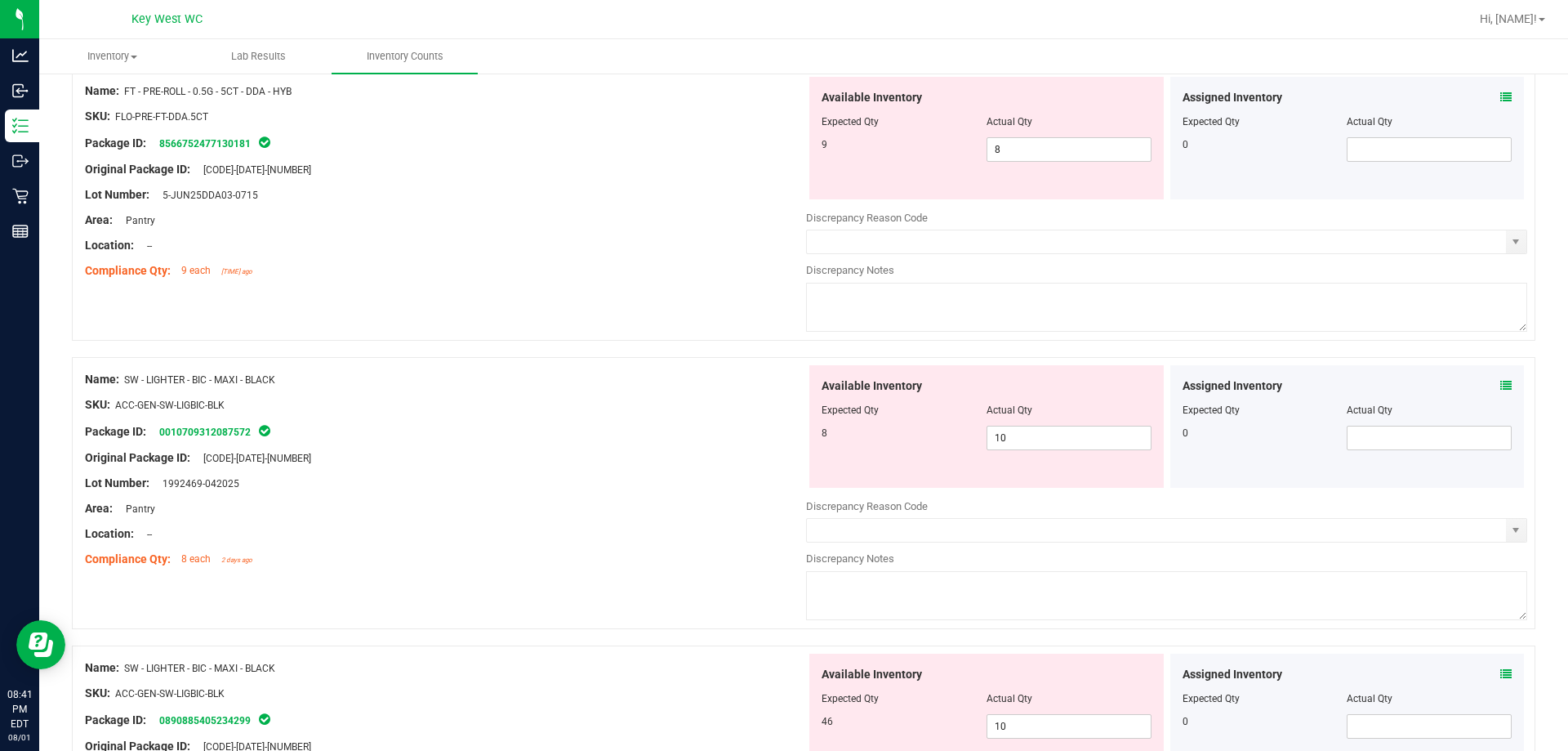 click on "Available Inventory
Expected Qty
Actual Qty
8
10 10" at bounding box center [987, 427] 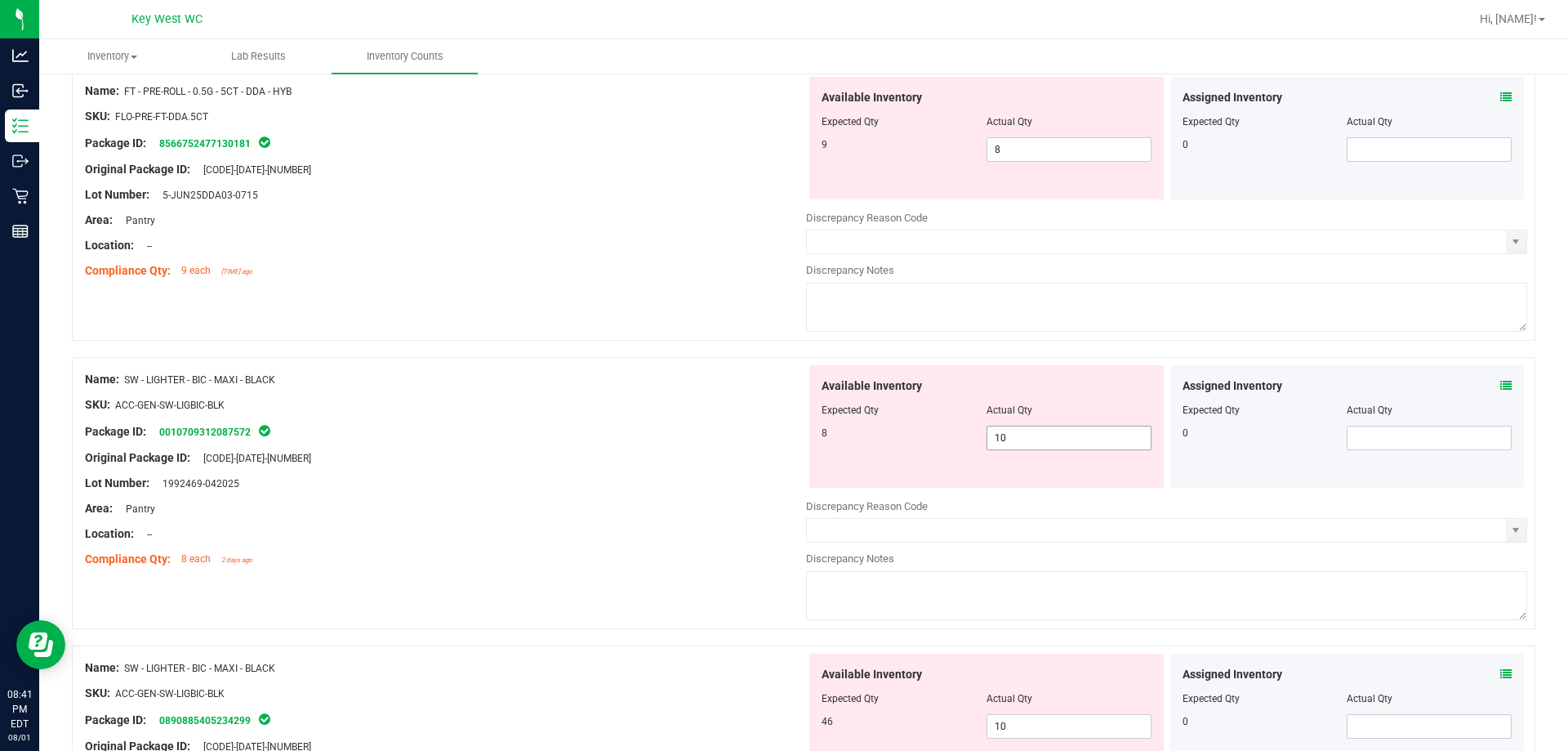 drag, startPoint x: 1060, startPoint y: 449, endPoint x: 1040, endPoint y: 432, distance: 26.248809 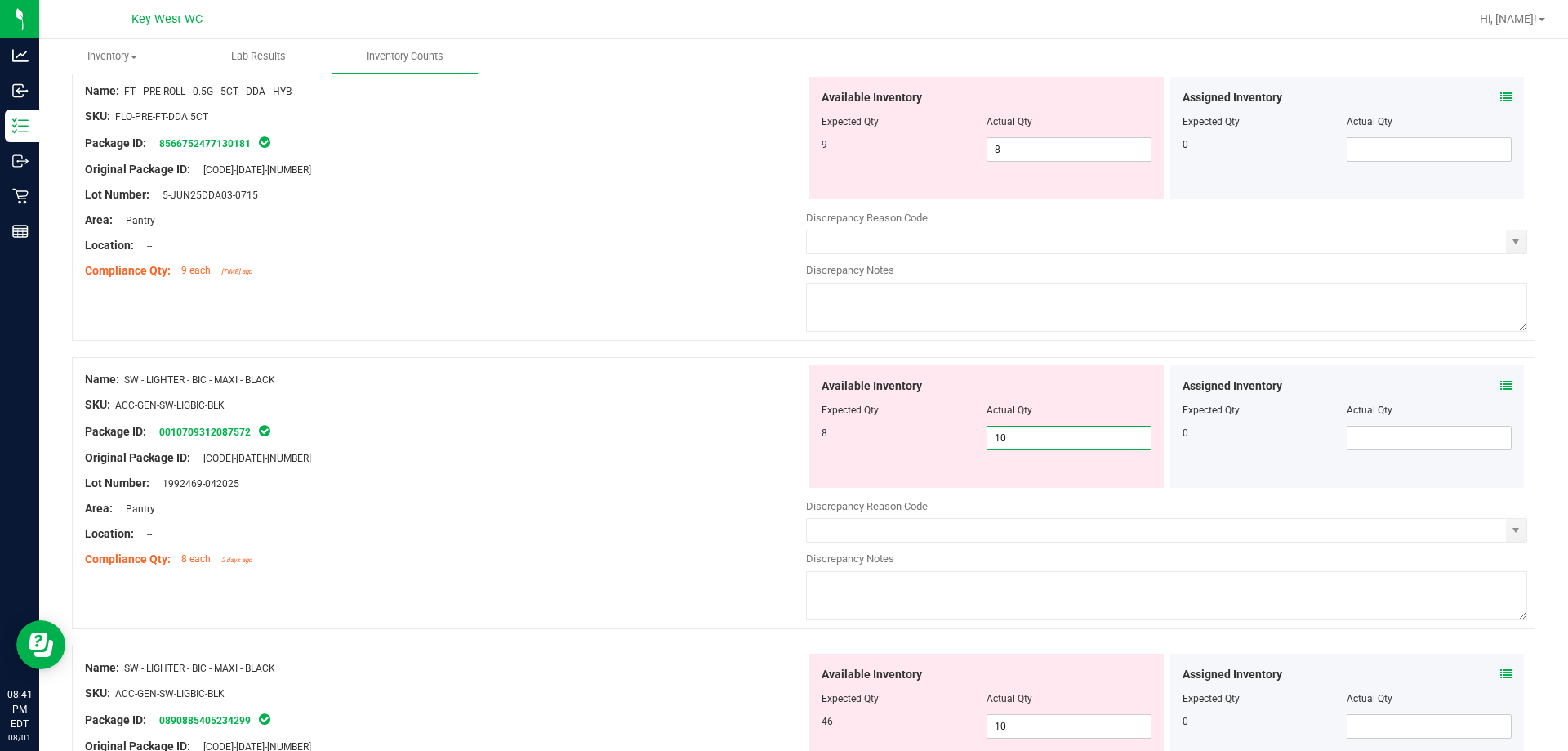 click on "10 10" at bounding box center (1069, 438) 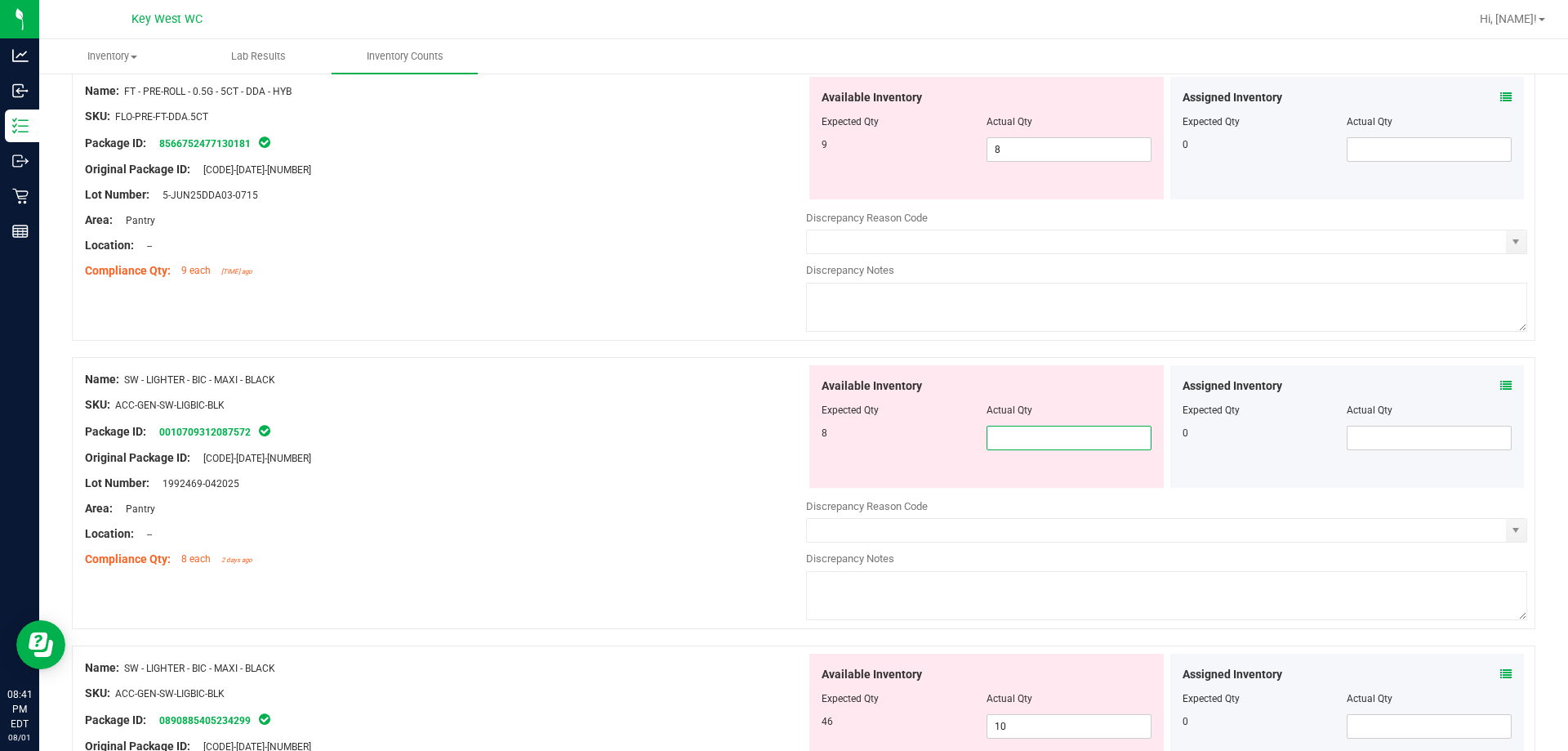type on "8" 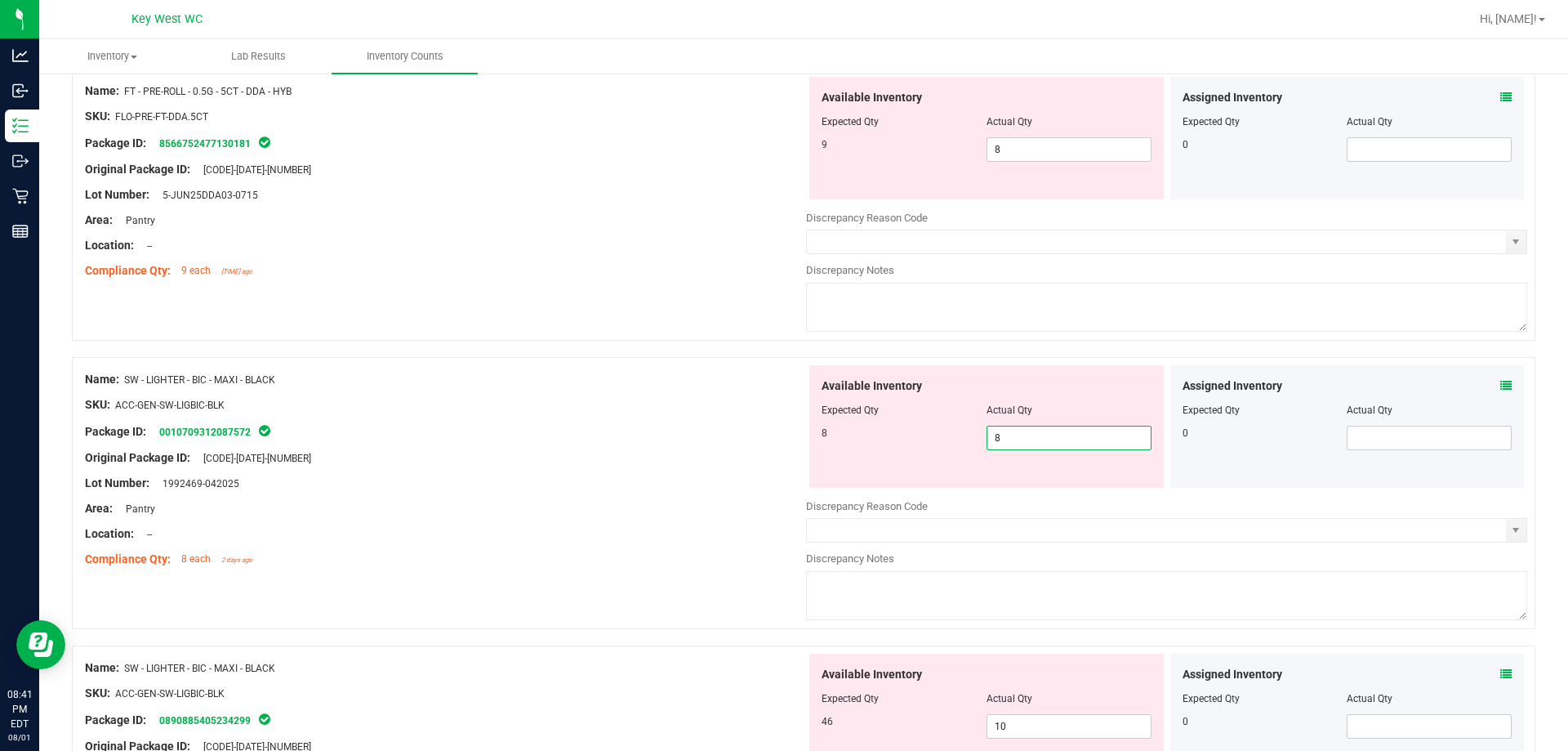 type on "8" 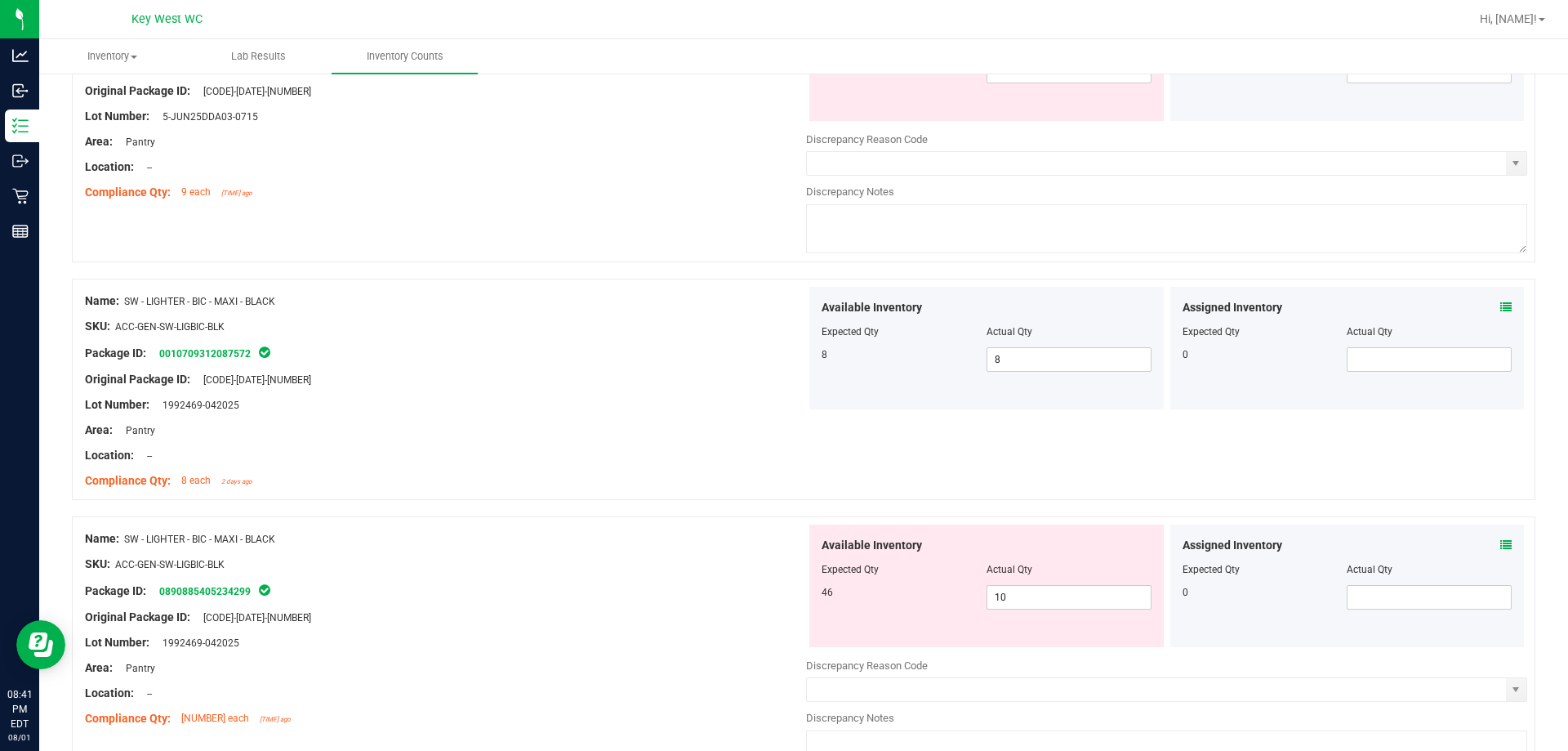 scroll, scrollTop: 1389, scrollLeft: 0, axis: vertical 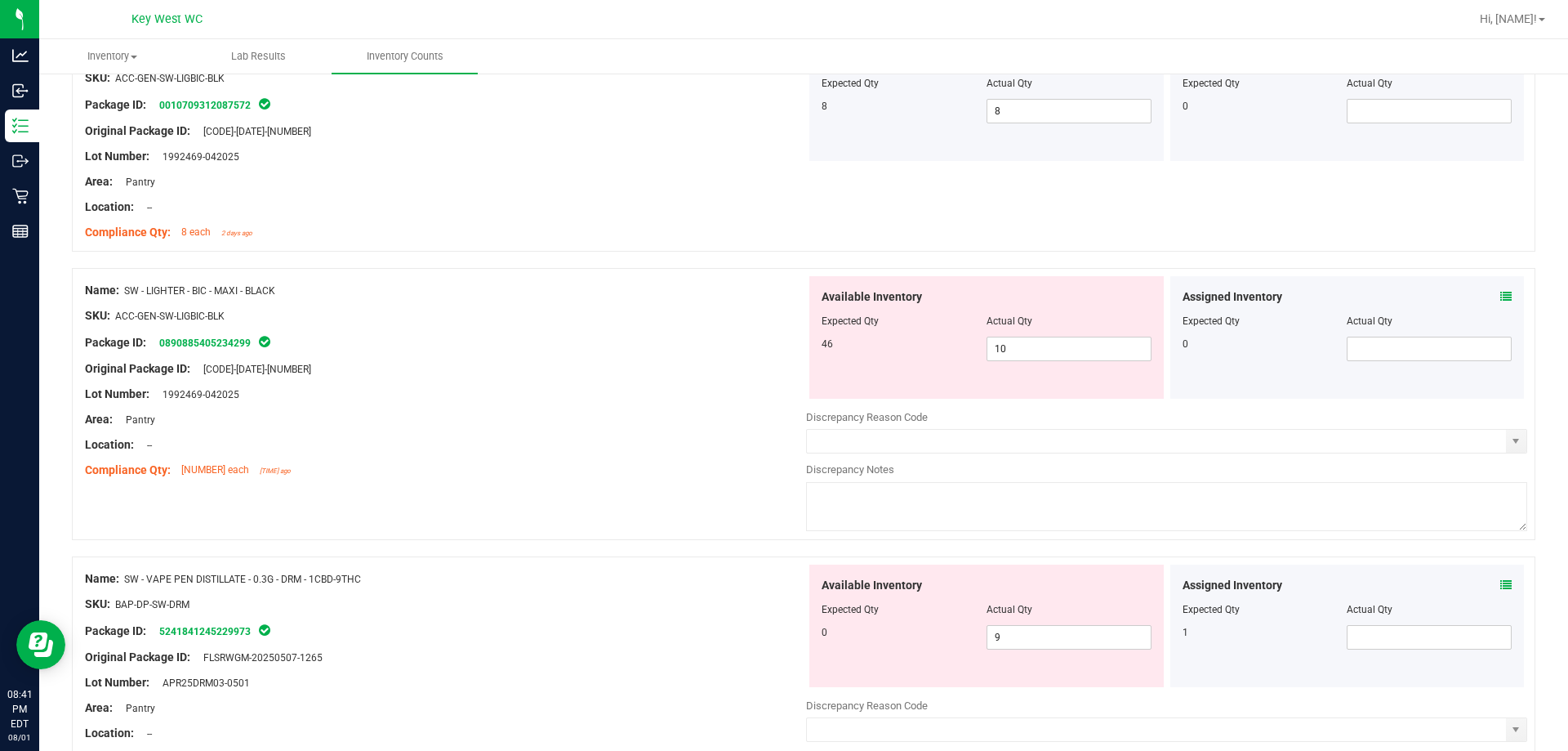 click on "Available Inventory
Expected Qty
Actual Qty
[NUMBER]
10 10" at bounding box center (987, 338) 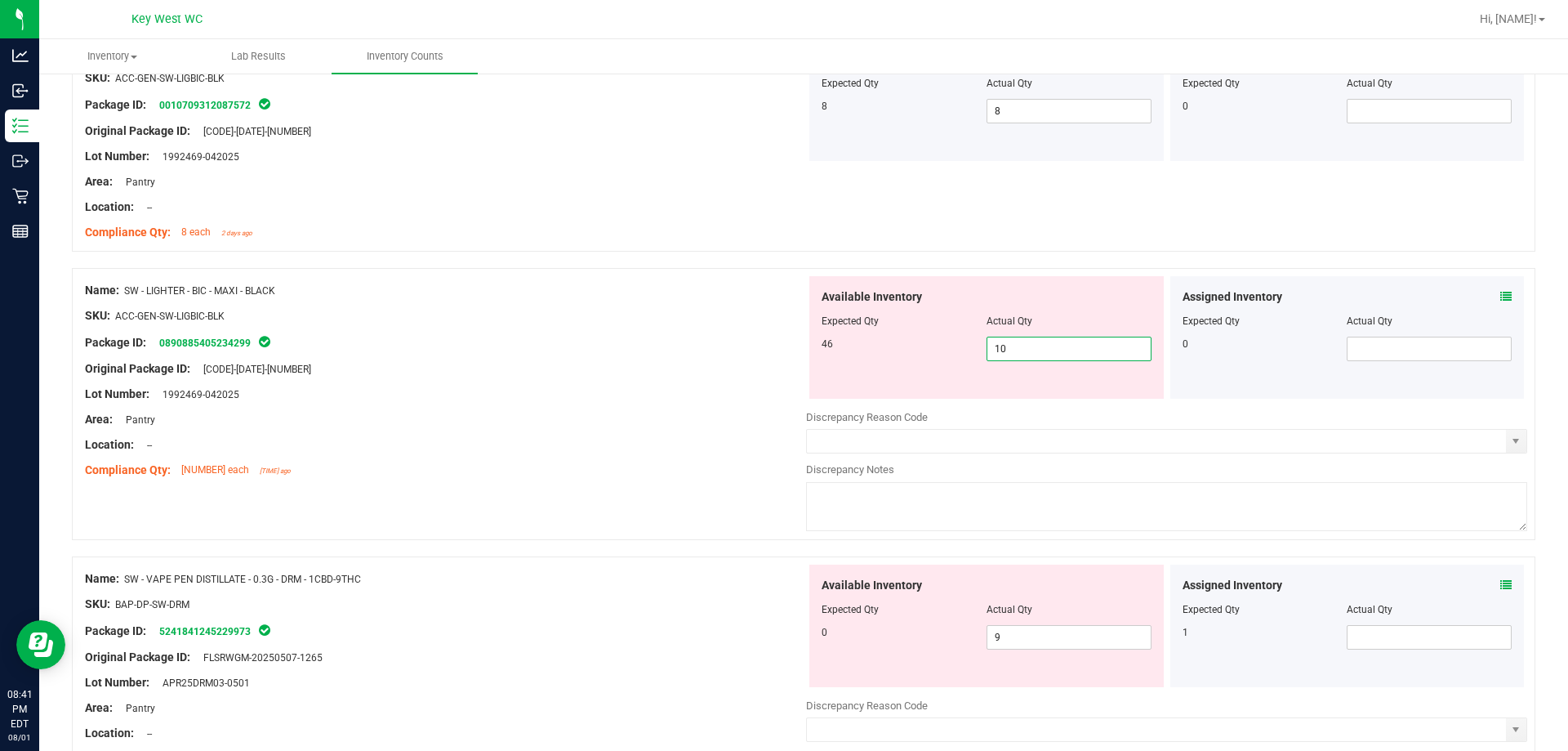 click on "10 10" at bounding box center [1069, 349] 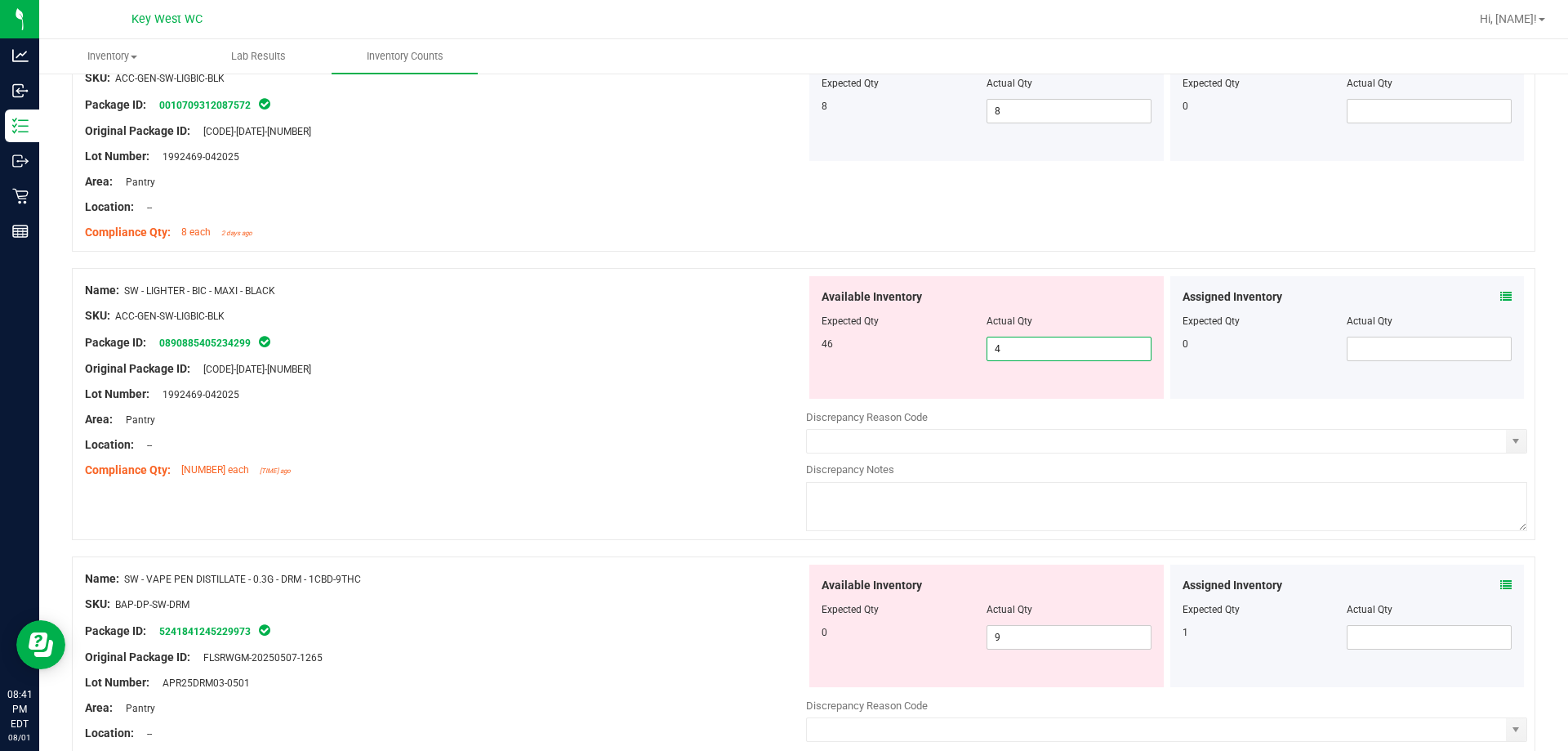 type on "46" 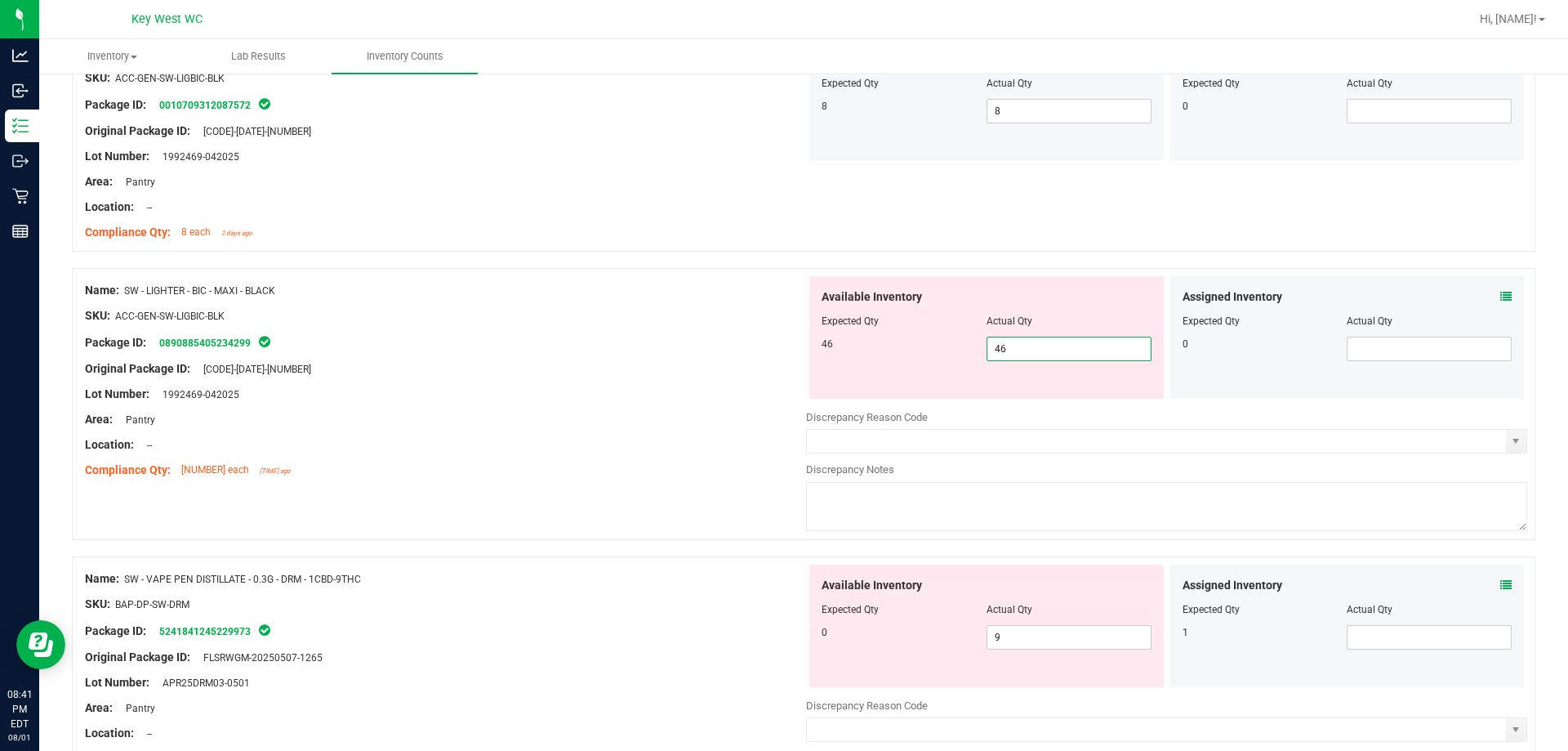type on "46" 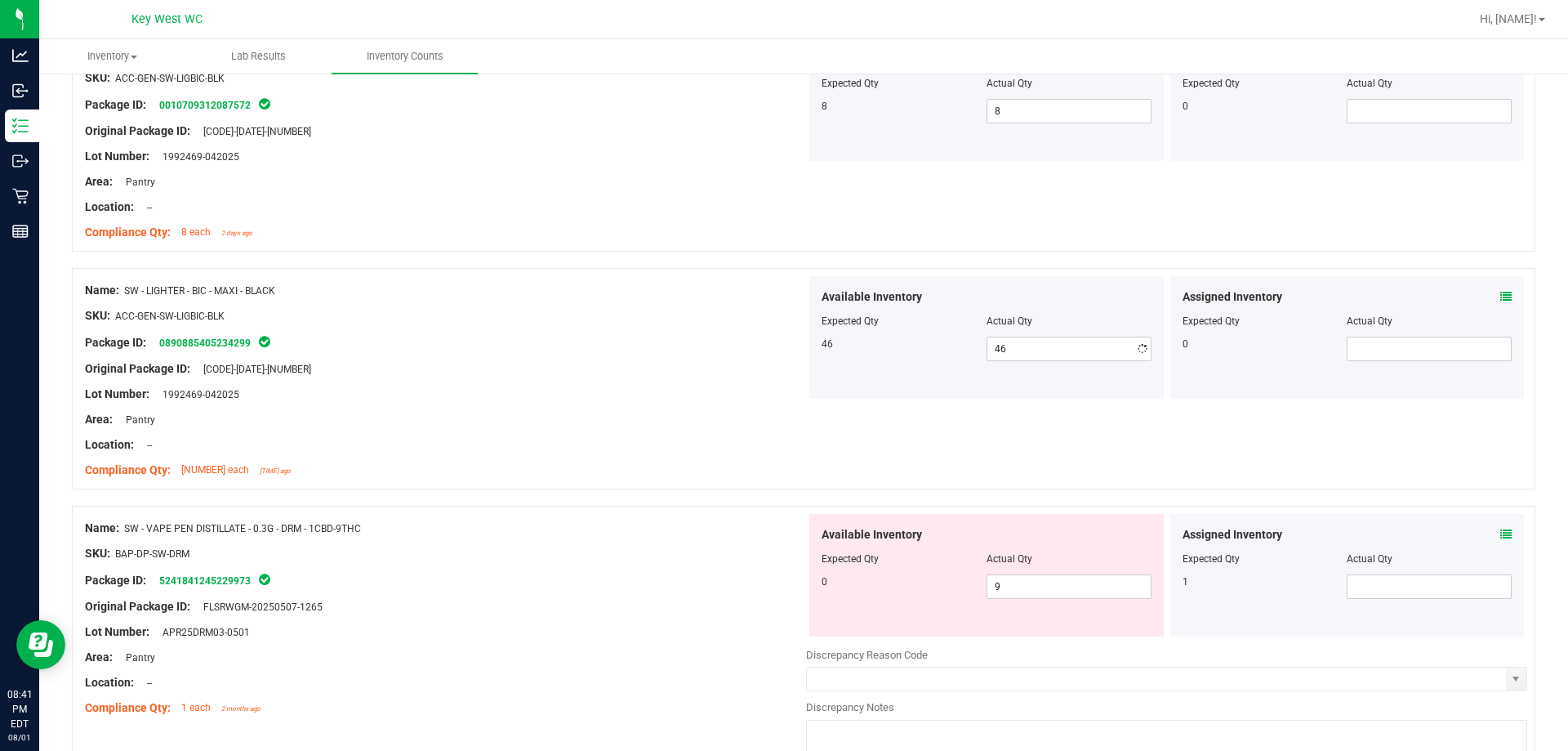 click on "Lot Number:
[NUMBER]-[DATE]" at bounding box center (445, 394) 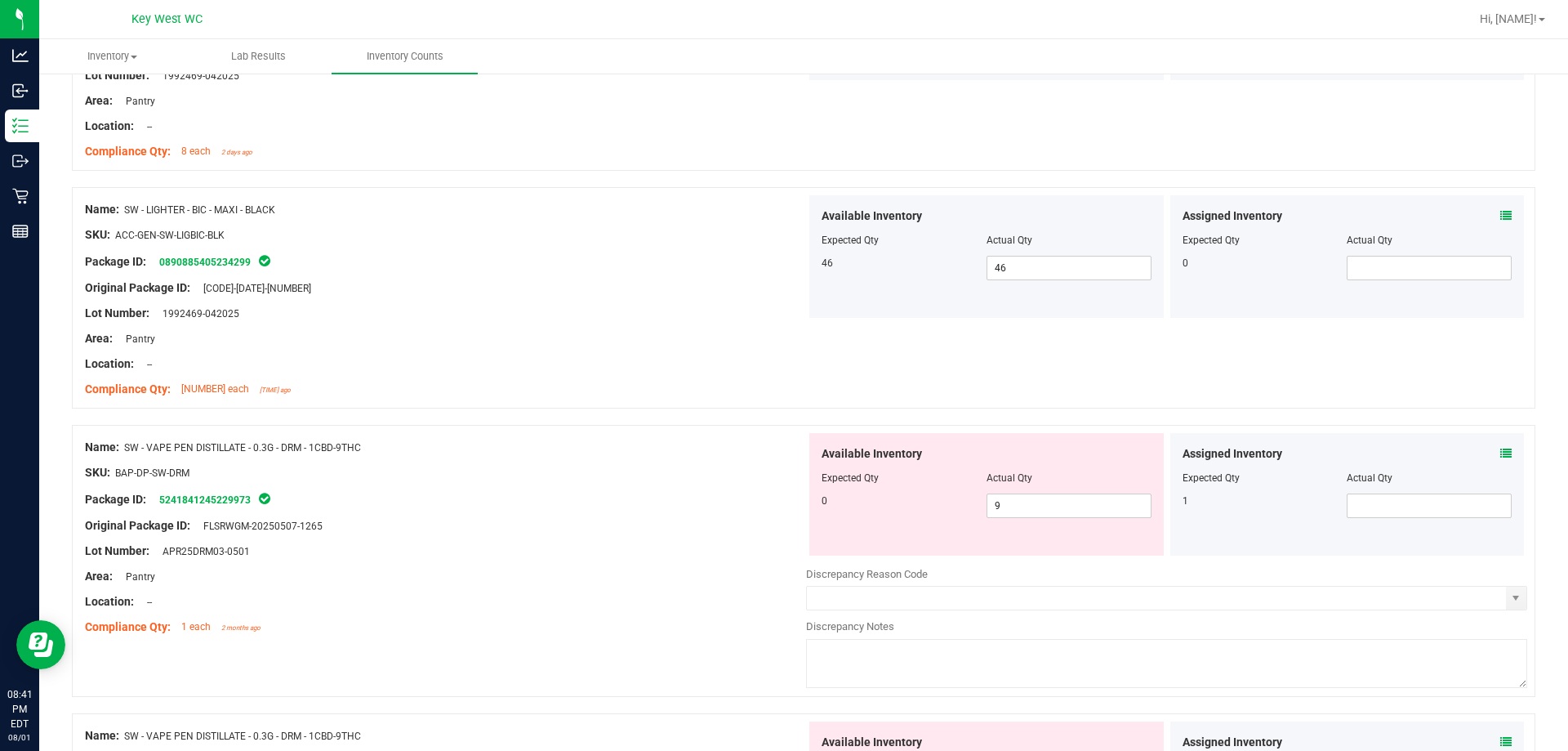 scroll, scrollTop: 1716, scrollLeft: 0, axis: vertical 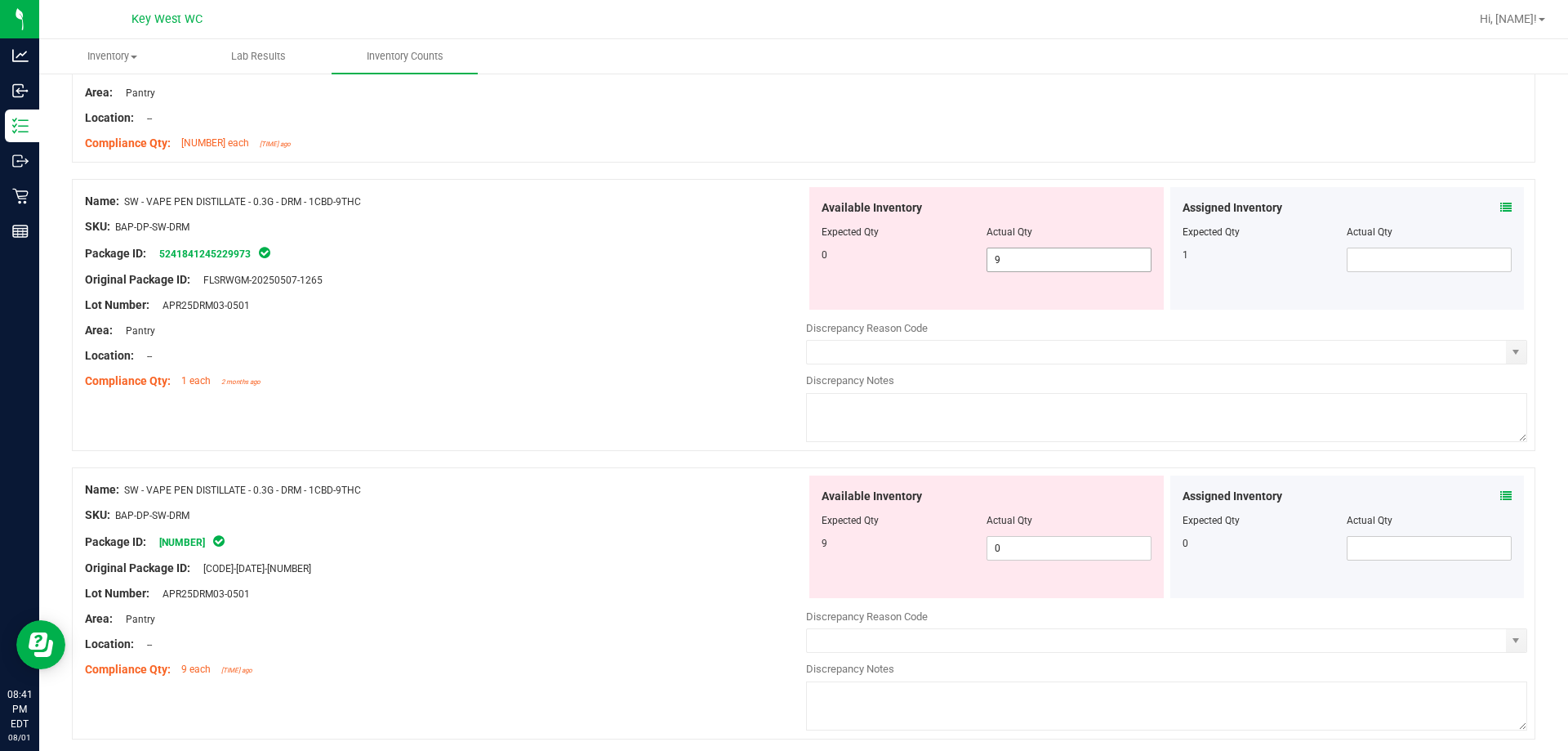 click on "9 9" at bounding box center [1069, 260] 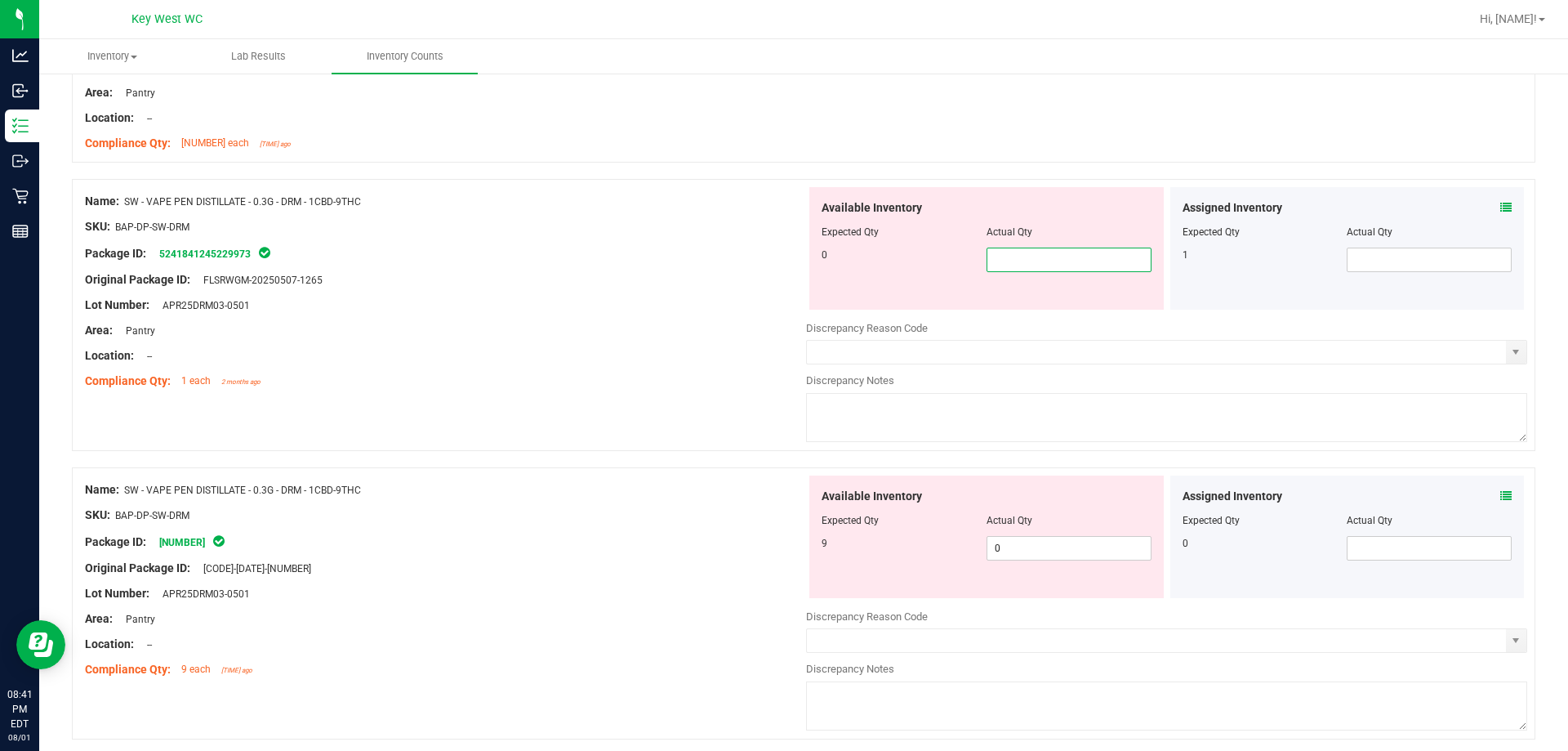 type on "0" 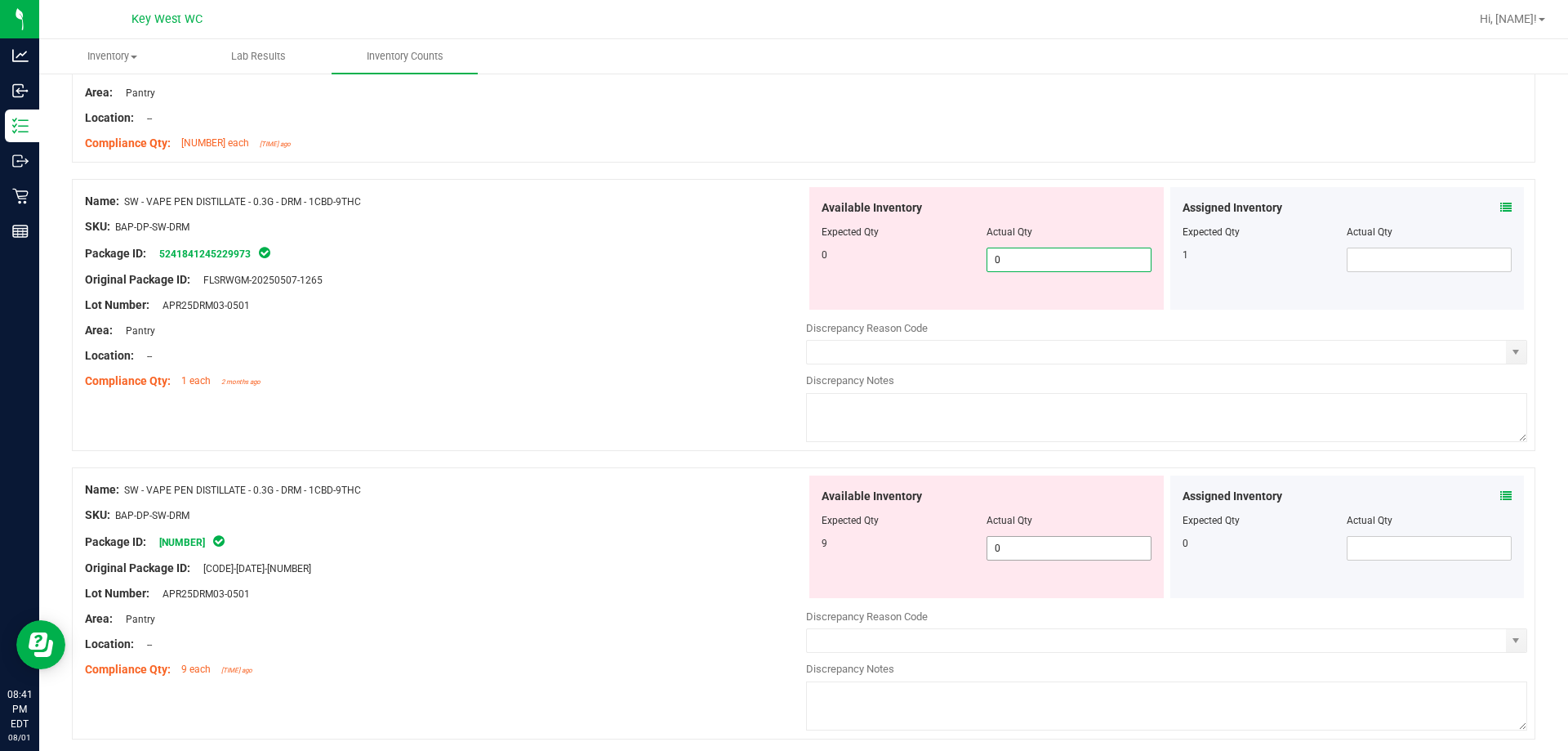 type on "0" 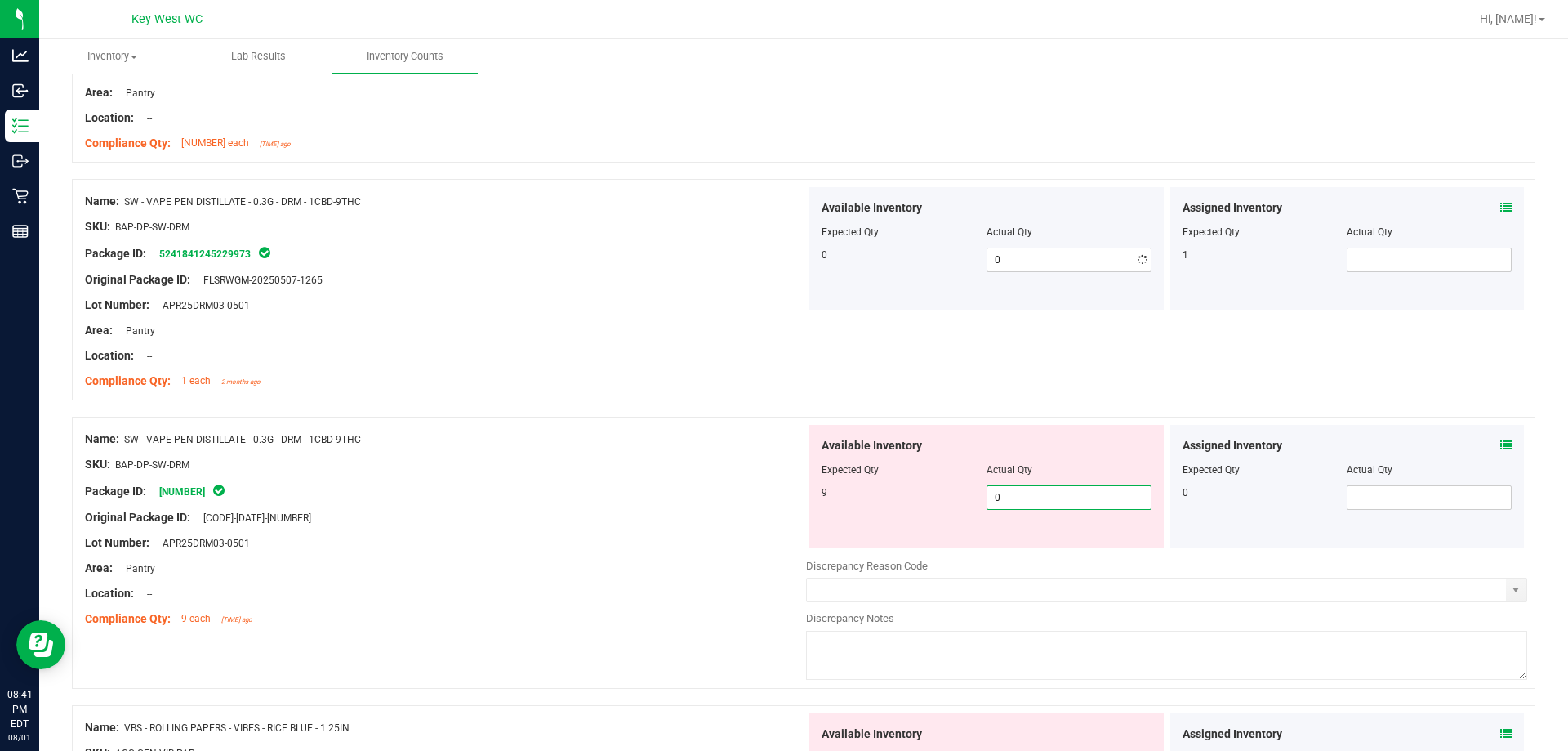click on "Available Inventory
Expected Qty
Actual Qty
9
0 0" at bounding box center (987, 486) 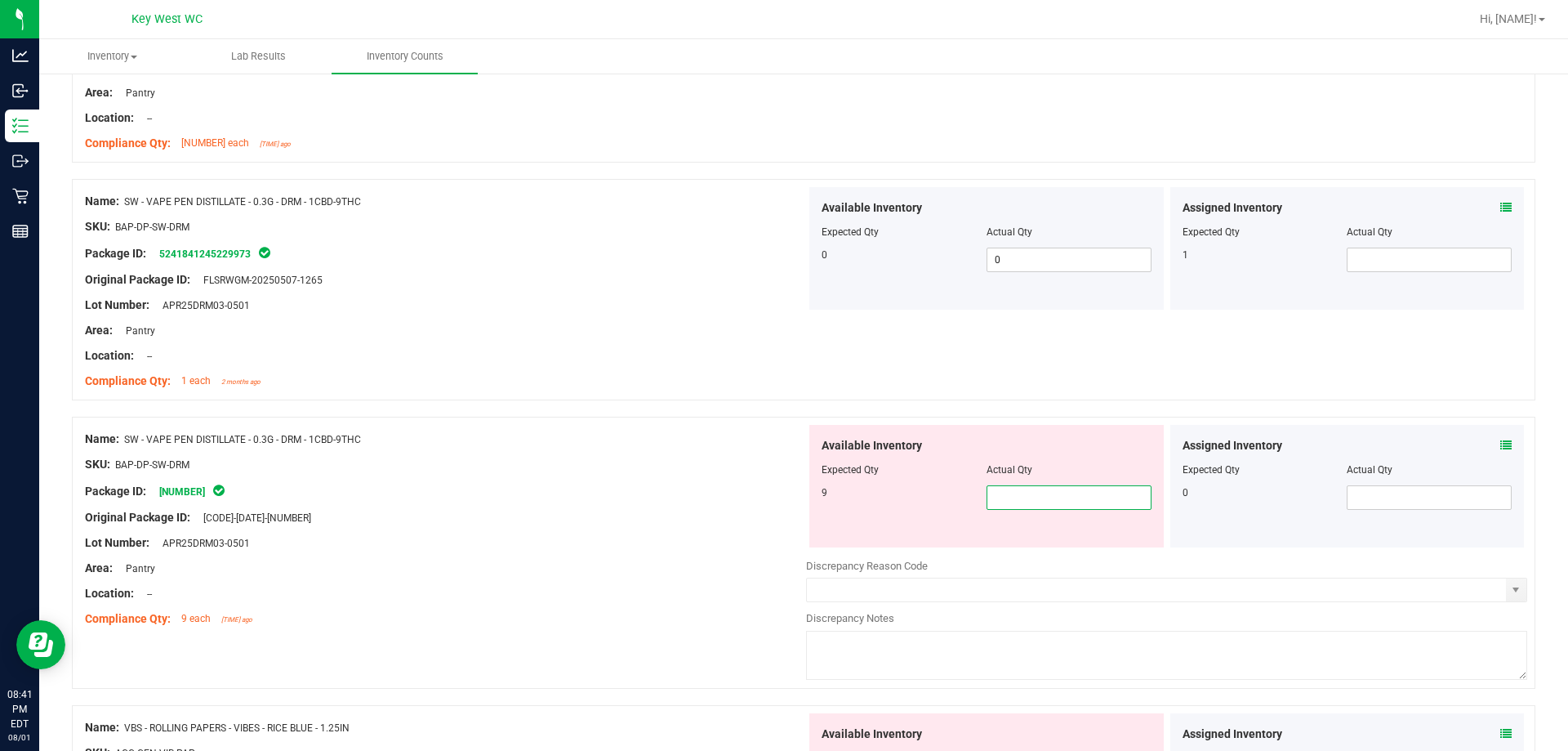type on "9" 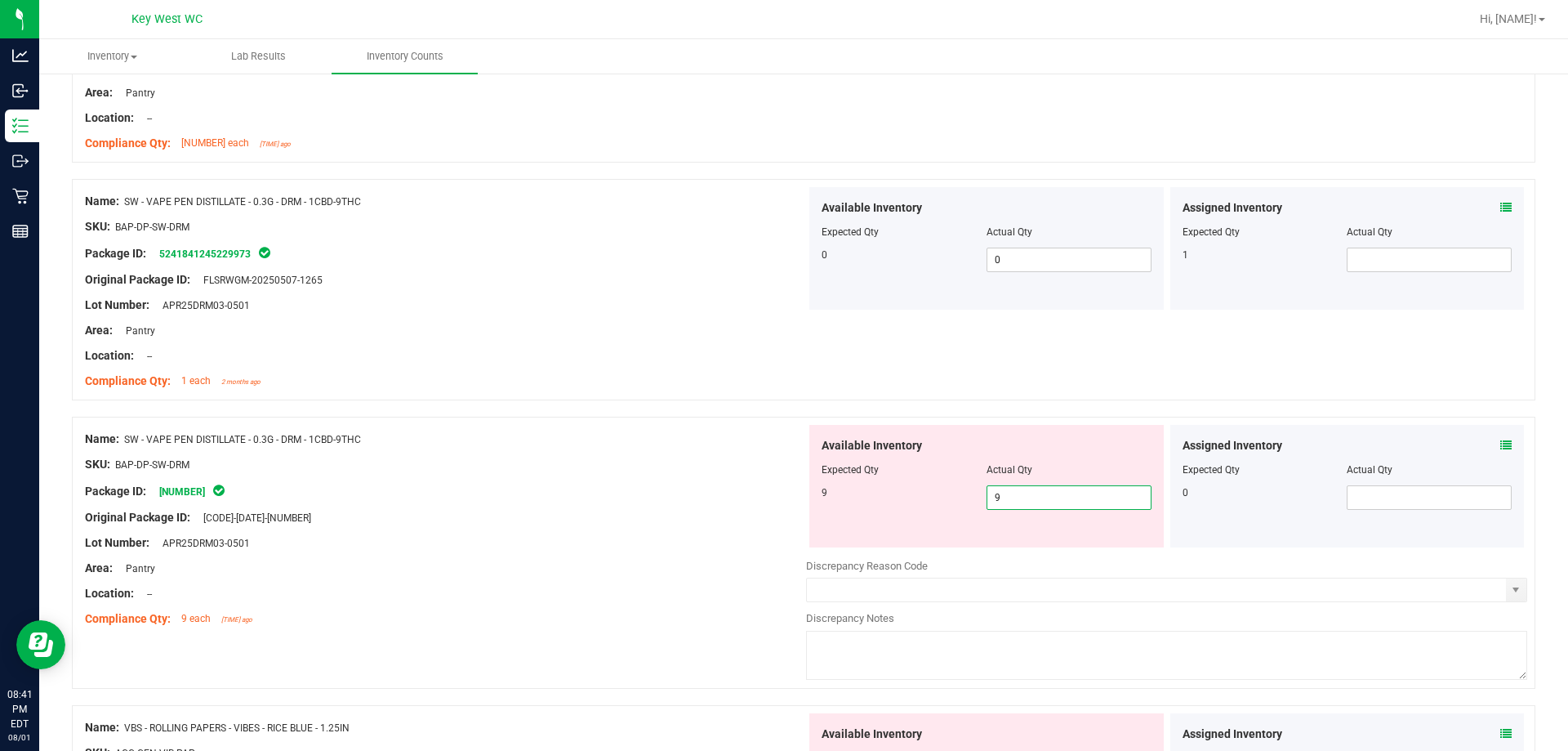 type on "9" 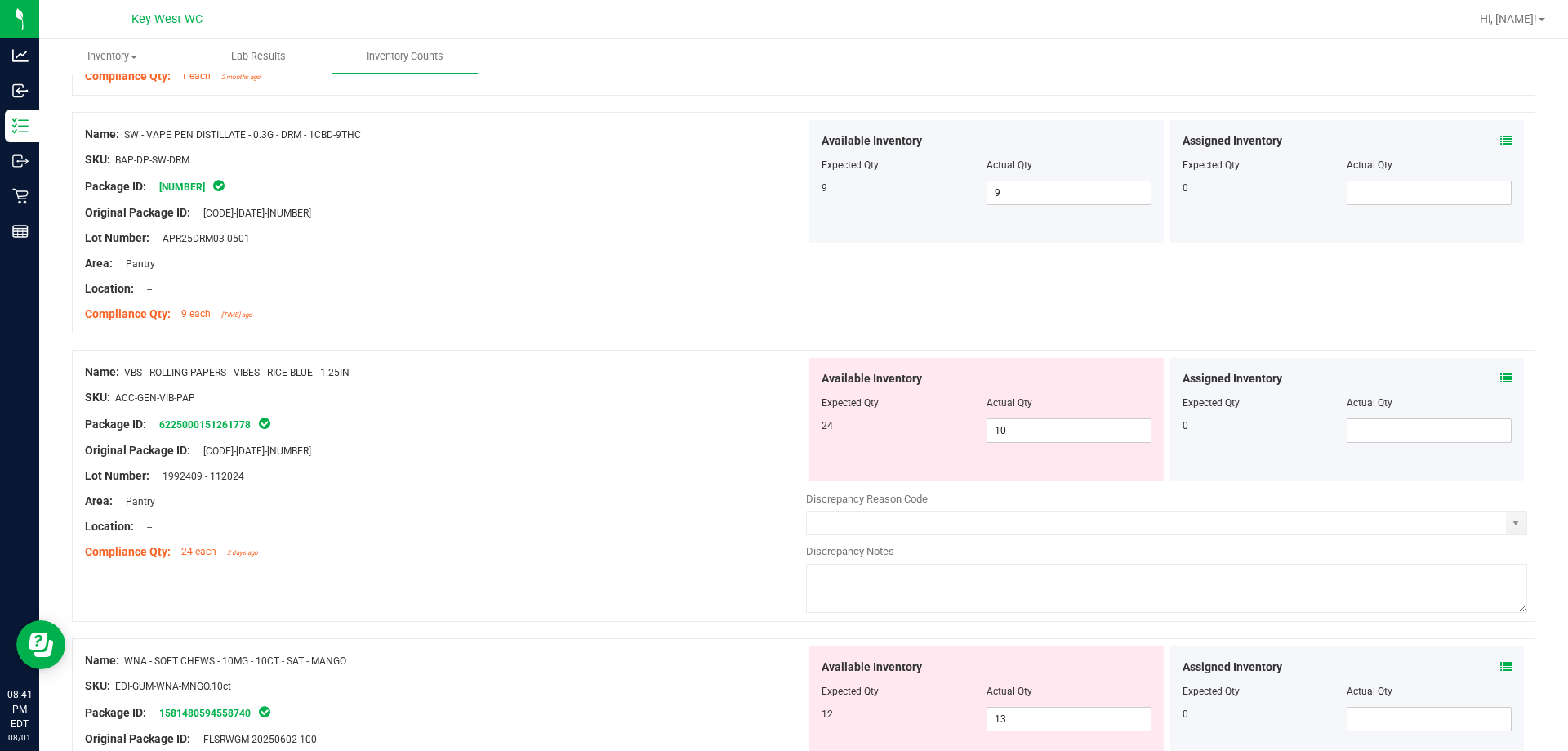 scroll, scrollTop: 2125, scrollLeft: 0, axis: vertical 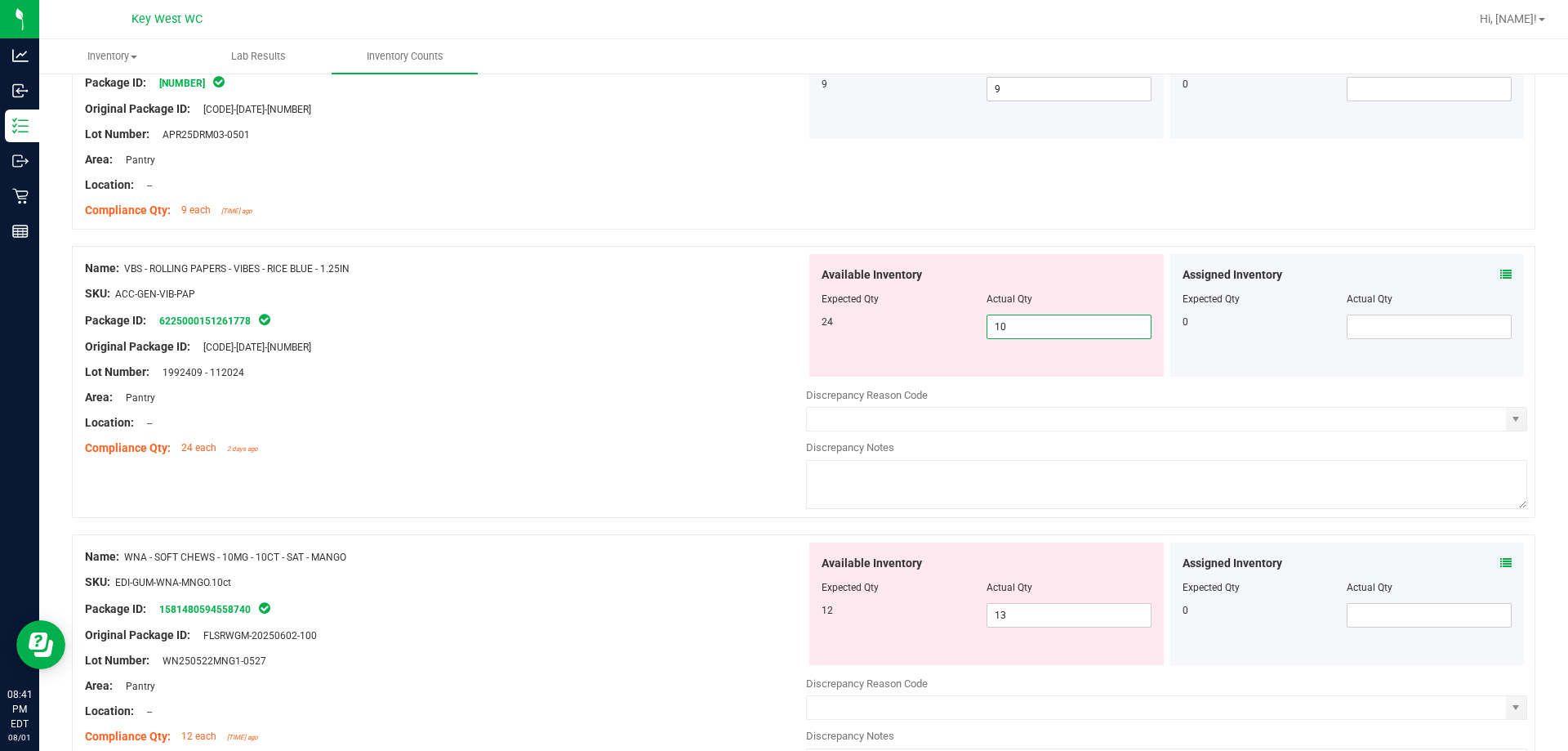 click on "10 10" at bounding box center [1069, 327] 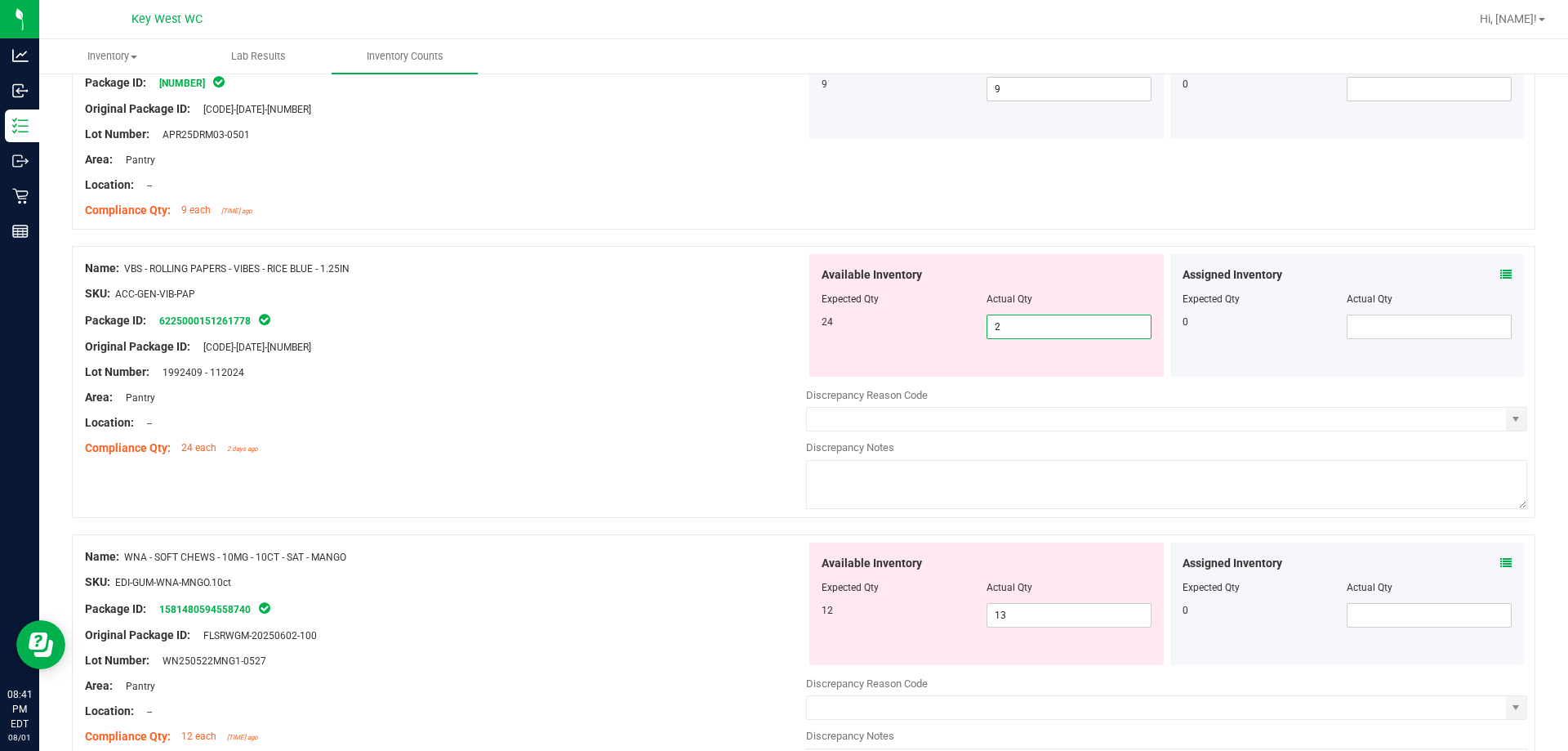 type on "24" 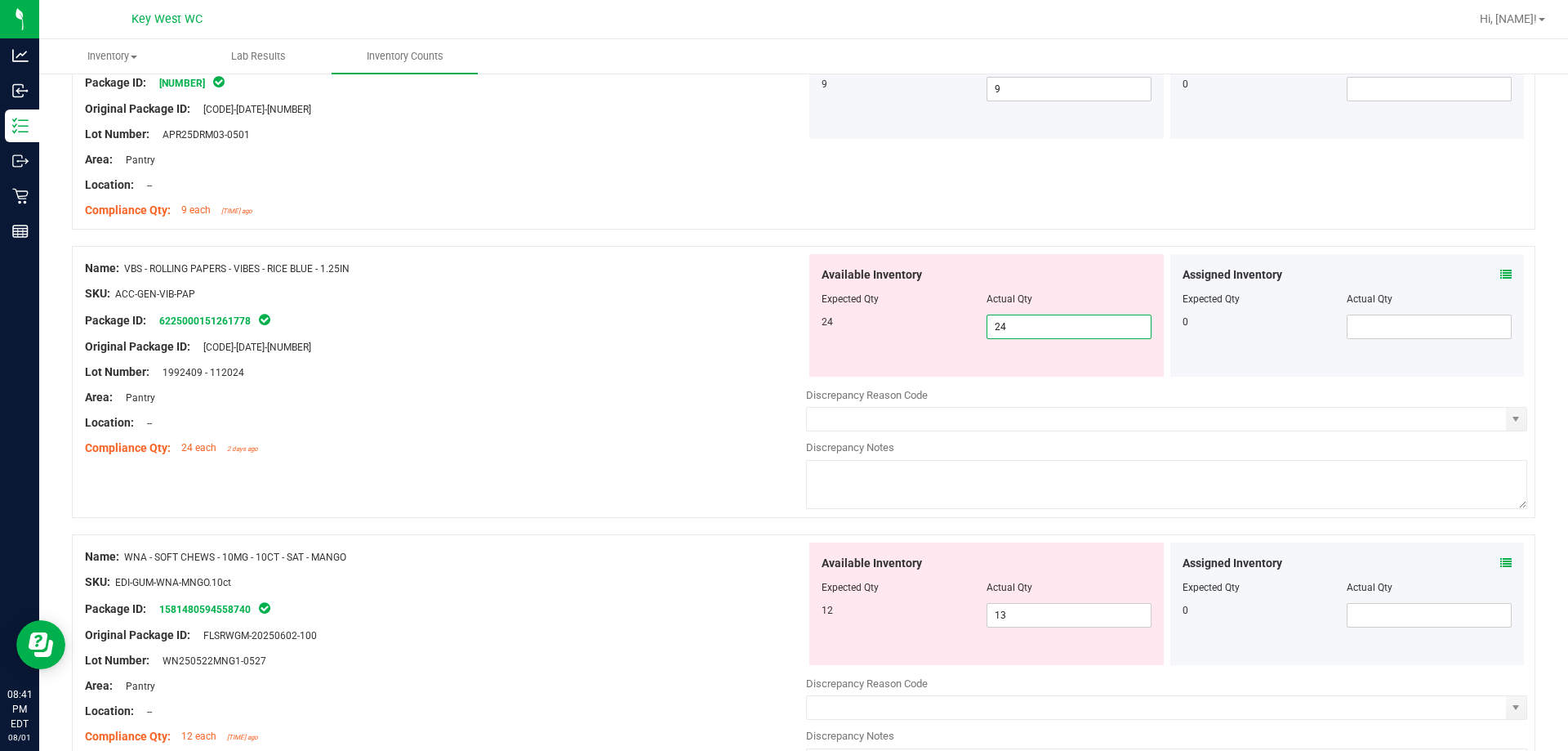 type on "24" 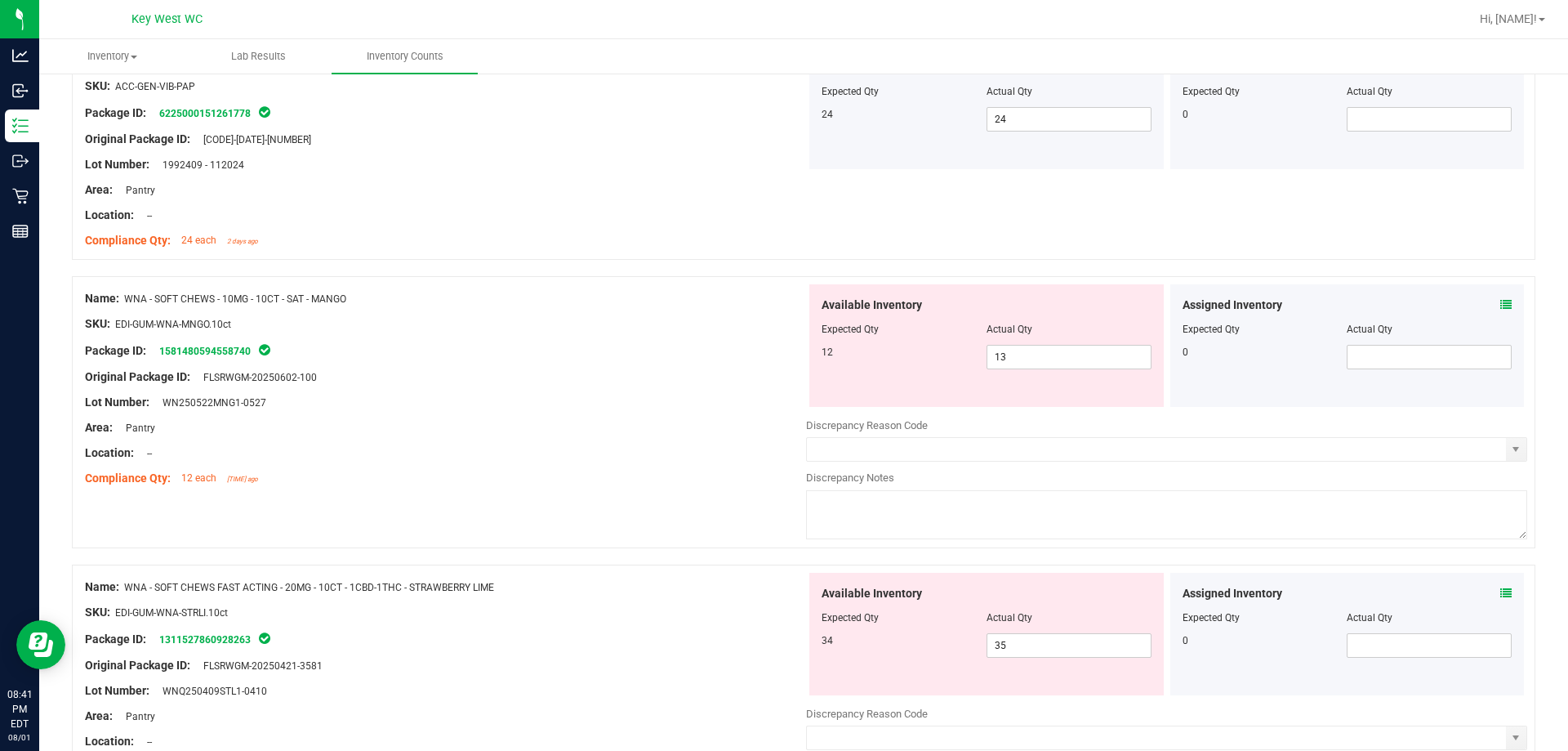scroll, scrollTop: 2370, scrollLeft: 0, axis: vertical 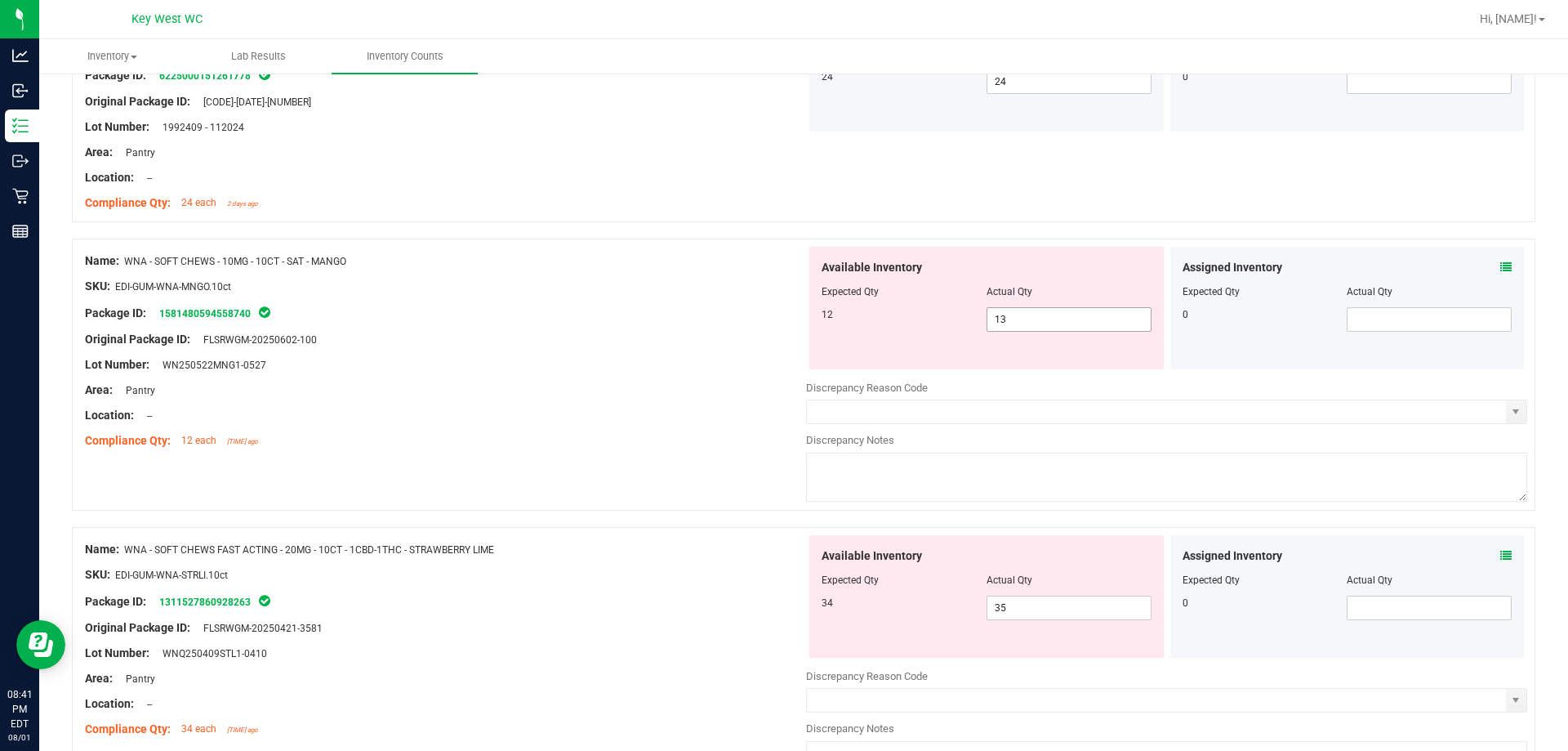 click on "13 13" at bounding box center [1069, 320] 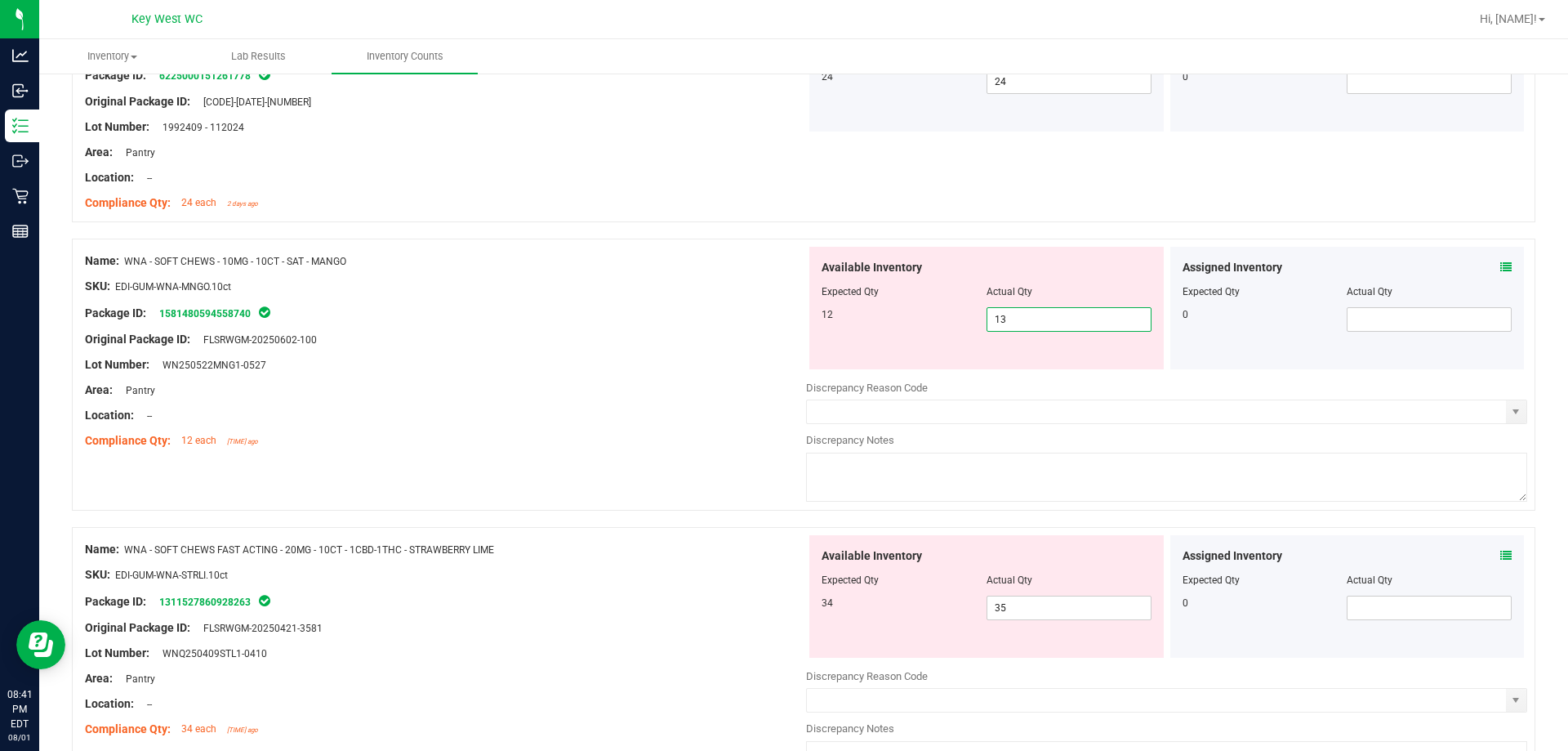 type on "1" 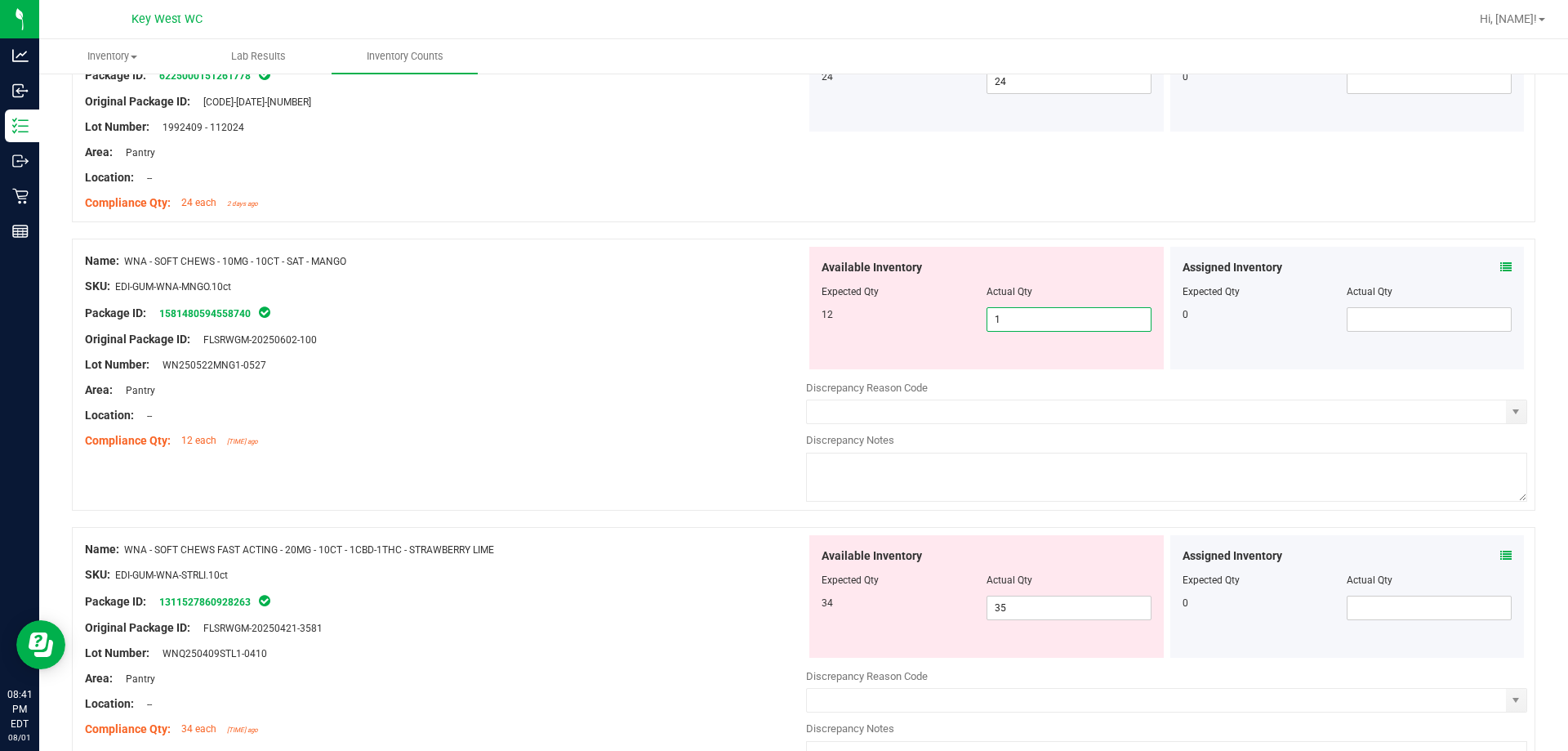 type on "12" 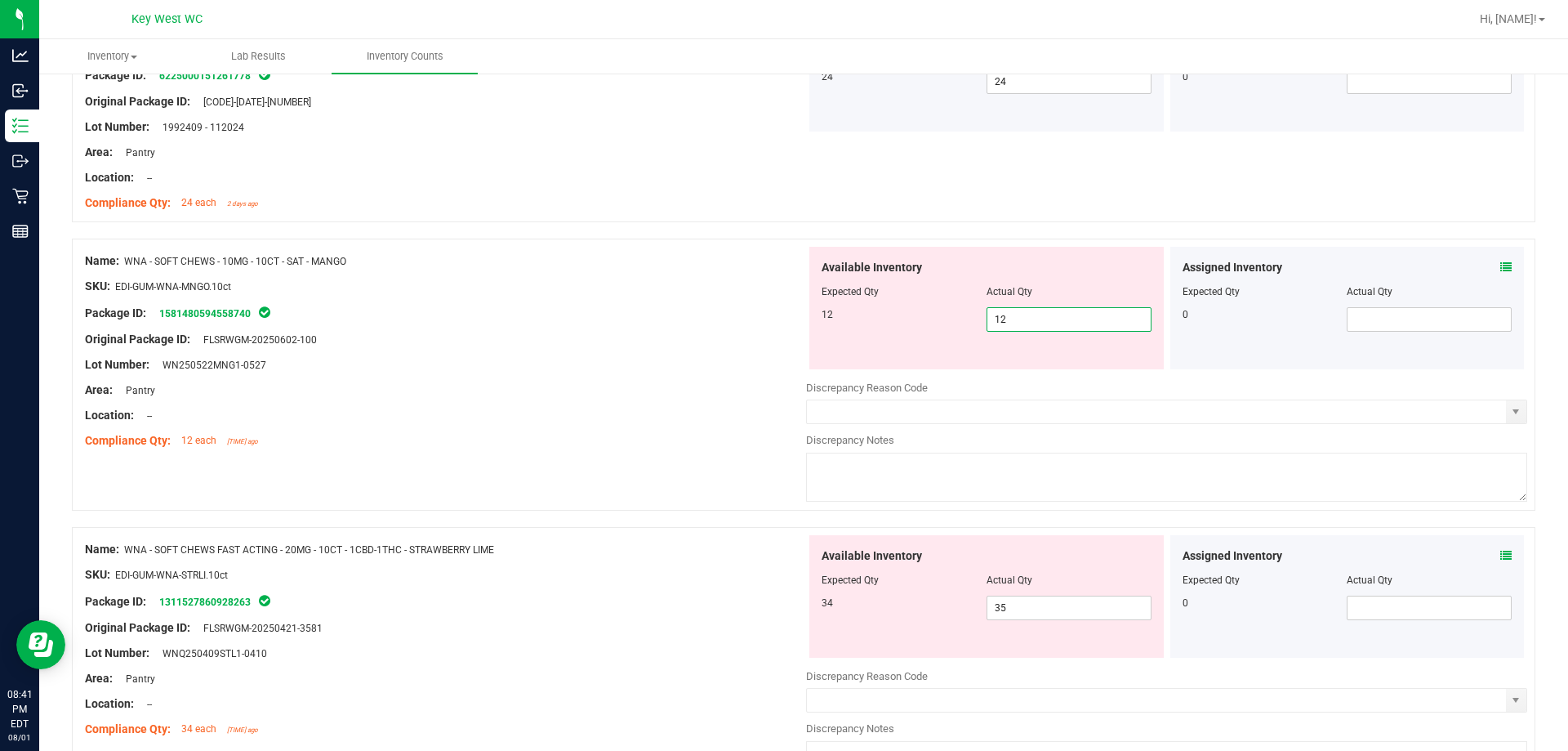 type on "12" 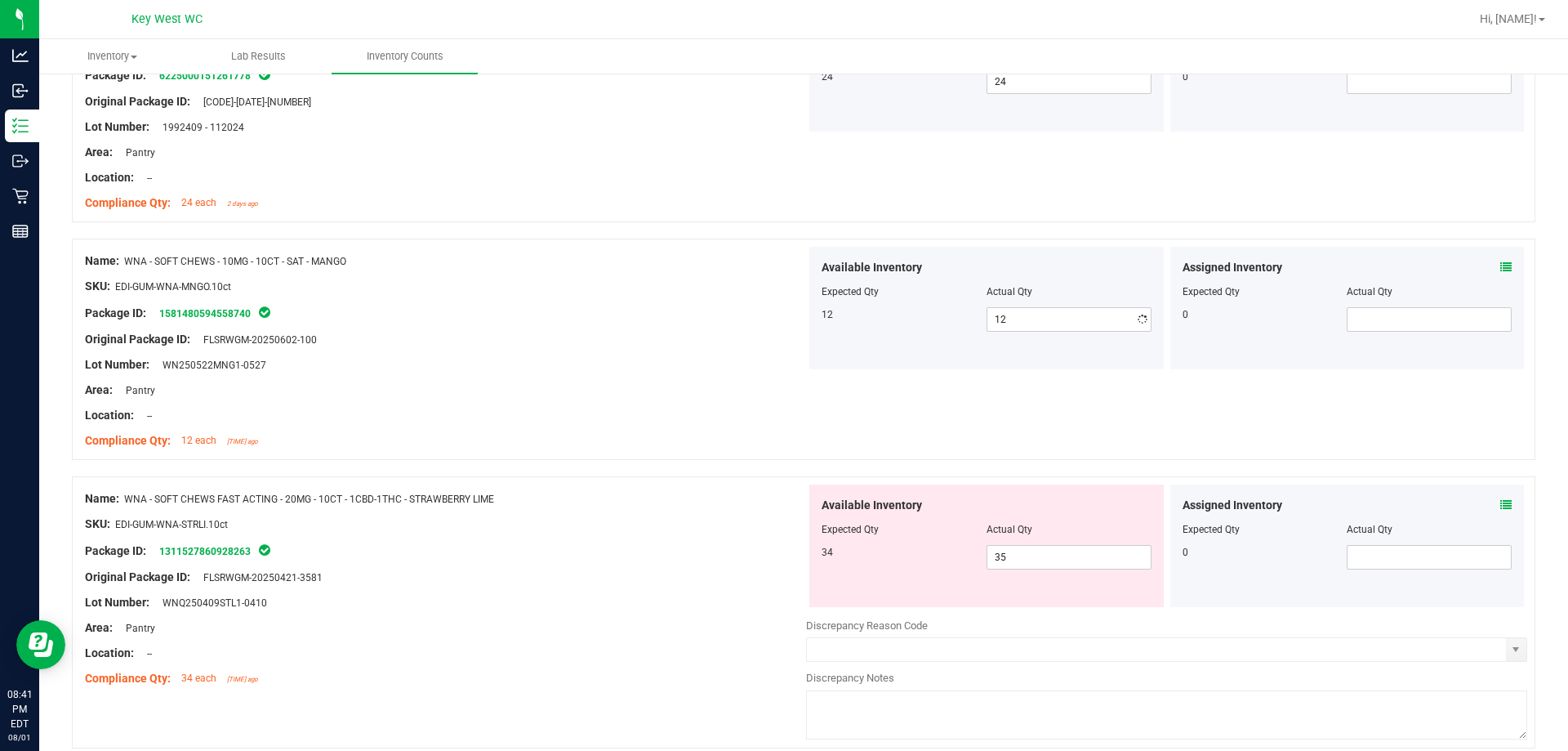 click on "Original Package ID:
[CODE]-[DATE]-[NUMBER]" at bounding box center (445, 339) 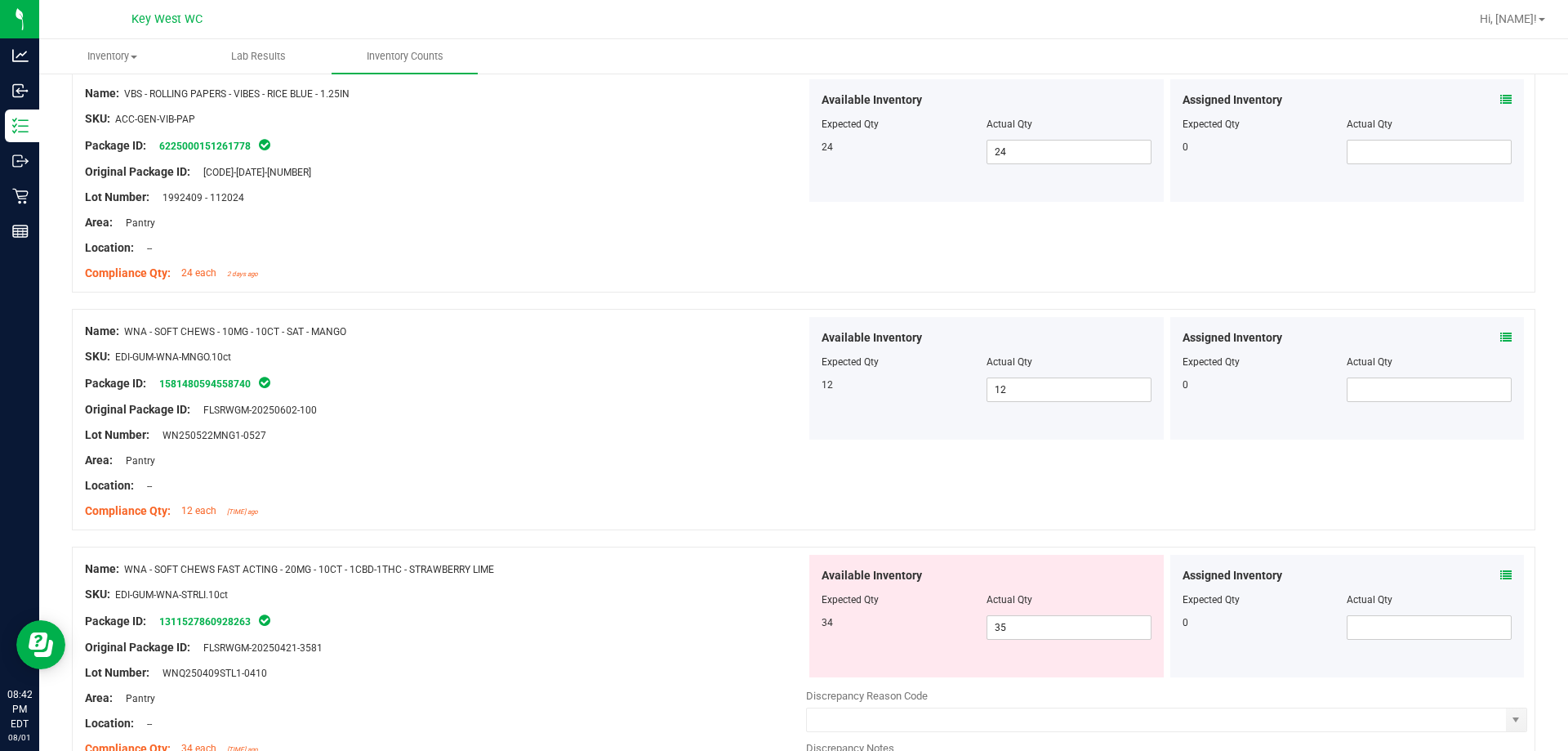 scroll, scrollTop: 2276, scrollLeft: 0, axis: vertical 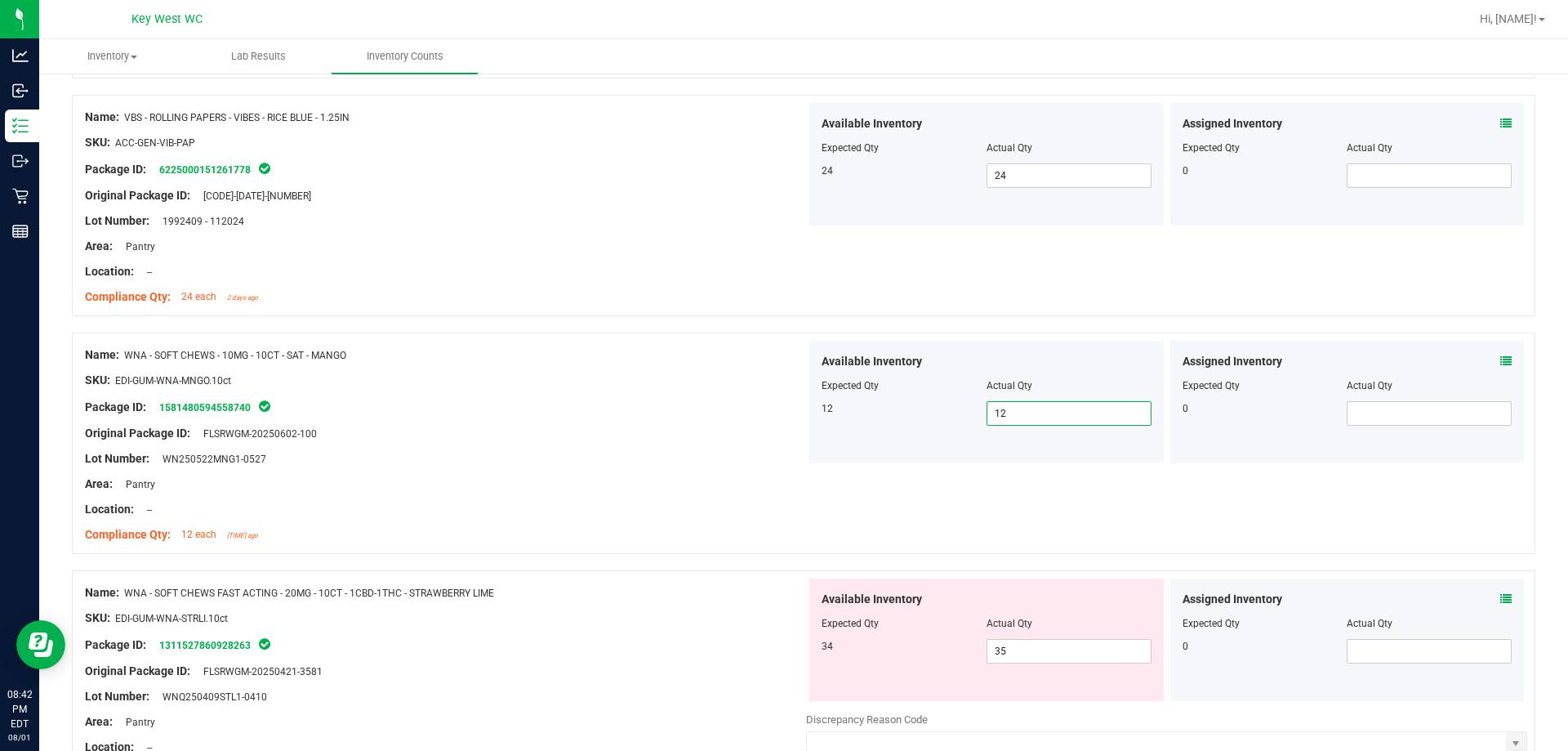 click on "12 12" at bounding box center [1069, 413] 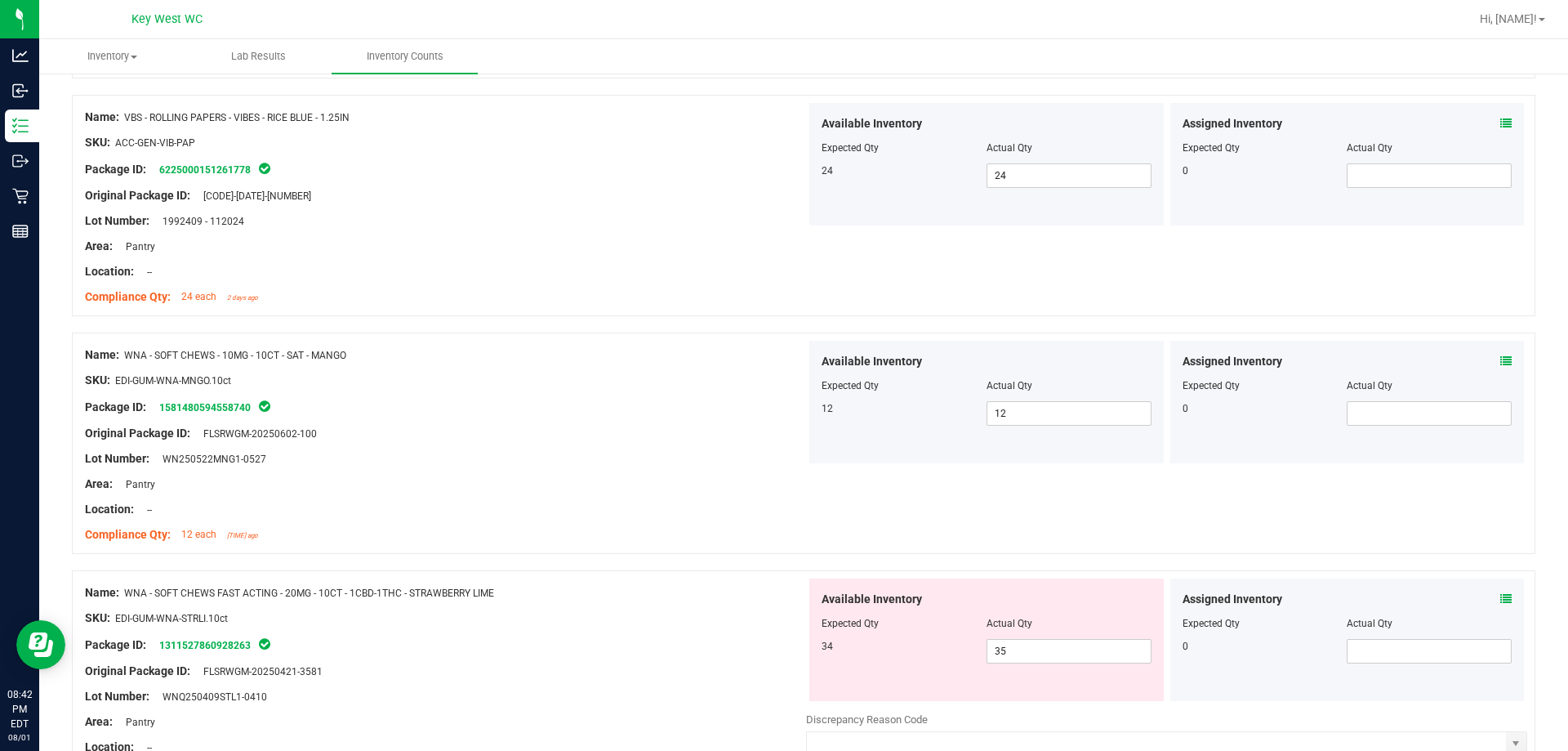 click on "SKU:
[CODE]" at bounding box center (445, 380) 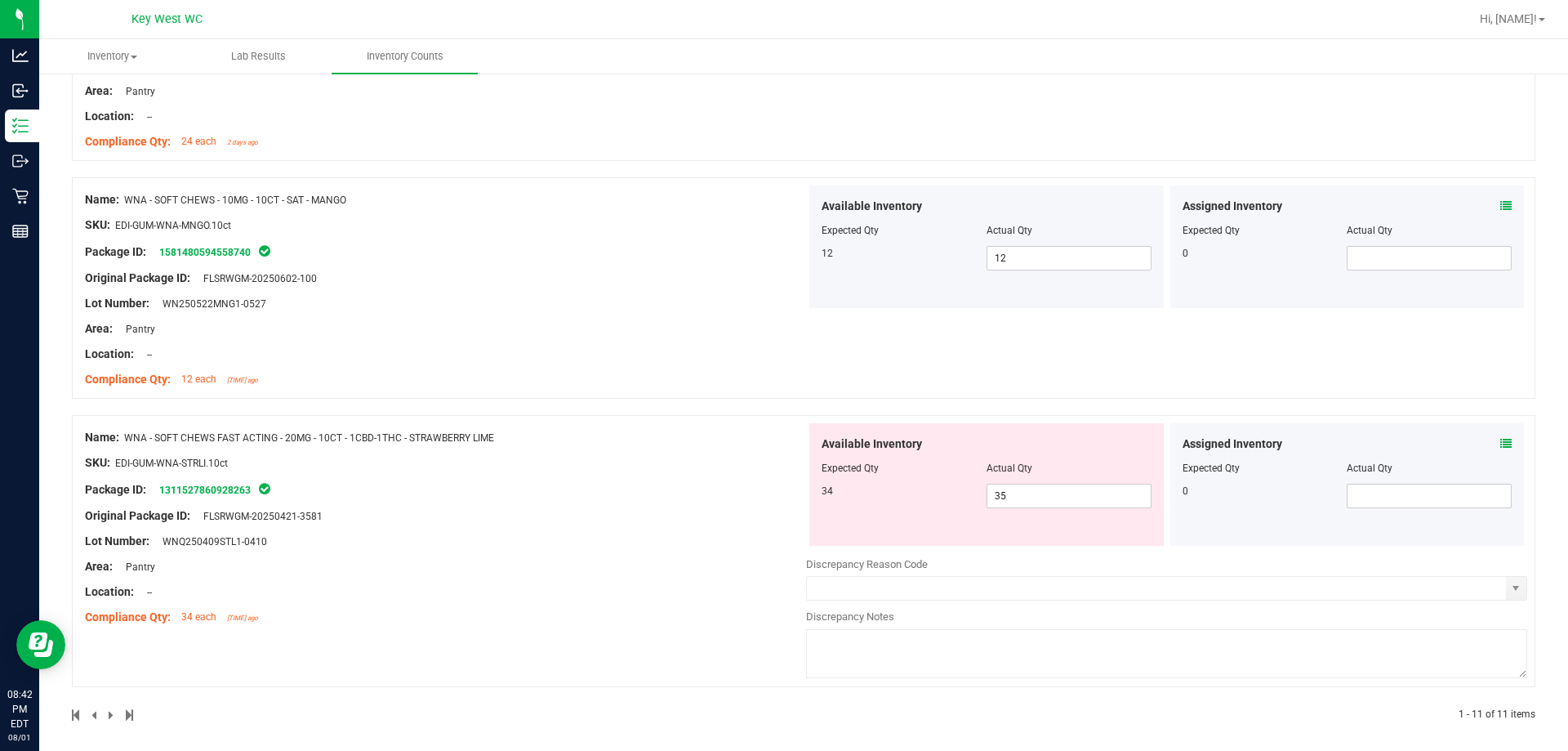 scroll, scrollTop: 2439, scrollLeft: 0, axis: vertical 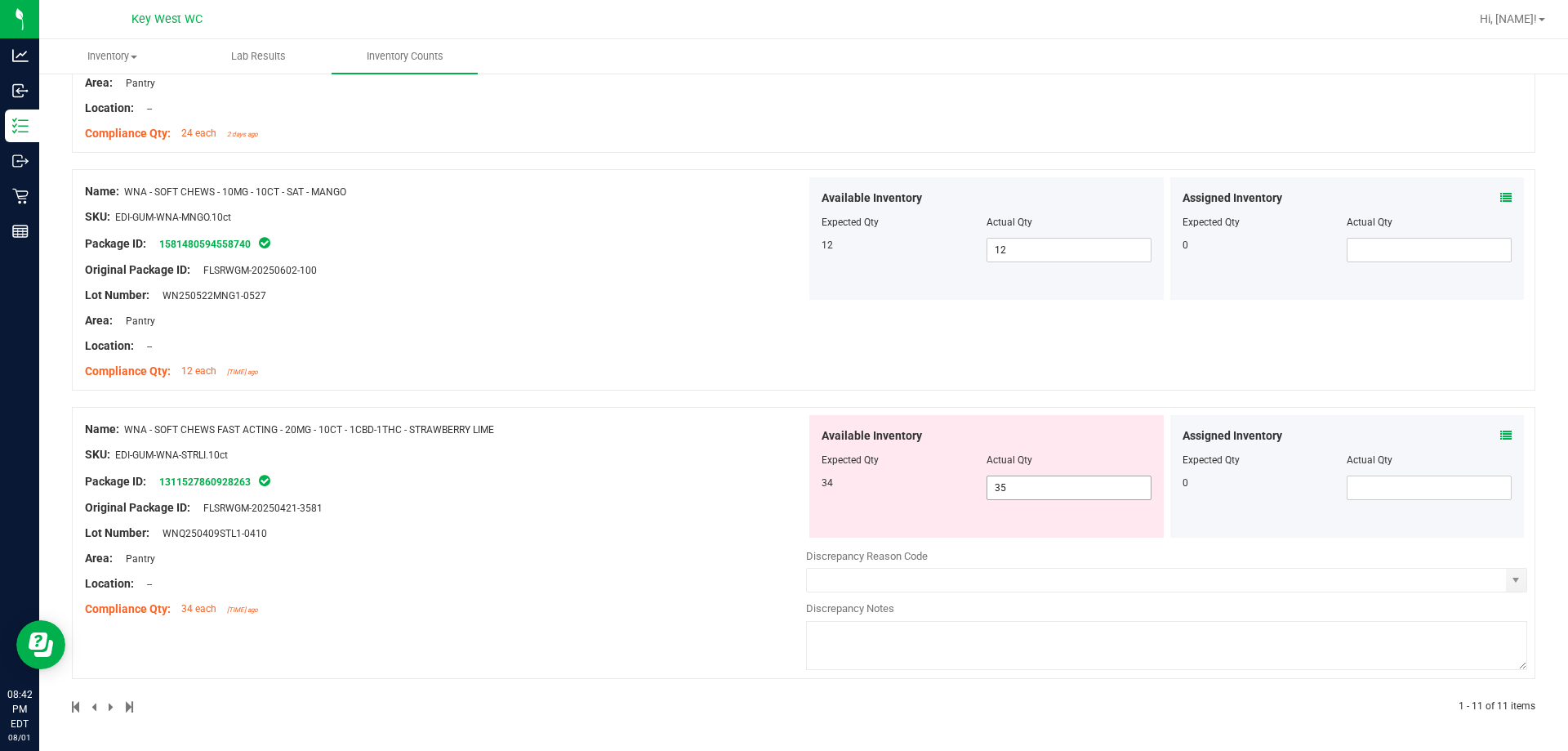 click on "35 35" at bounding box center [1069, 488] 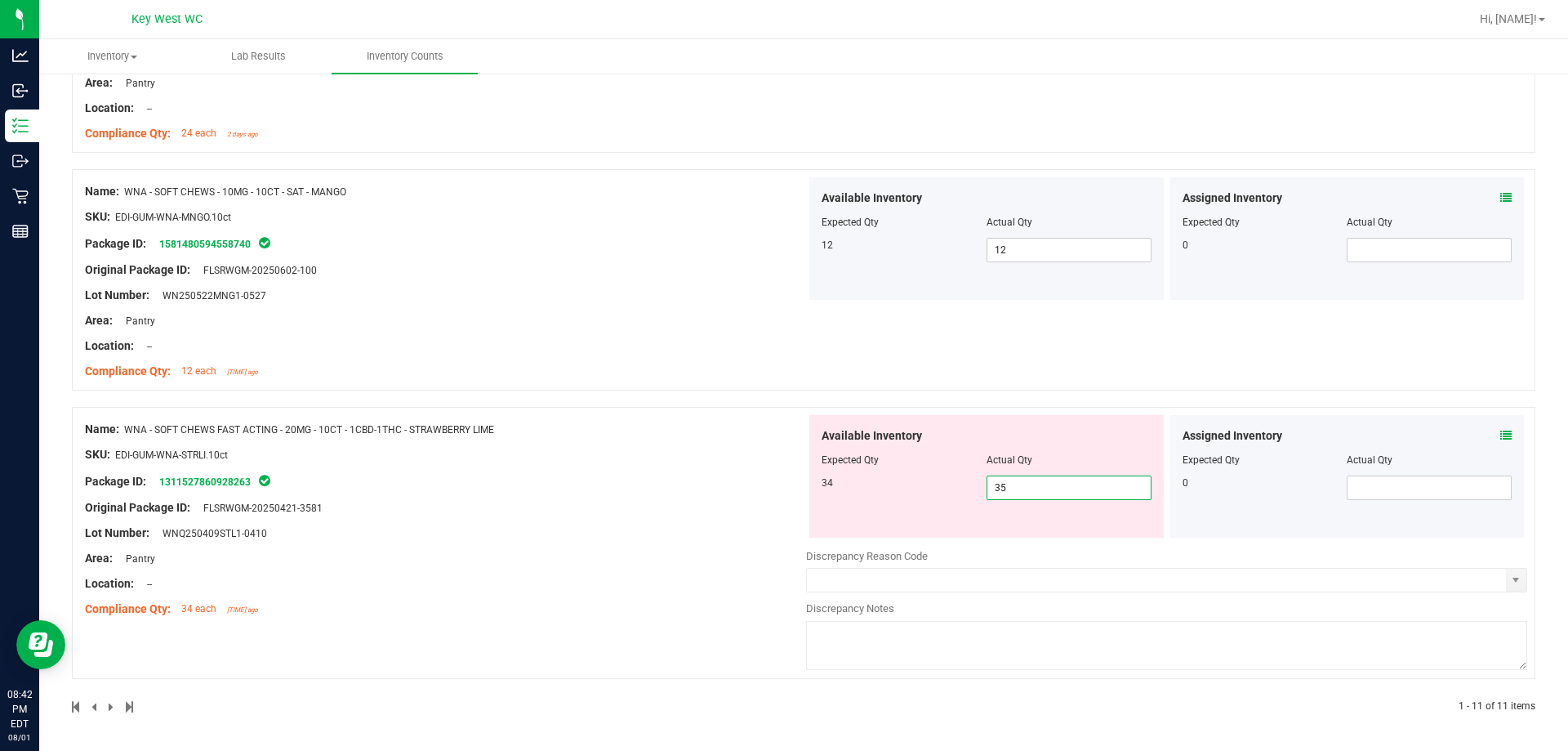 type on "3" 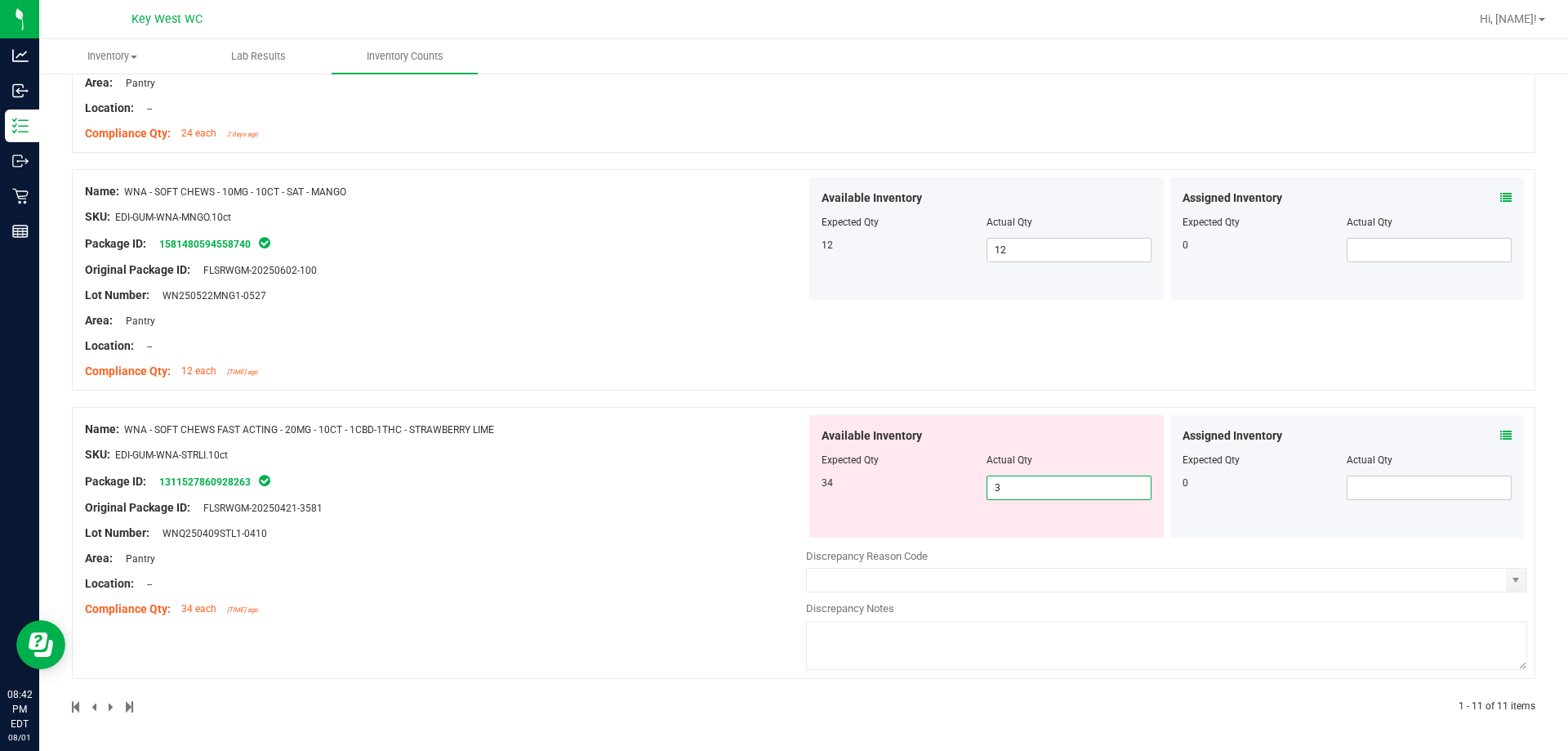 type on "34" 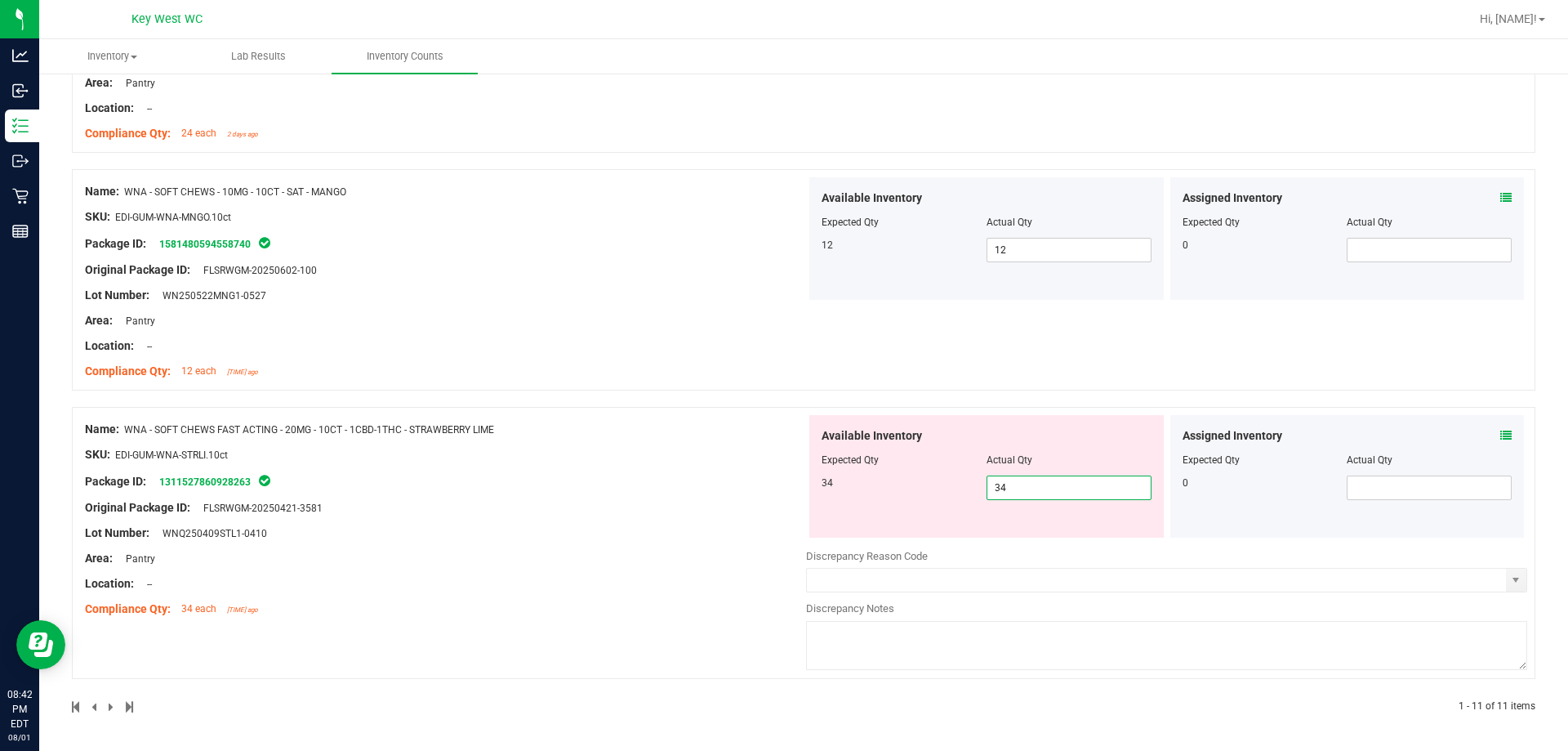 type on "34" 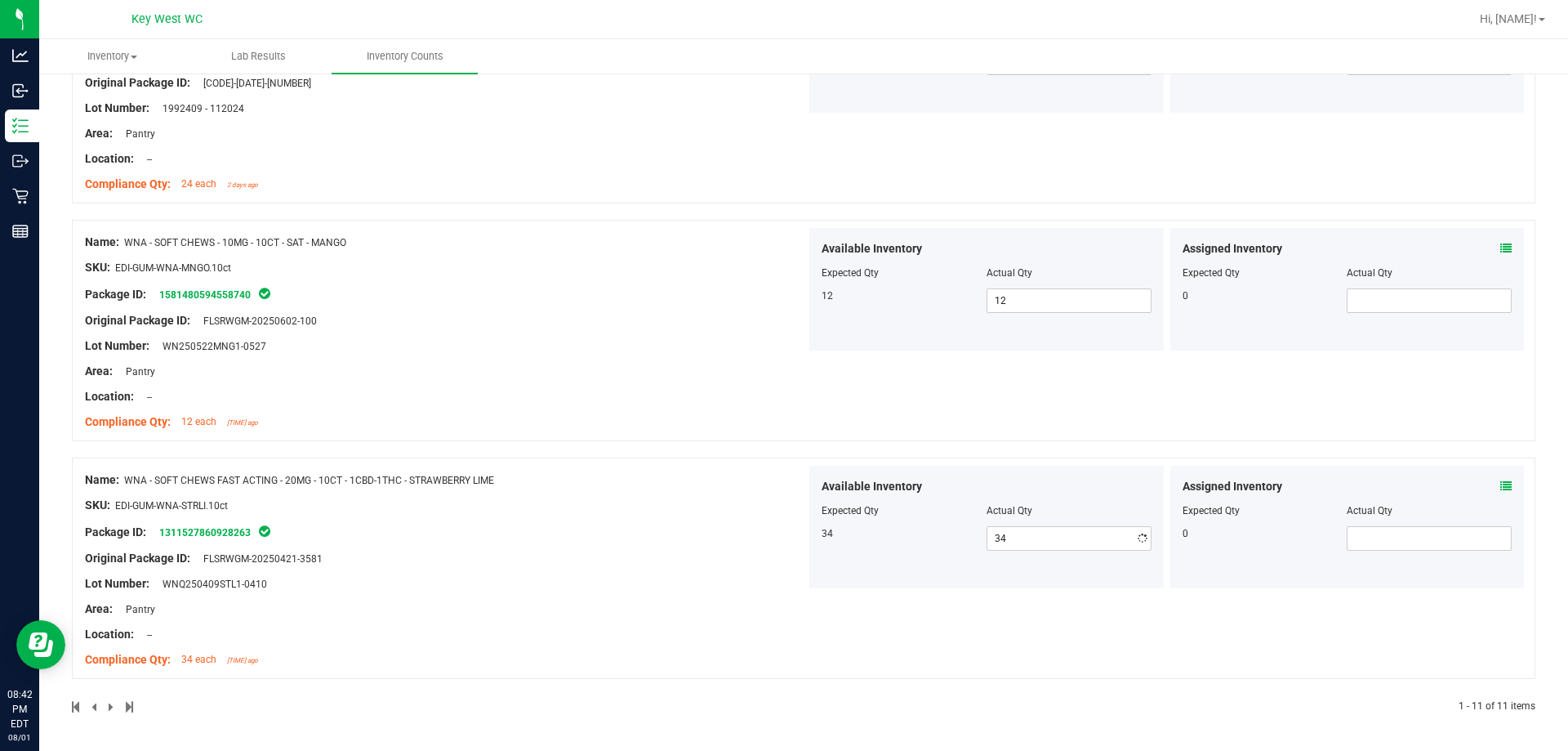 drag, startPoint x: 641, startPoint y: 284, endPoint x: 773, endPoint y: 347, distance: 146.26346 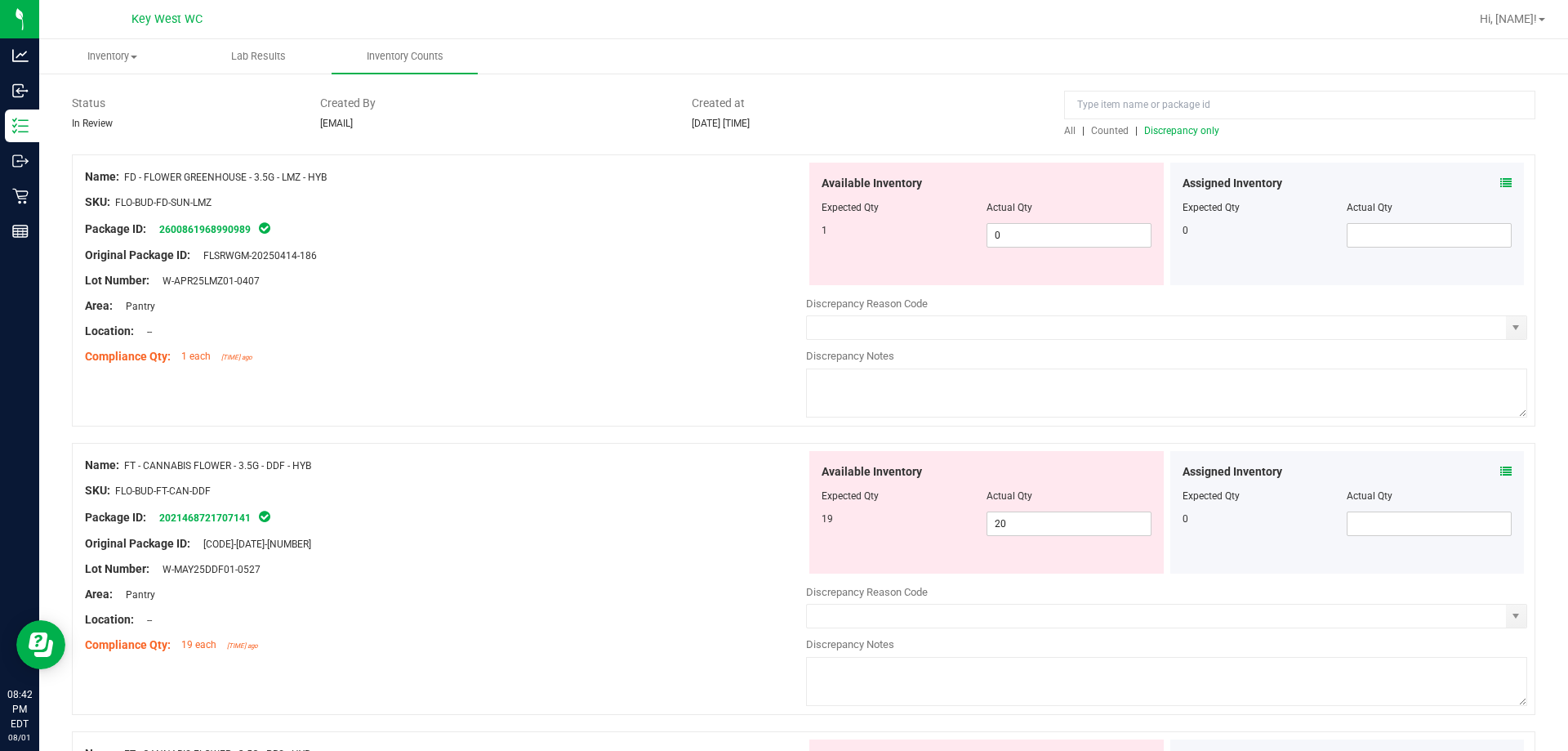scroll, scrollTop: 101, scrollLeft: 0, axis: vertical 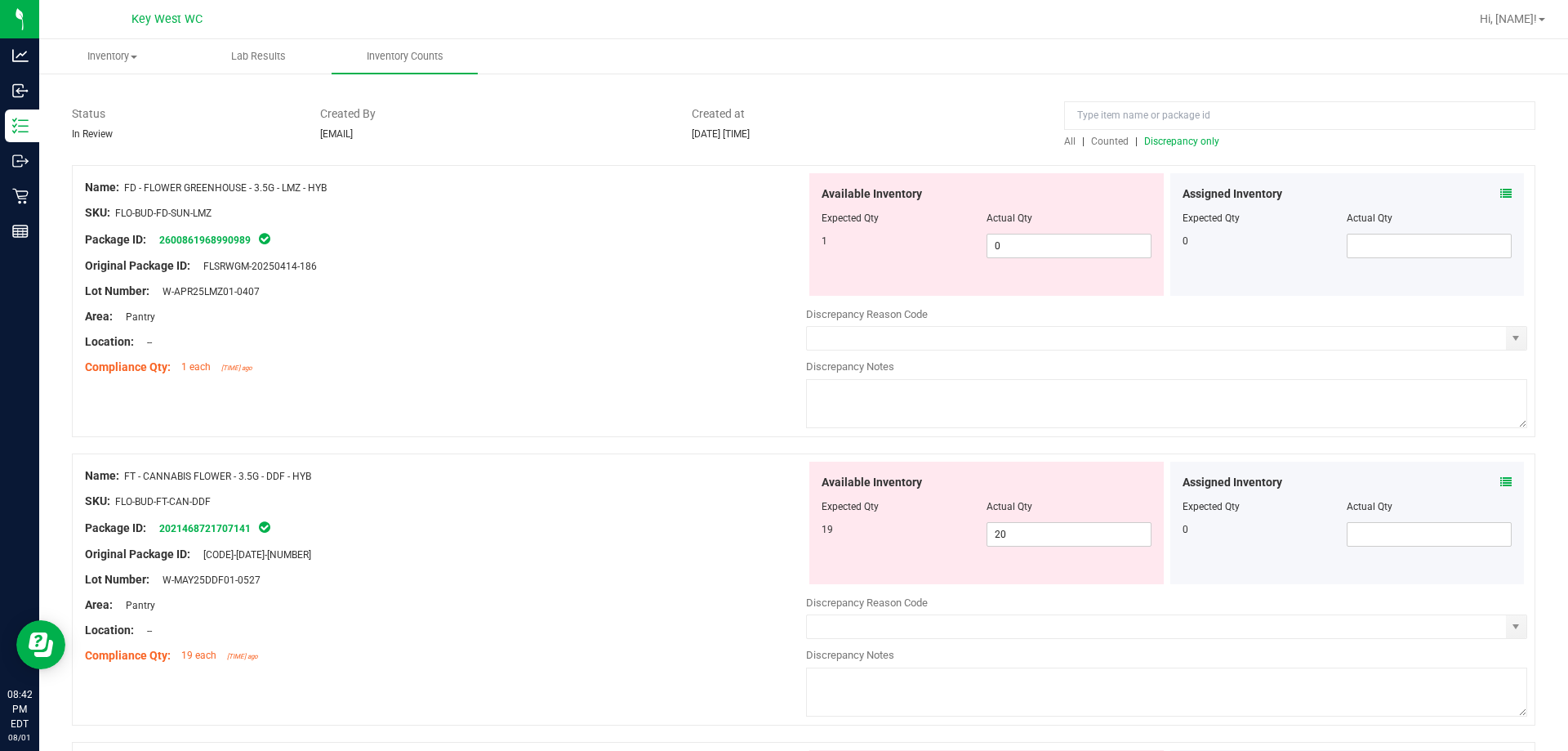 click on "Discrepancy only" at bounding box center (1182, 141) 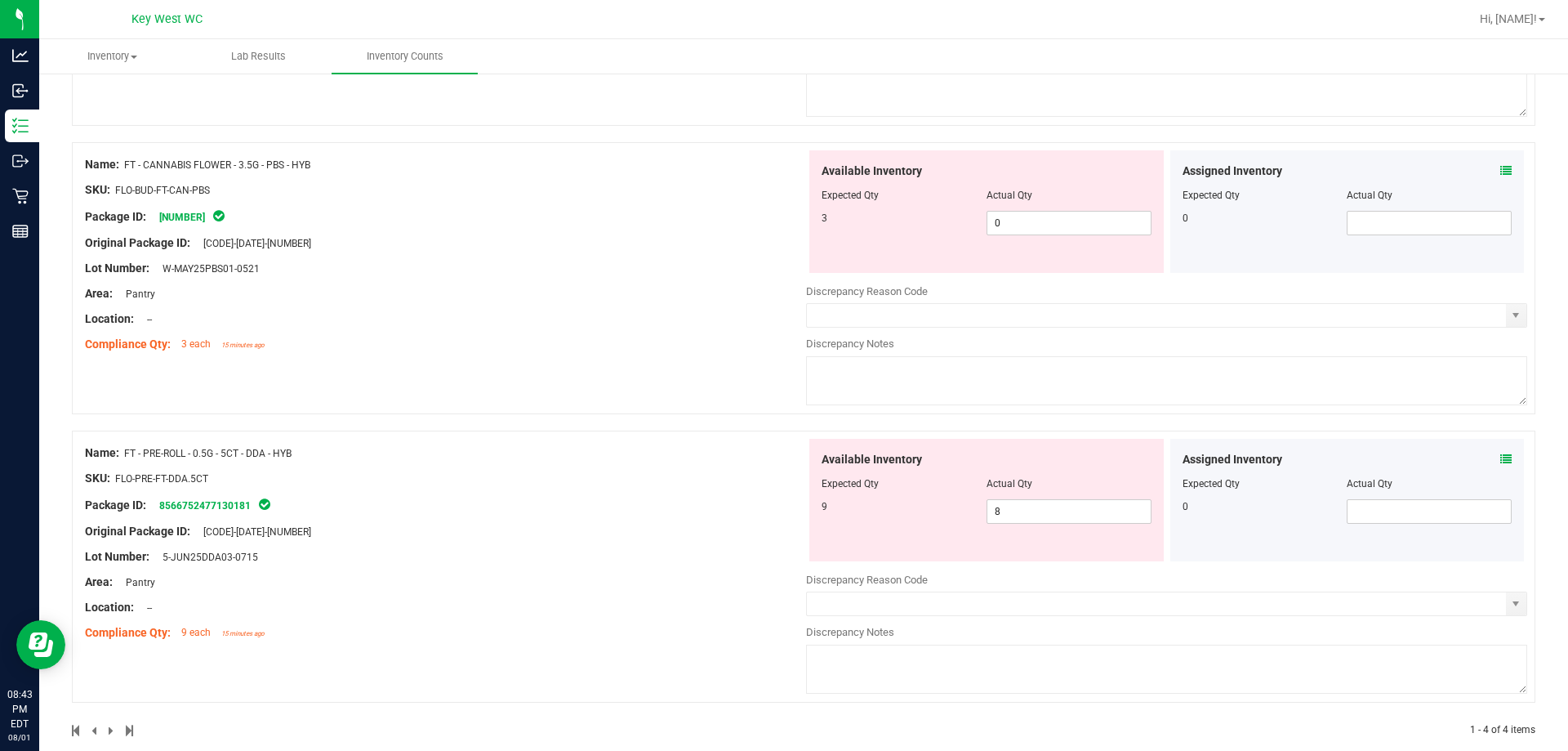 scroll, scrollTop: 724, scrollLeft: 0, axis: vertical 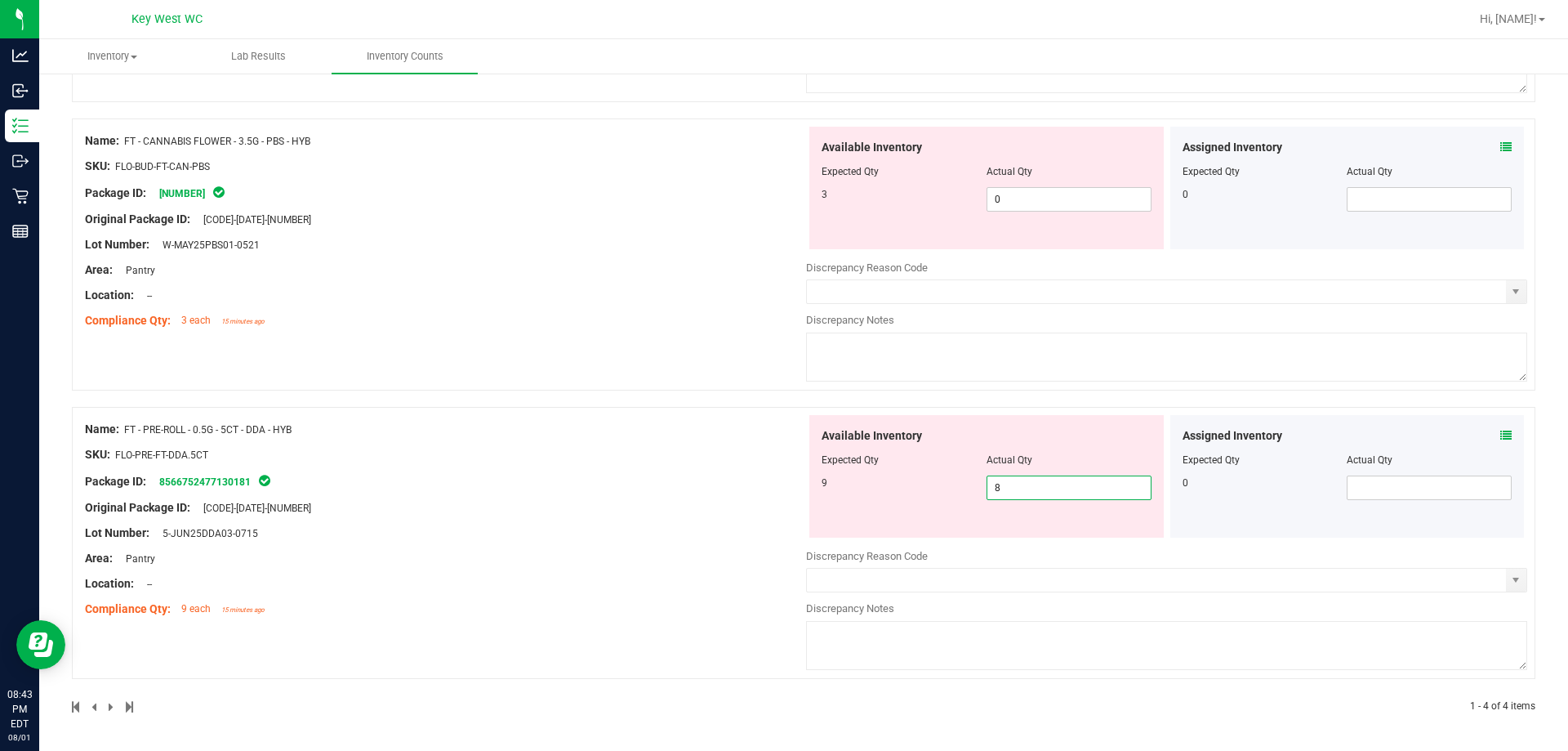 click on "8 8" at bounding box center [1069, 488] 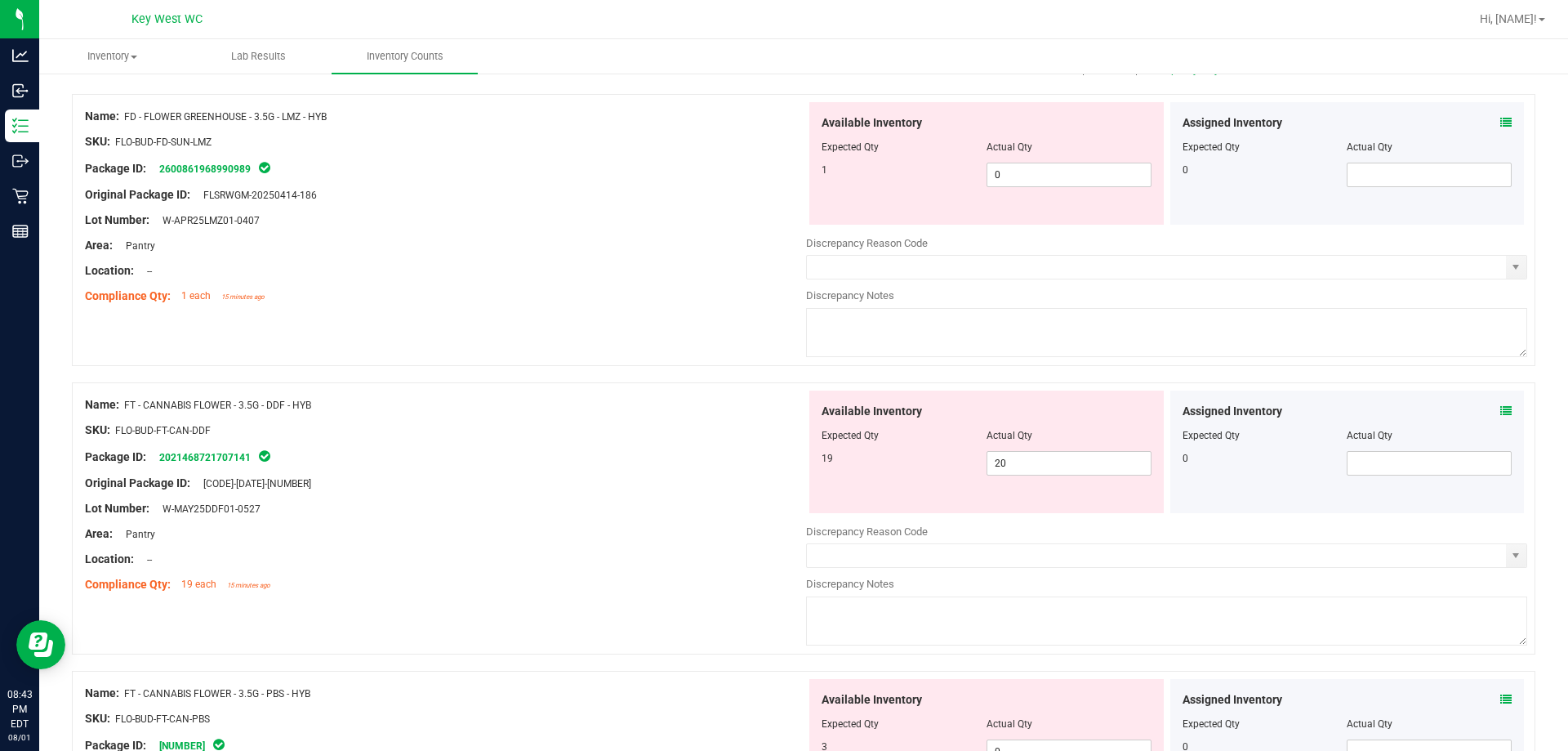 scroll, scrollTop: 0, scrollLeft: 0, axis: both 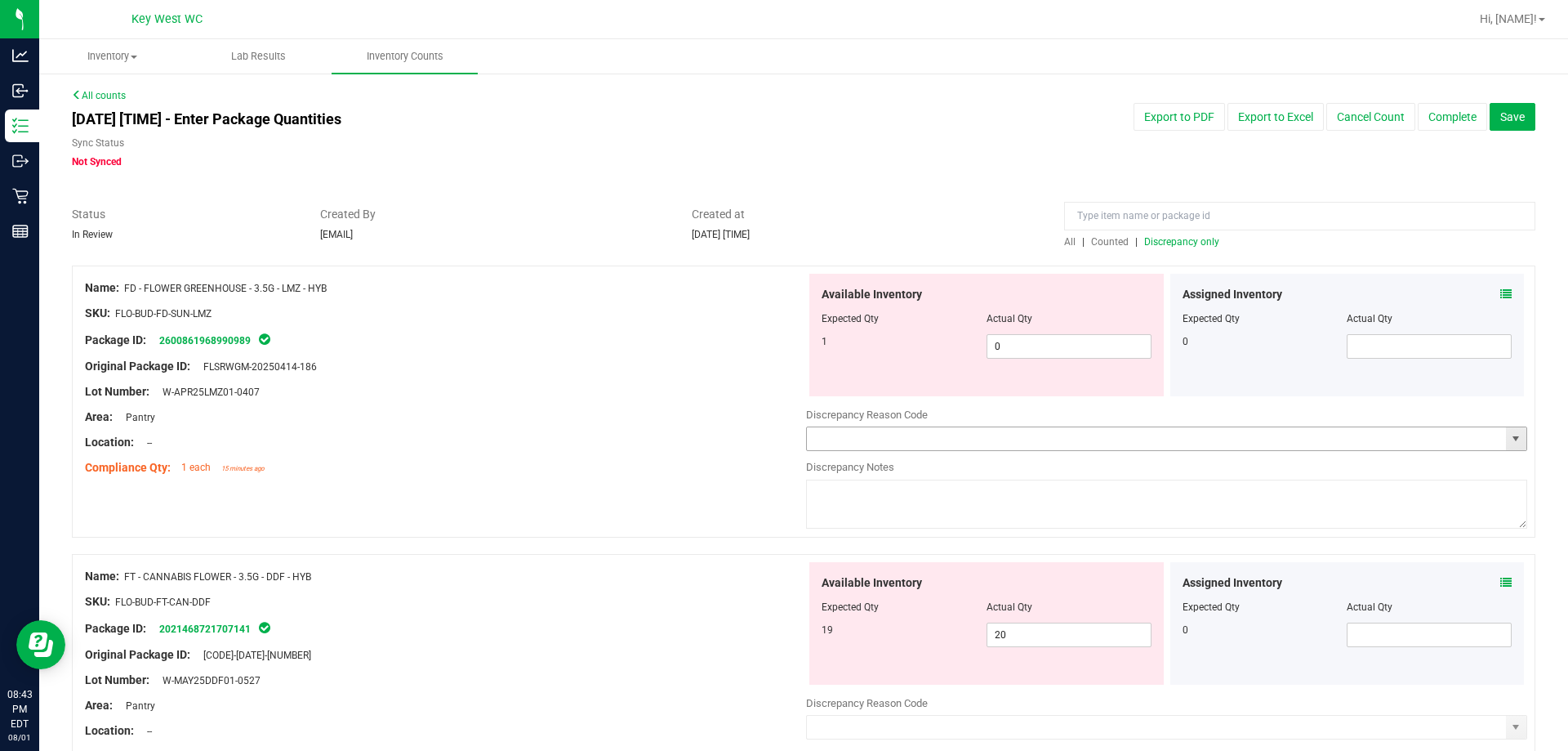 click at bounding box center (1516, 439) 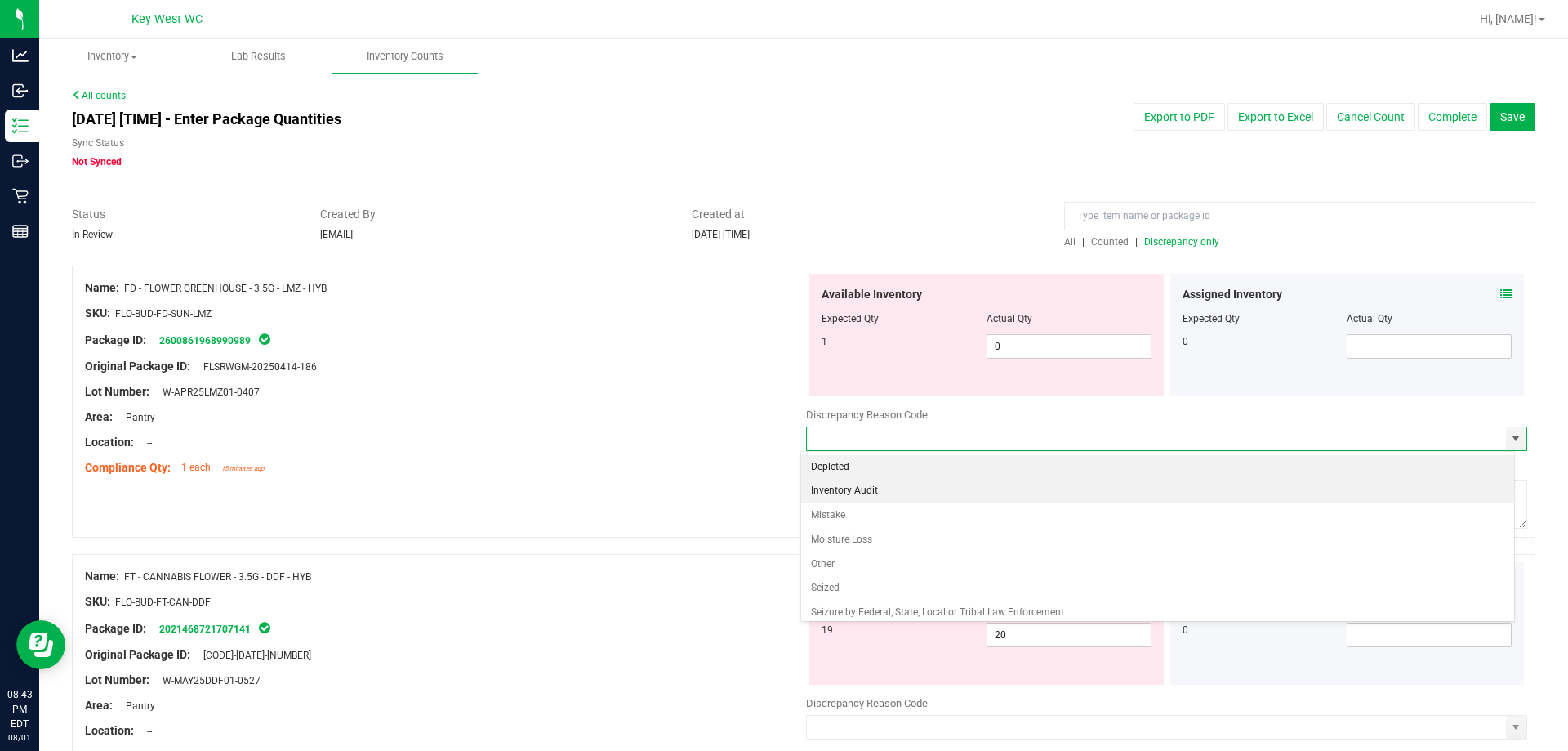 click on "Inventory Audit" at bounding box center [1158, 491] 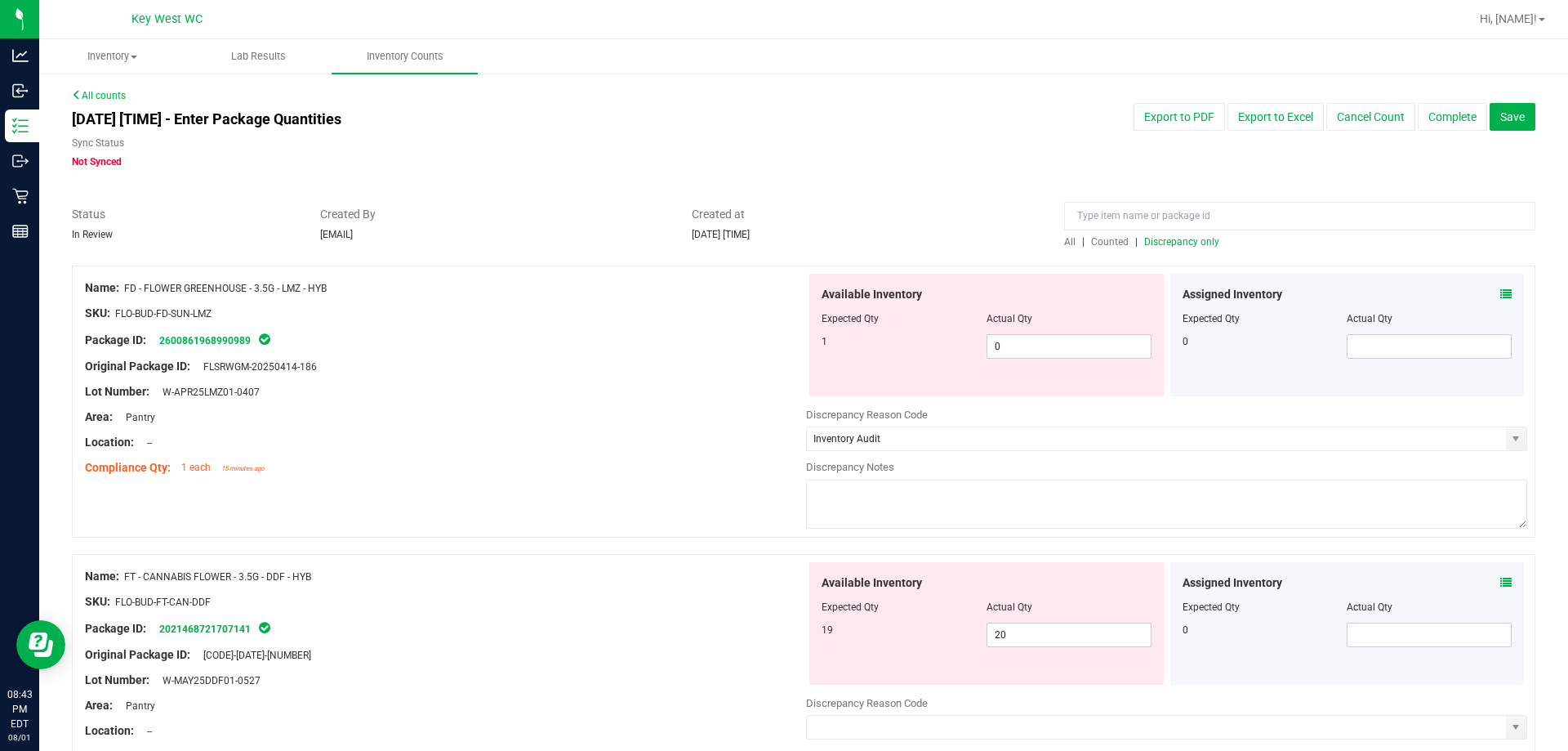 click at bounding box center [1166, 504] 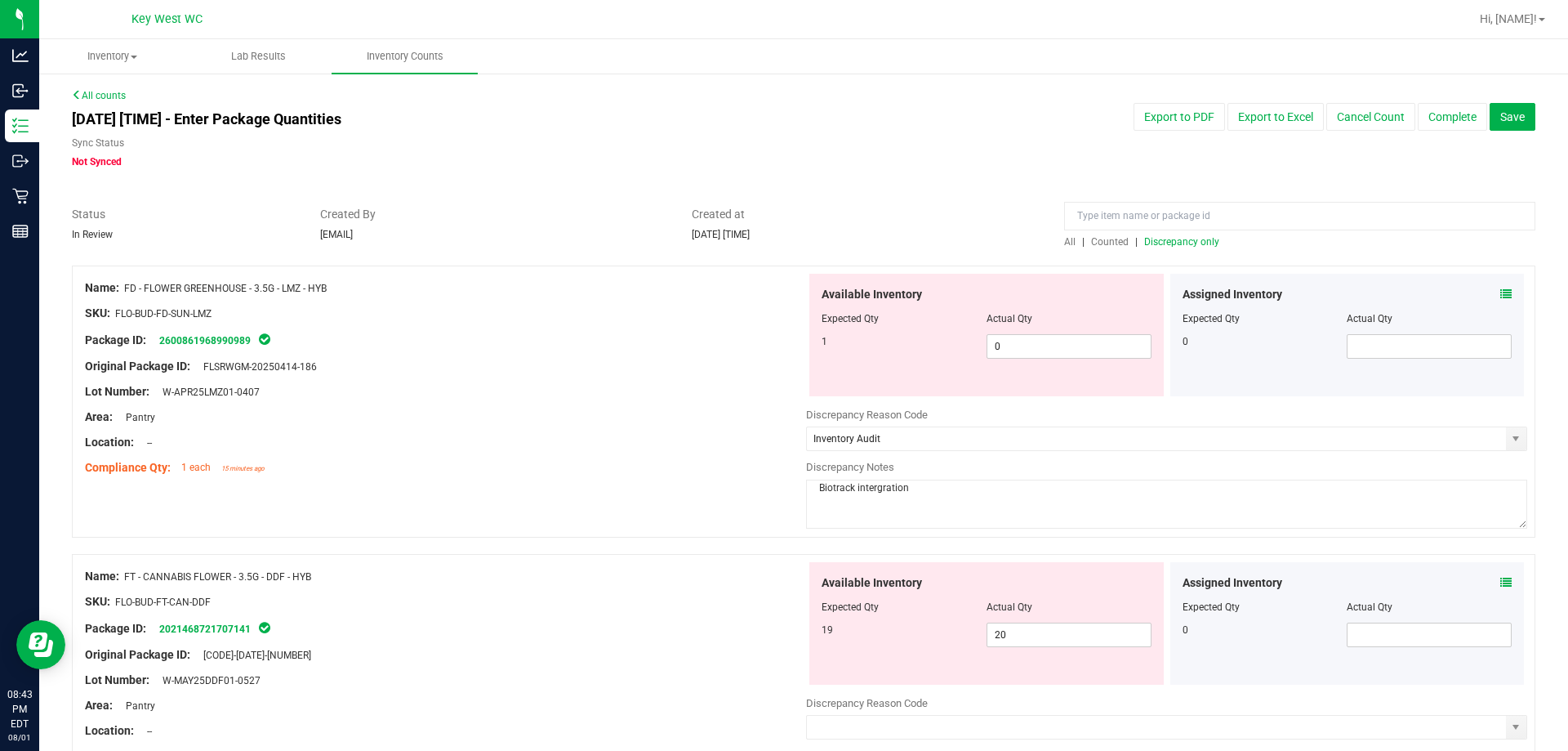 type on "Biotrack intergration" 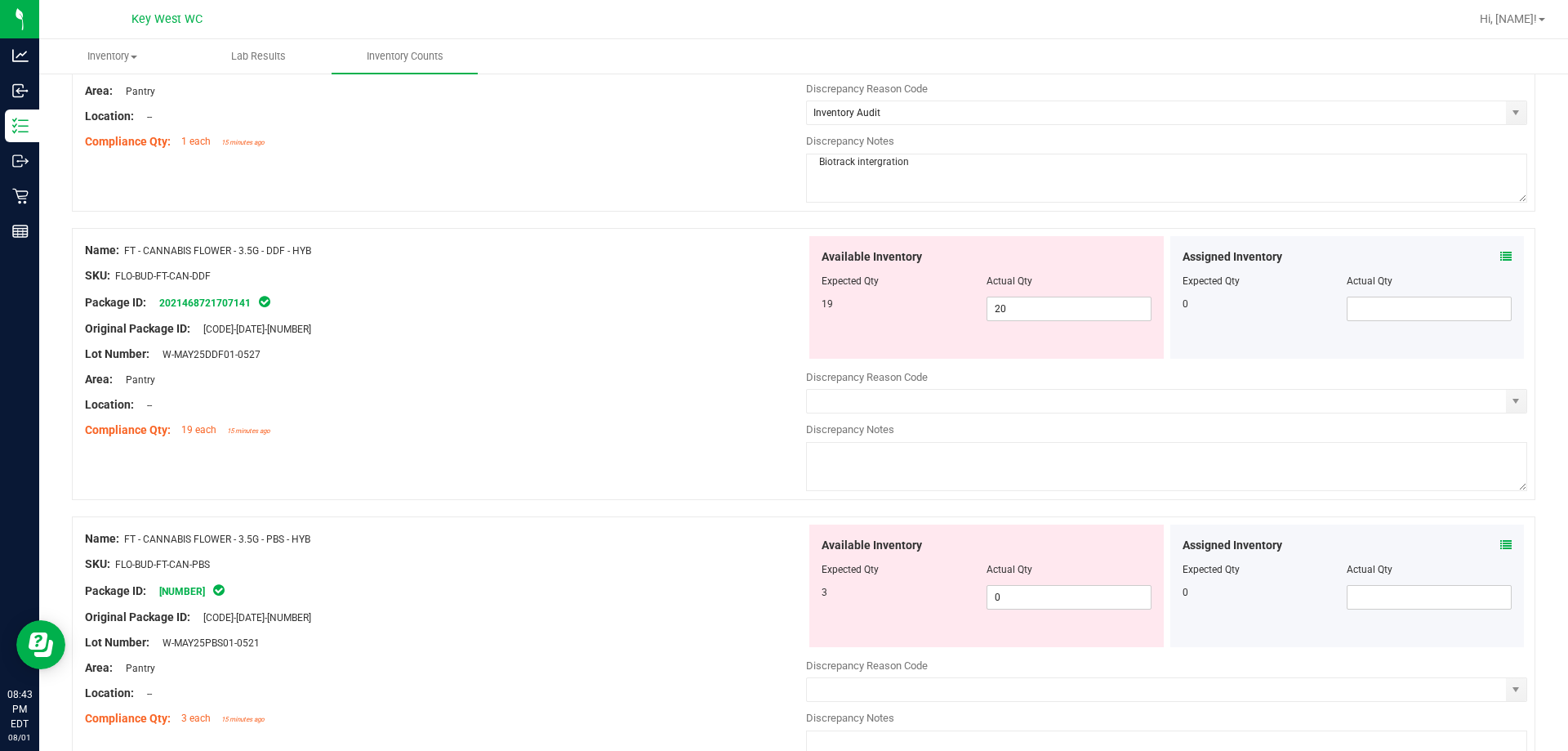 scroll, scrollTop: 327, scrollLeft: 0, axis: vertical 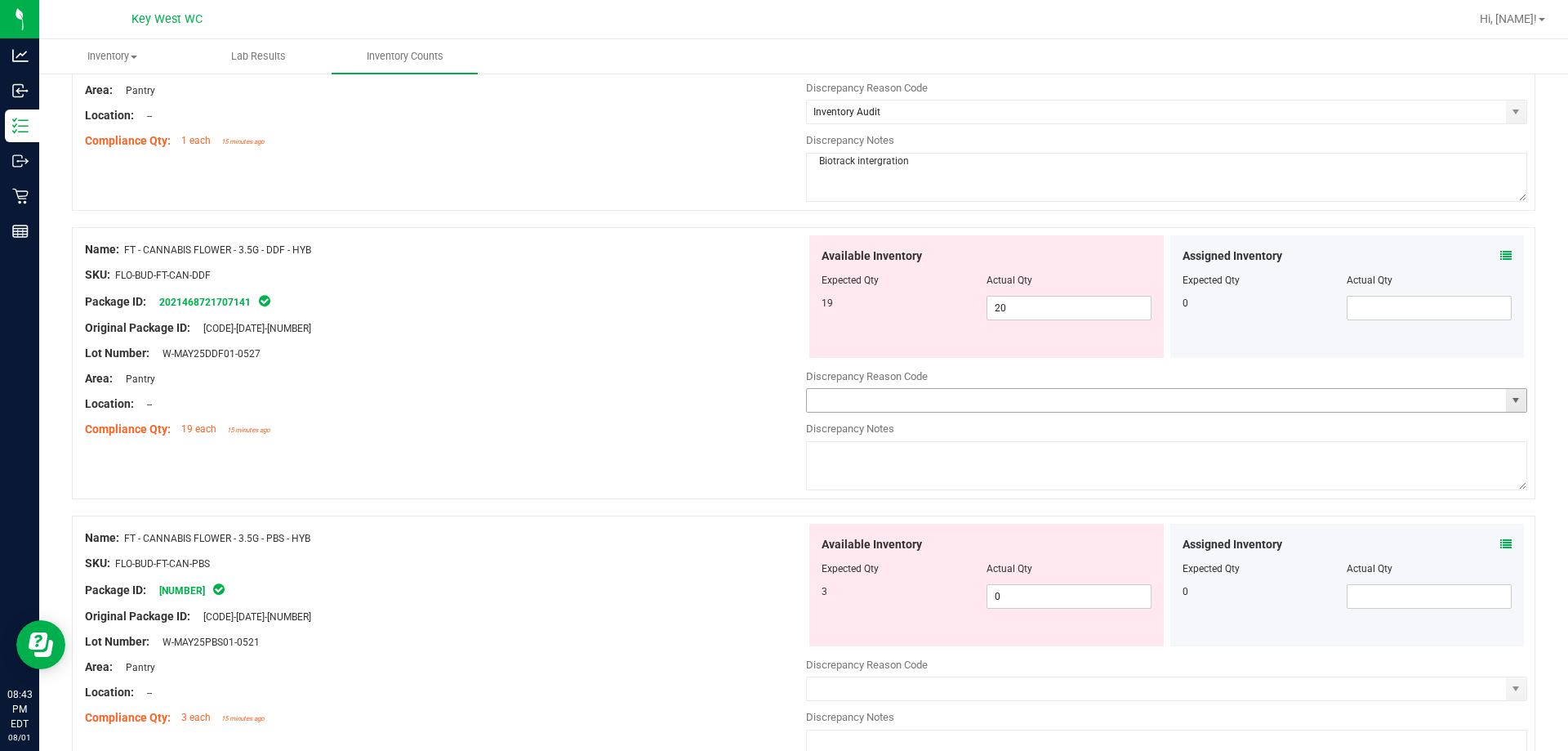 click at bounding box center (1516, 400) 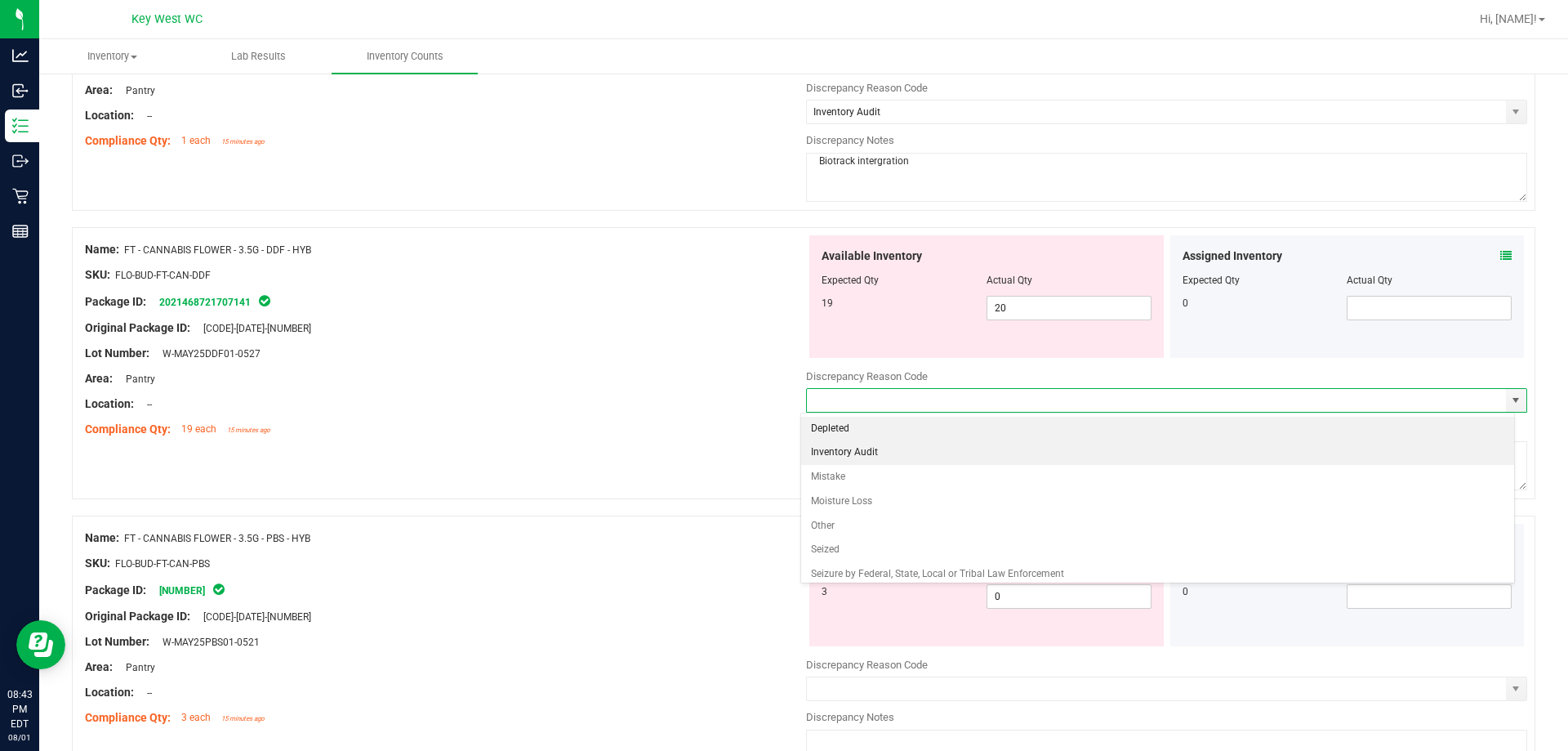click on "Inventory Audit" at bounding box center [1158, 453] 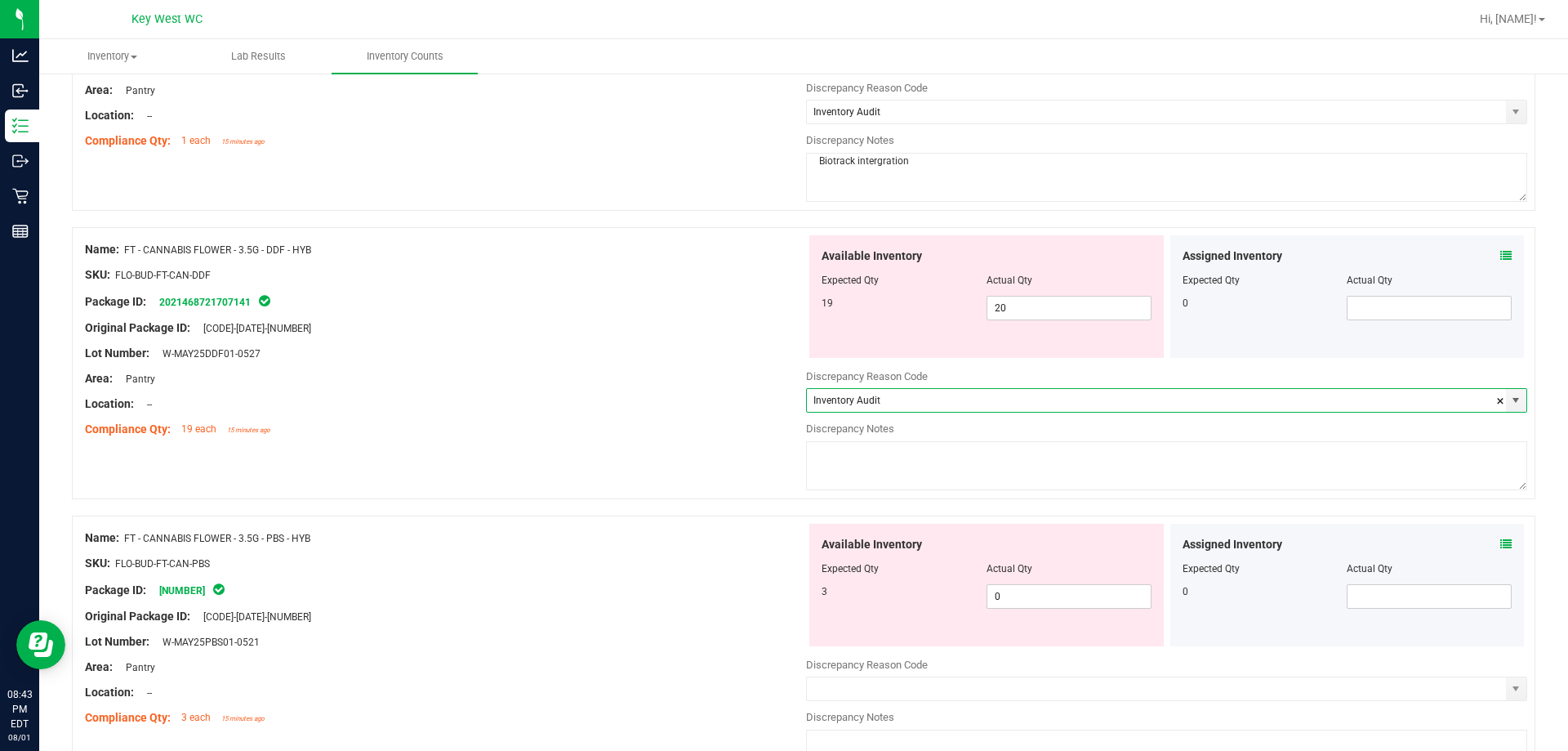 click at bounding box center (1166, 466) 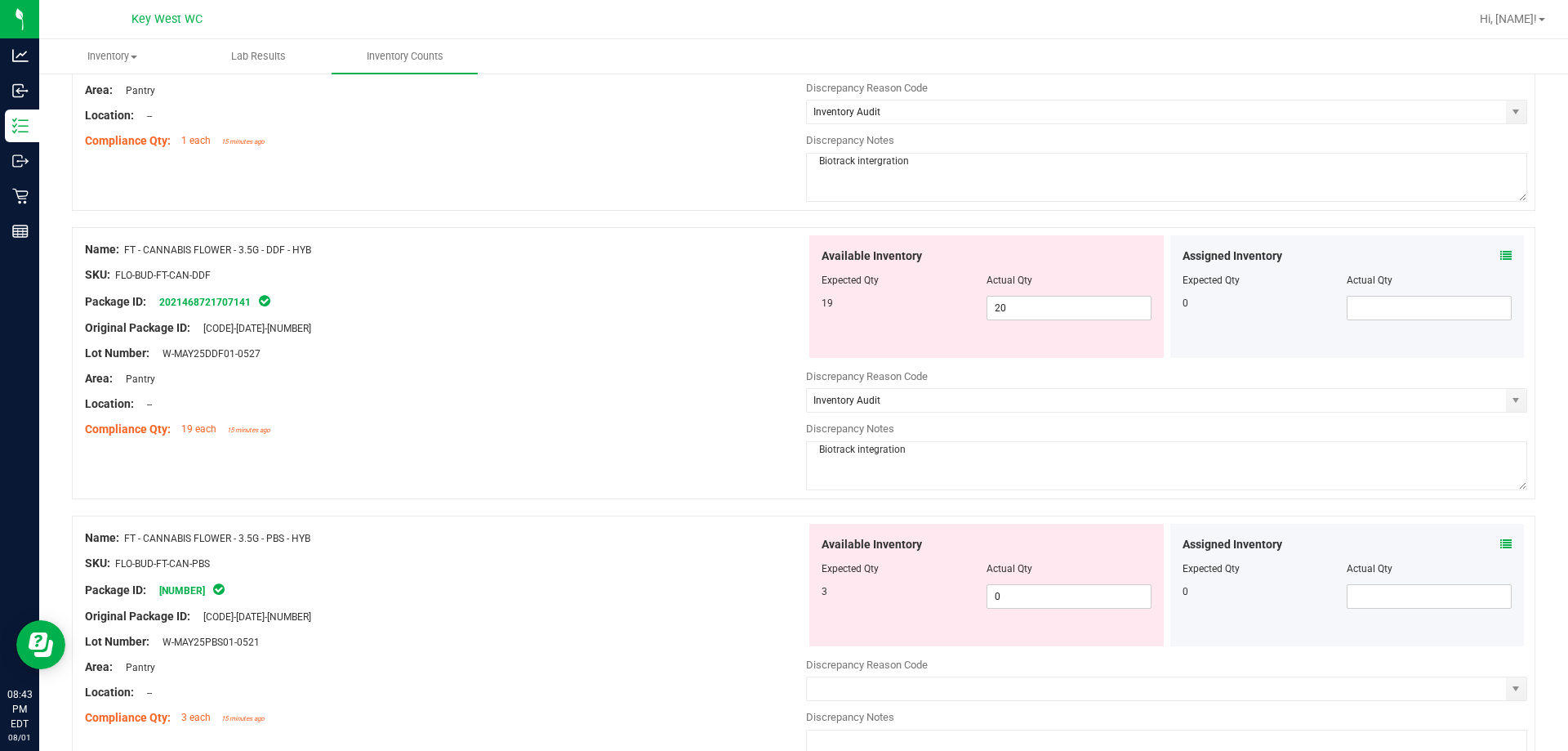 type on "Biotrack integration" 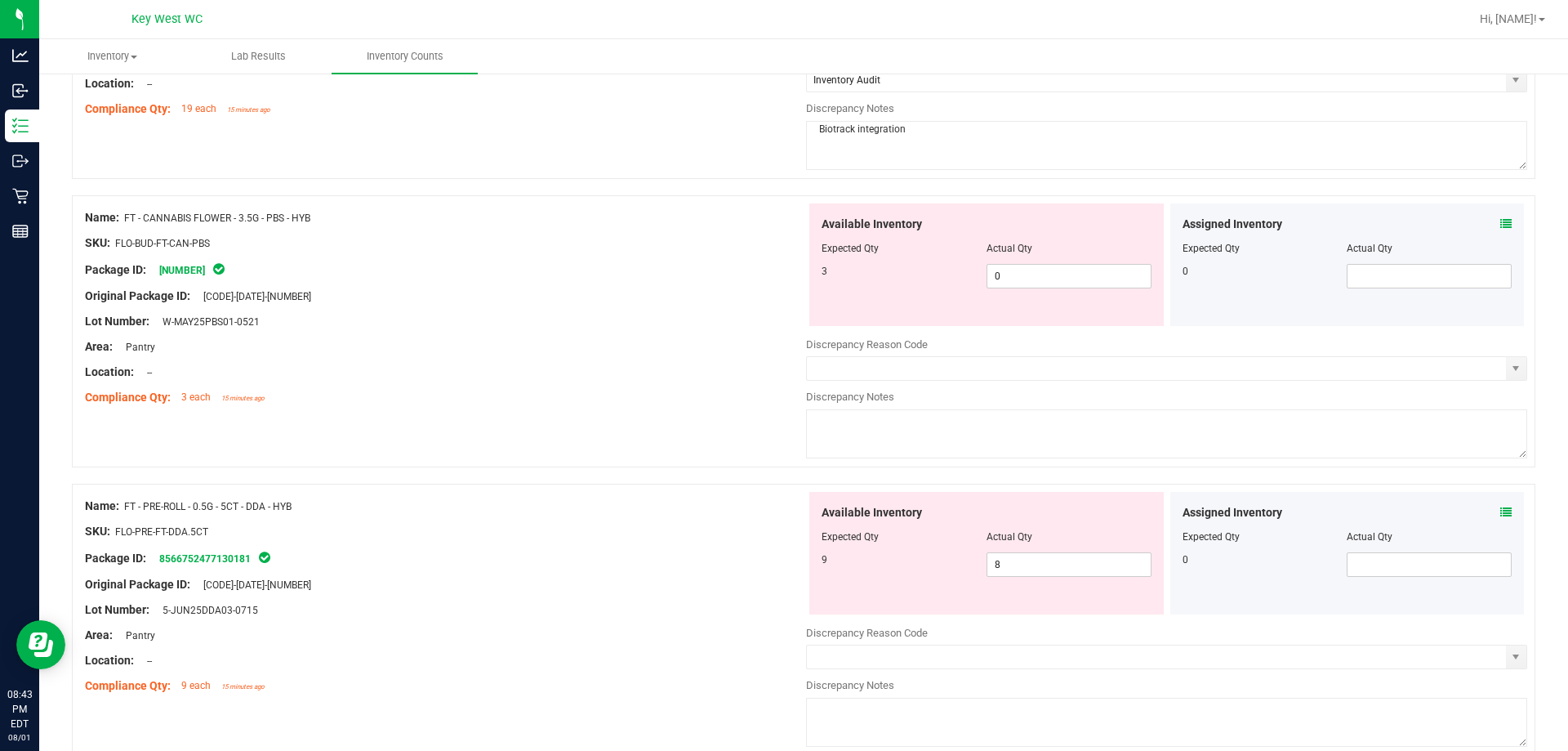 scroll, scrollTop: 654, scrollLeft: 0, axis: vertical 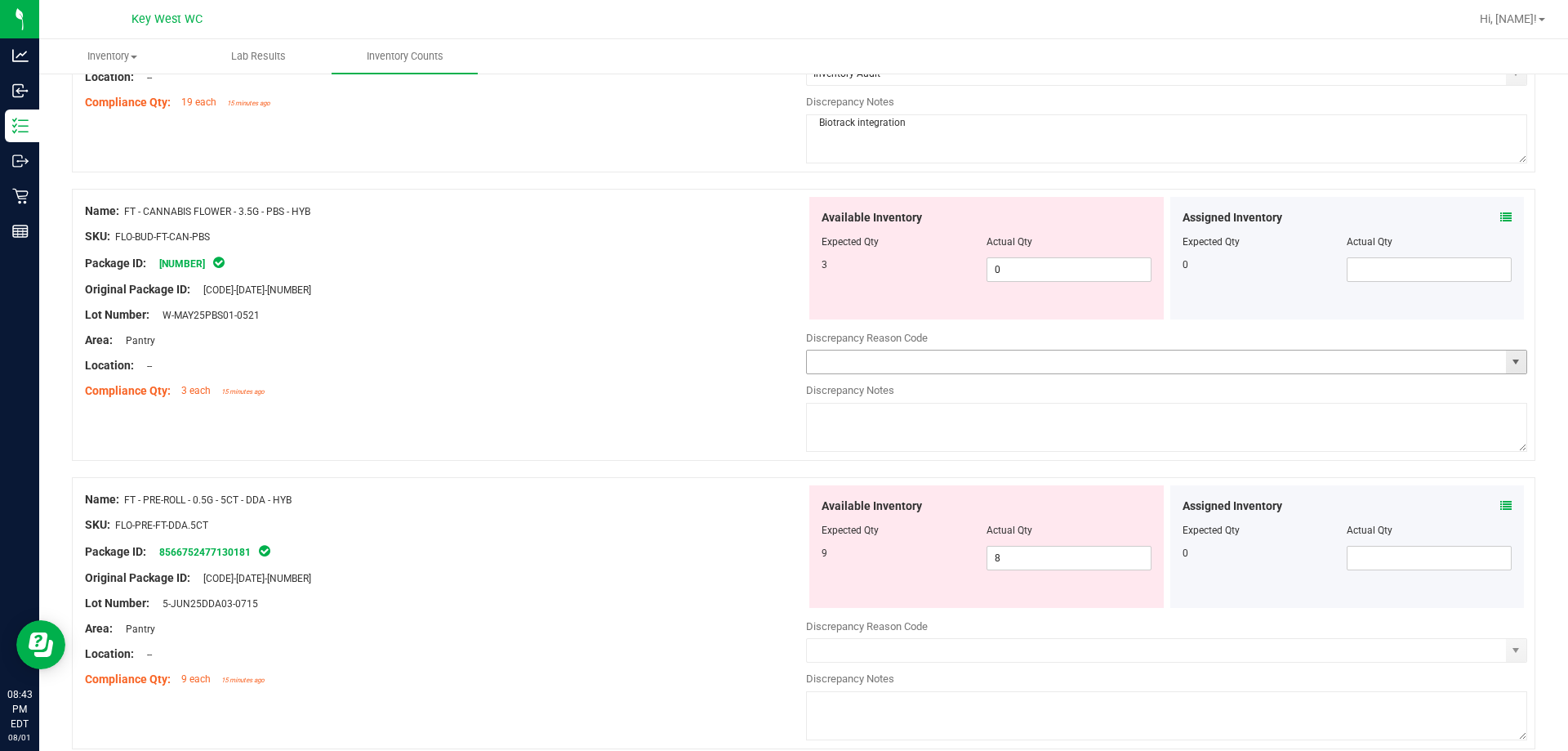 click at bounding box center [1516, 362] 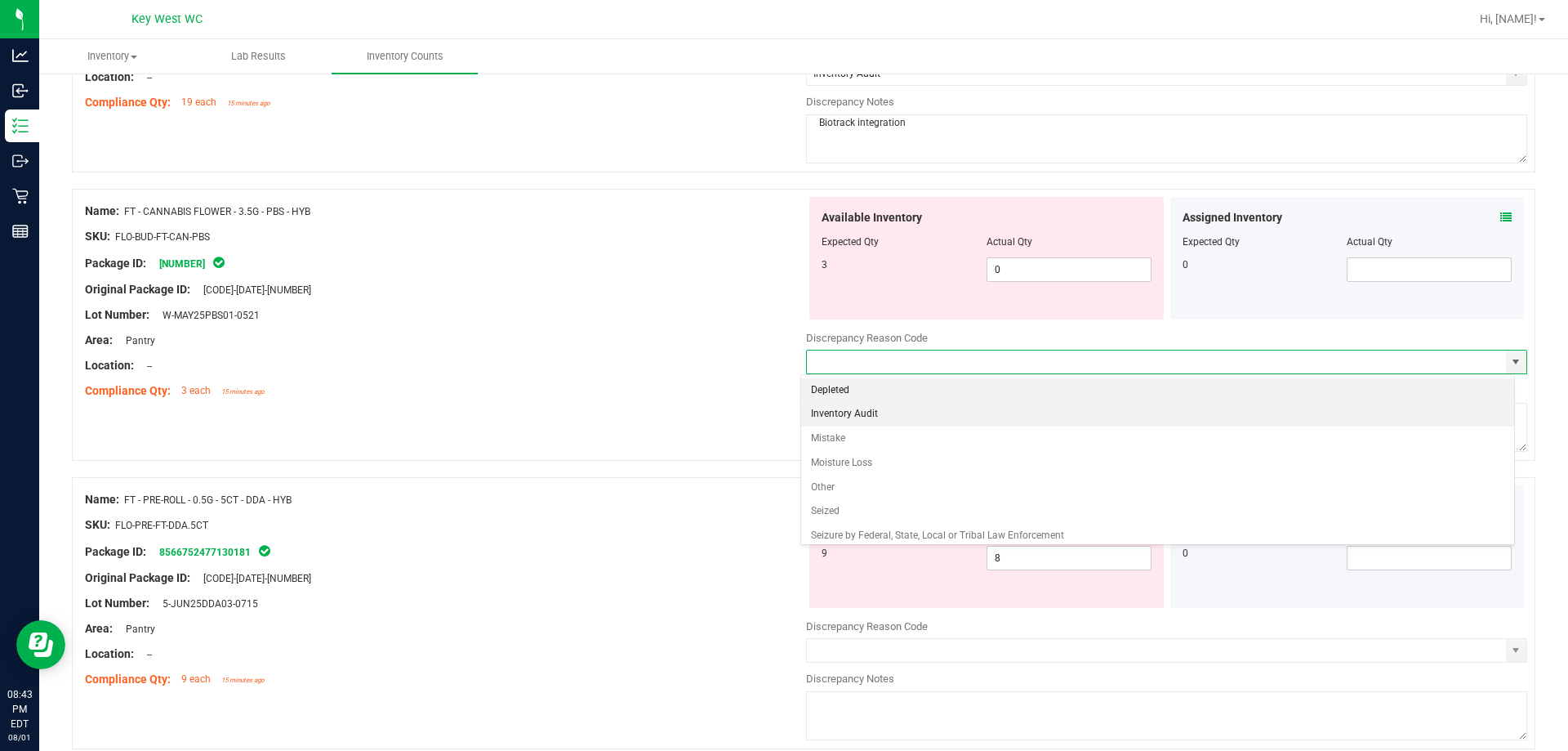 click on "Inventory Audit" at bounding box center [1158, 414] 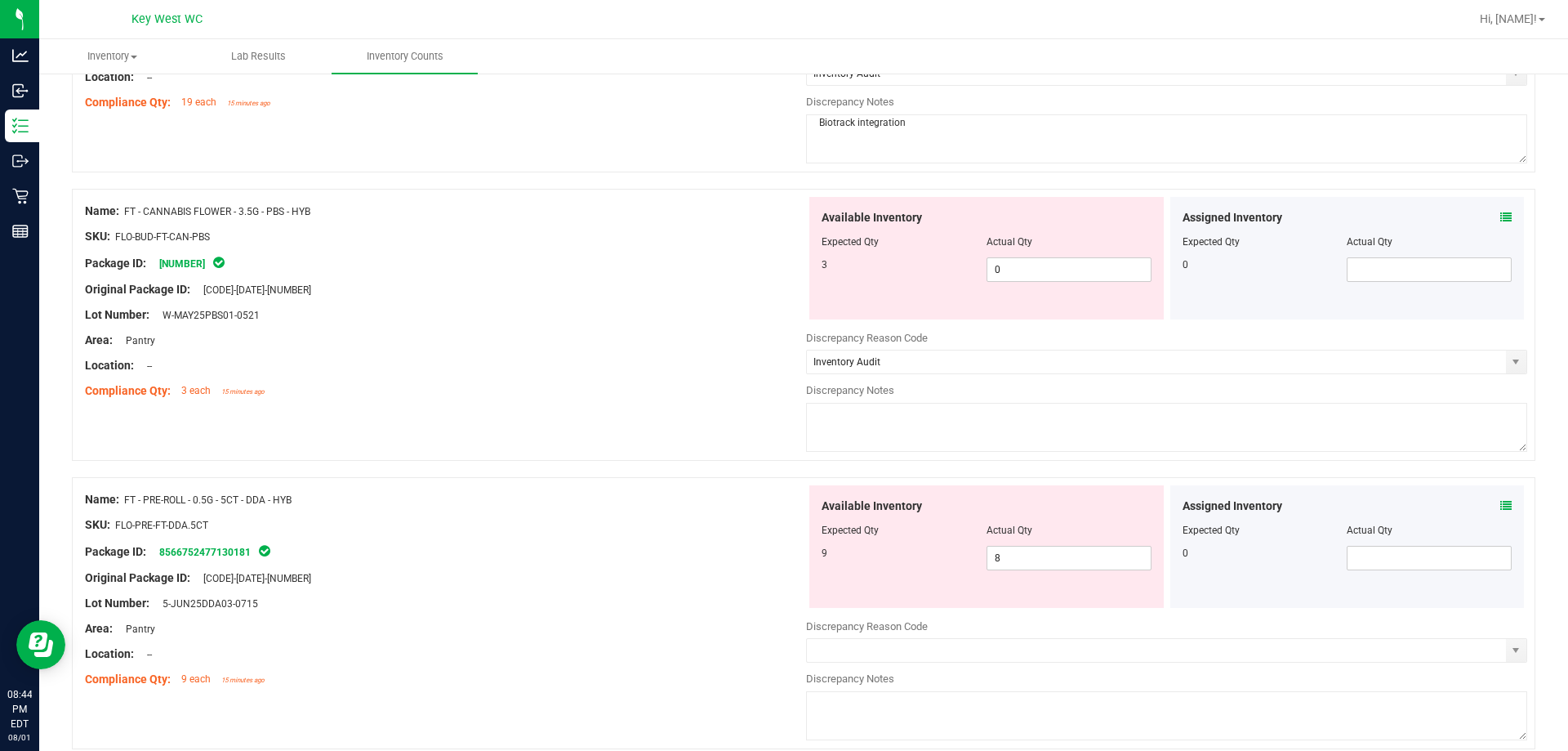 click at bounding box center [1166, 427] 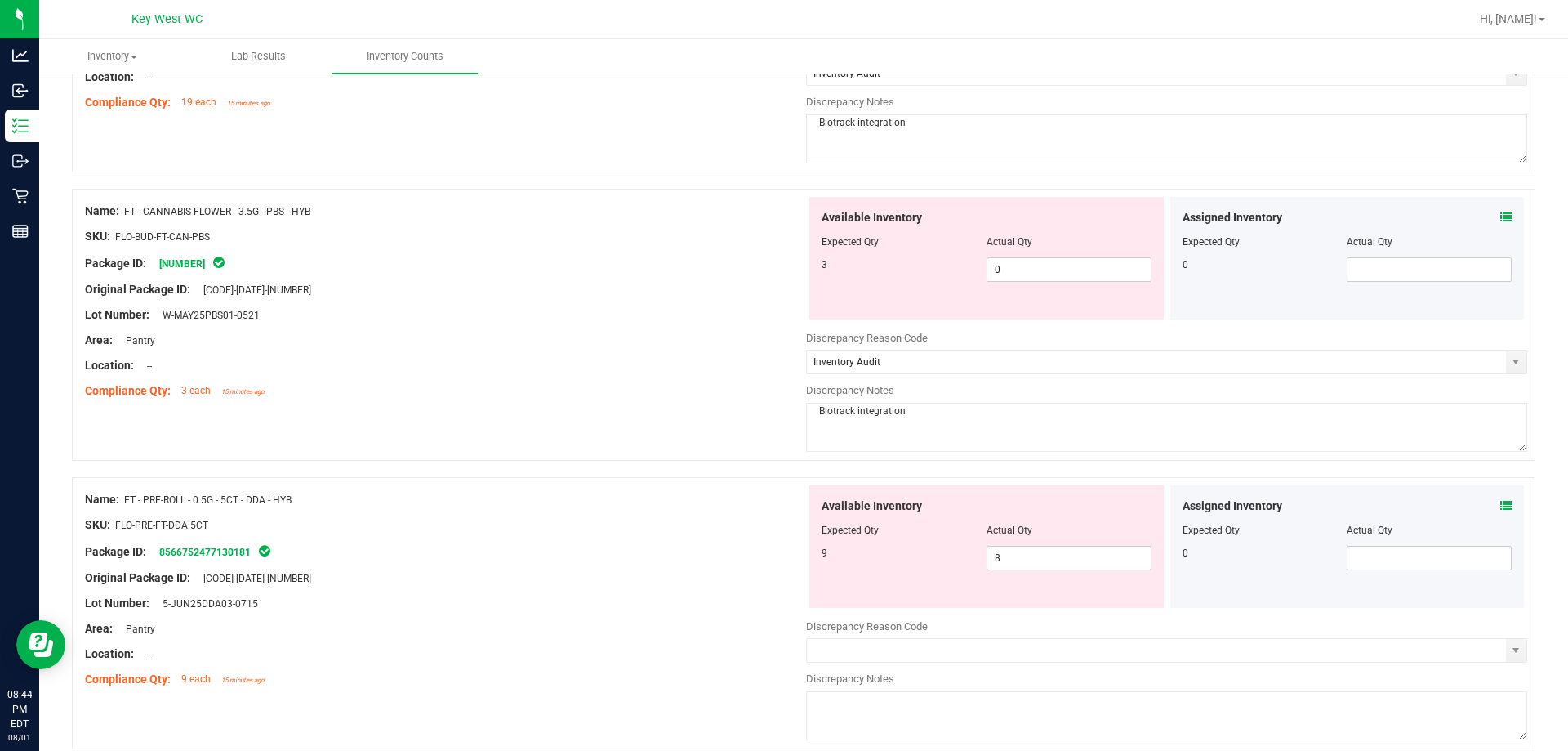 type on "Biotrack integration" 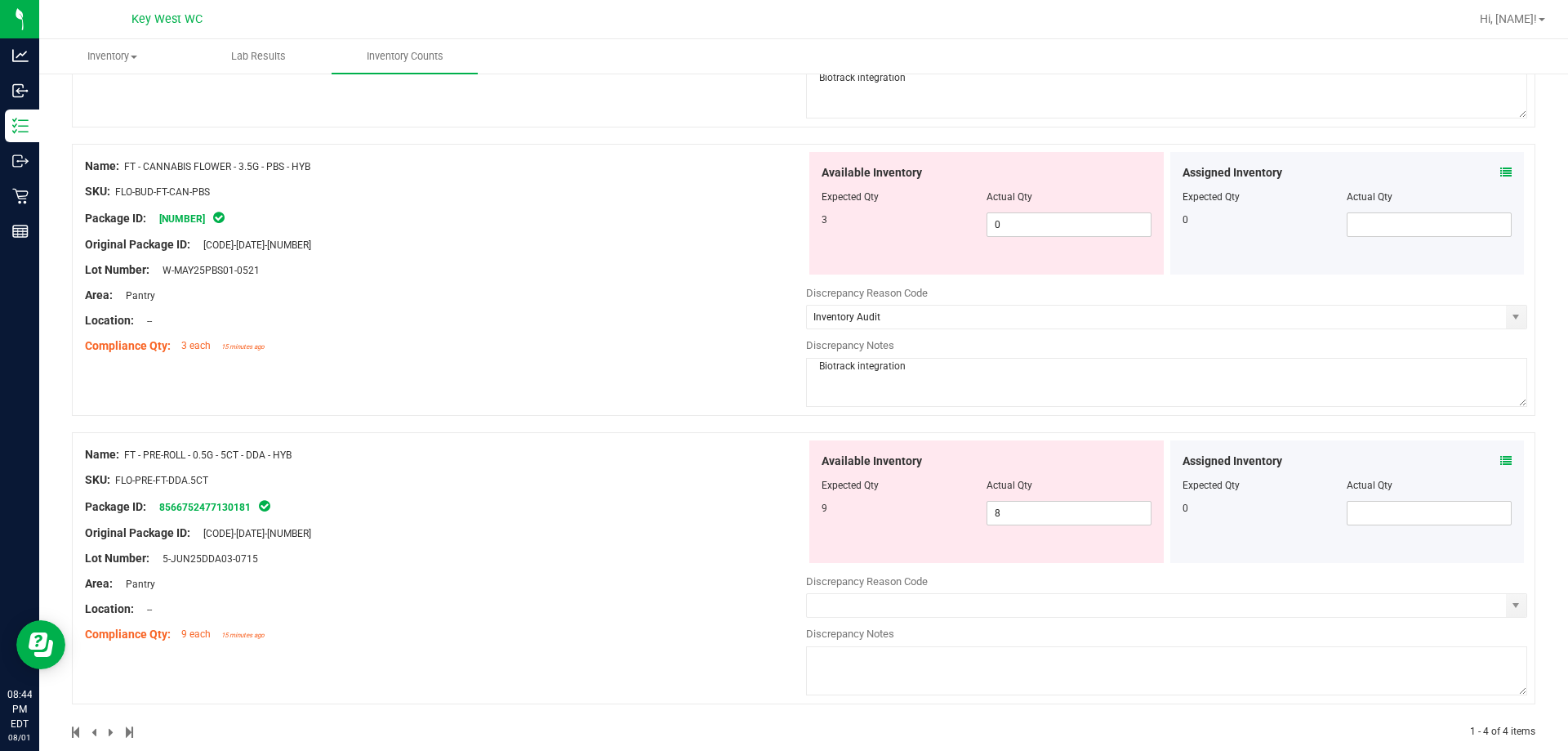 scroll, scrollTop: 724, scrollLeft: 0, axis: vertical 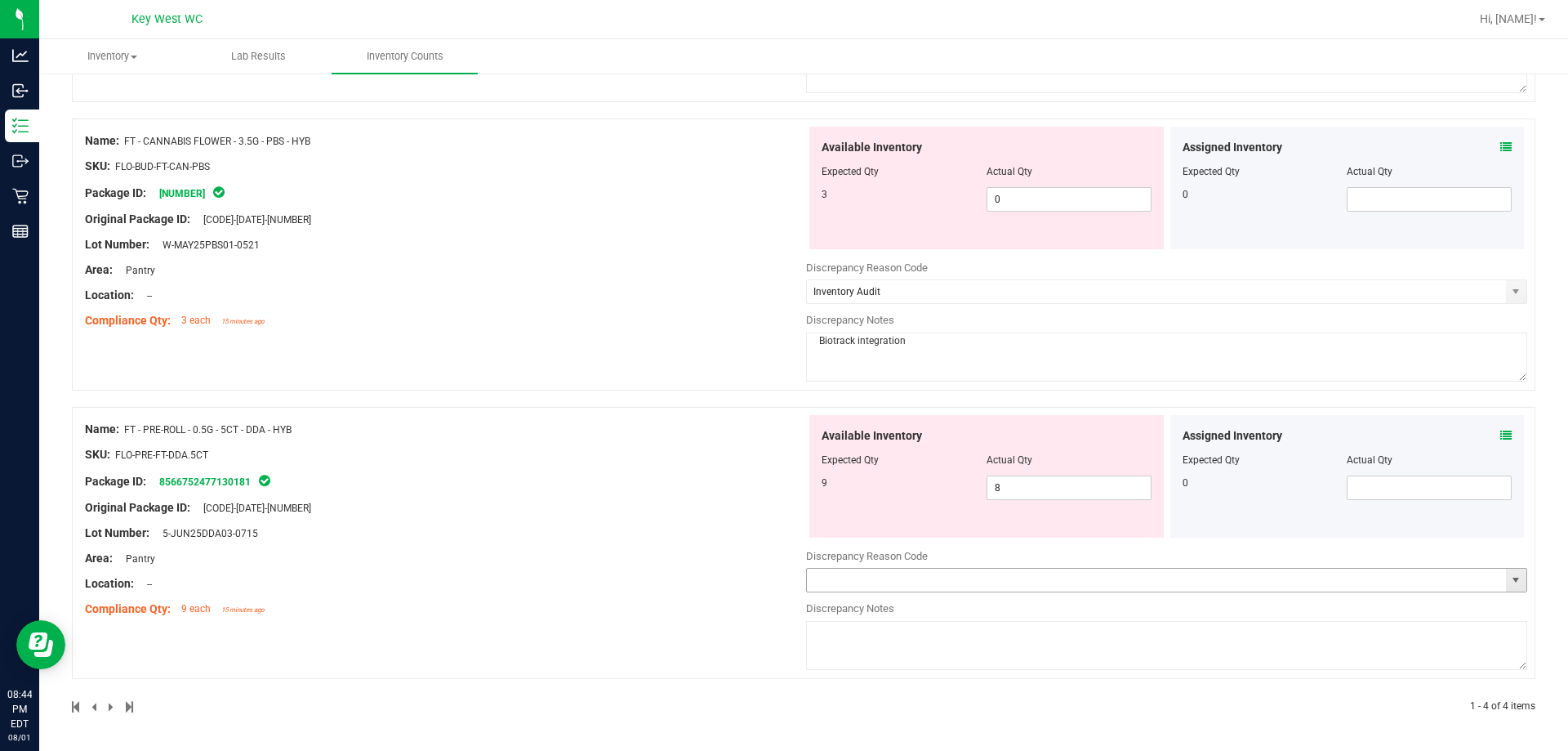 click at bounding box center (1516, 580) 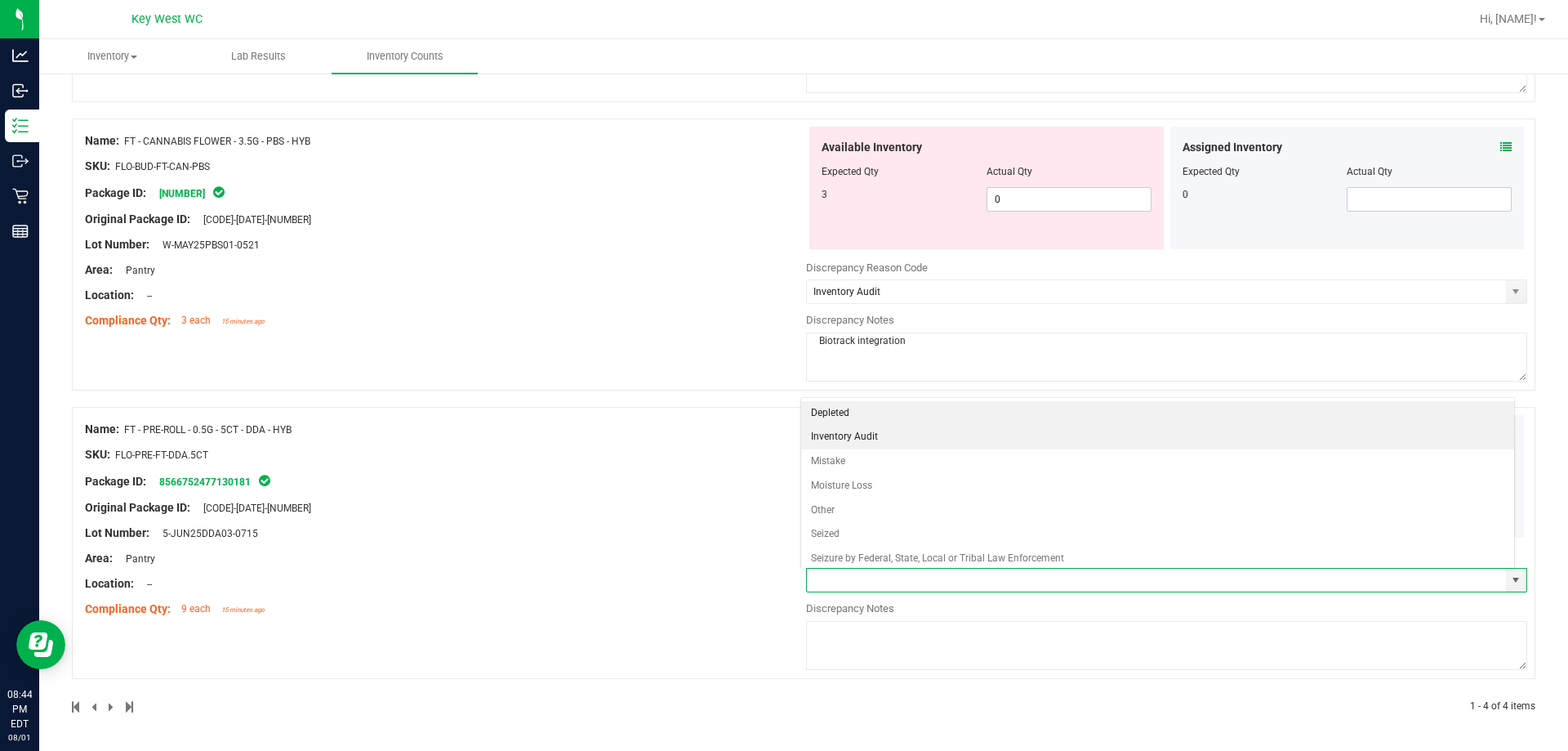 click on "Inventory Audit" at bounding box center [1158, 437] 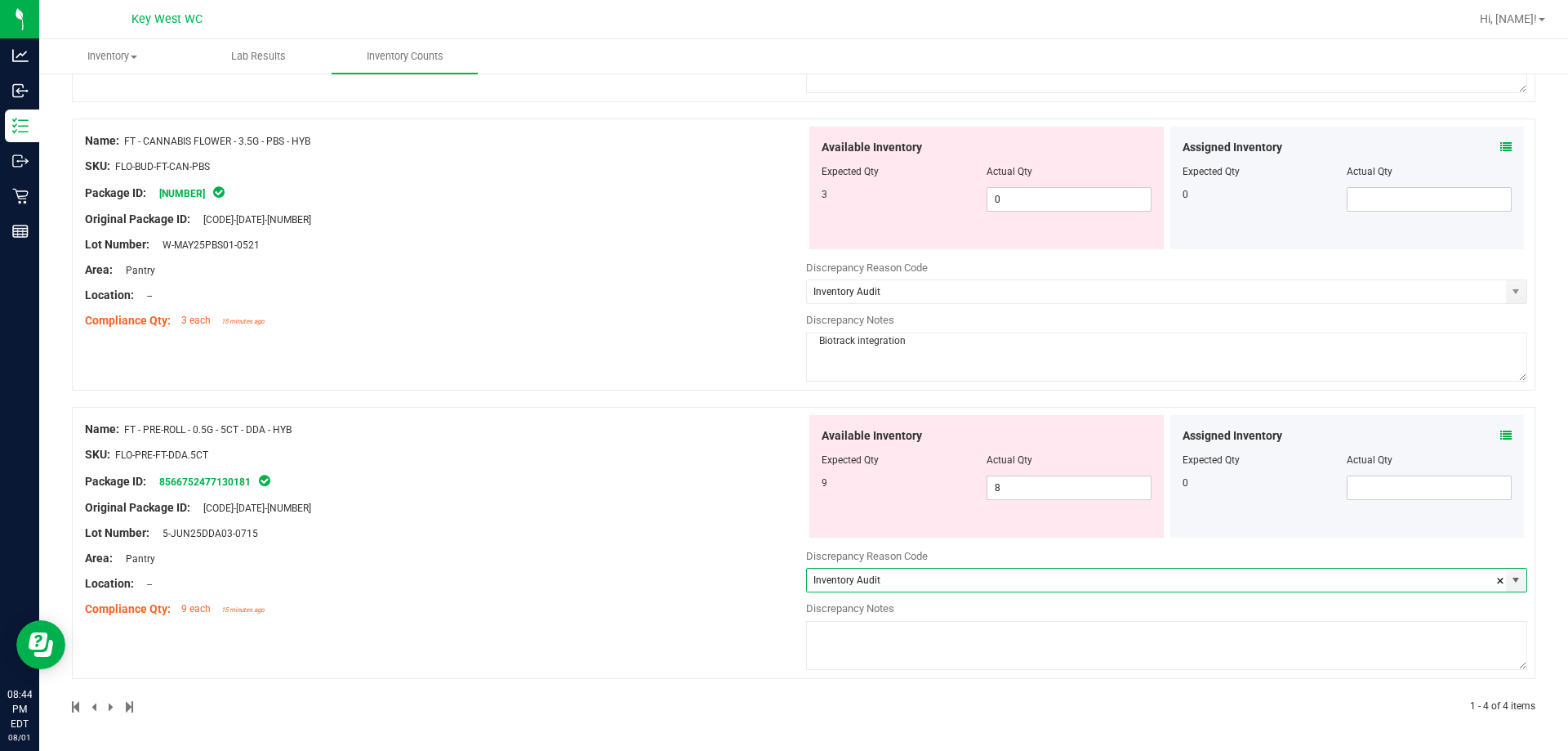 click at bounding box center [1166, 646] 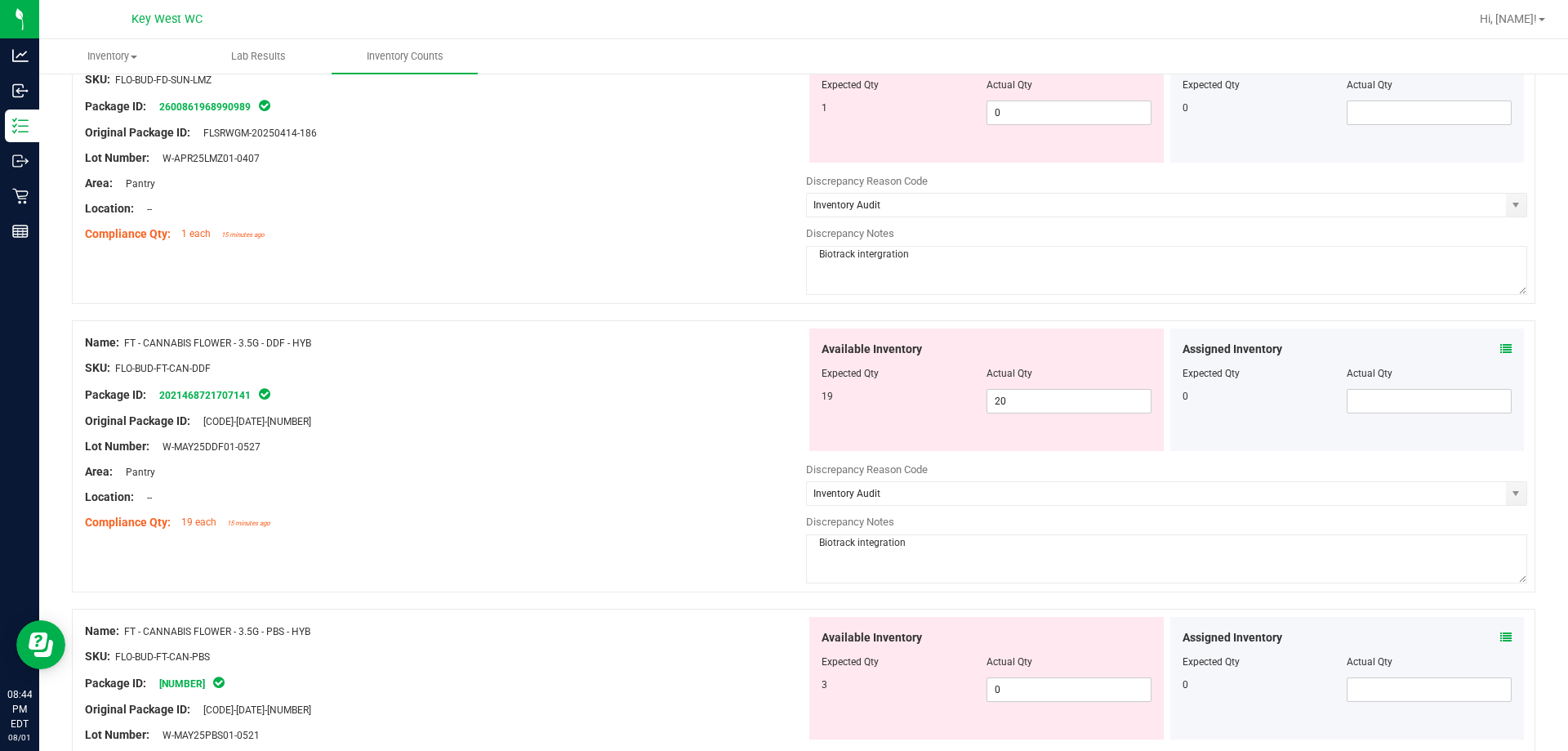 scroll, scrollTop: 0, scrollLeft: 0, axis: both 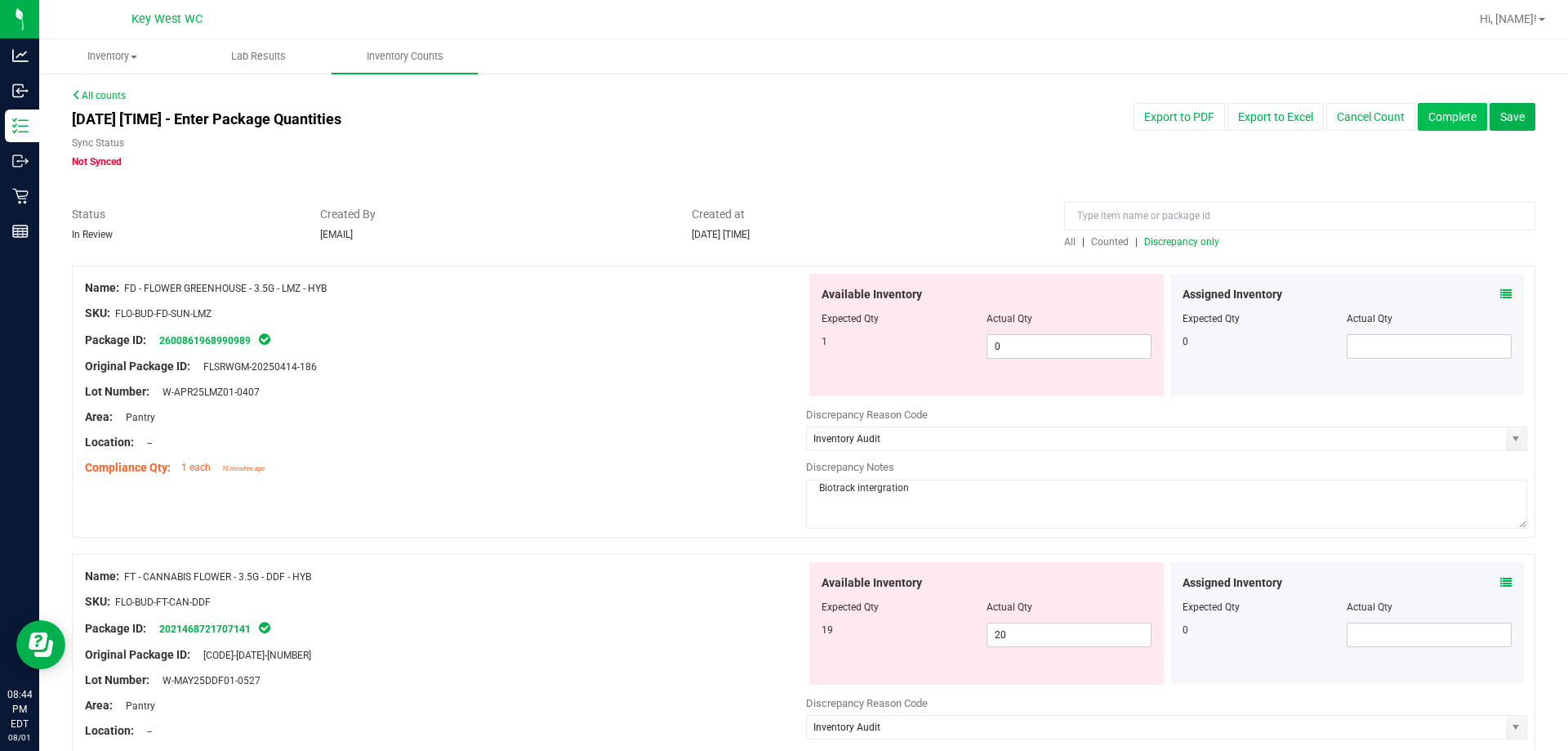 type on "Biotrack integration" 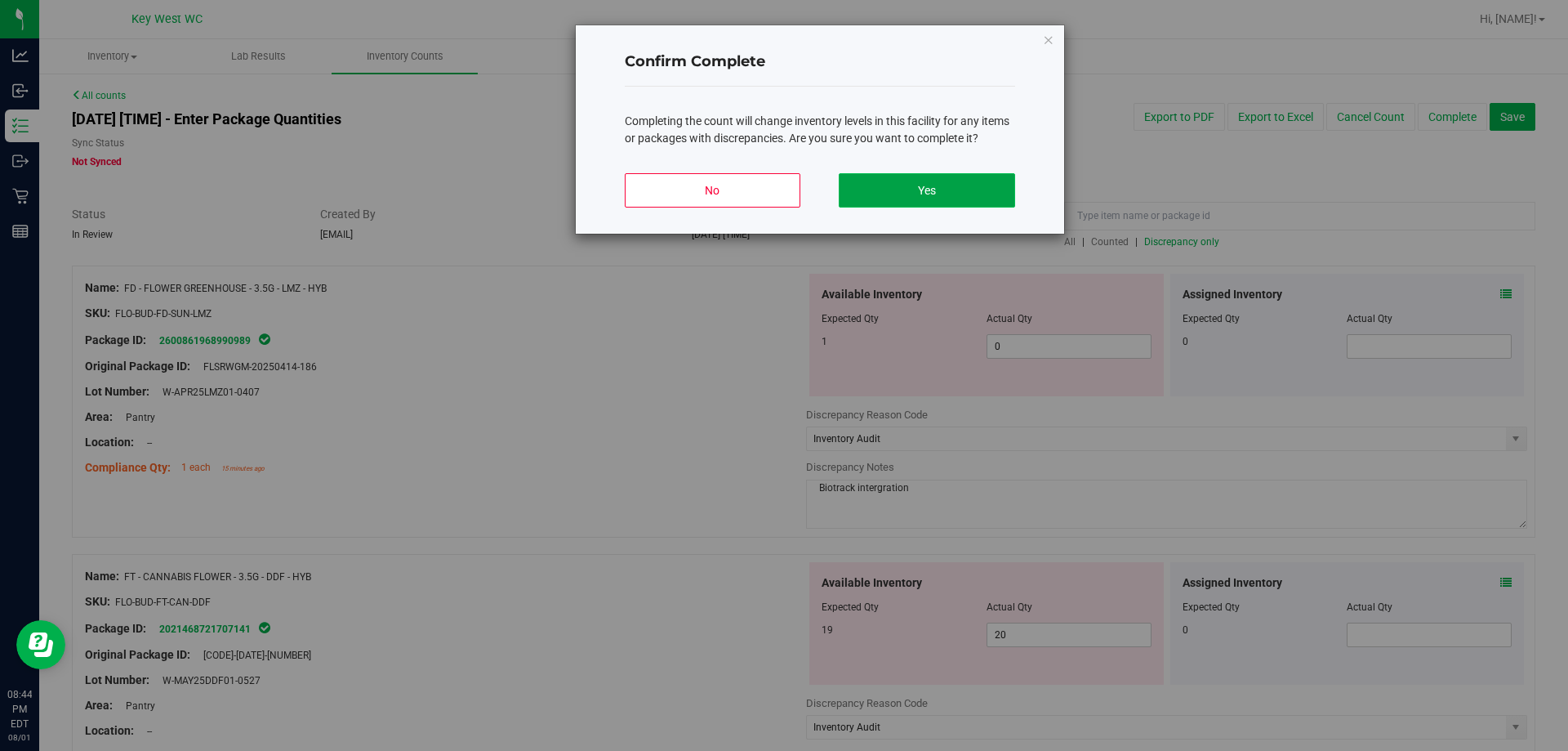 click on "Yes" at bounding box center (926, 190) 